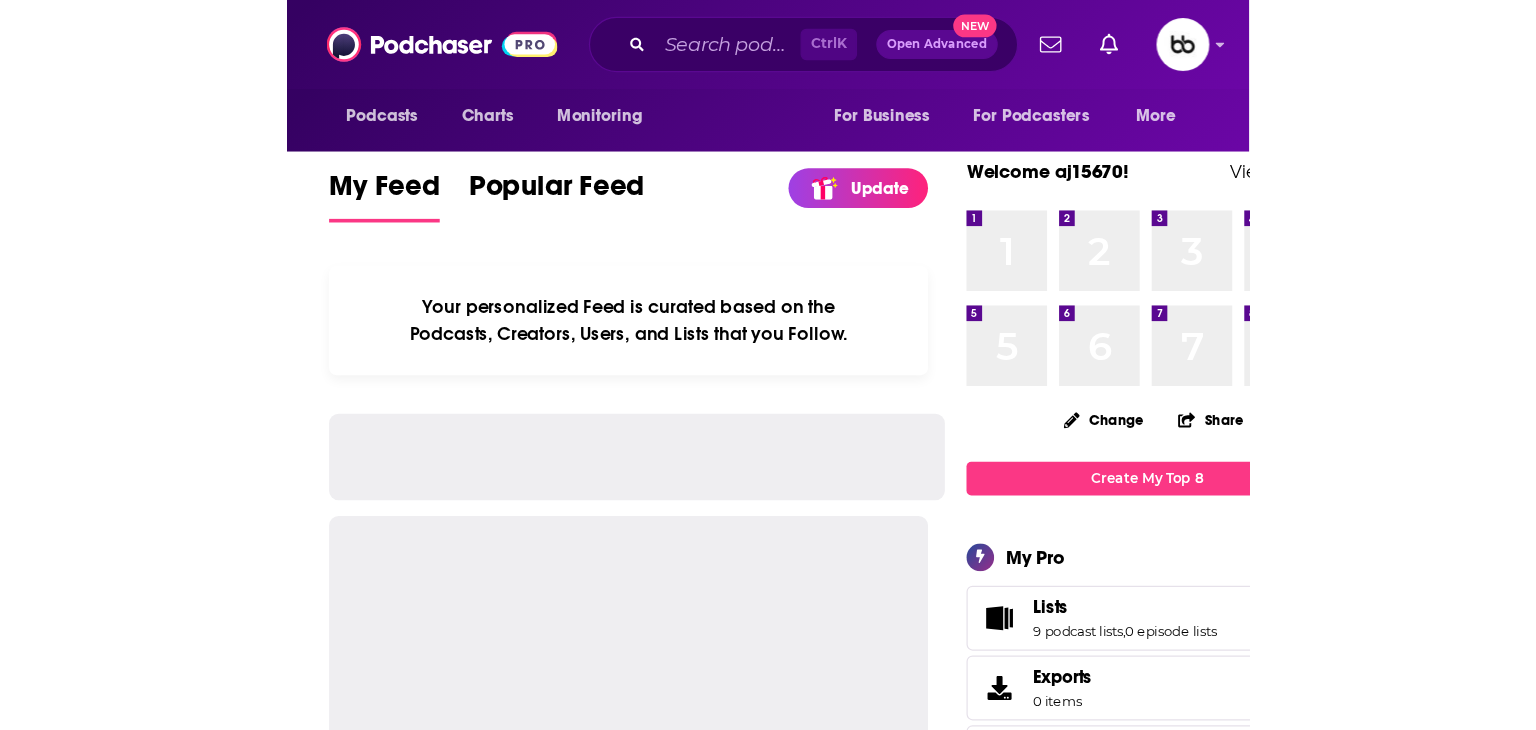 scroll, scrollTop: 0, scrollLeft: 0, axis: both 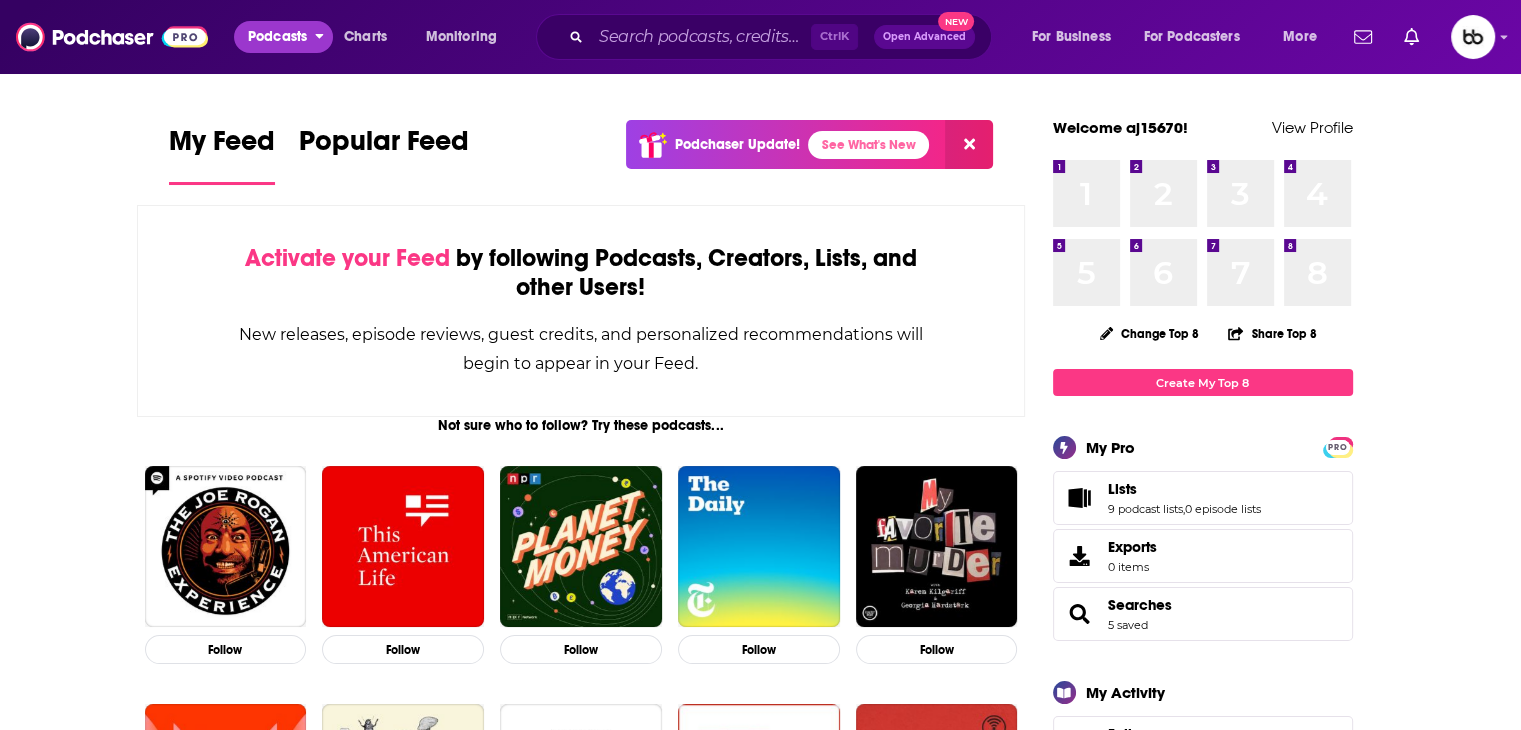 click on "Podcasts" at bounding box center (277, 37) 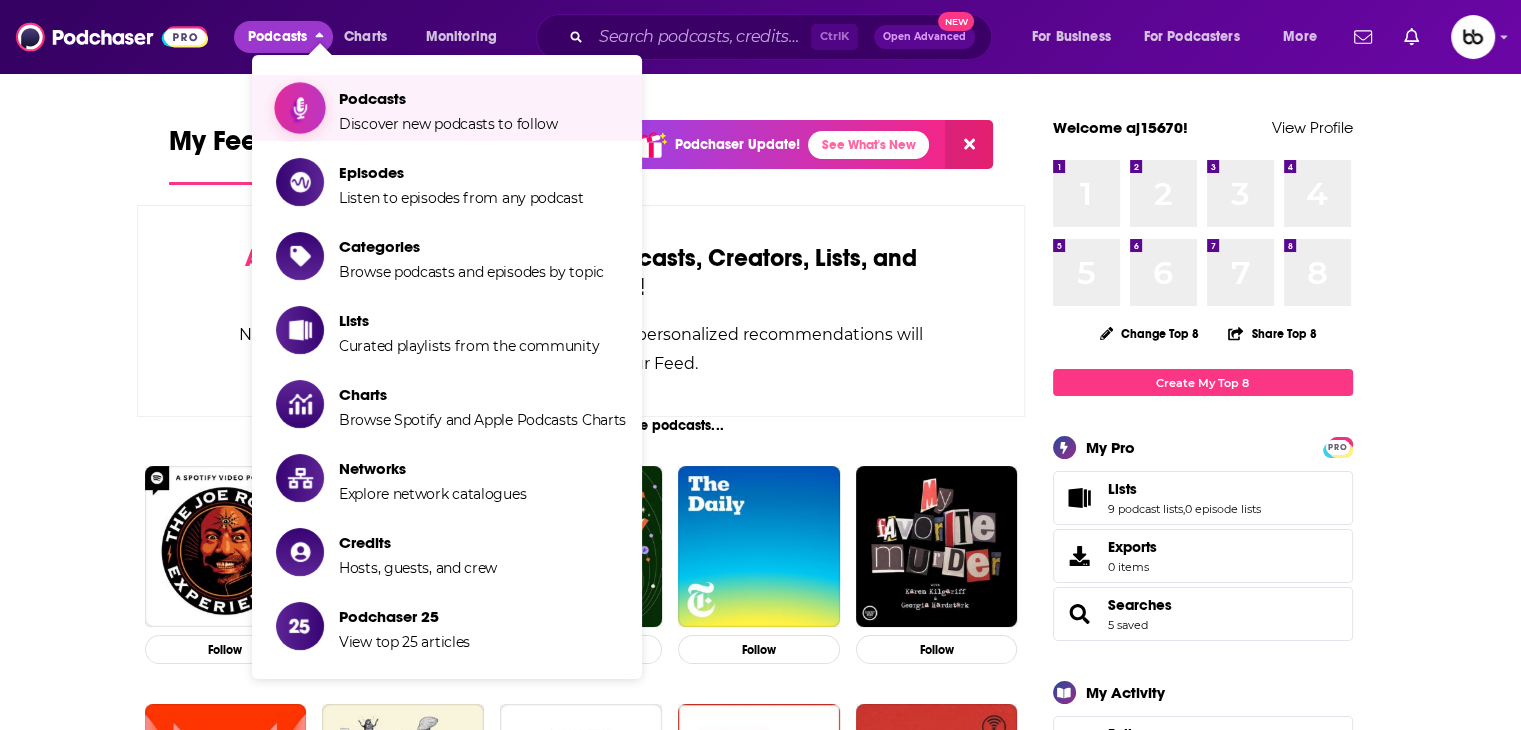 click on "Podcasts Discover new podcasts to follow" at bounding box center (448, 108) 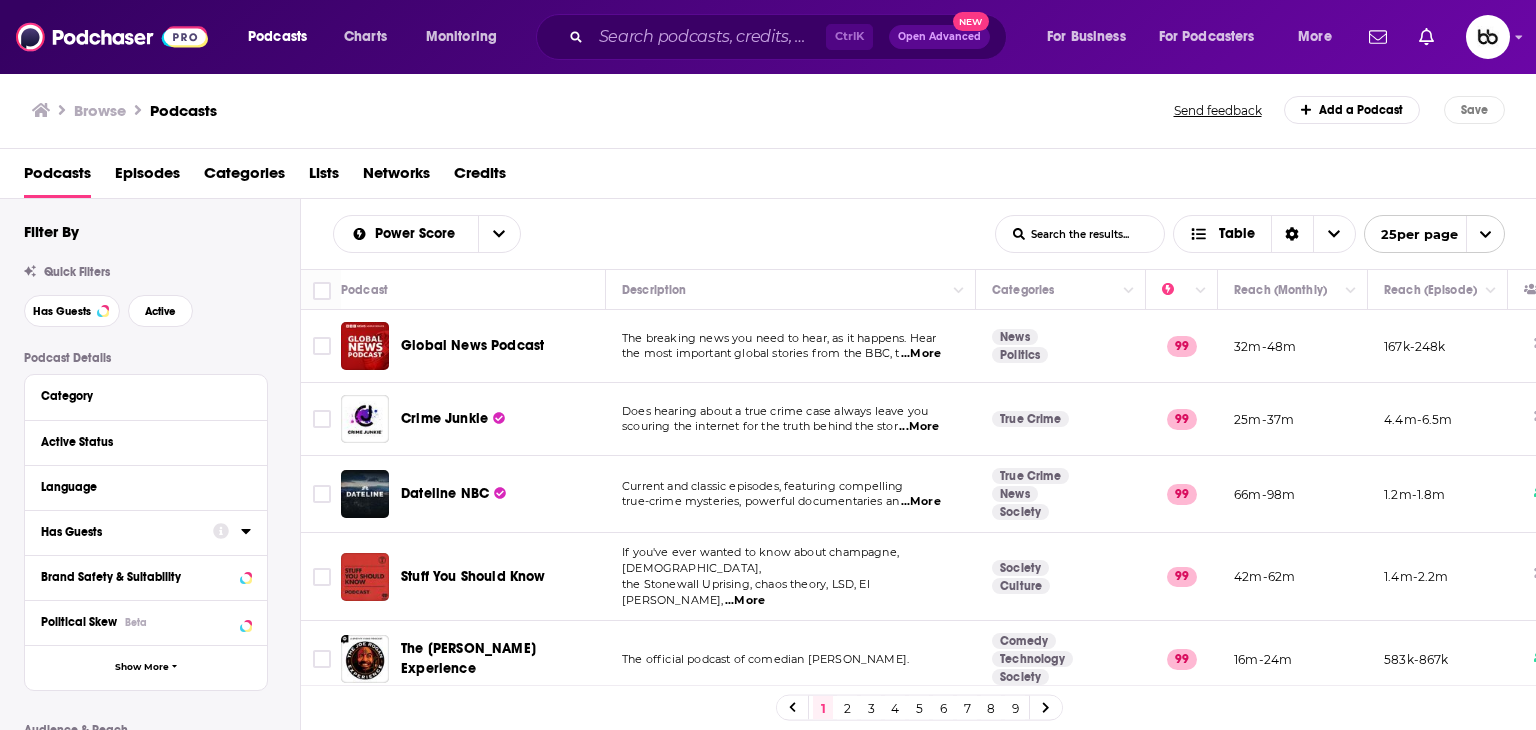 scroll, scrollTop: 0, scrollLeft: 0, axis: both 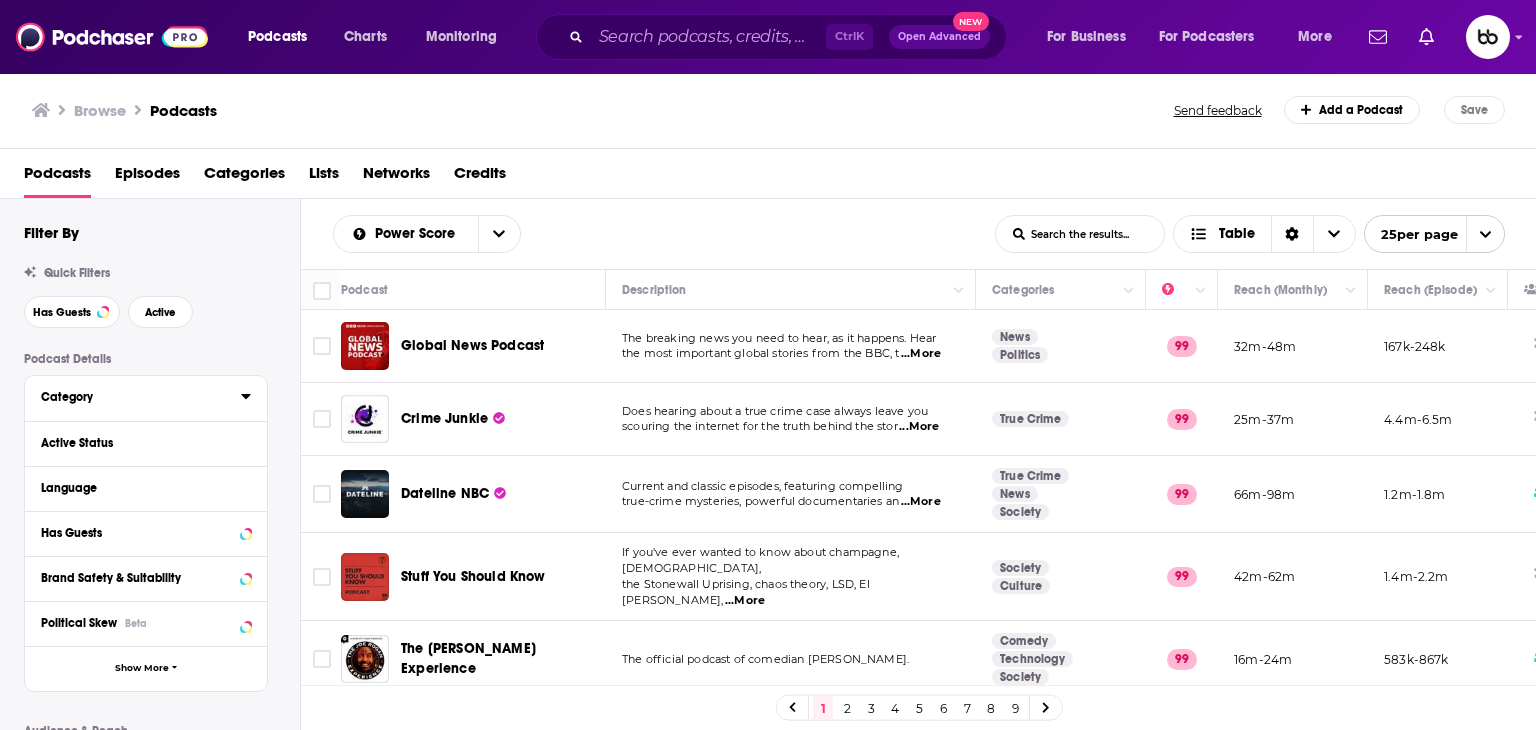 click 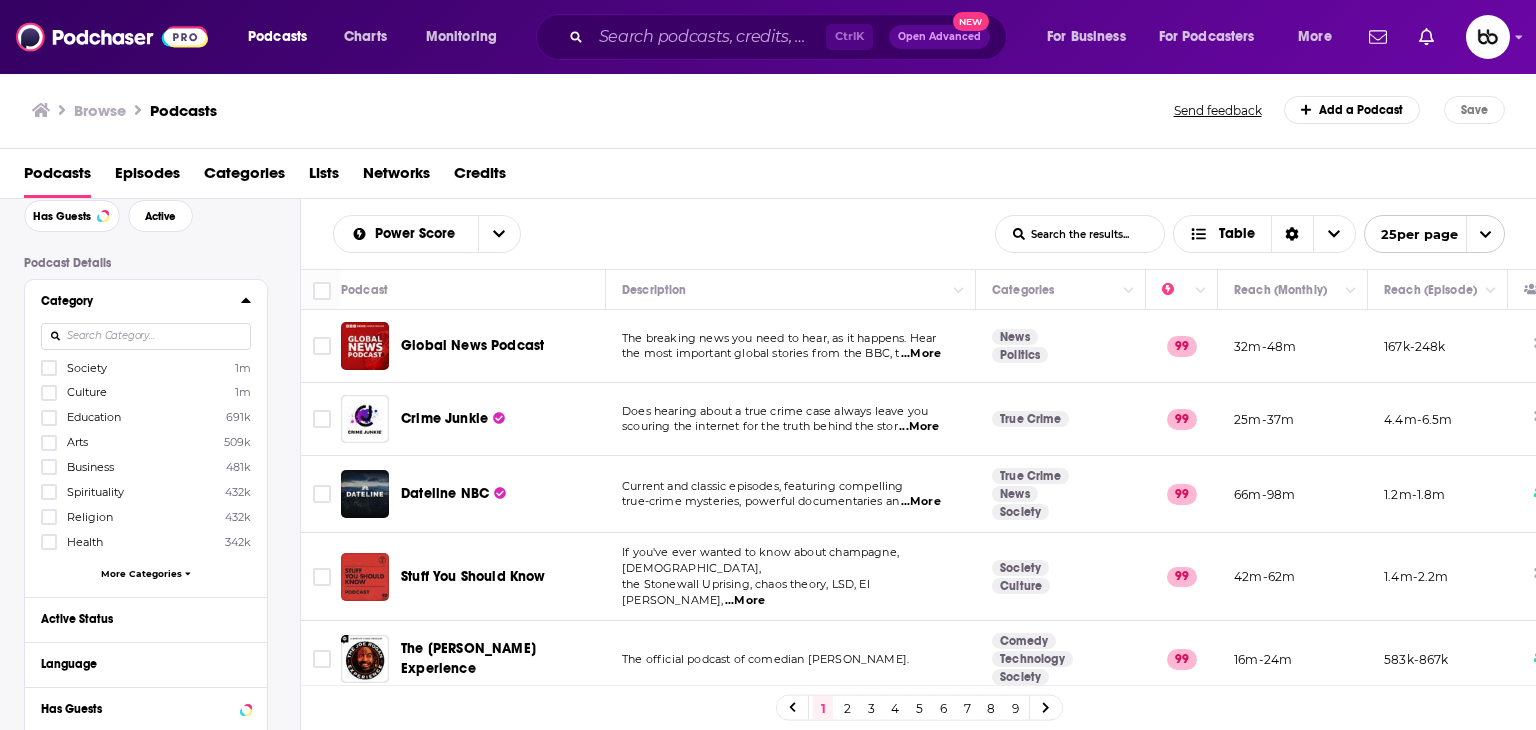 scroll, scrollTop: 100, scrollLeft: 0, axis: vertical 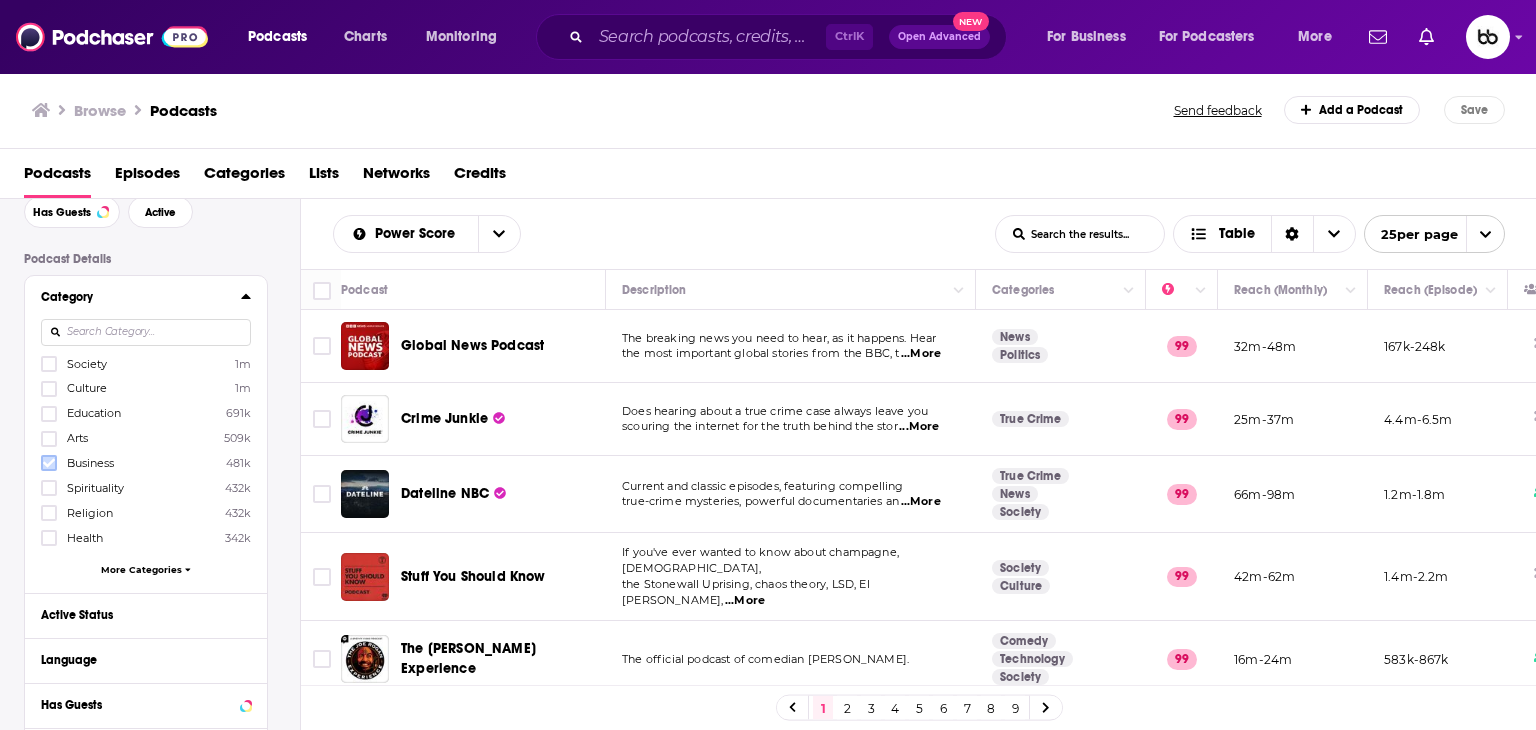 click 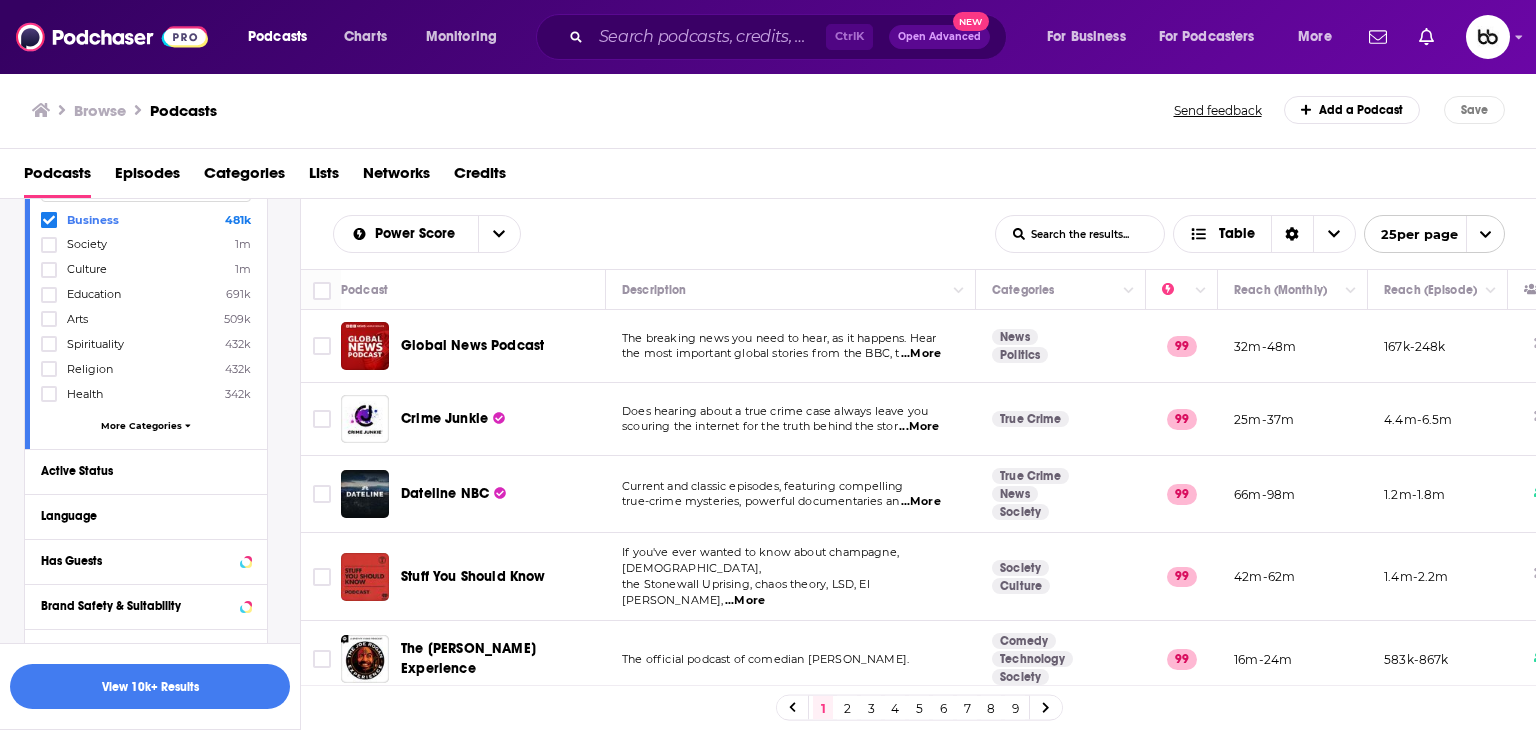 scroll, scrollTop: 249, scrollLeft: 0, axis: vertical 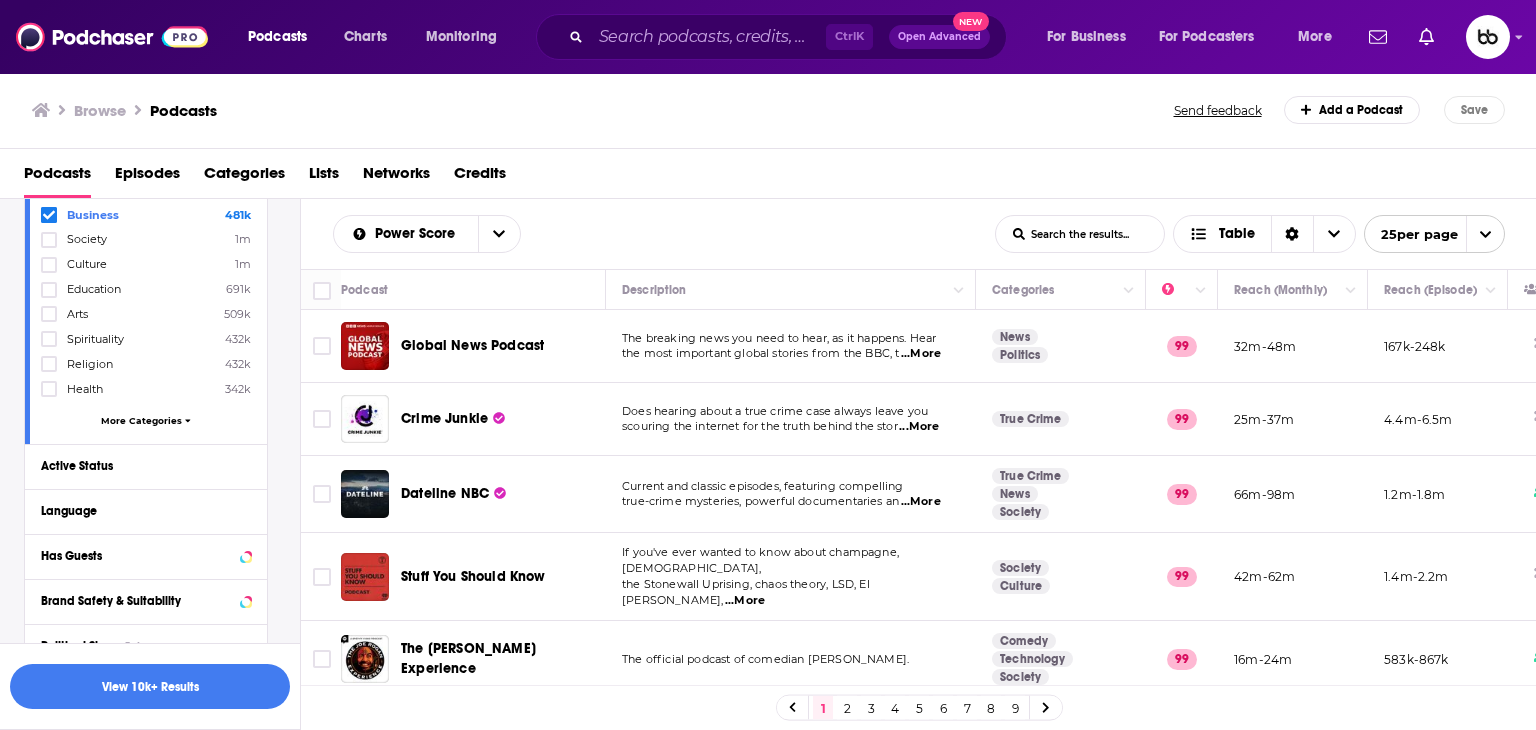 click on "More Categories" at bounding box center [141, 420] 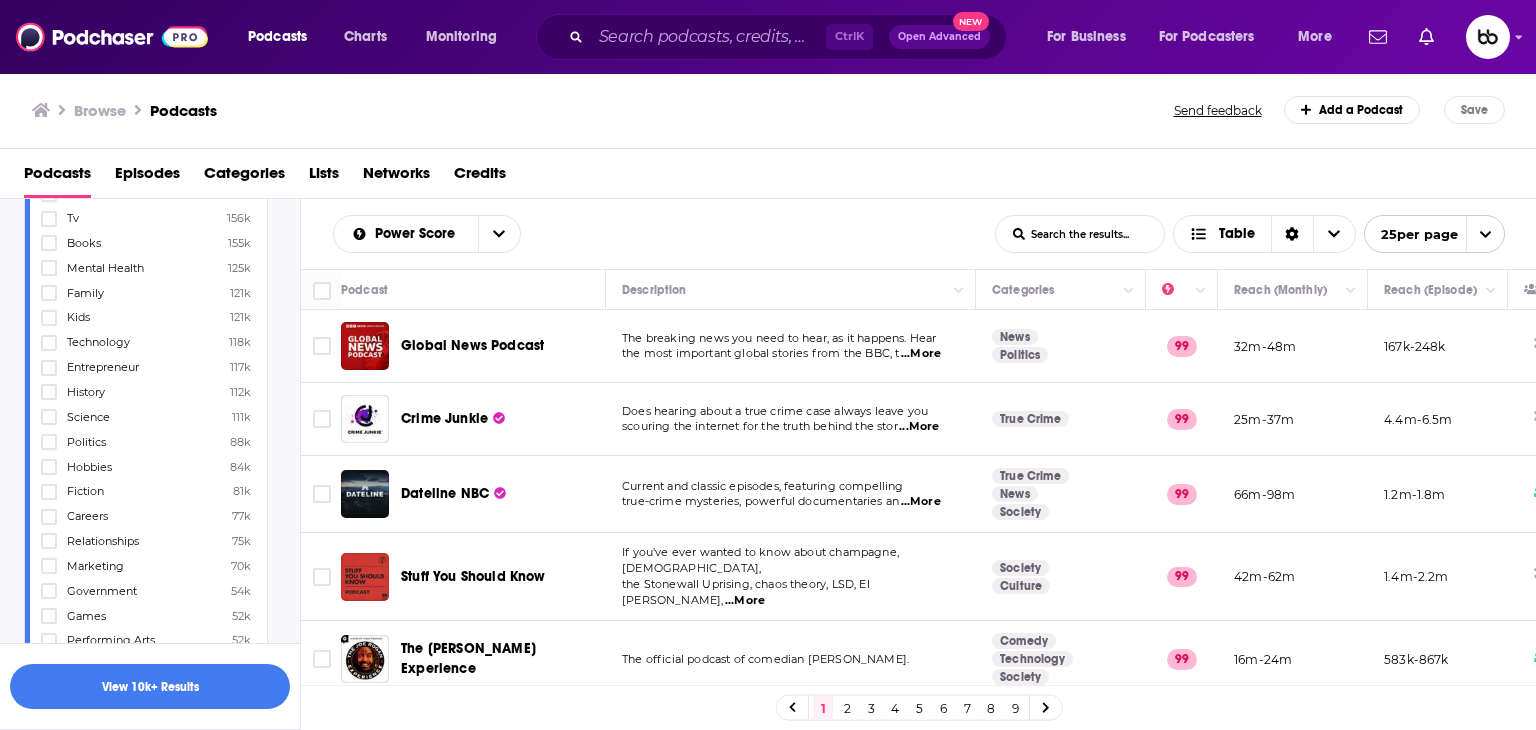 scroll, scrollTop: 649, scrollLeft: 0, axis: vertical 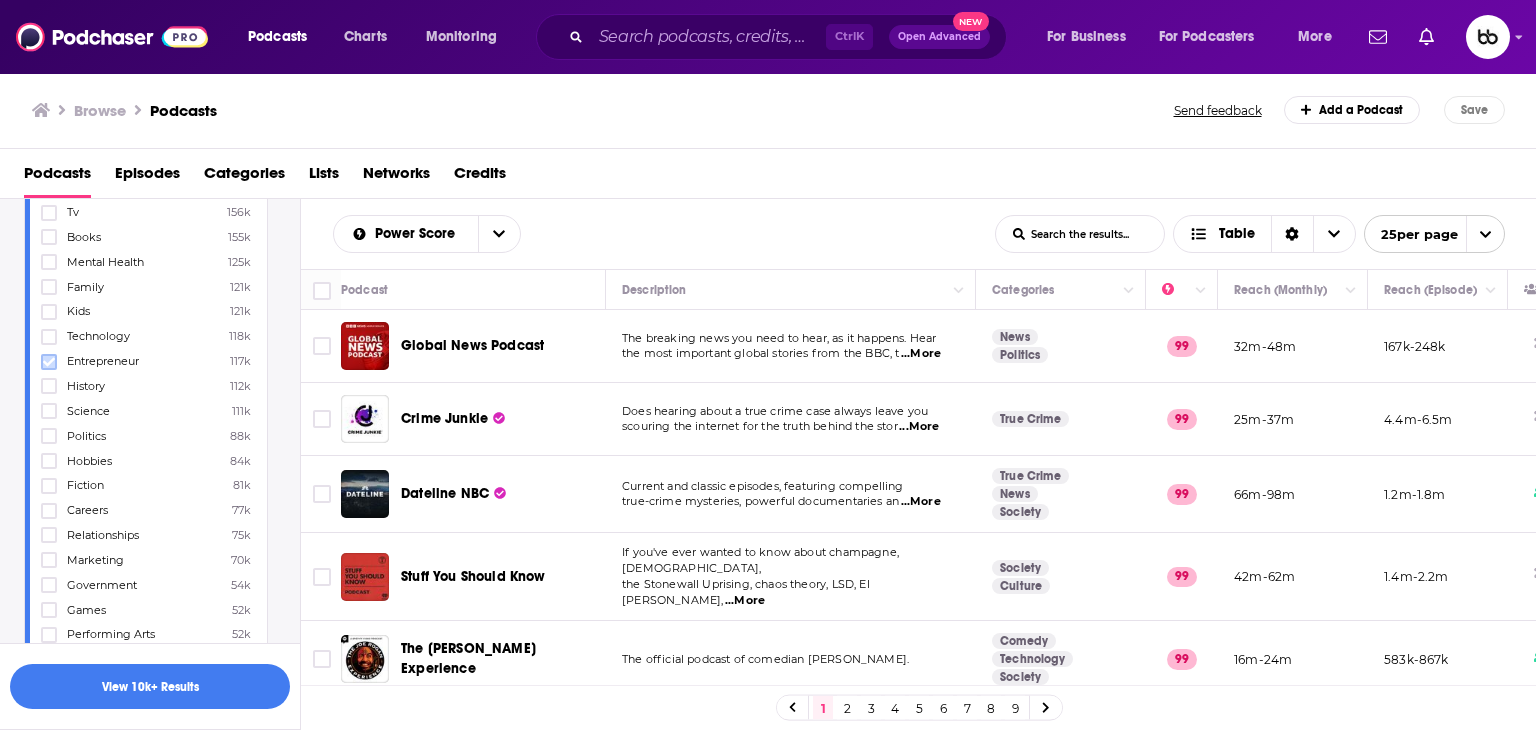 click at bounding box center [49, 362] 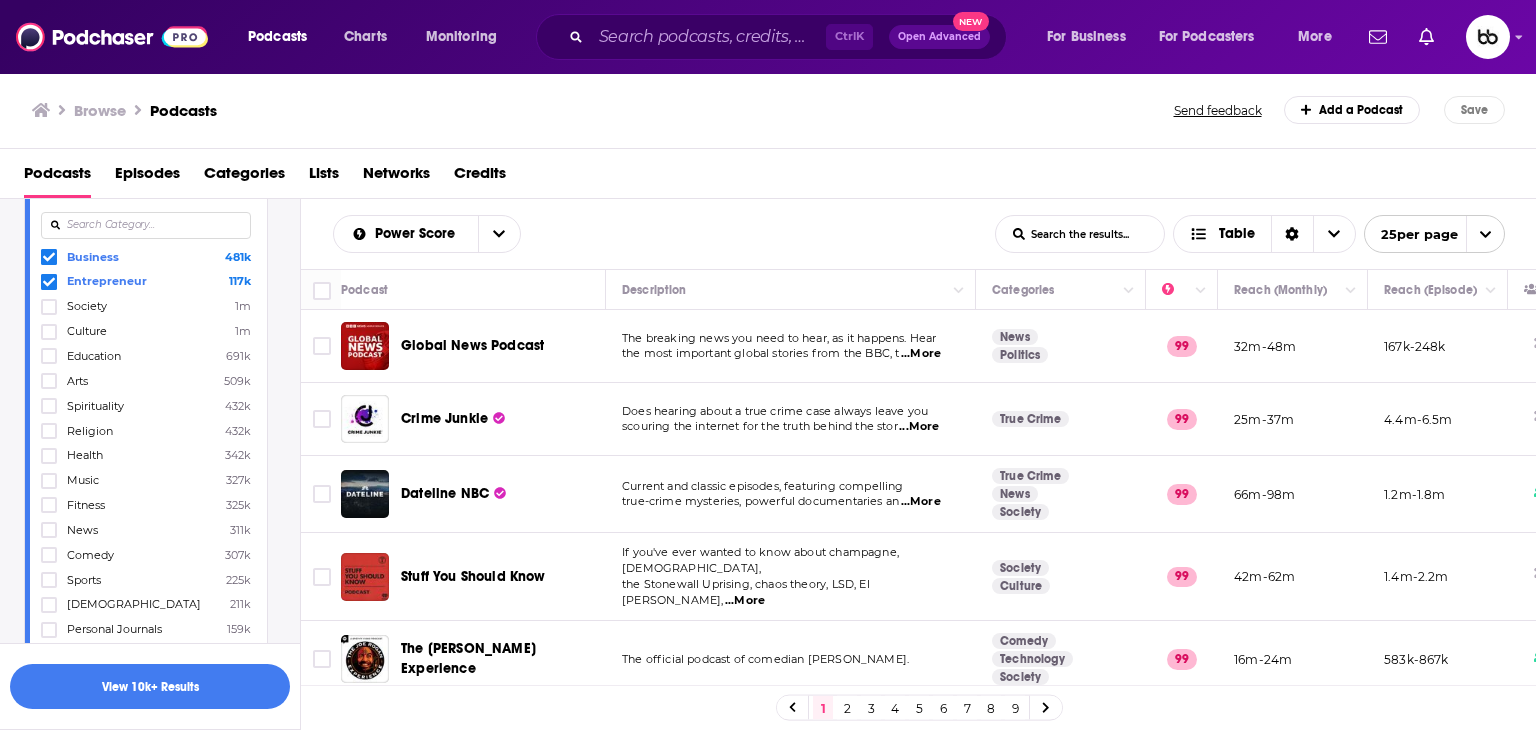 scroll, scrollTop: 0, scrollLeft: 0, axis: both 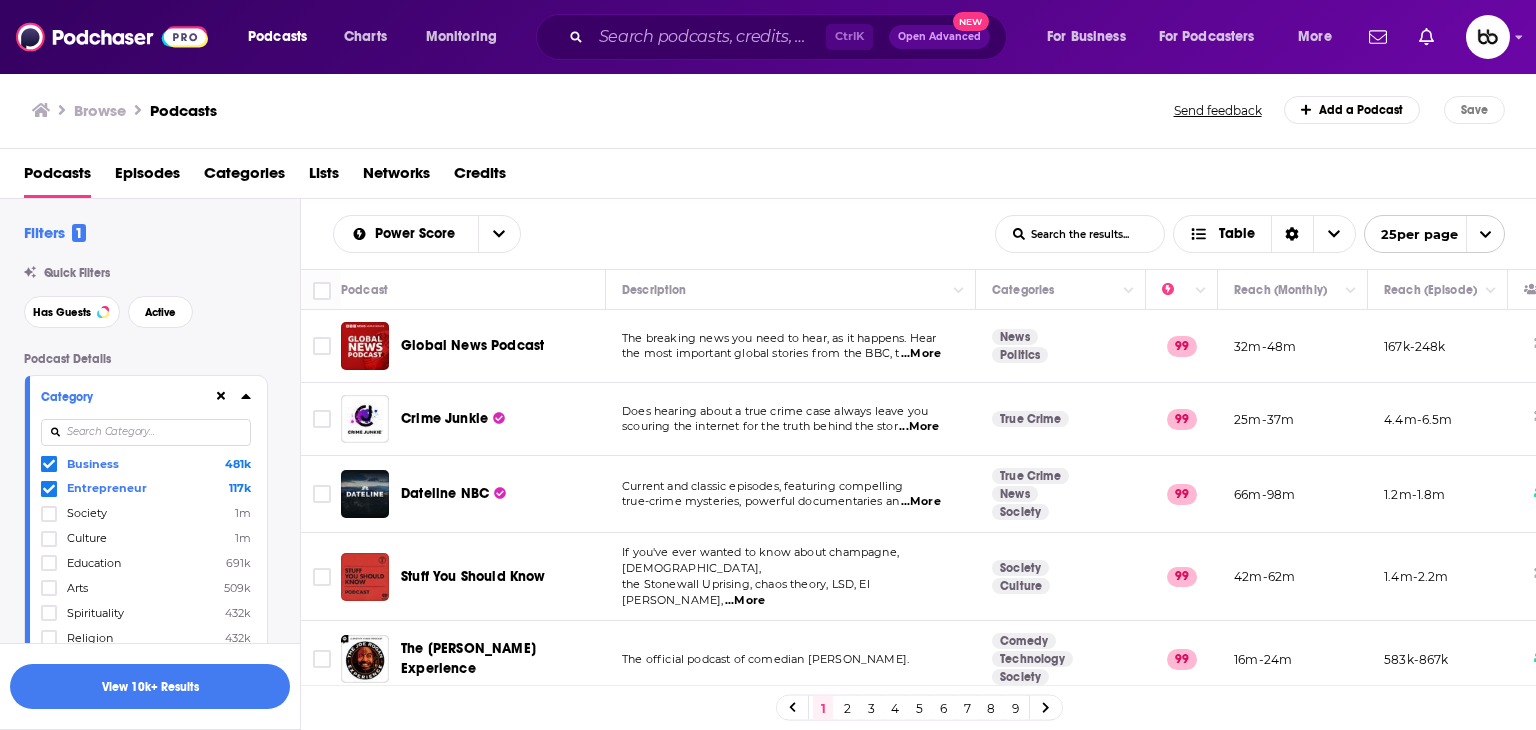 click at bounding box center (146, 432) 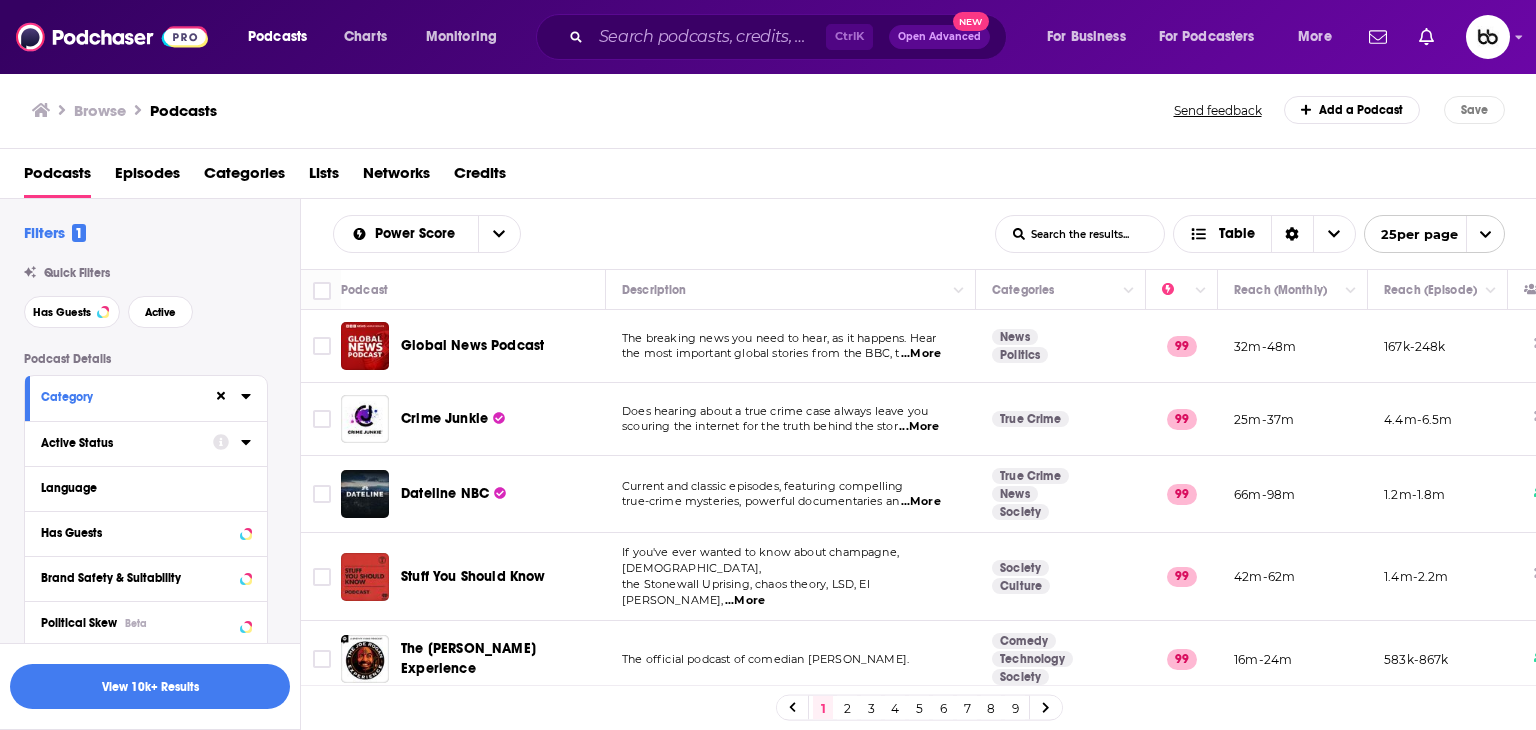 click 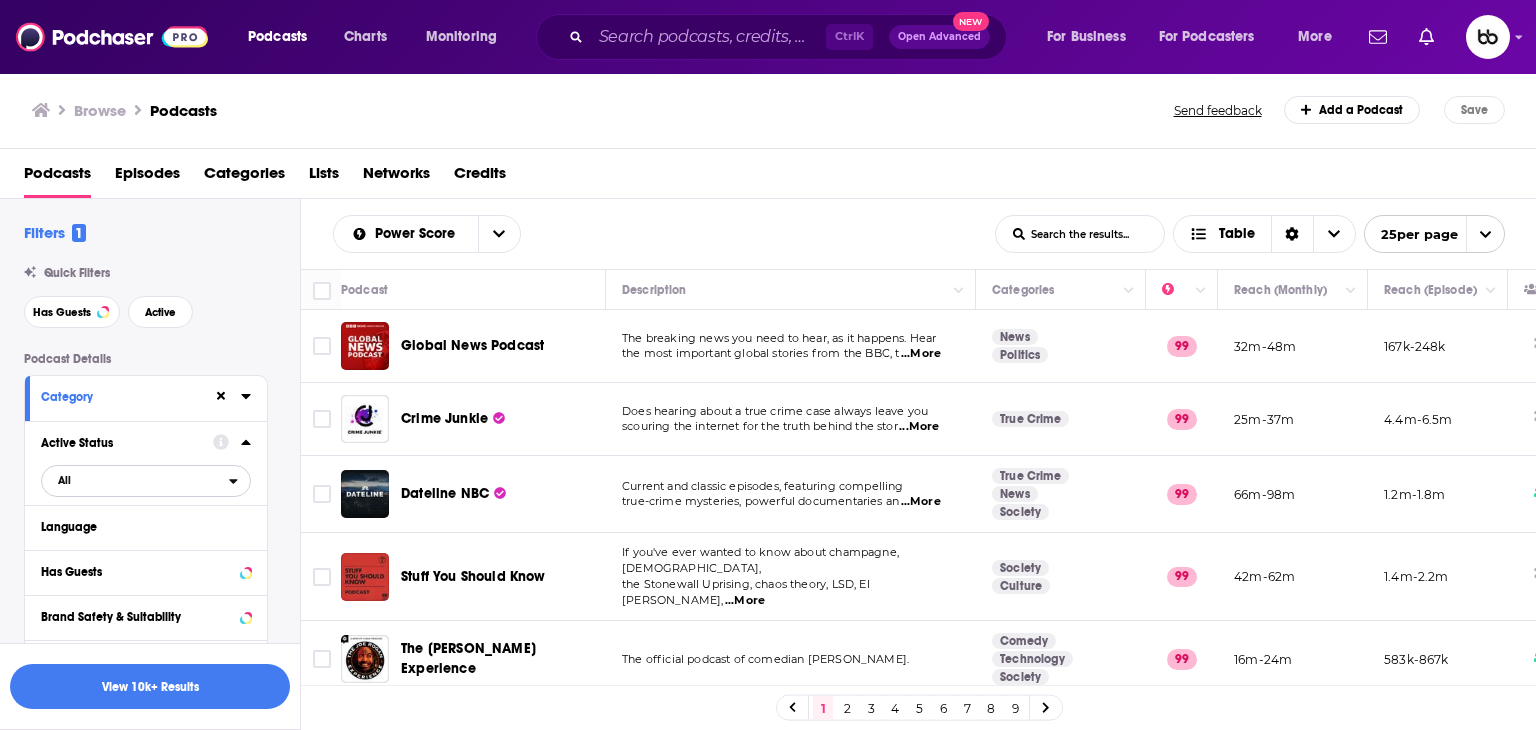 click on "All" at bounding box center (135, 480) 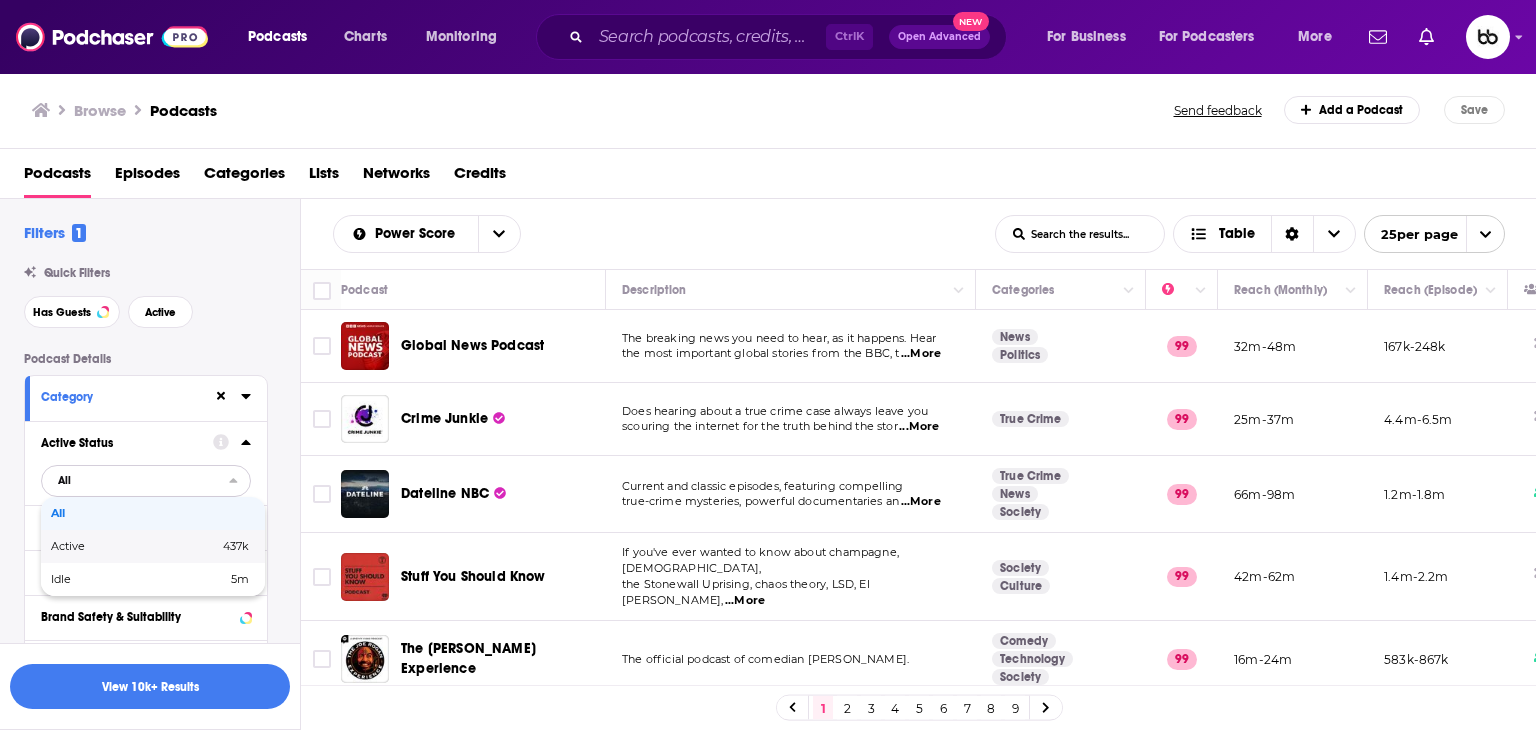 click on "Active" at bounding box center [101, 546] 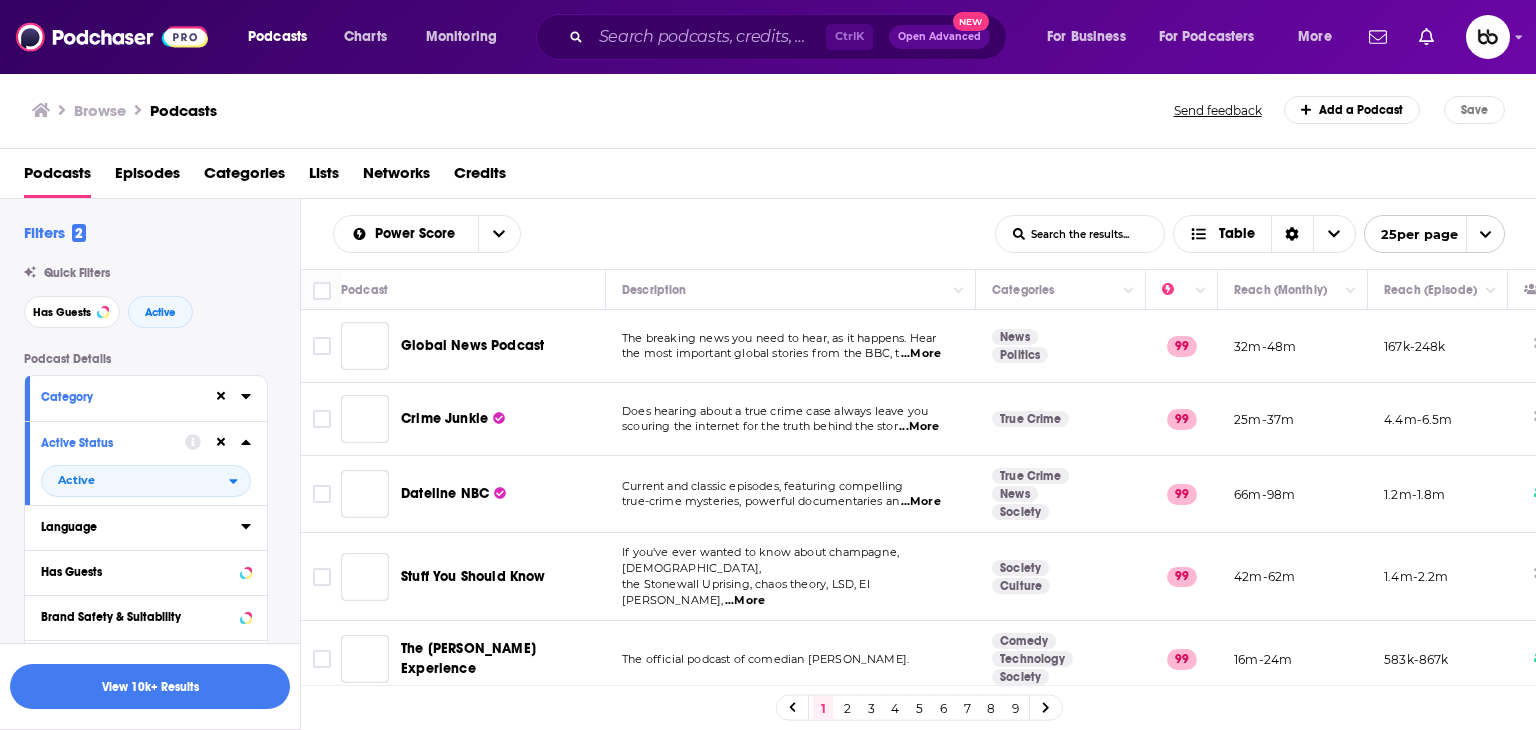 click on "Language" at bounding box center (134, 527) 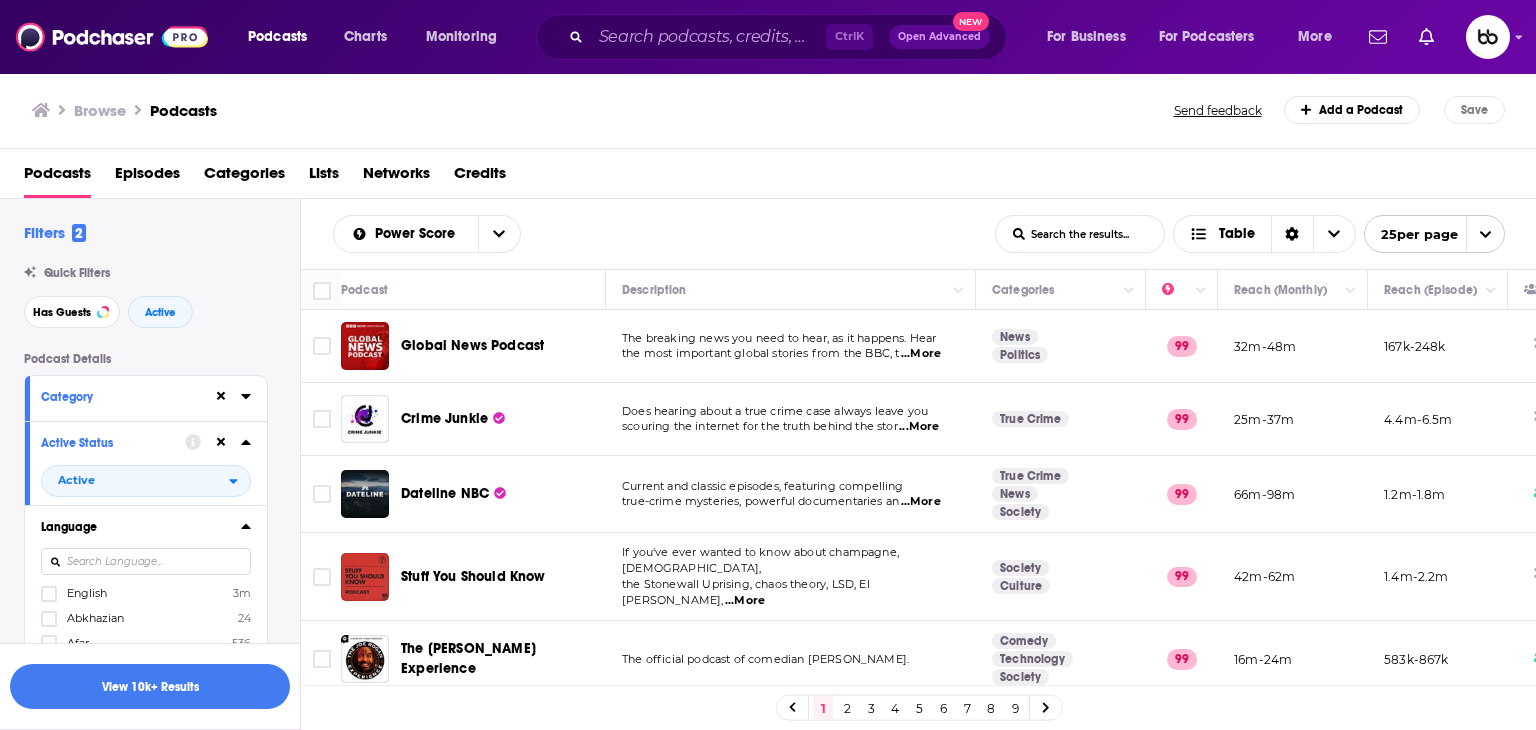 click 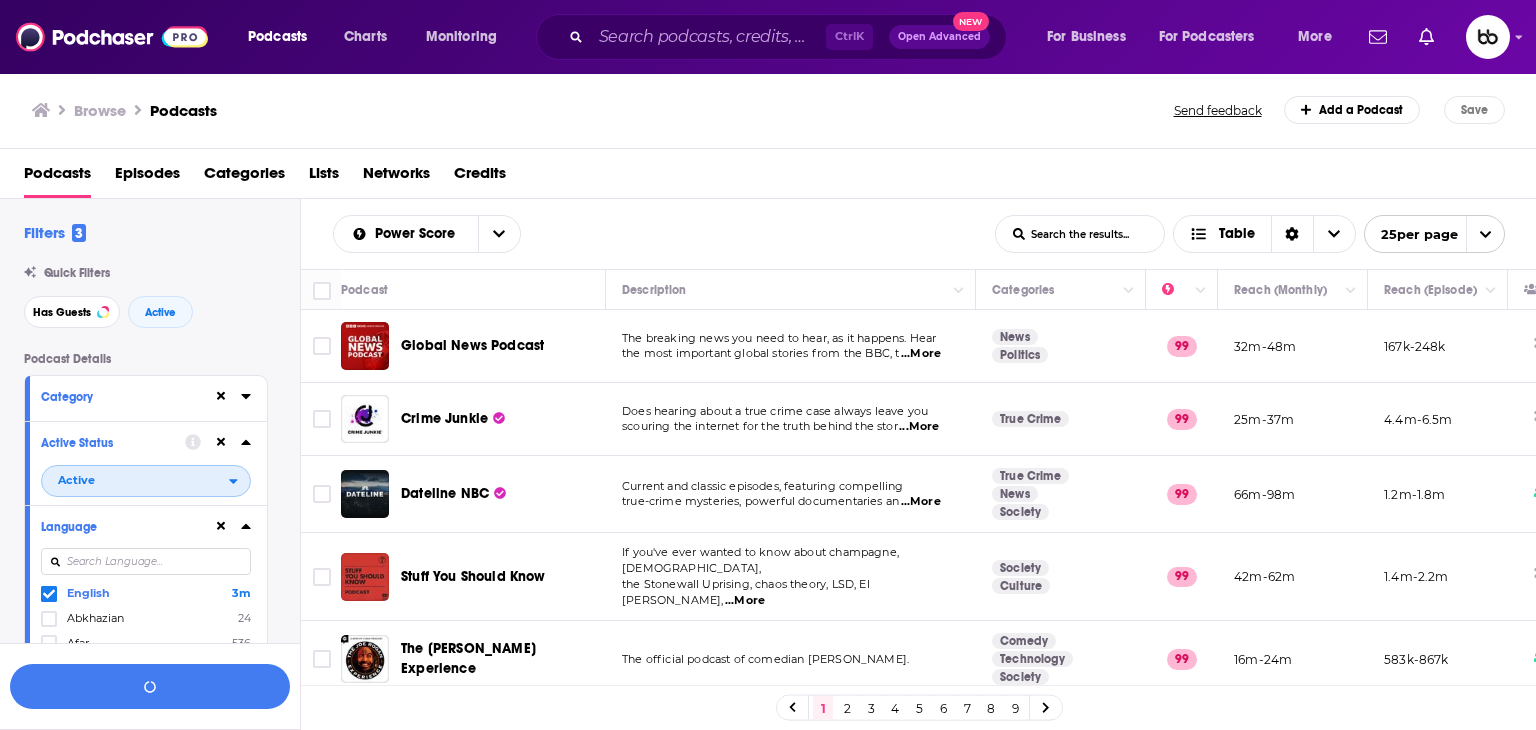 click 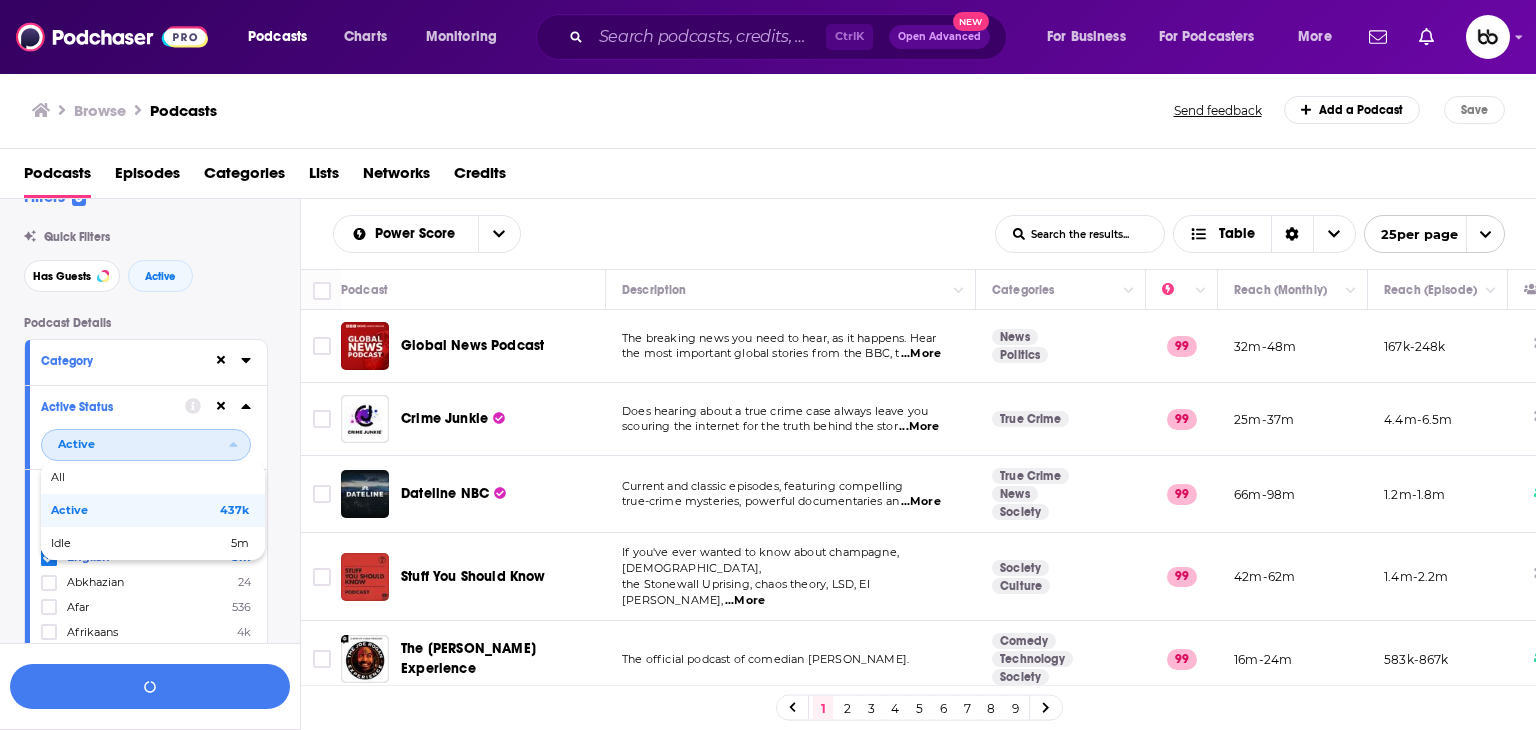 scroll, scrollTop: 100, scrollLeft: 0, axis: vertical 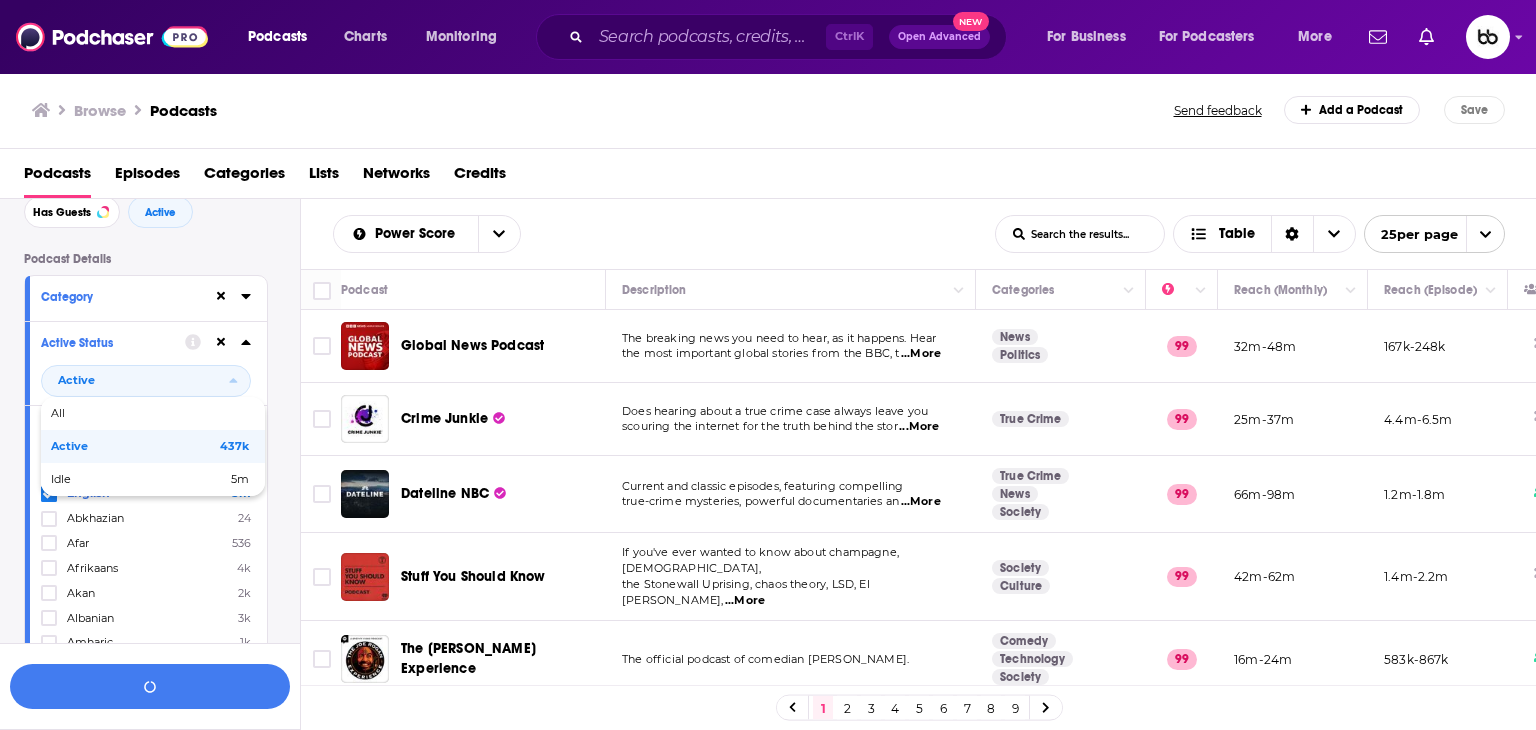 click on "Podcast Details Category Active Status Active All Active 437k Idle 5m Language English 3m Abkhazian 24 Afar 536 Afrikaans 4k Akan 2k Albanian 3k Amharic 1k Arabic 42k More Languages Has Guests Brand Safety & Suitability Political Skew Beta Show More Audience & Reach Power Score™ Reach (Monthly) Reach (Episode Average) Gender Age Income Show More" at bounding box center (162, 763) 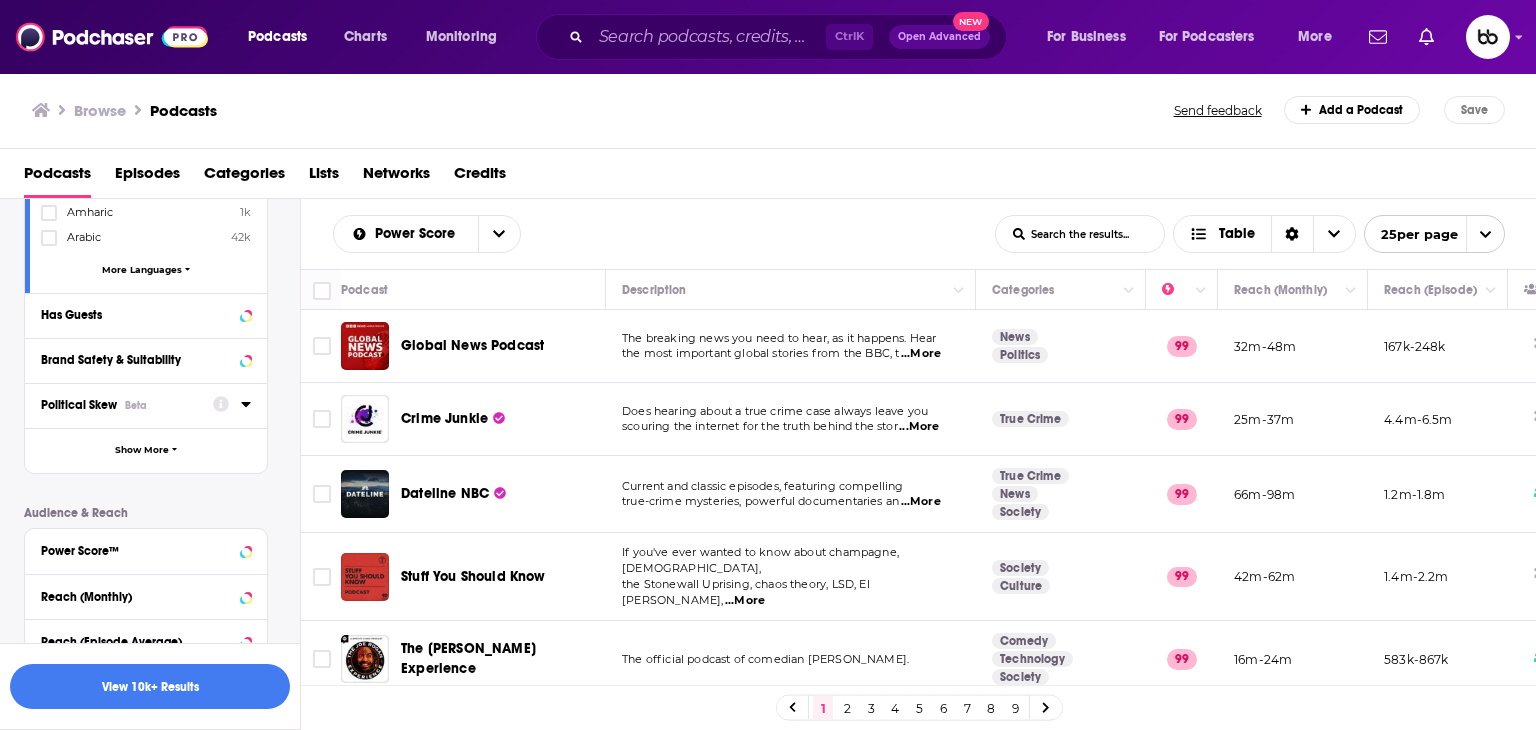 scroll, scrollTop: 500, scrollLeft: 0, axis: vertical 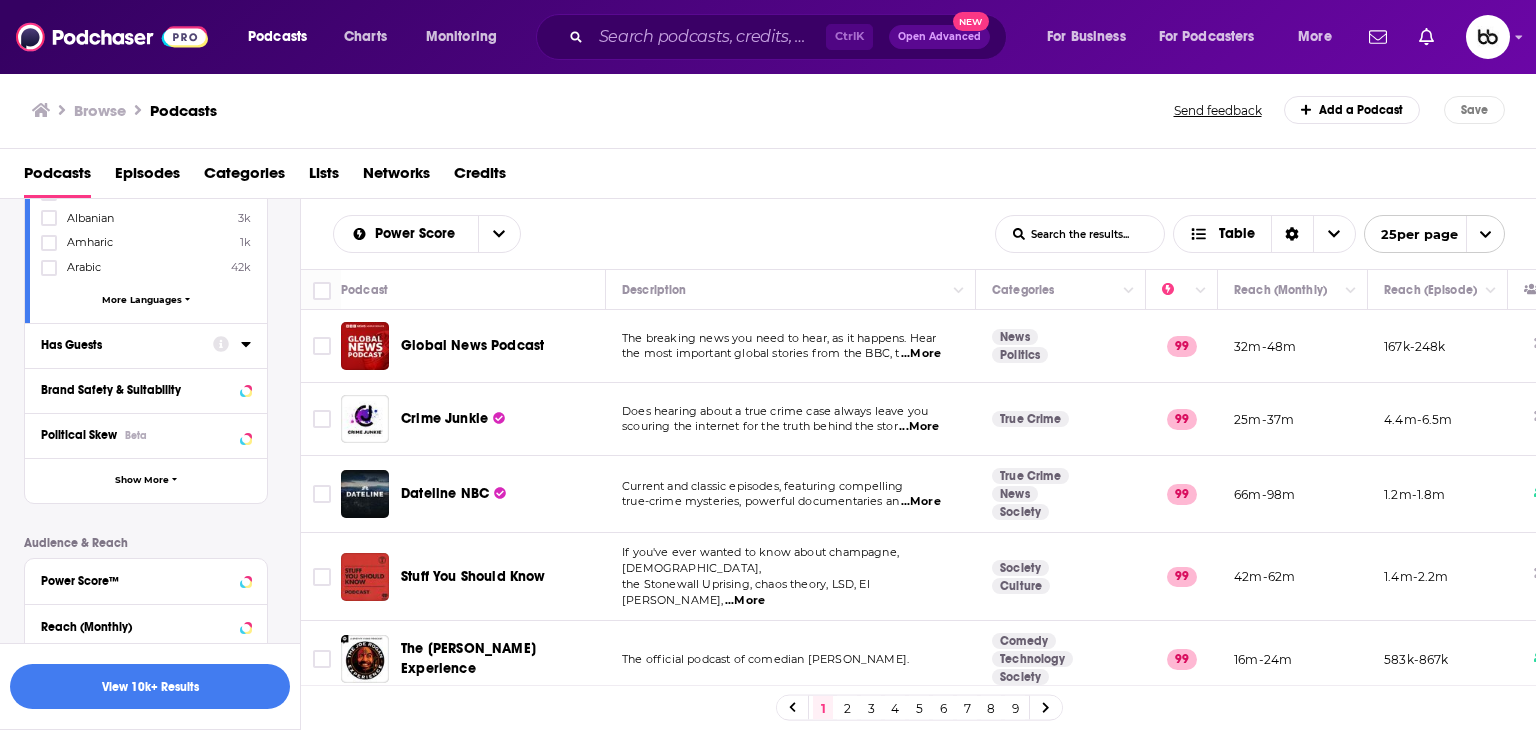 click 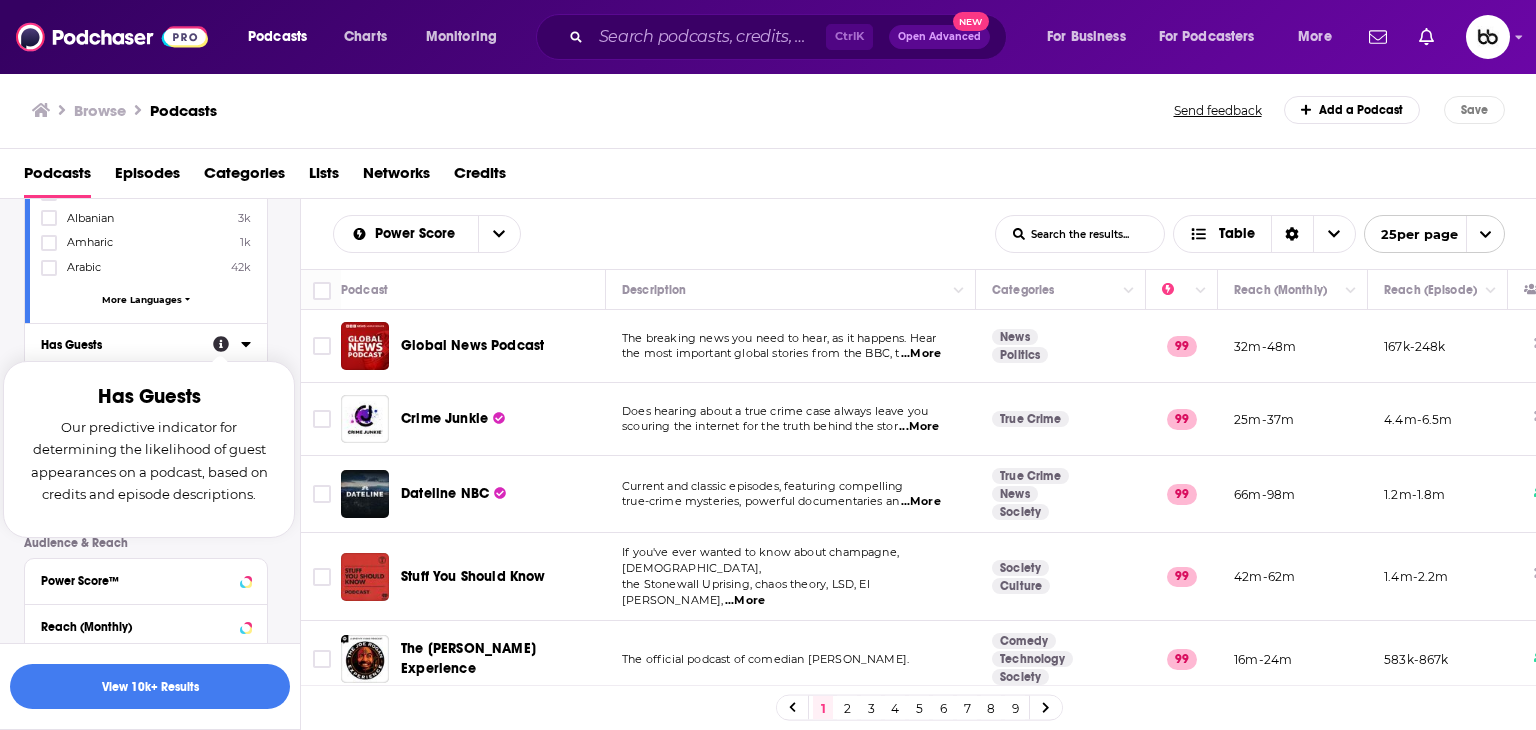 click on "Has Guests" at bounding box center [120, 345] 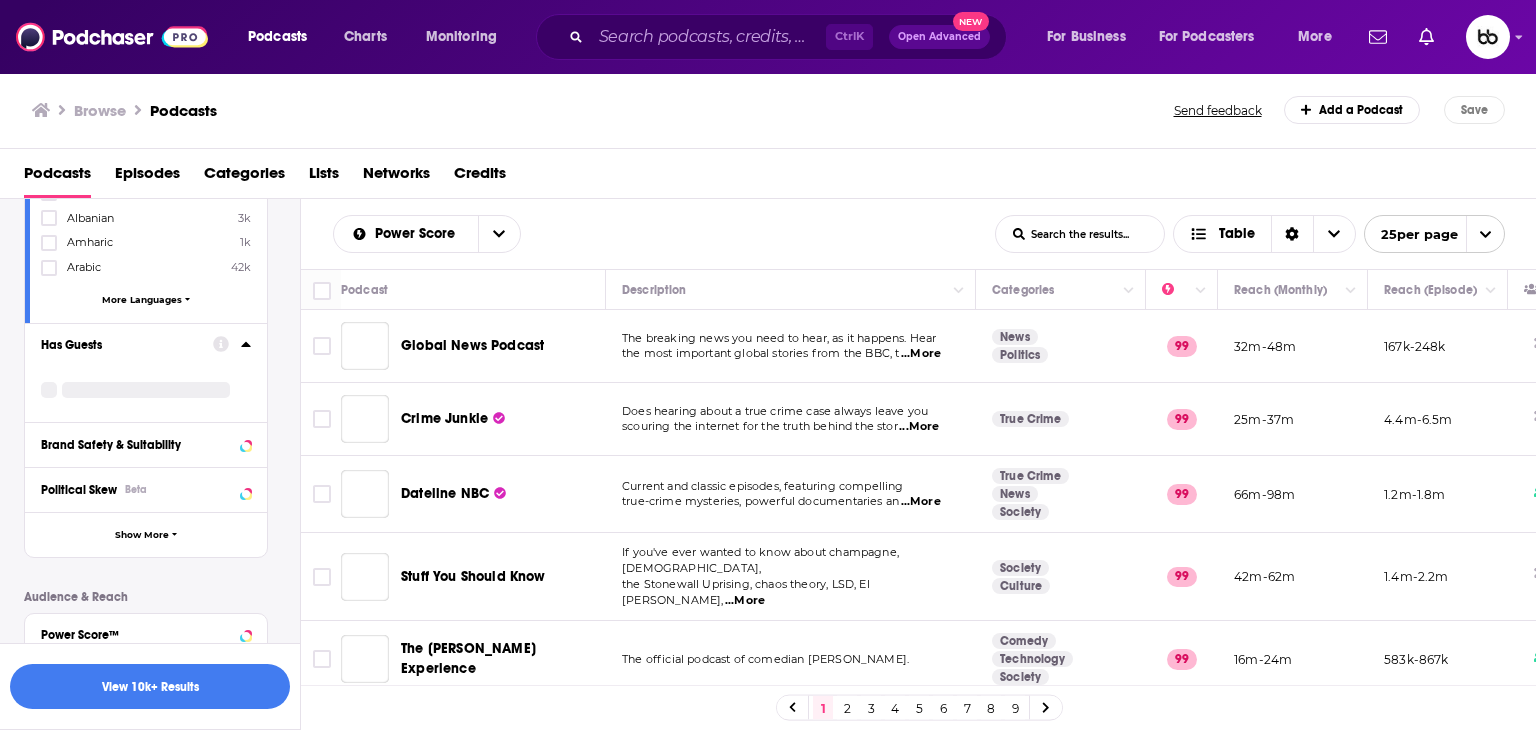 click 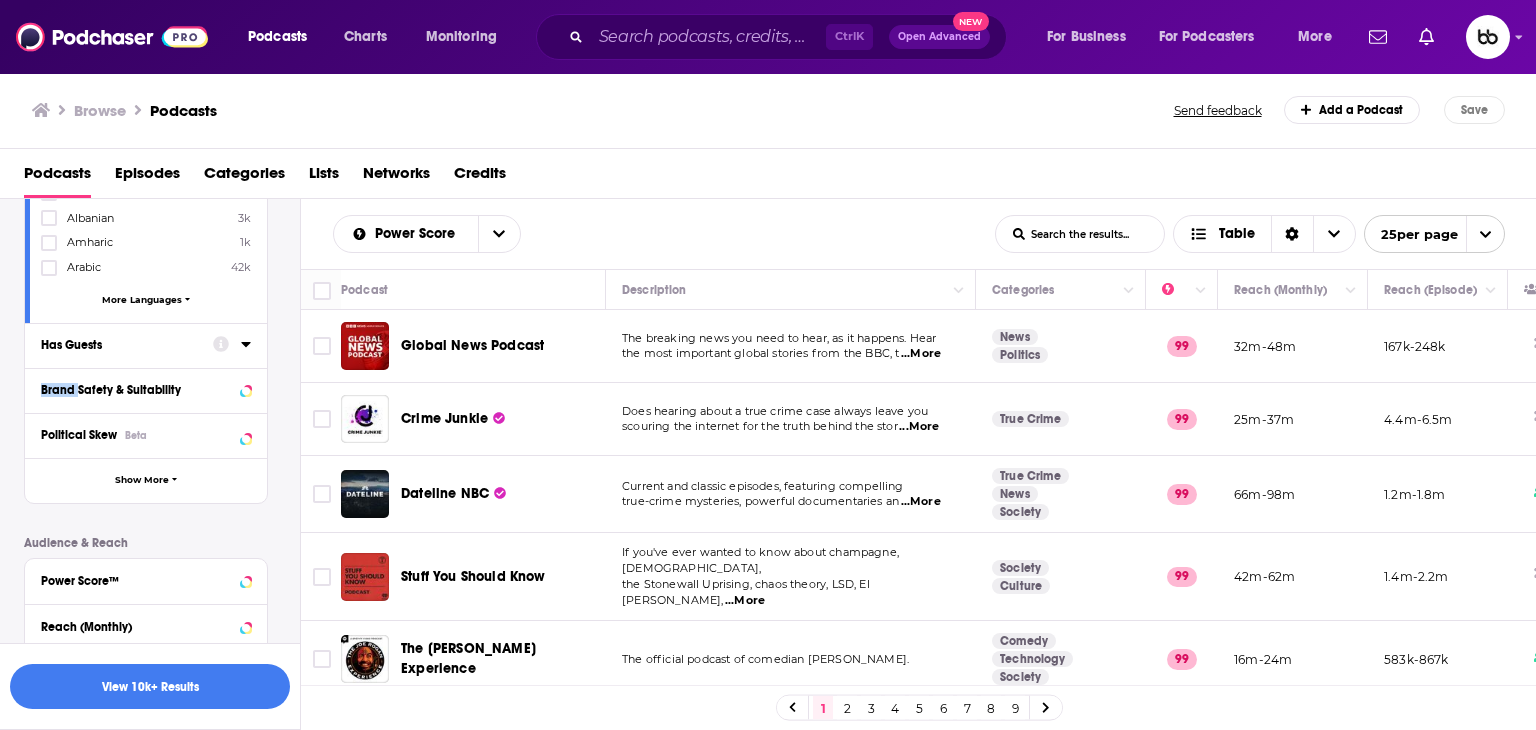click 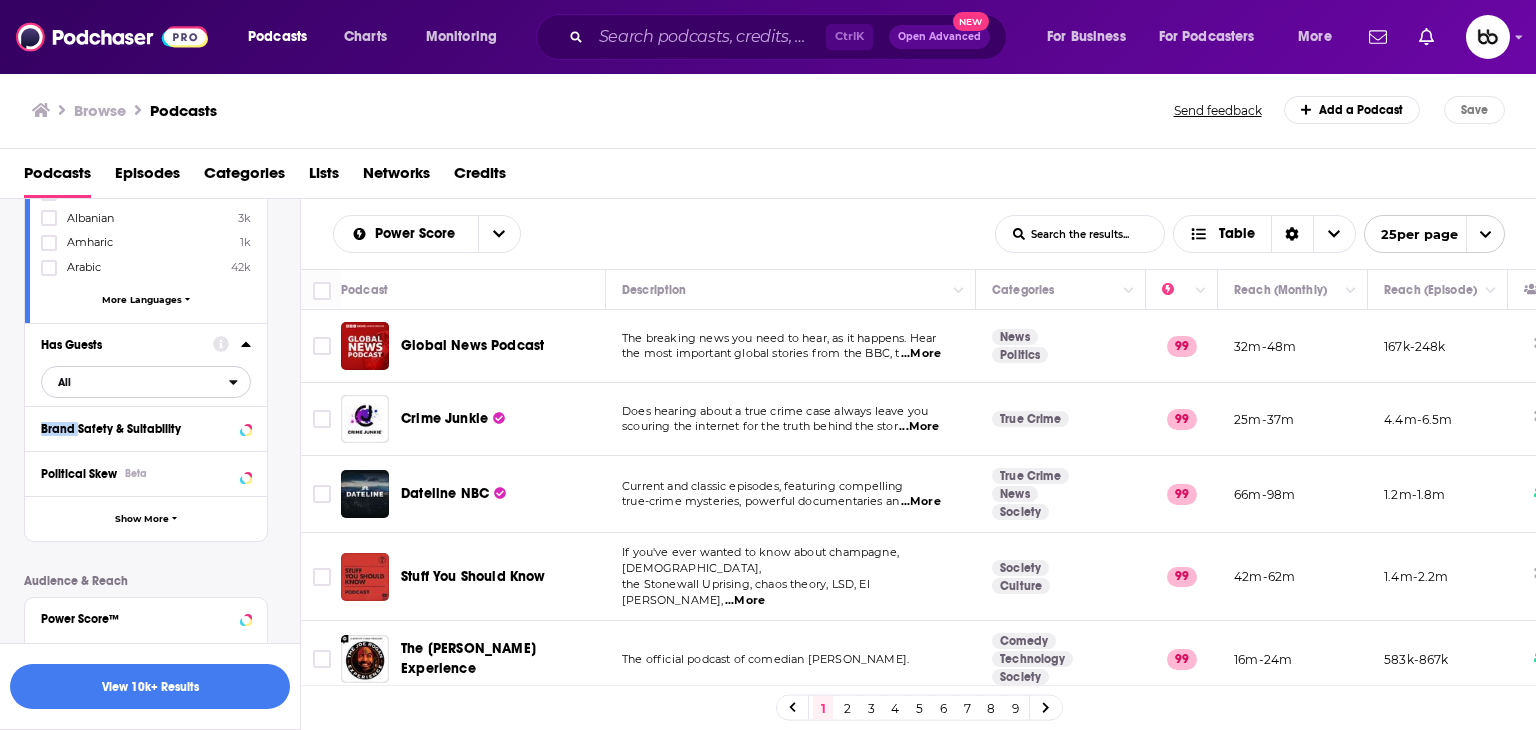 click on "All" at bounding box center [135, 382] 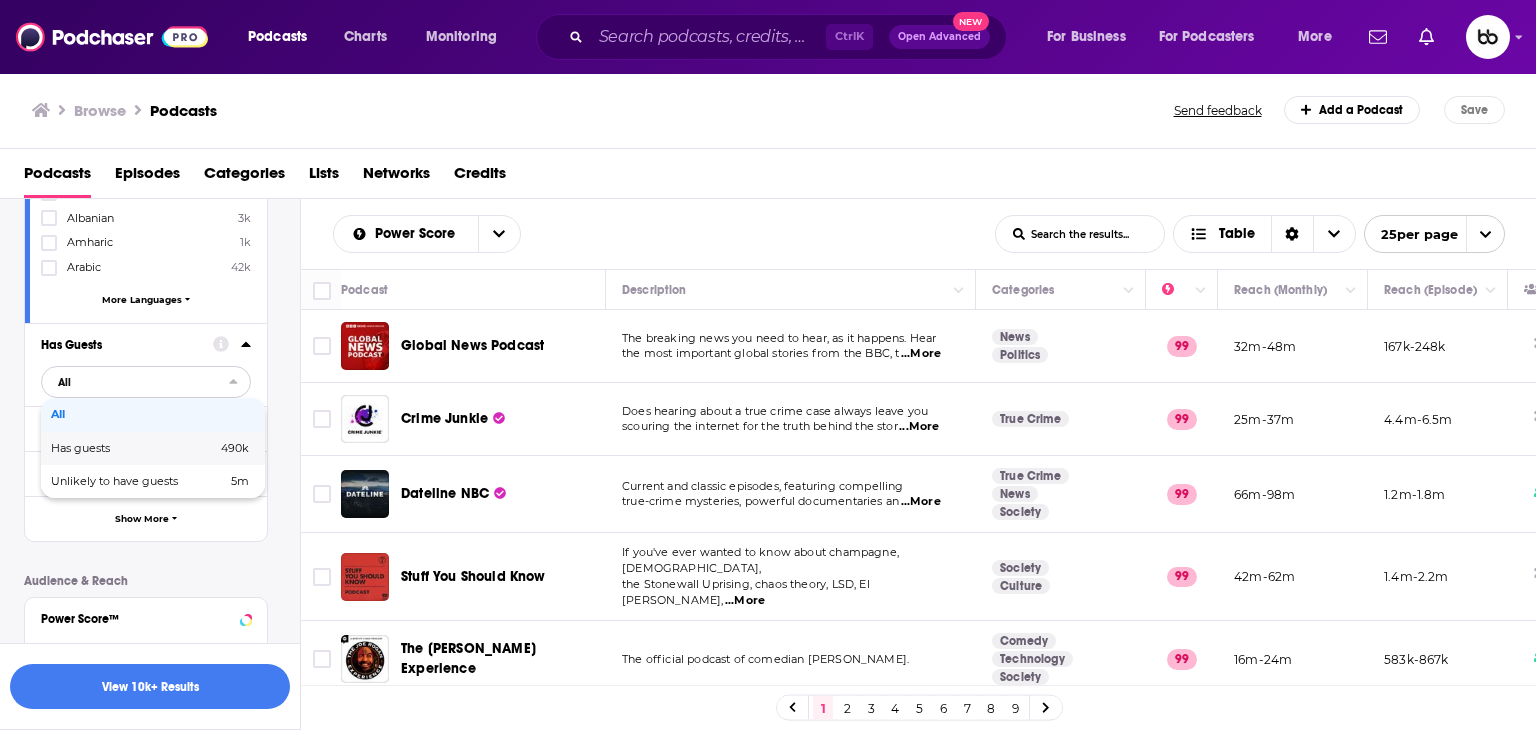 click on "Has guests" at bounding box center (107, 448) 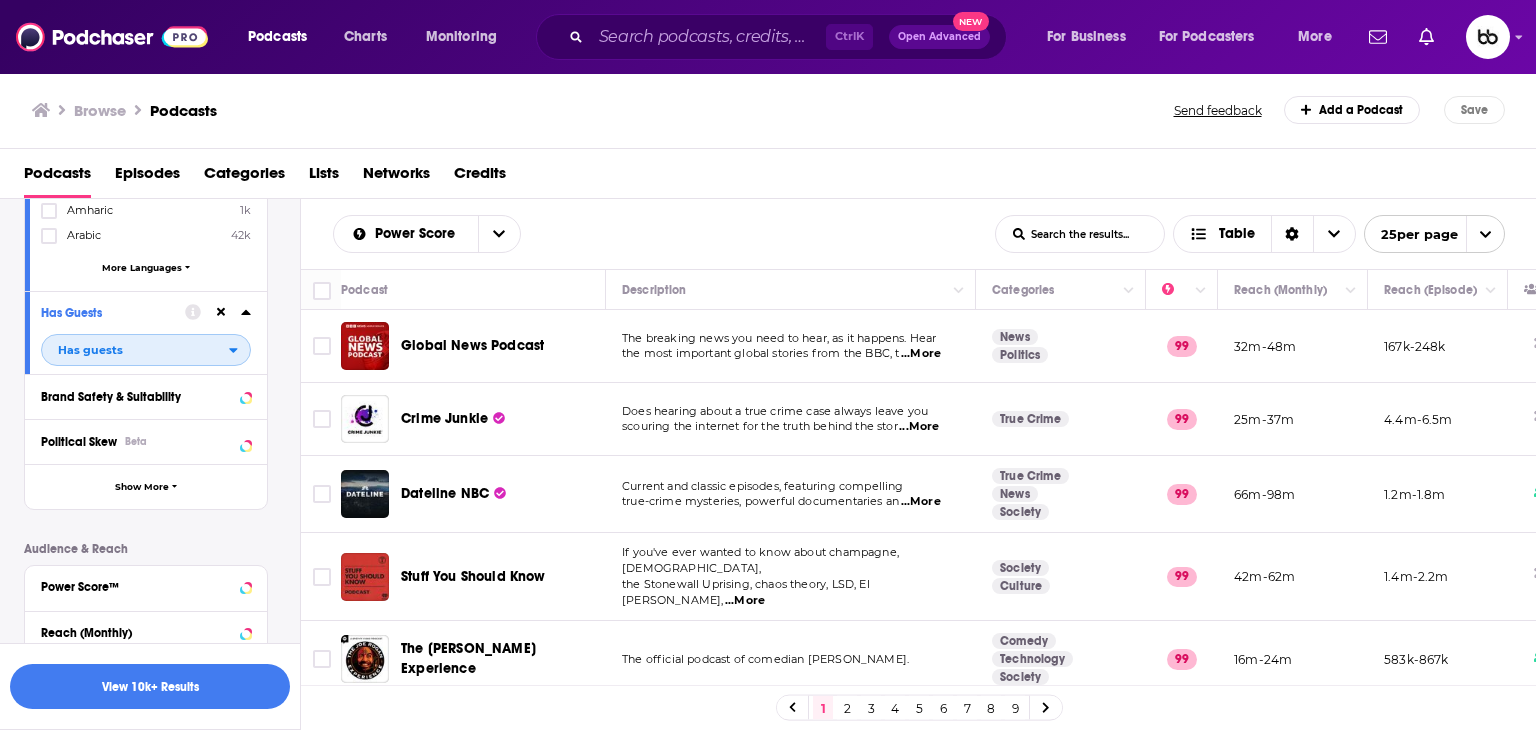 scroll, scrollTop: 600, scrollLeft: 0, axis: vertical 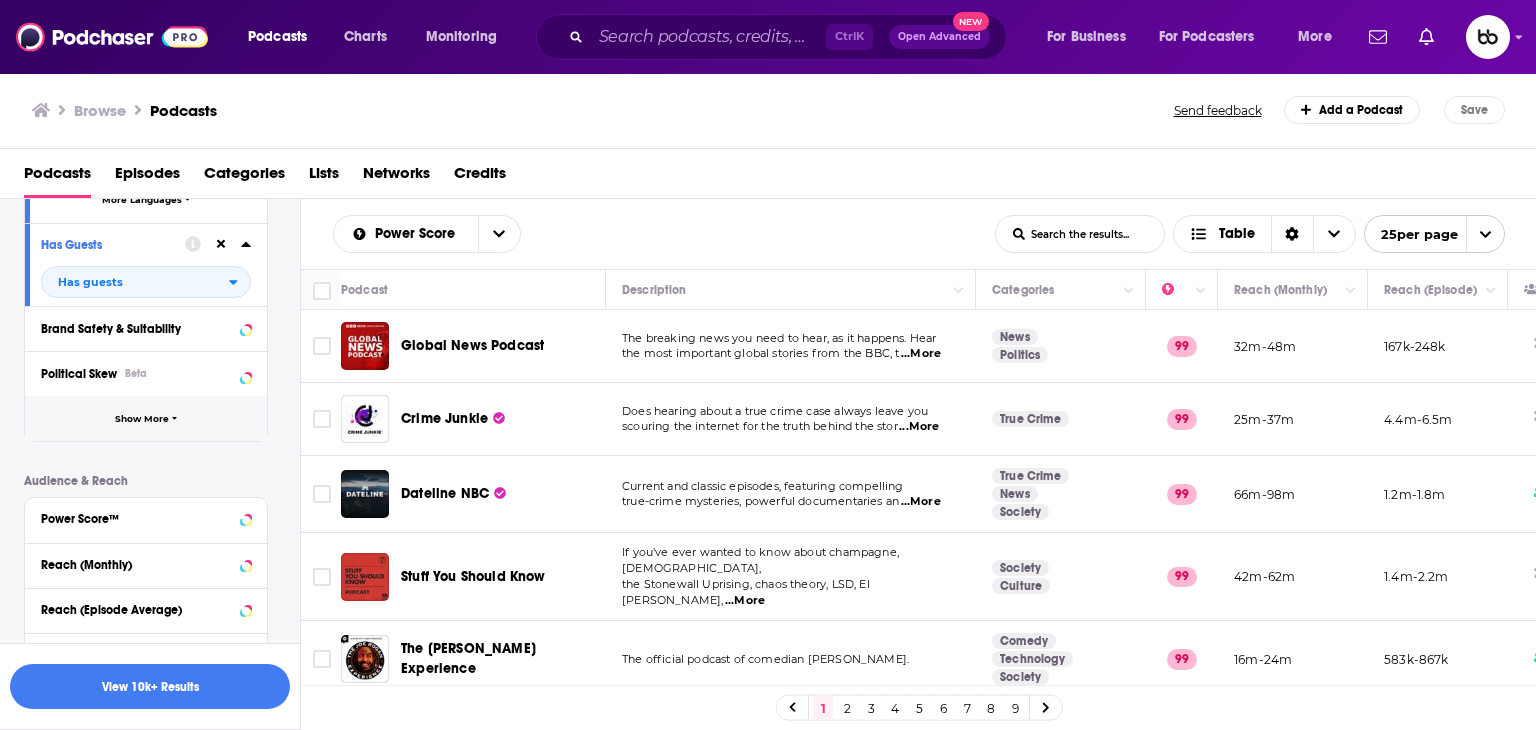 click on "Show More" at bounding box center [142, 419] 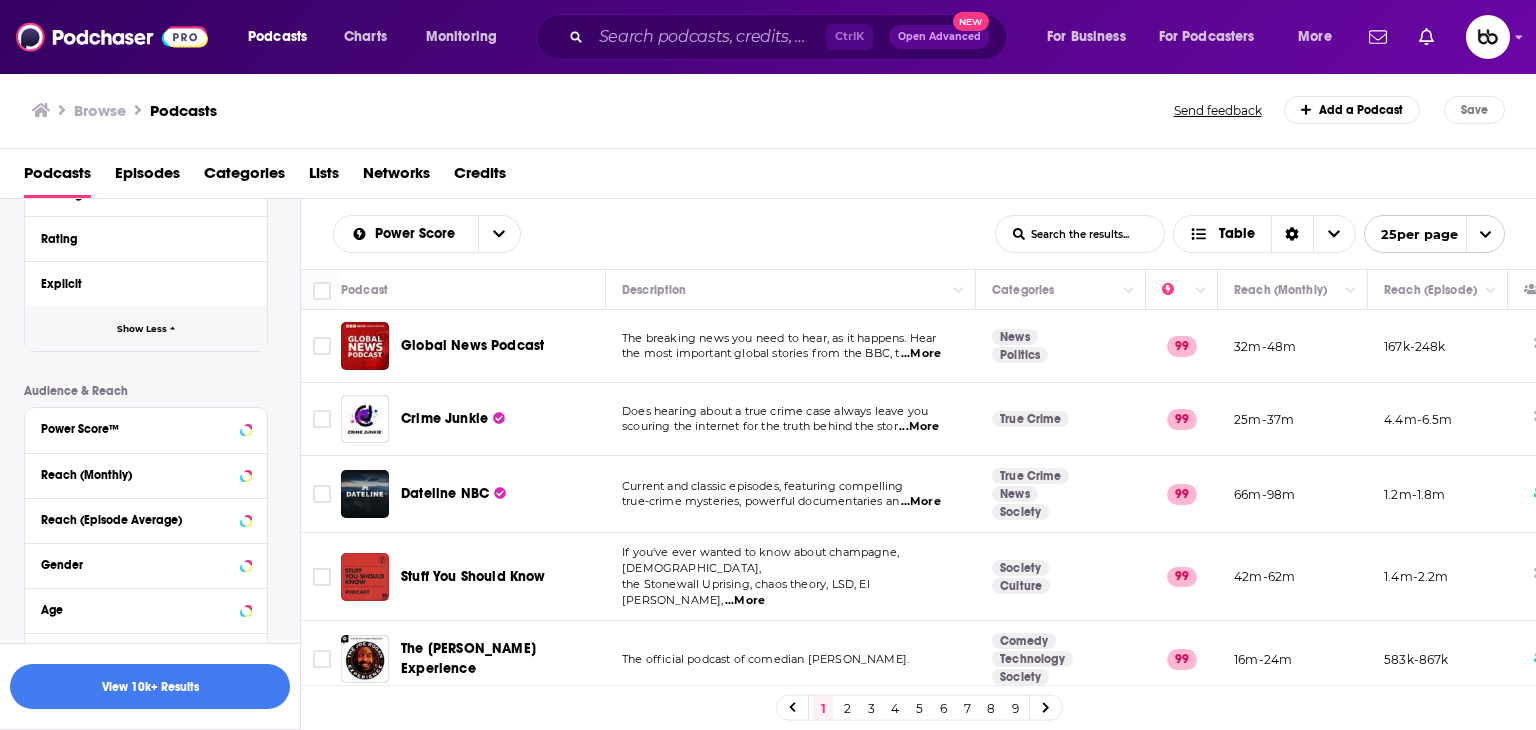 scroll, scrollTop: 1100, scrollLeft: 0, axis: vertical 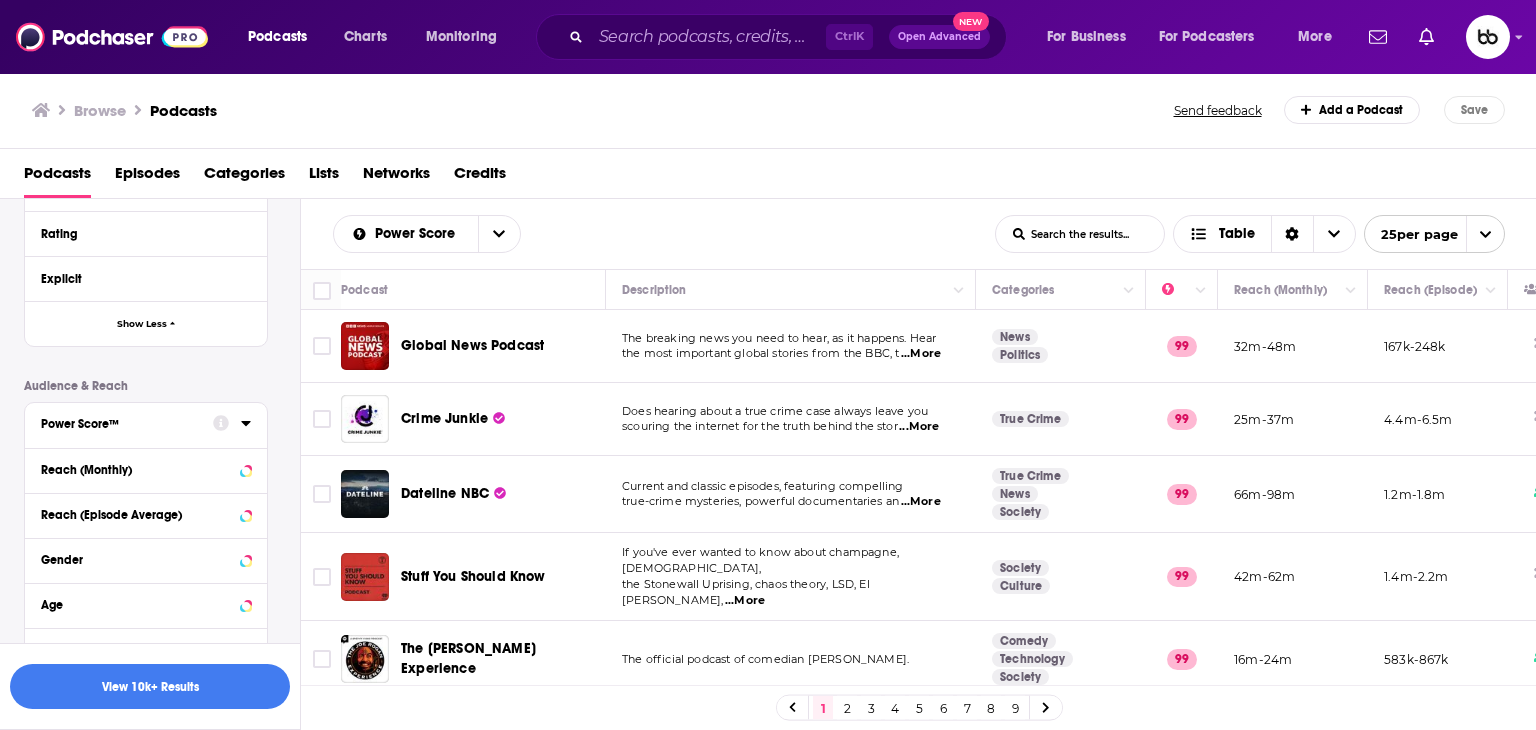 click 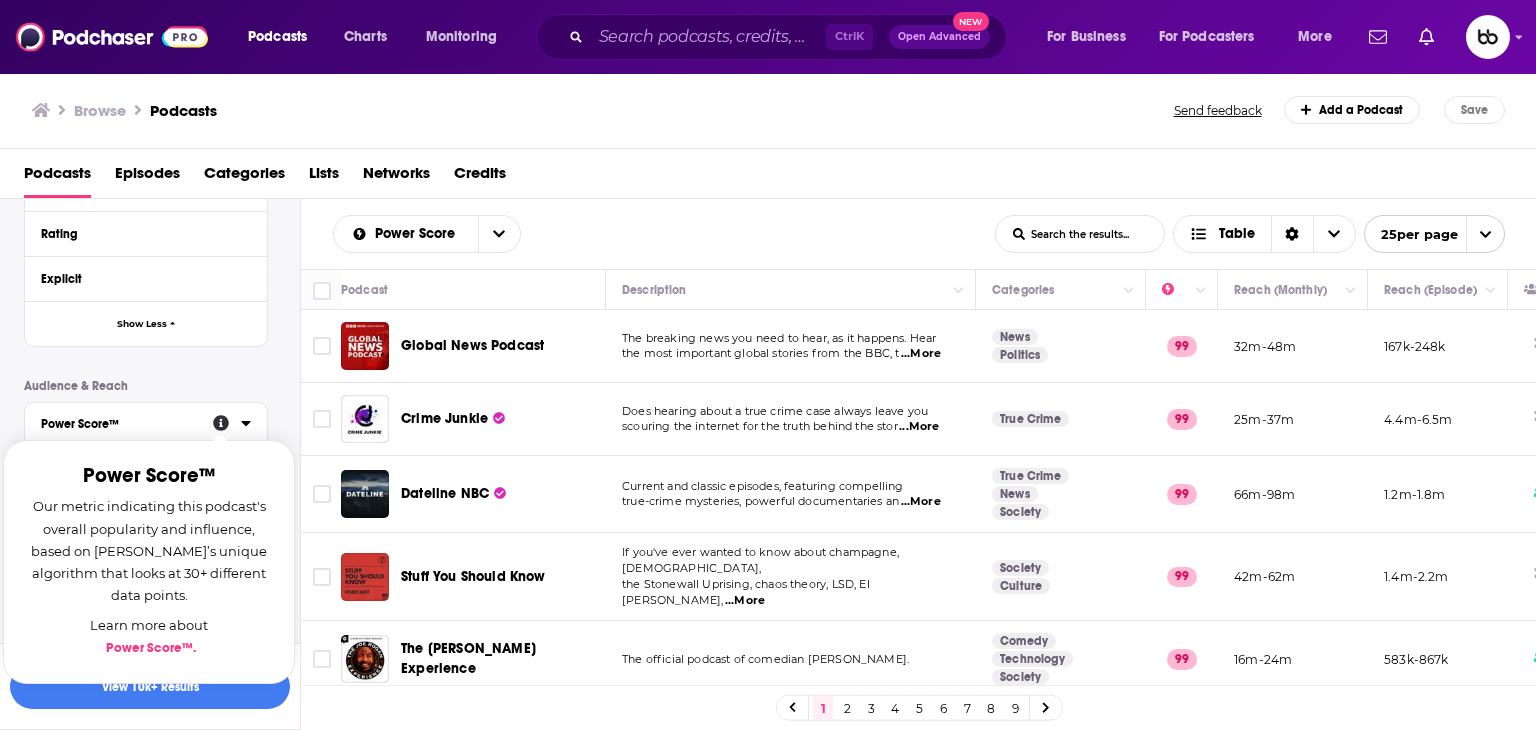 click 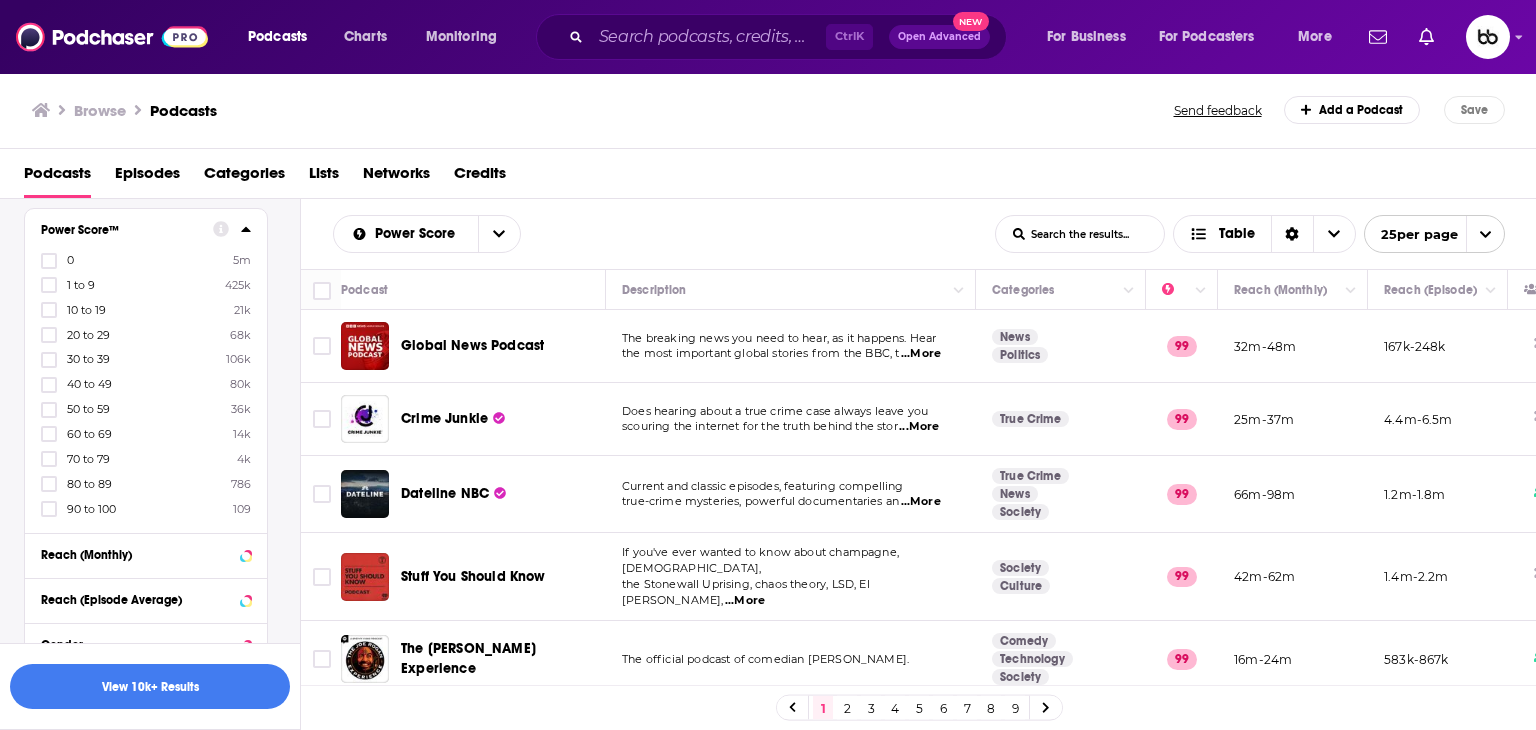 scroll, scrollTop: 1300, scrollLeft: 0, axis: vertical 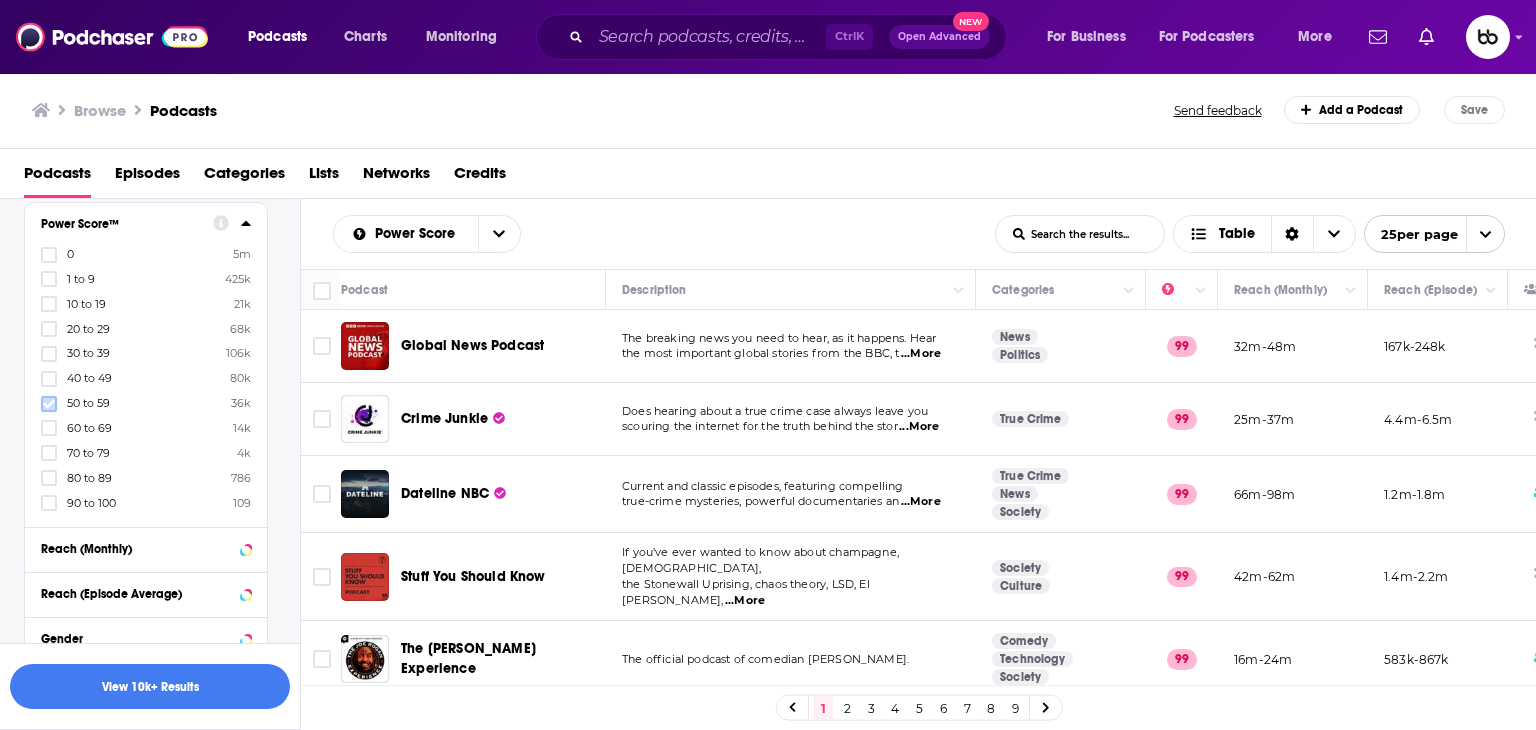 click 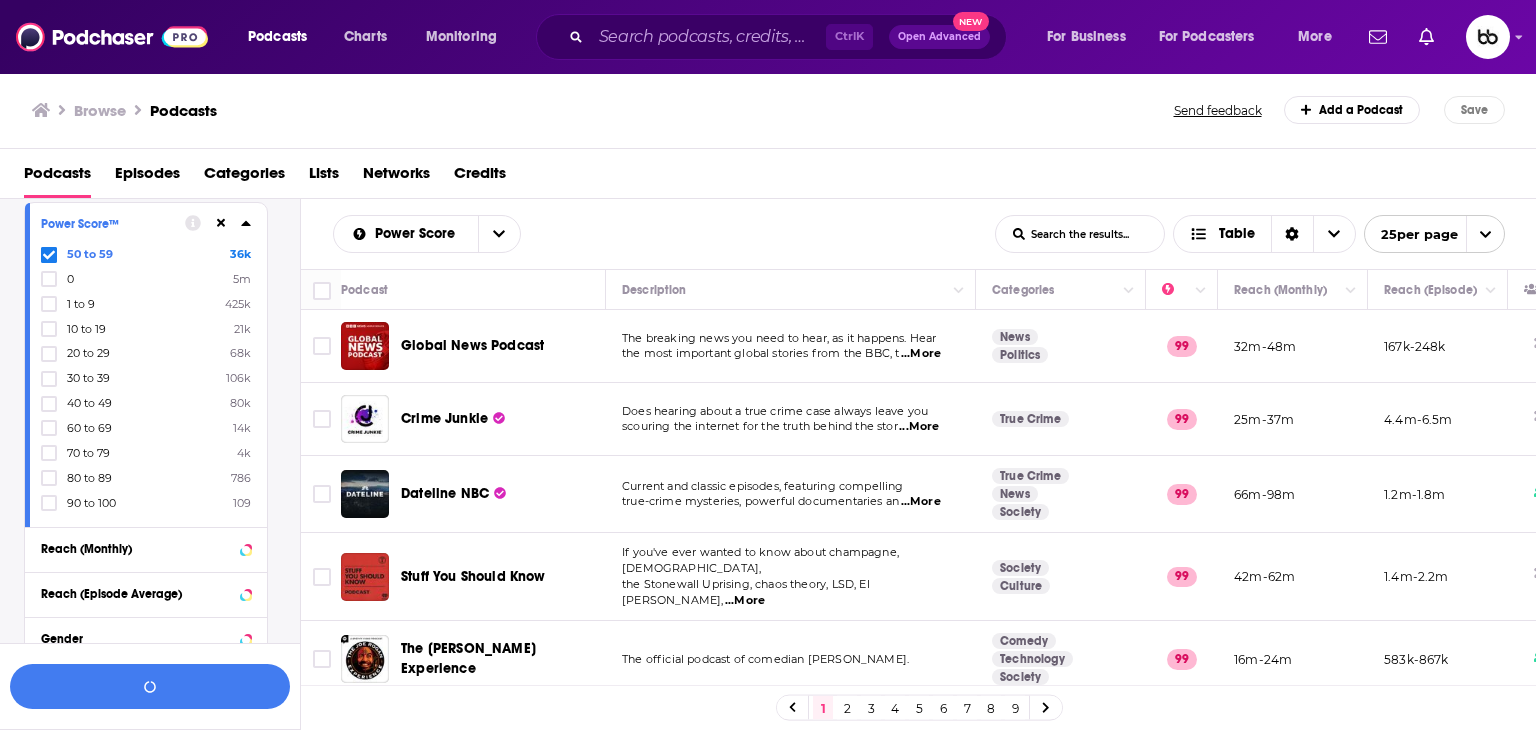 click 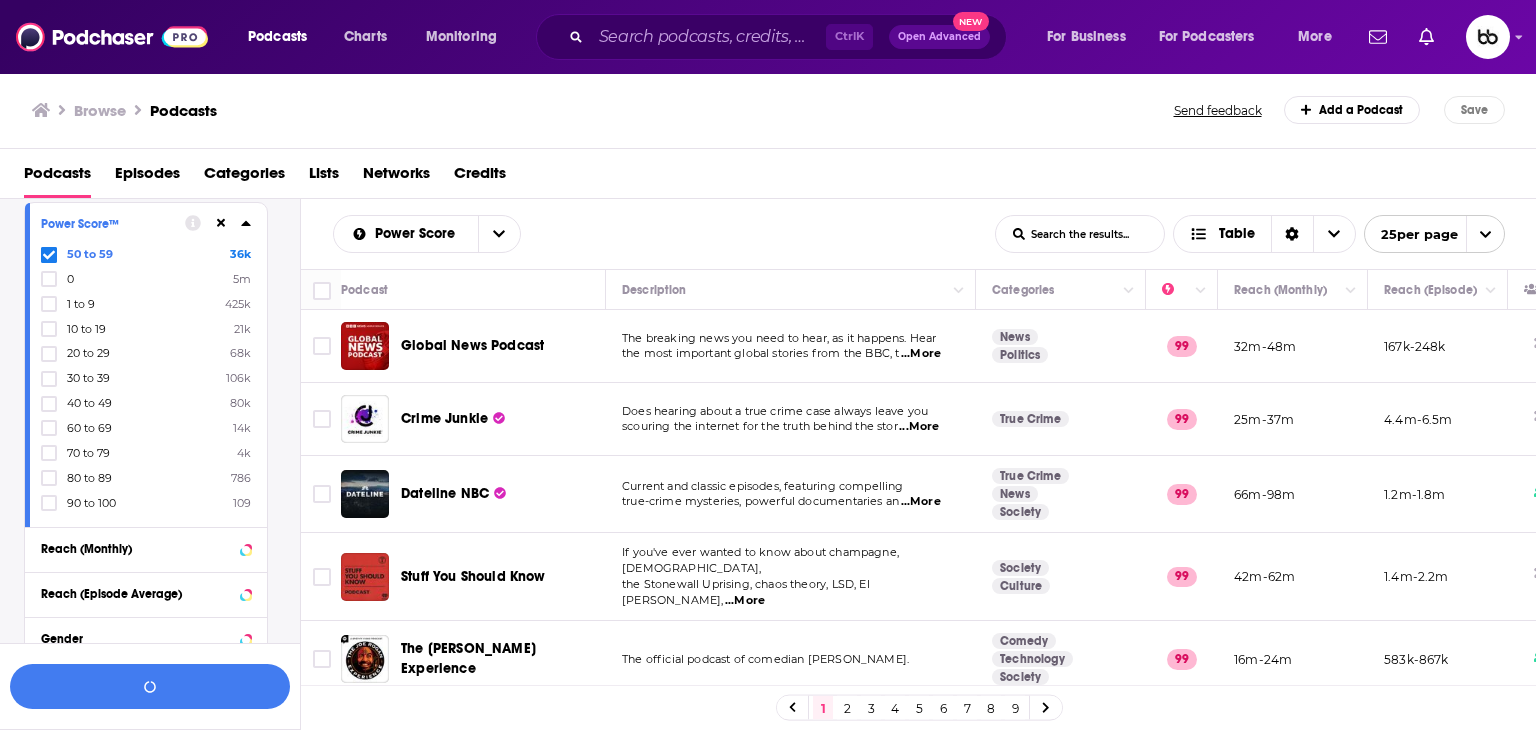 scroll, scrollTop: 1238, scrollLeft: 0, axis: vertical 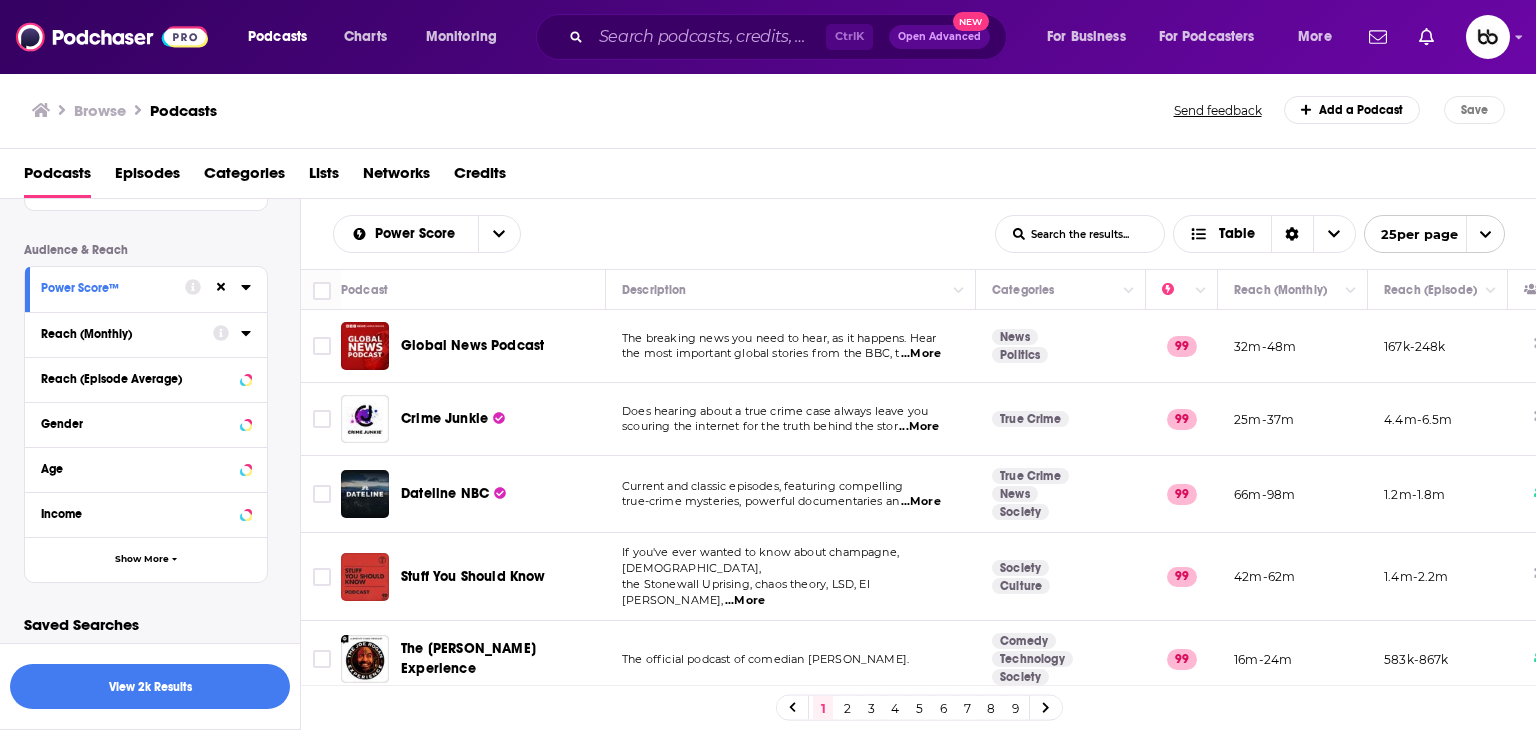 click 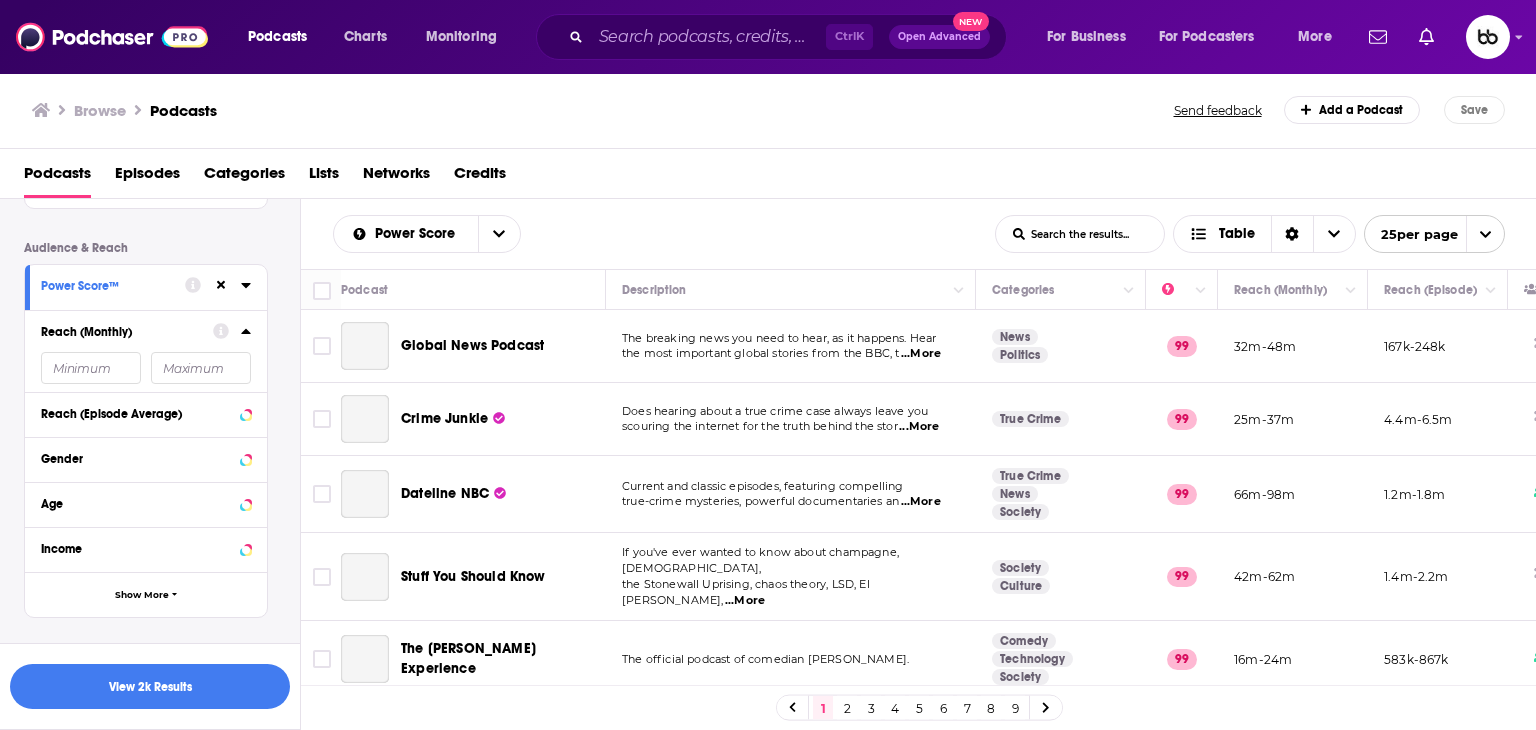 scroll, scrollTop: 1276, scrollLeft: 0, axis: vertical 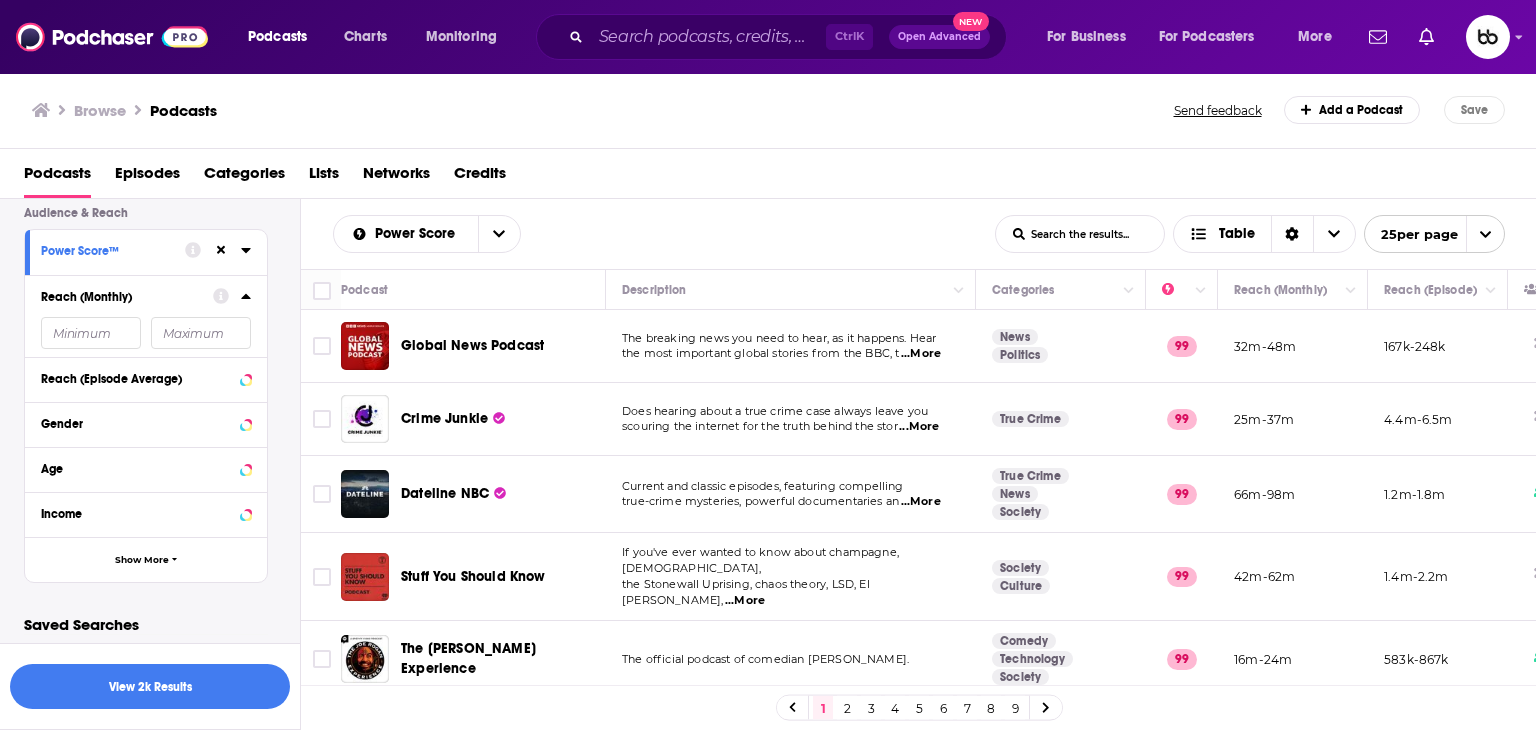 click 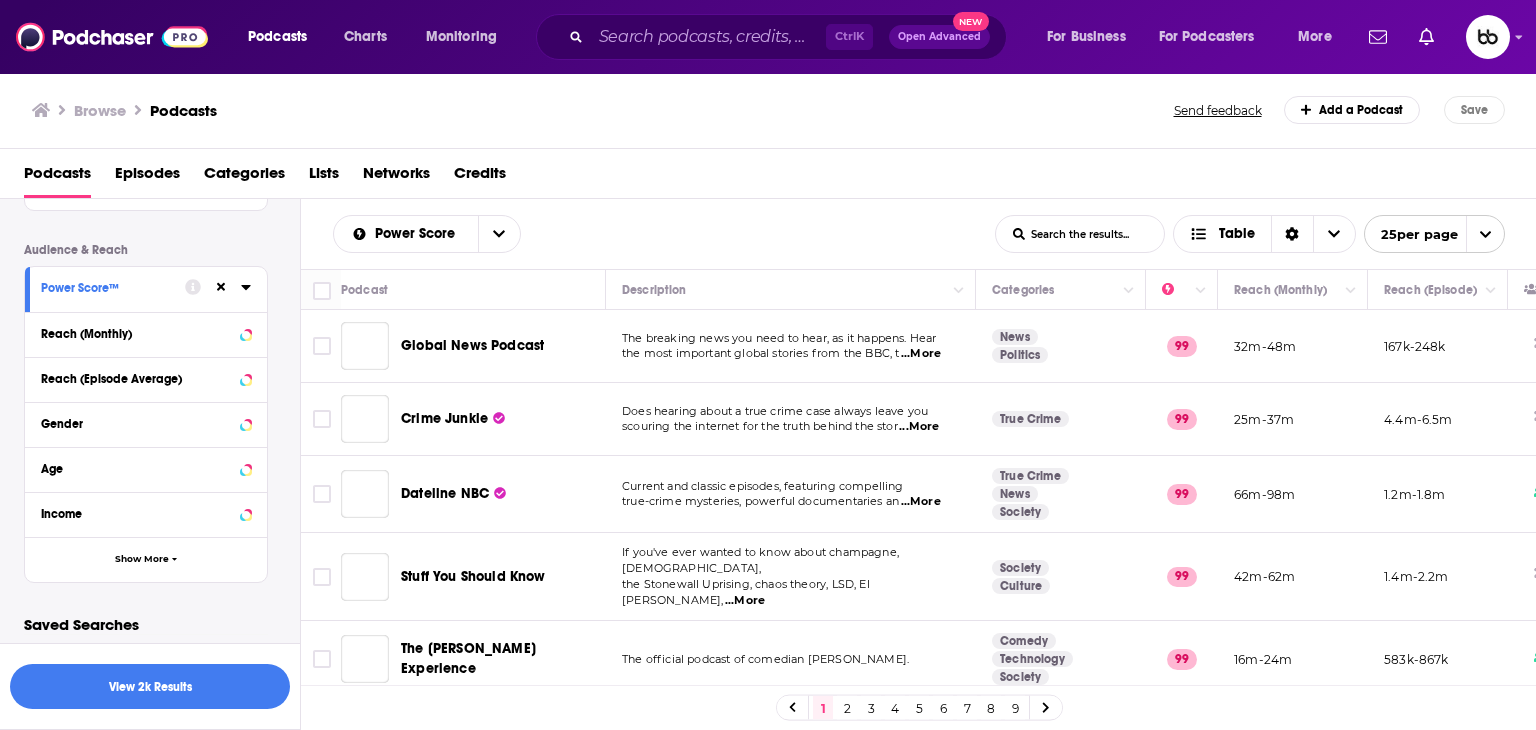 scroll, scrollTop: 1238, scrollLeft: 0, axis: vertical 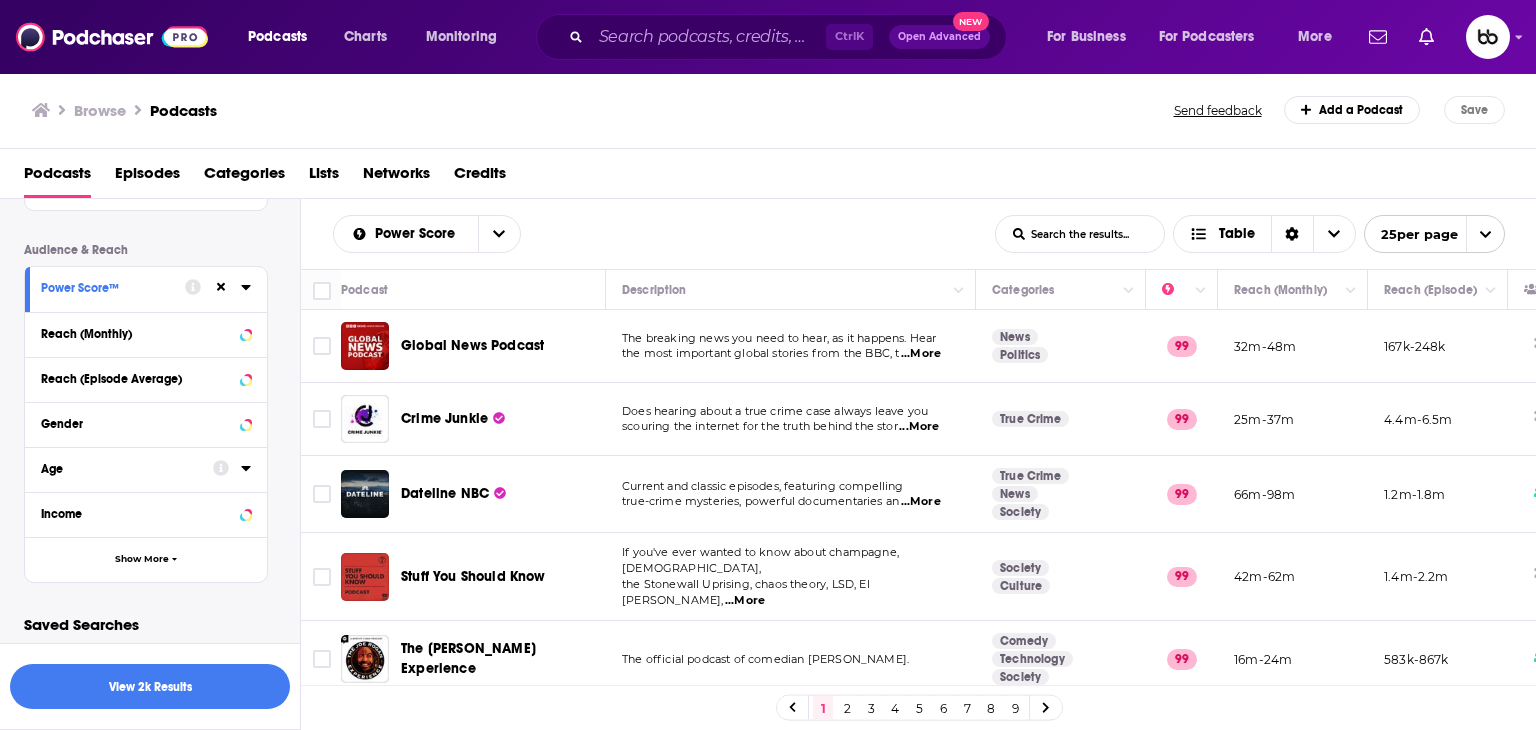 click 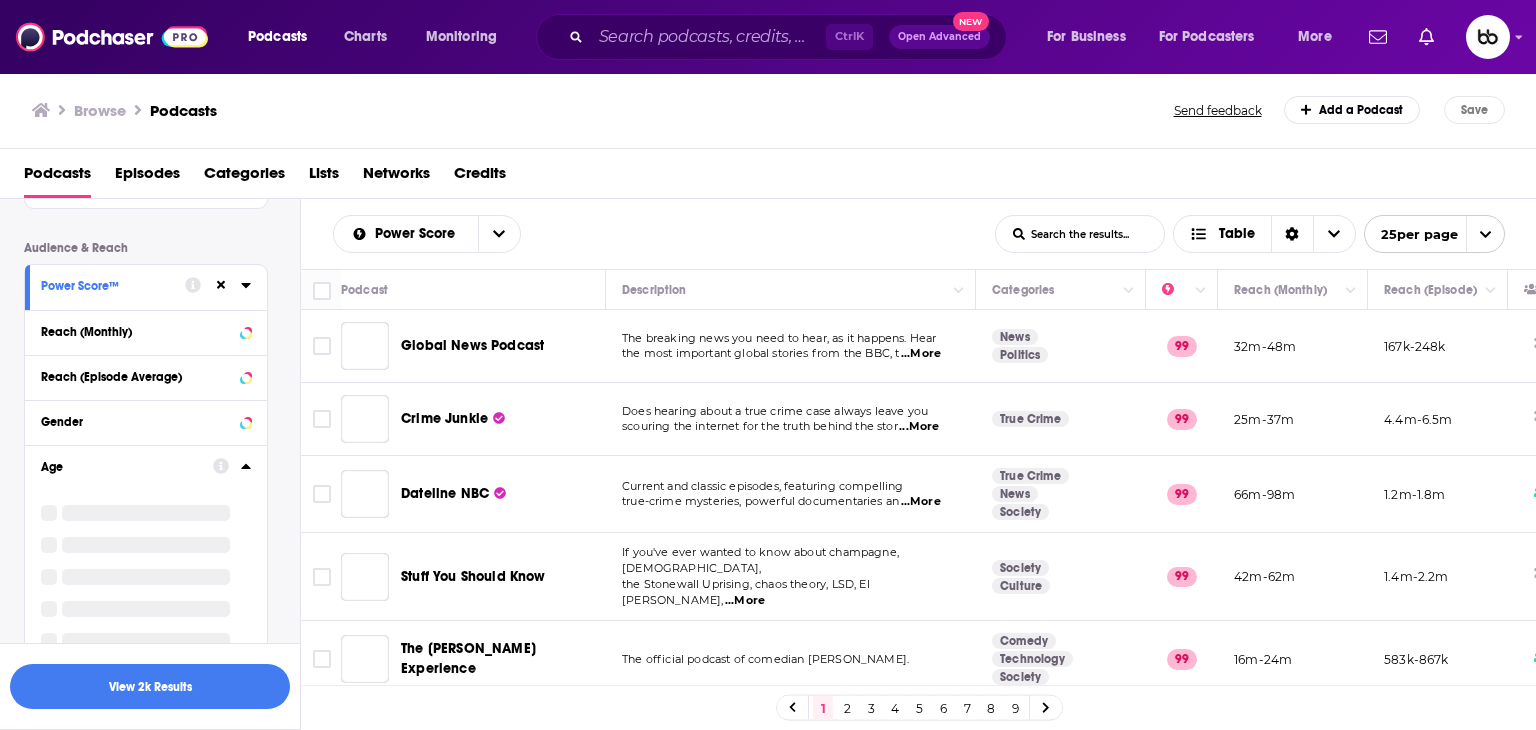 scroll, scrollTop: 1300, scrollLeft: 0, axis: vertical 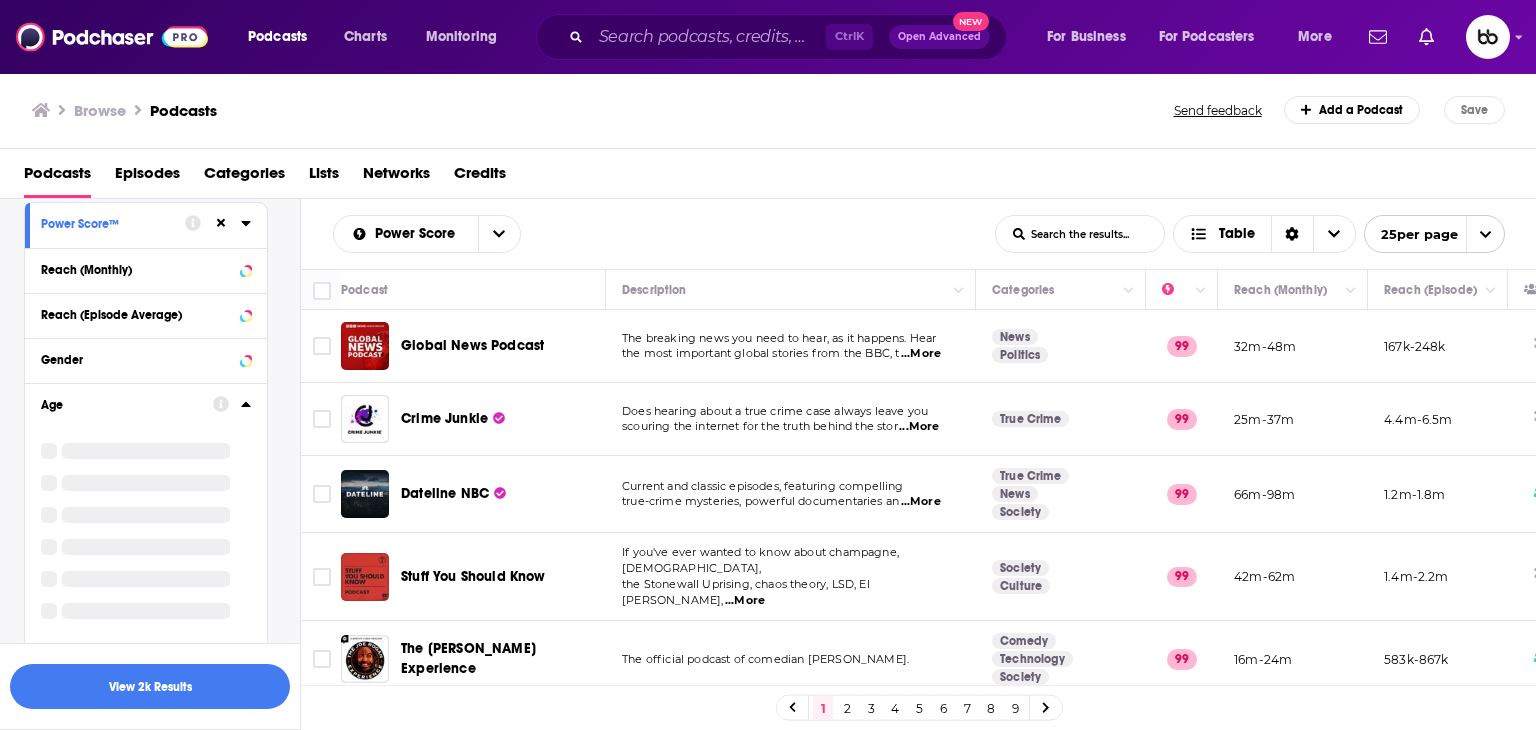 click 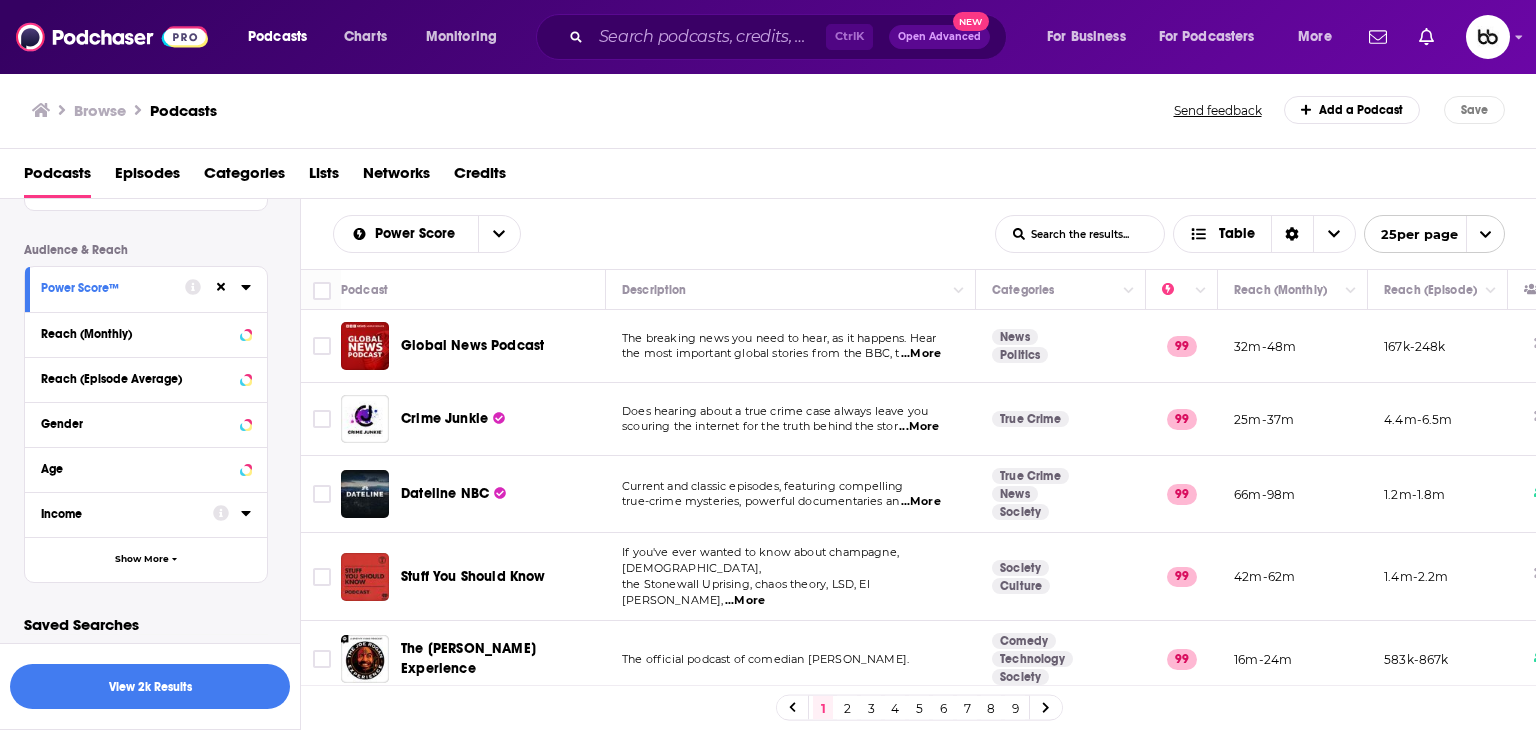 click 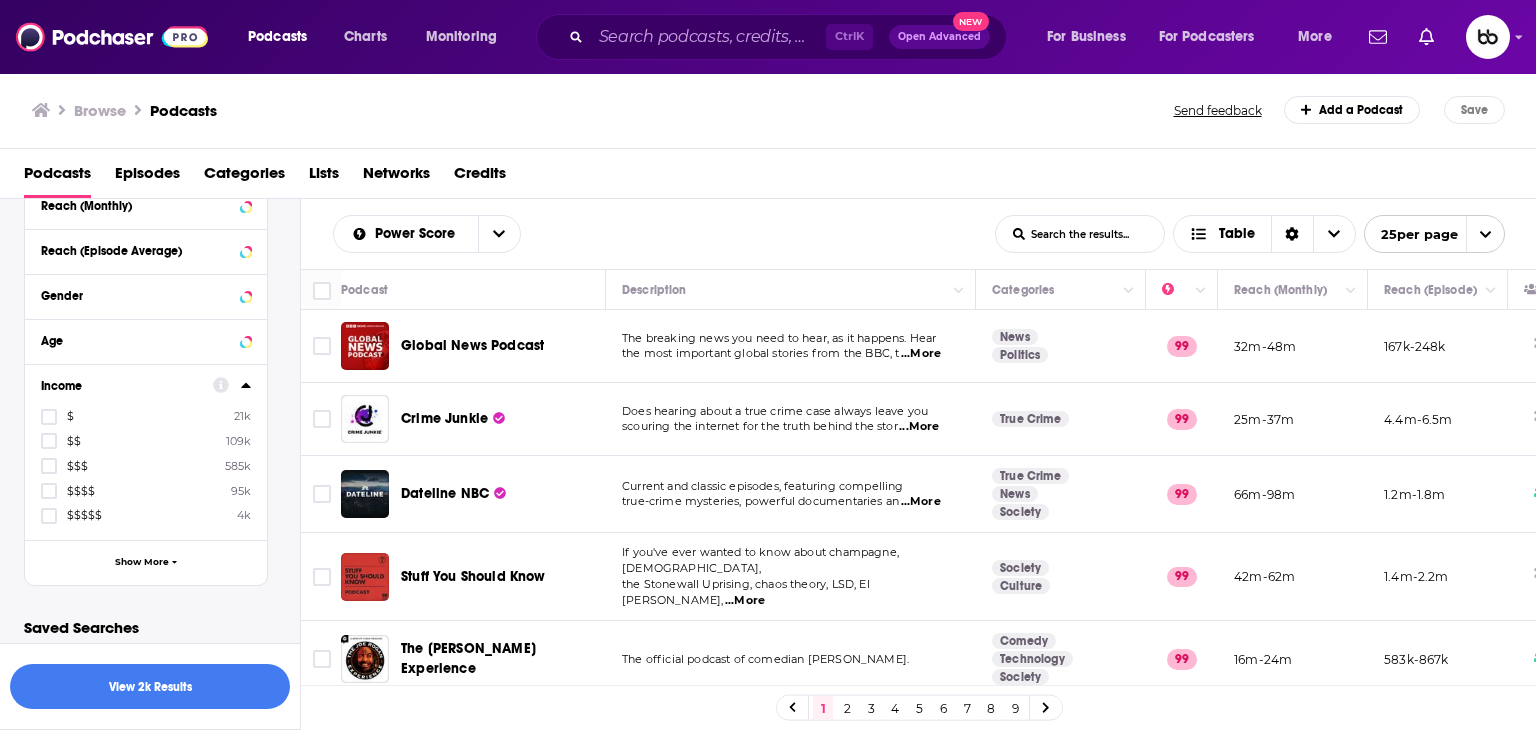 scroll, scrollTop: 1369, scrollLeft: 0, axis: vertical 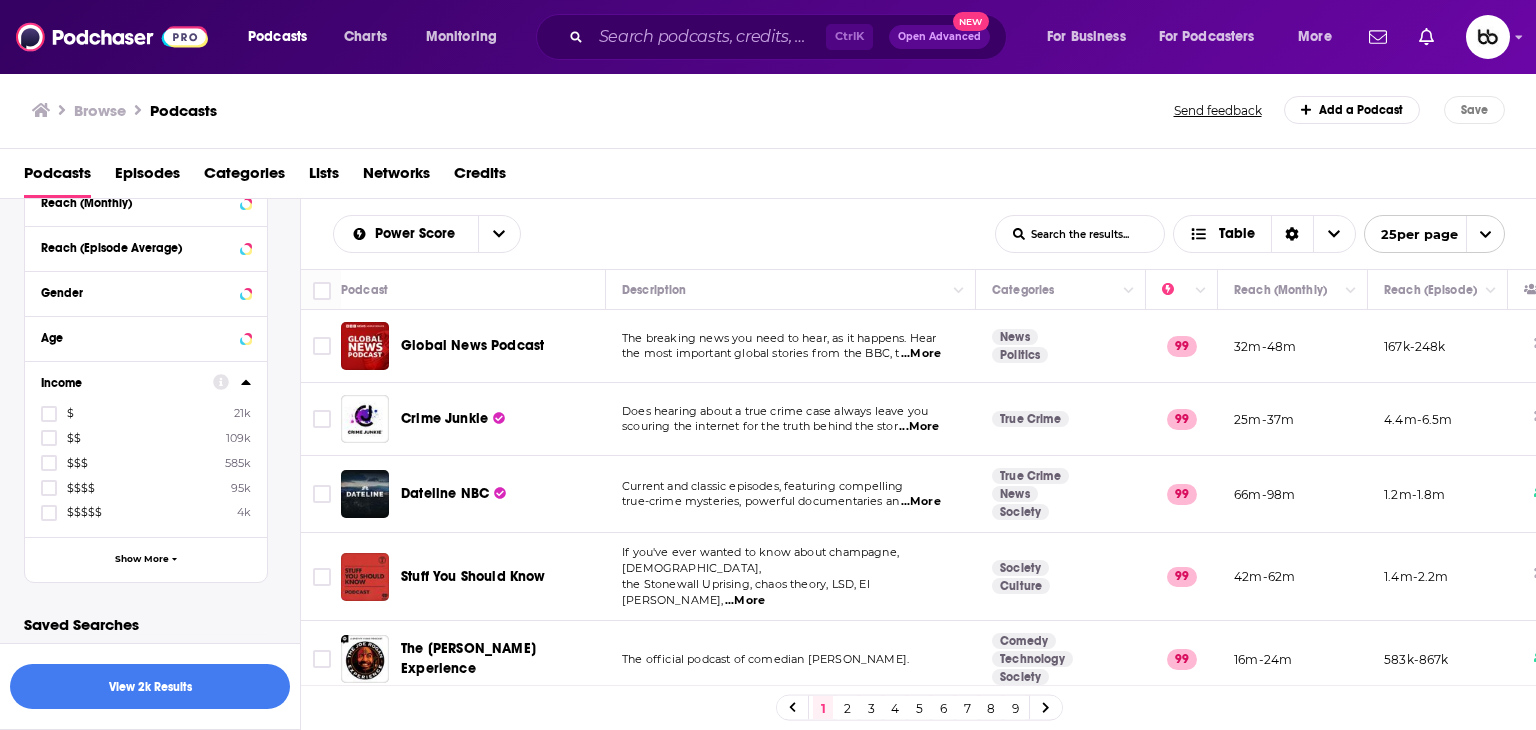 click on "Power Score List Search Input Search the results... Table" at bounding box center (664, 234) 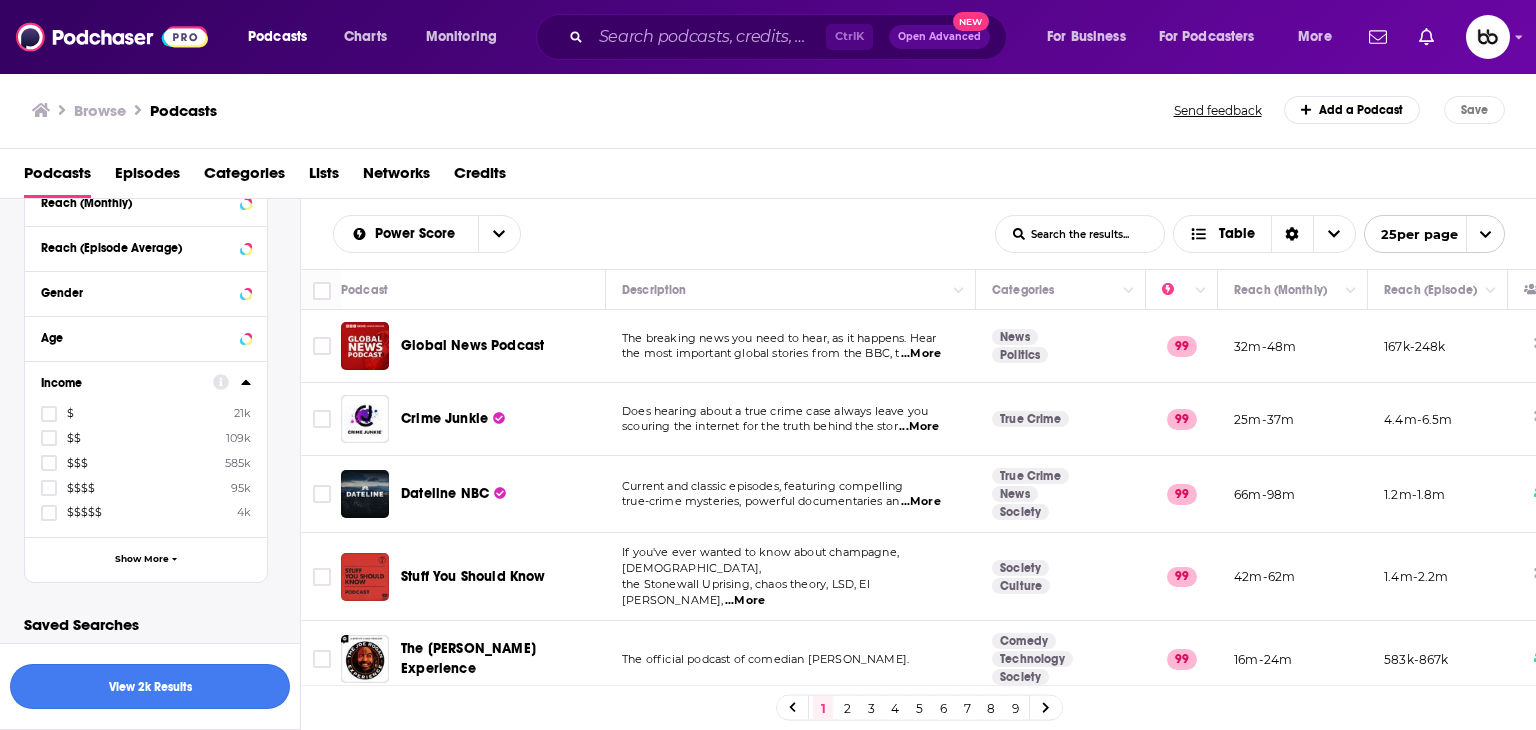 click on "View 2k Results" at bounding box center (150, 686) 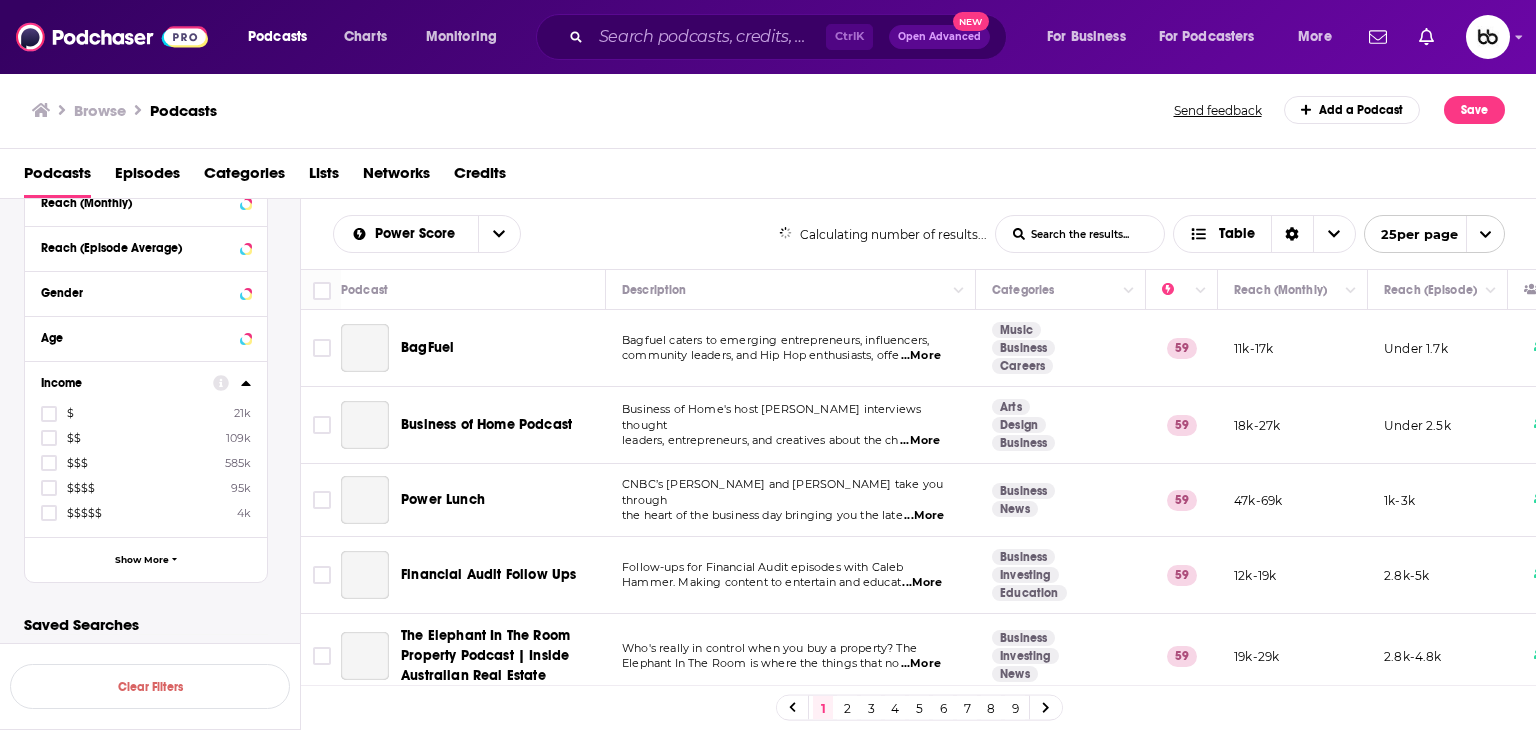 scroll, scrollTop: 1164, scrollLeft: 0, axis: vertical 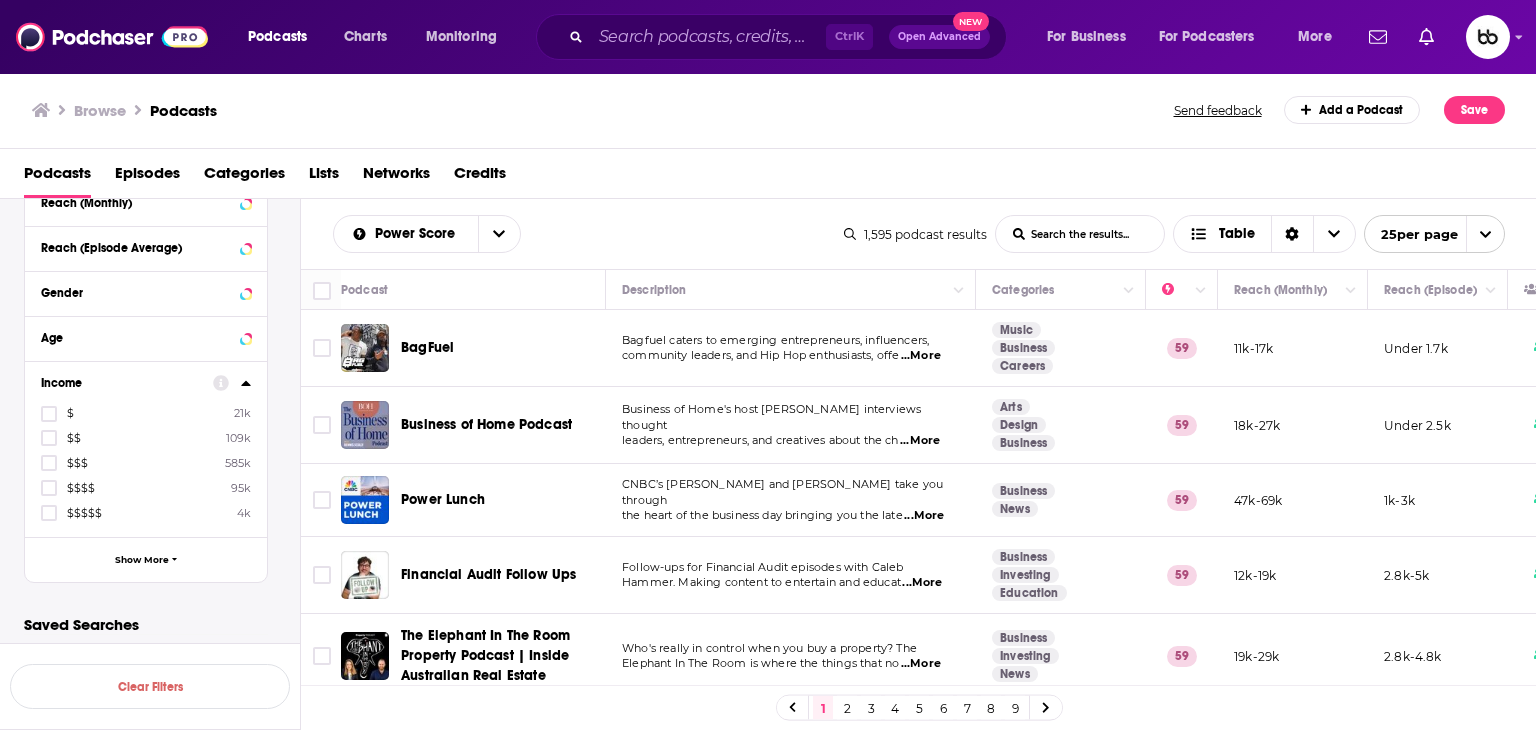 click on "...More" at bounding box center [920, 441] 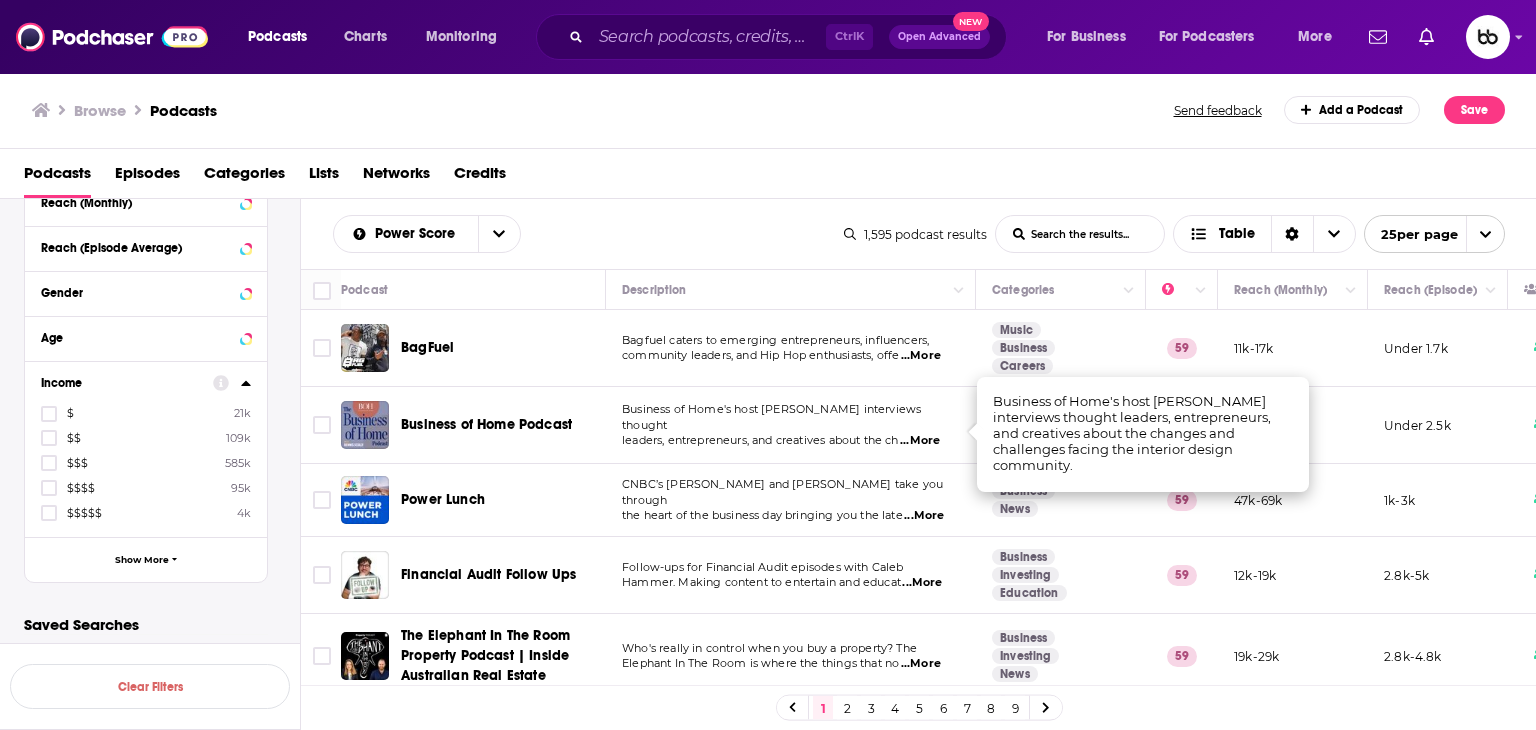 click on "...More" at bounding box center [920, 441] 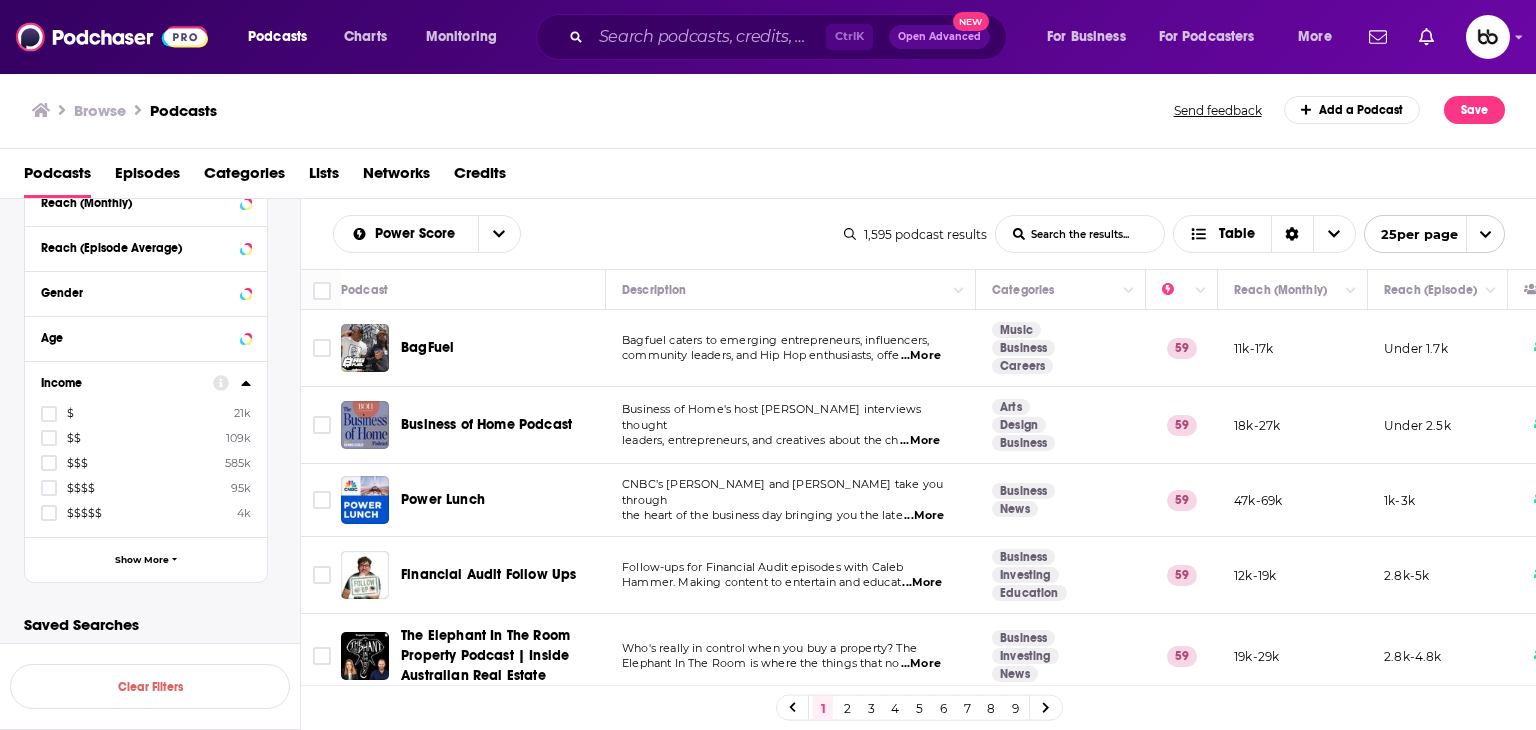 click on "Business of Home Podcast" at bounding box center (486, 424) 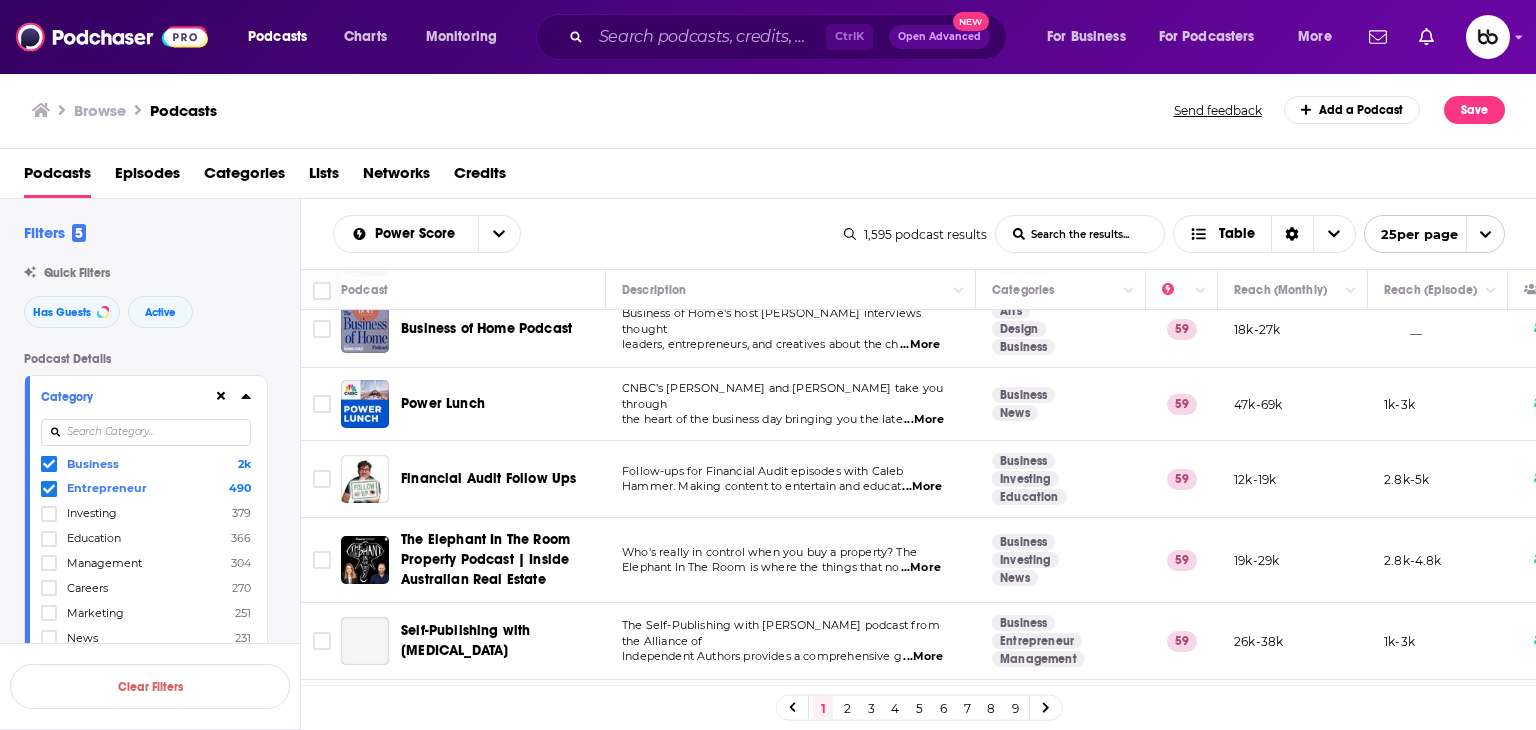 scroll, scrollTop: 100, scrollLeft: 0, axis: vertical 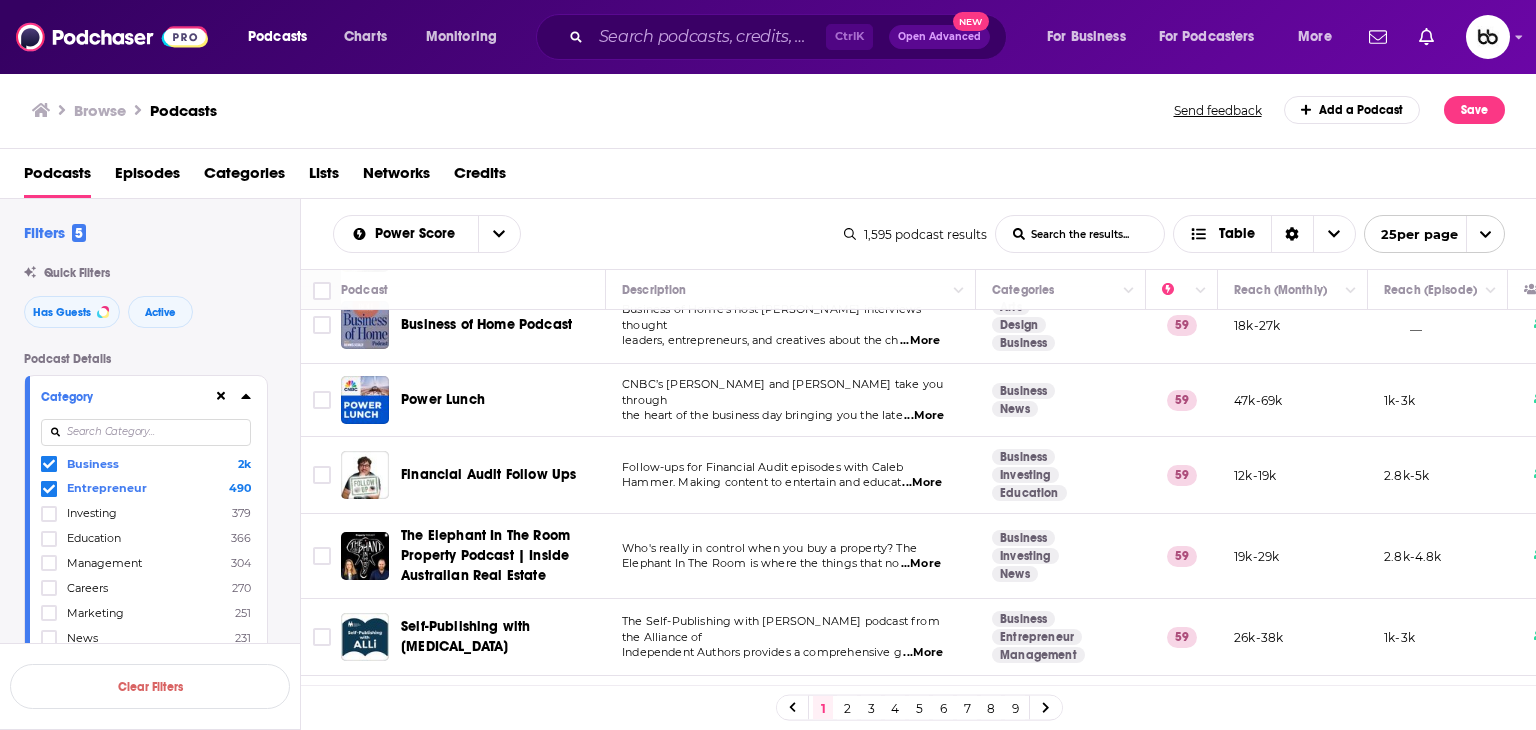 click on "...More" at bounding box center (924, 416) 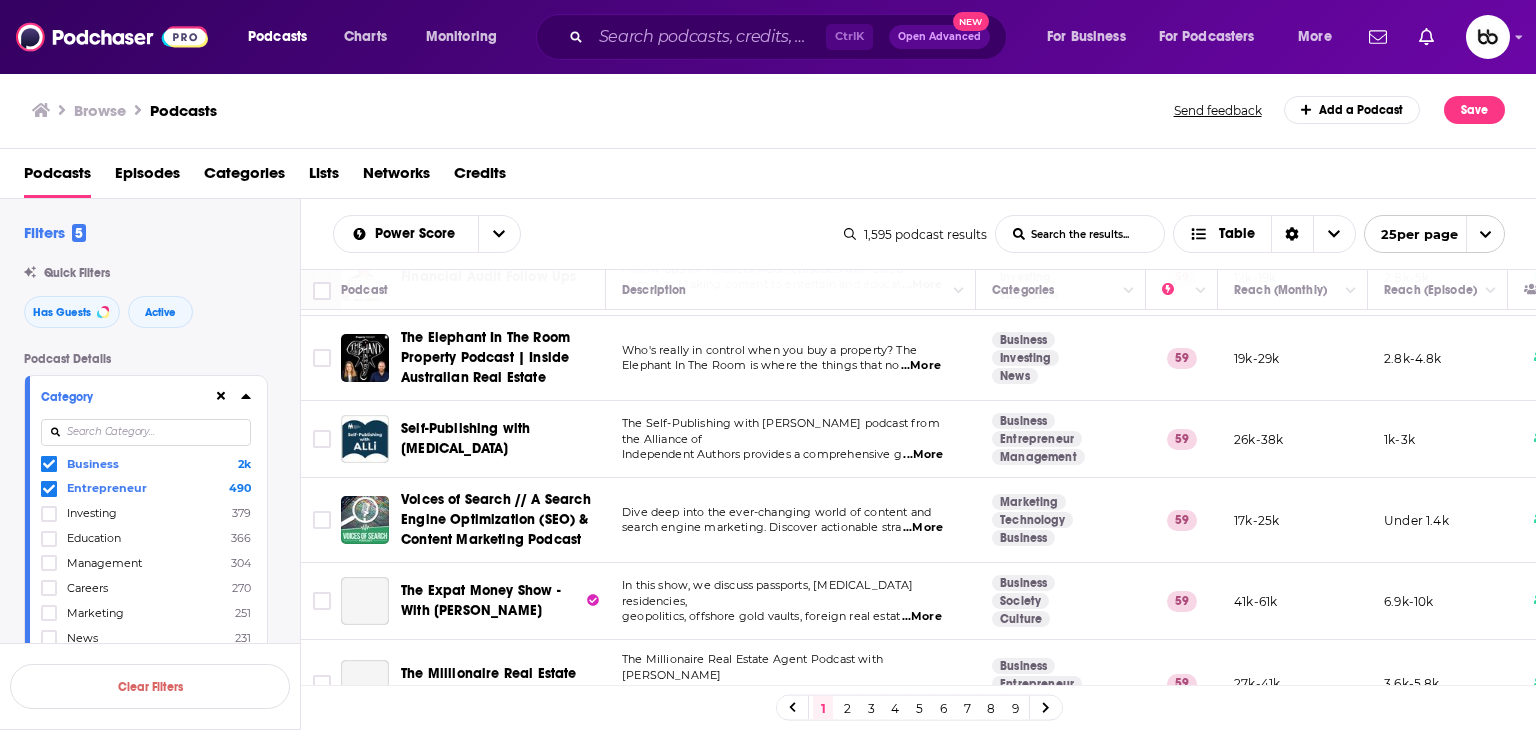 scroll, scrollTop: 300, scrollLeft: 0, axis: vertical 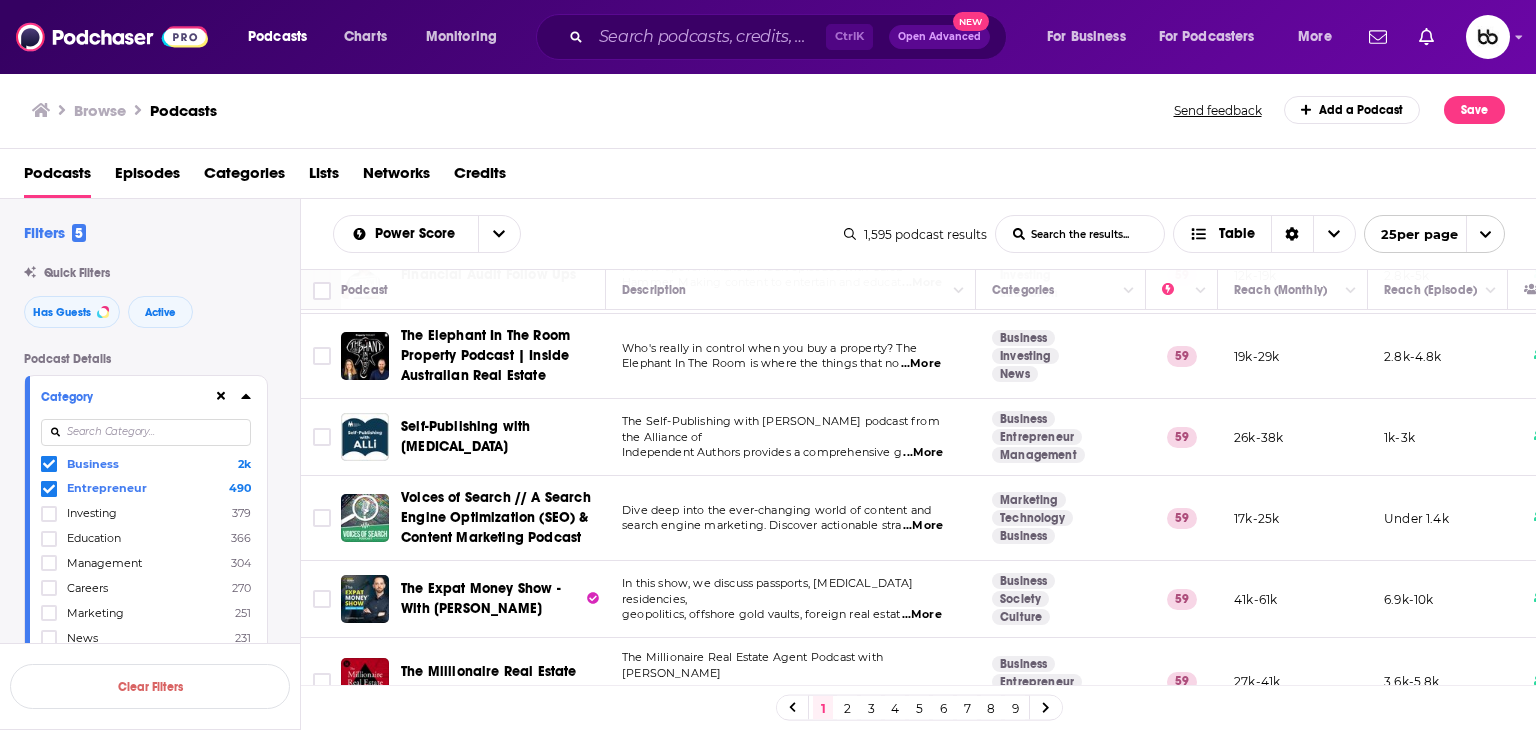 click on "...More" at bounding box center [923, 453] 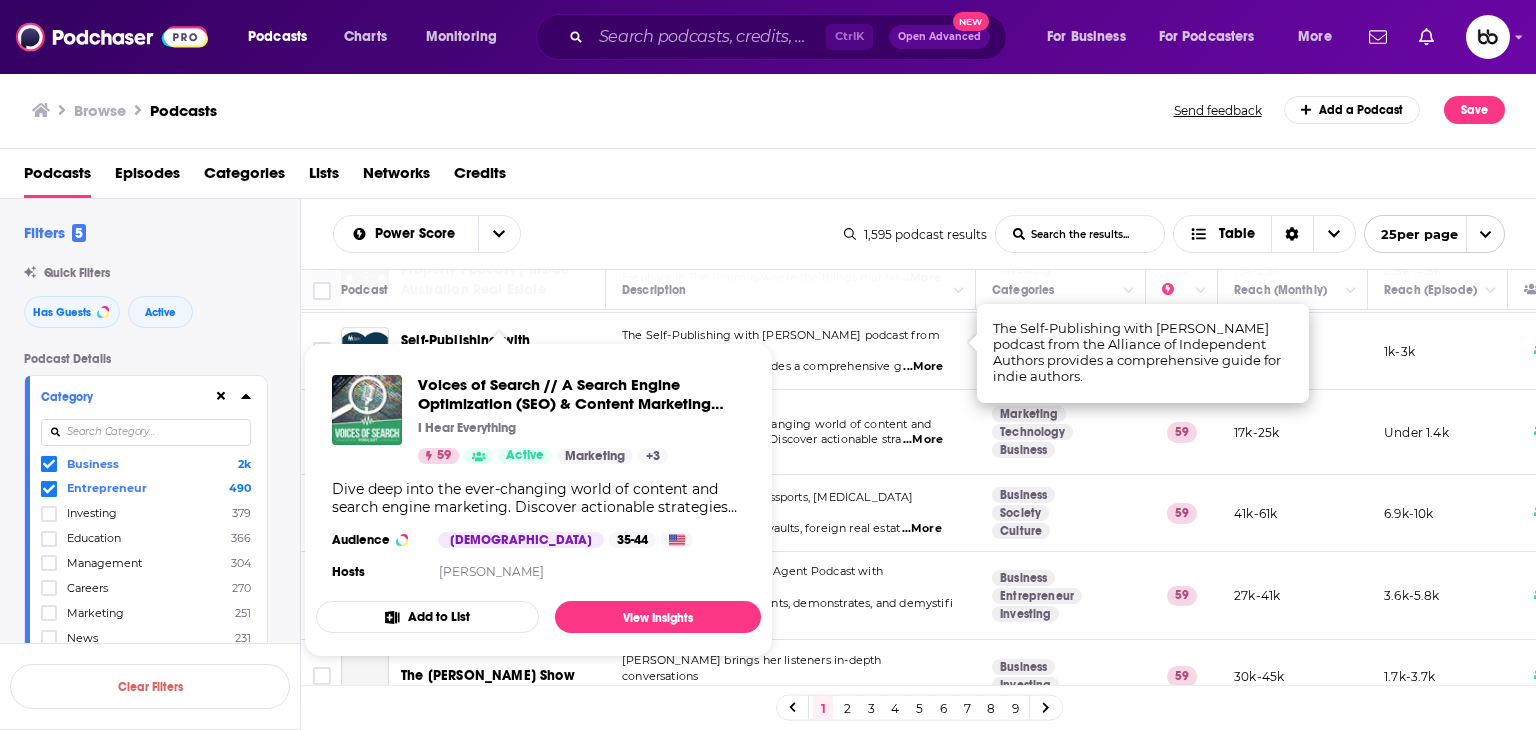 scroll, scrollTop: 400, scrollLeft: 0, axis: vertical 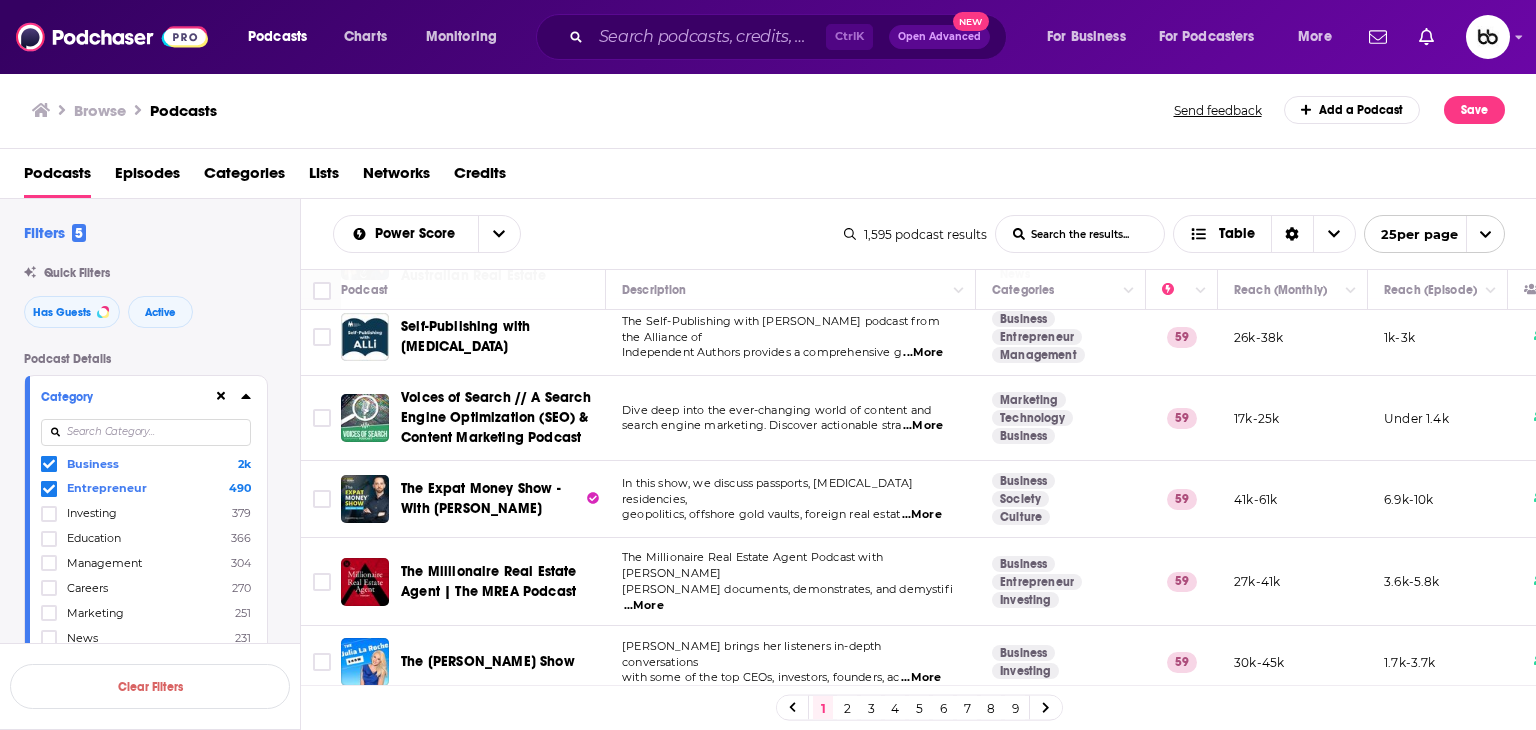 click on "...More" at bounding box center [922, 515] 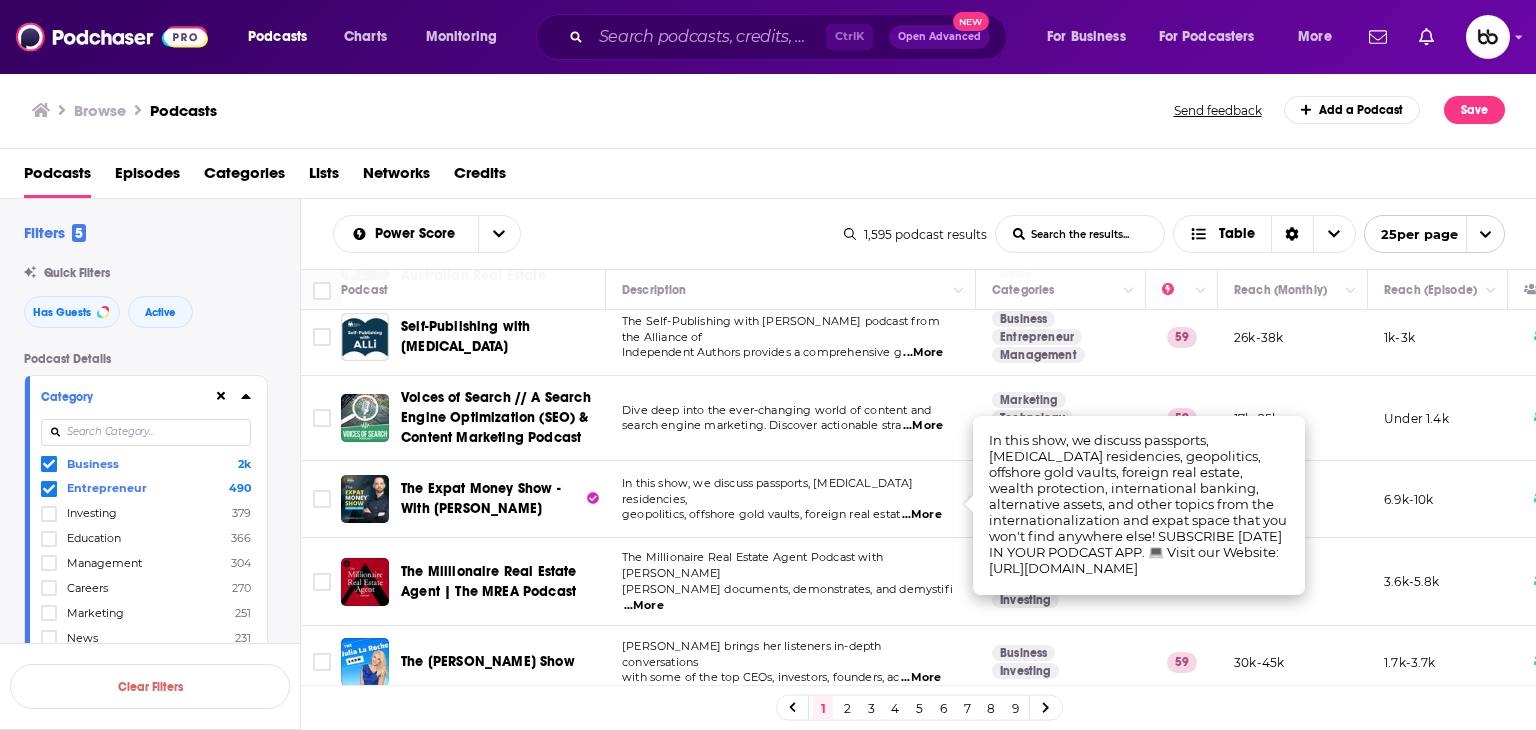 click on "Abrams documents, demonstrates, and demystifi  ...More" at bounding box center (790, 598) 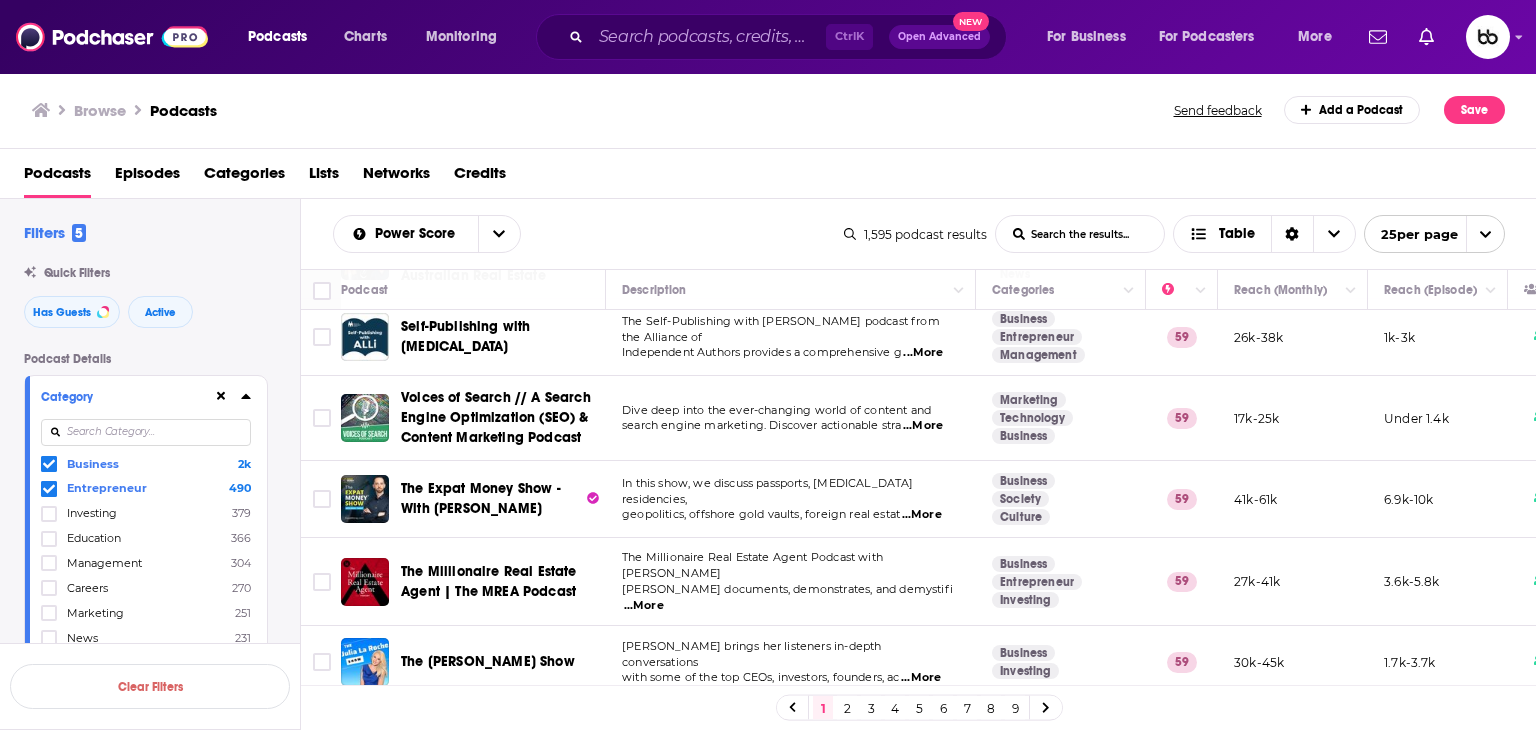 click on "...More" at bounding box center [644, 606] 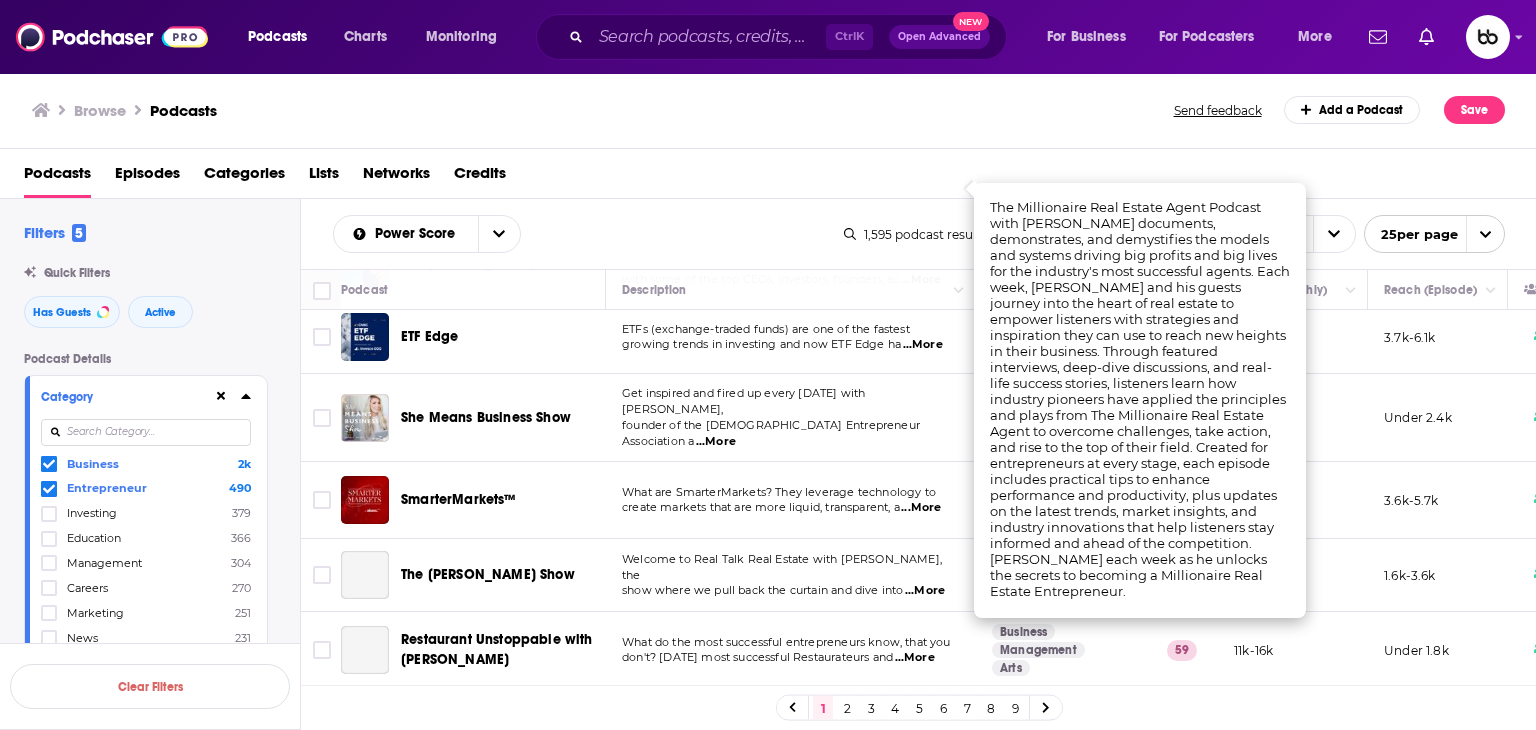 scroll, scrollTop: 800, scrollLeft: 0, axis: vertical 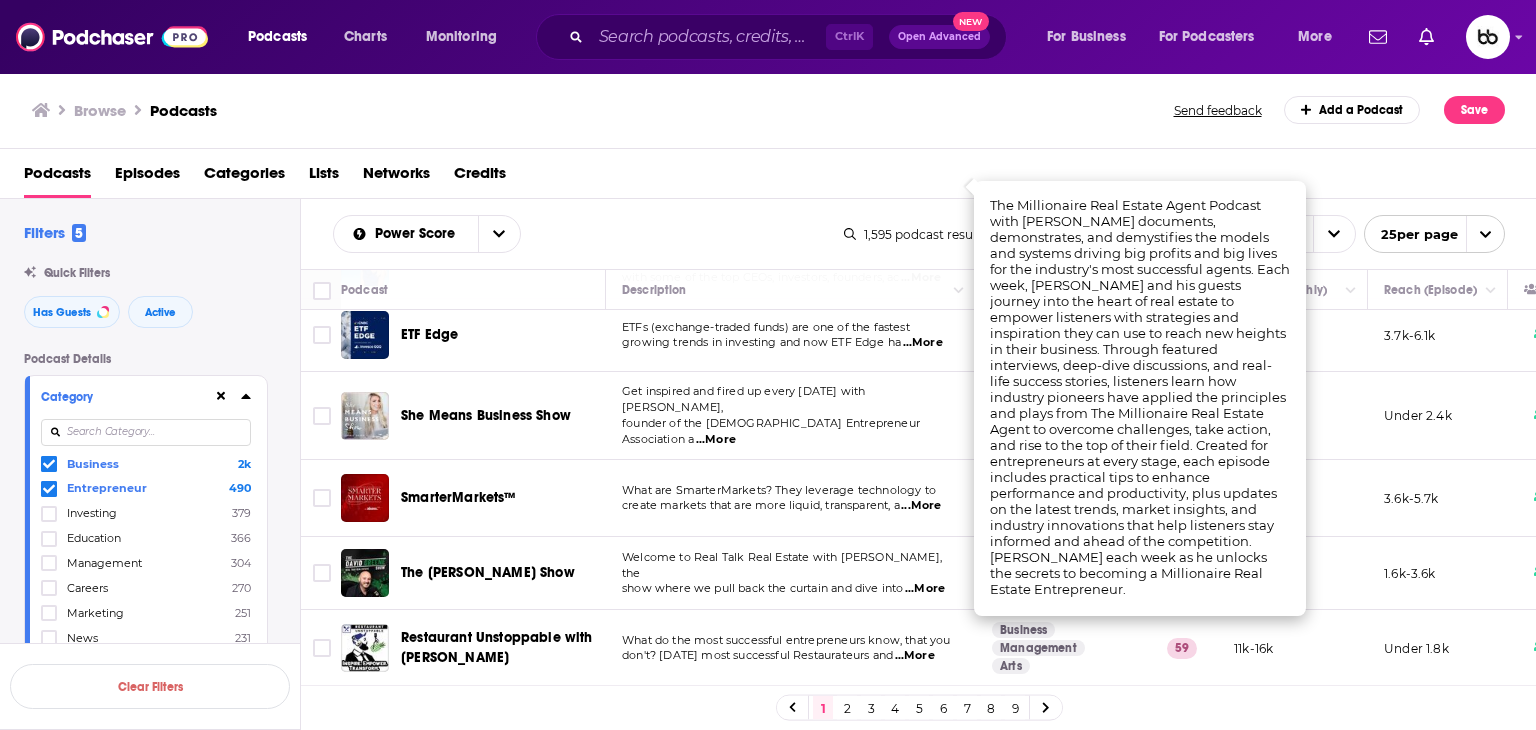click on "...More" at bounding box center (716, 440) 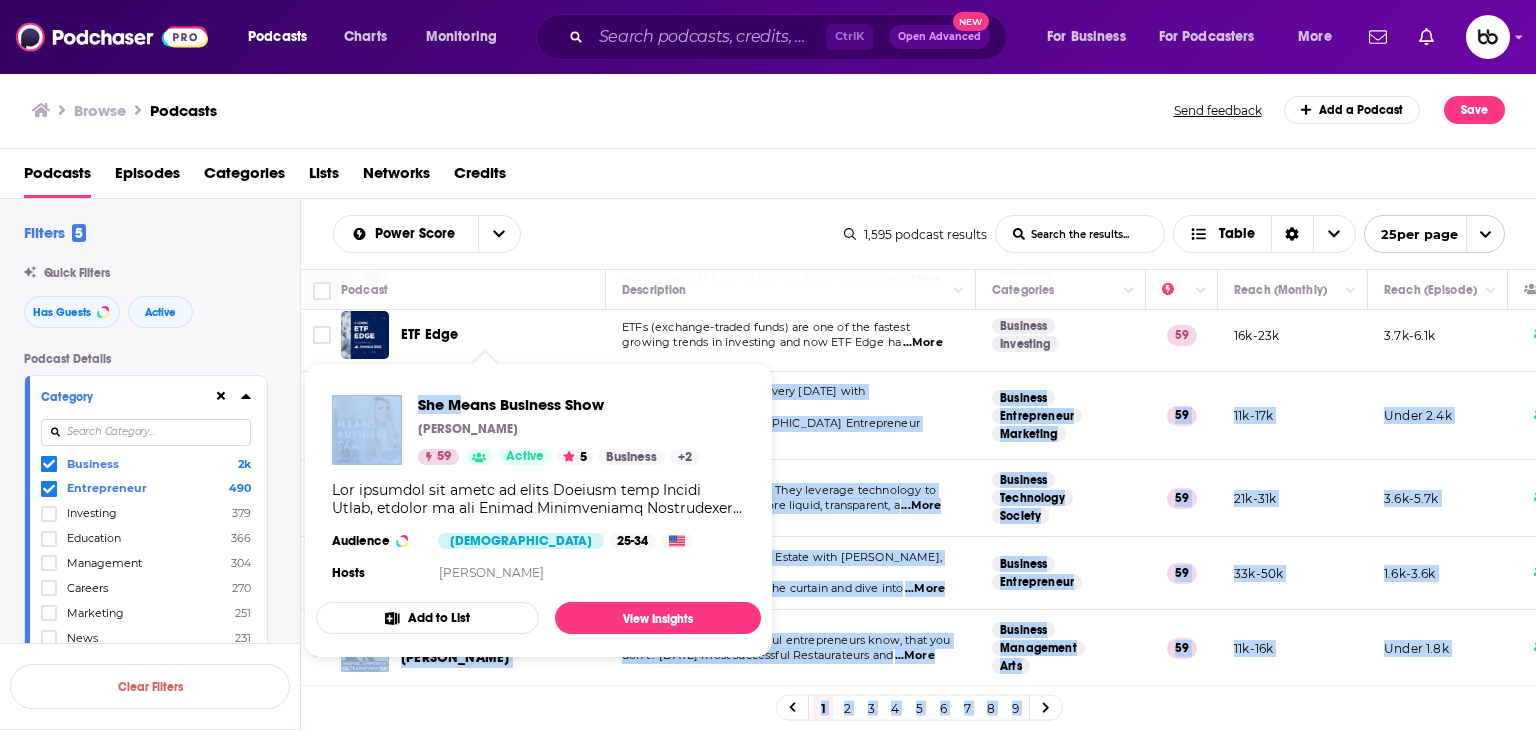 drag, startPoint x: 604, startPoint y: 397, endPoint x: 466, endPoint y: 409, distance: 138.52075 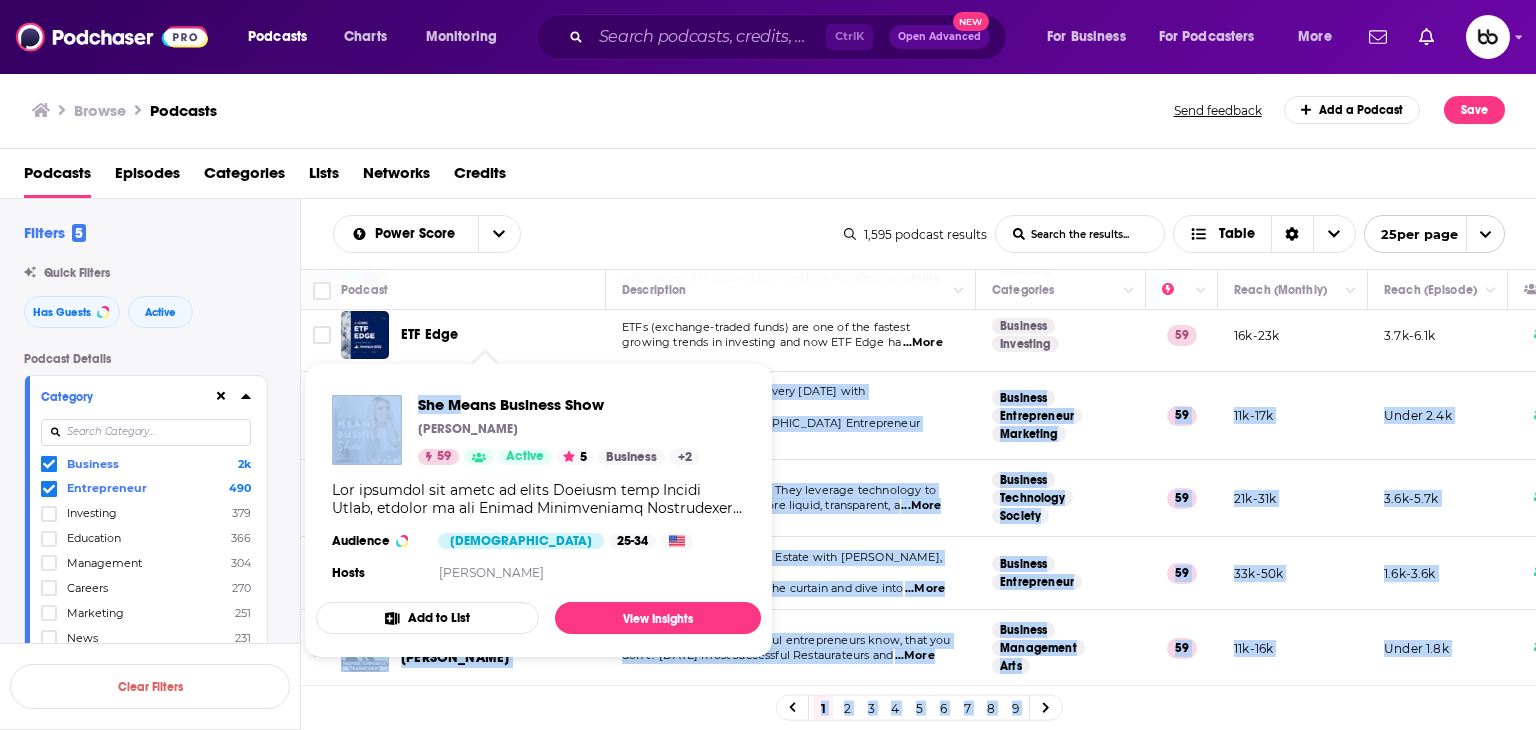 click on "She Means Business Show Carrie Green 59 Active 5 Business + 2 Audience Female 25-34 Hosts   Carrie Green" at bounding box center (538, 490) 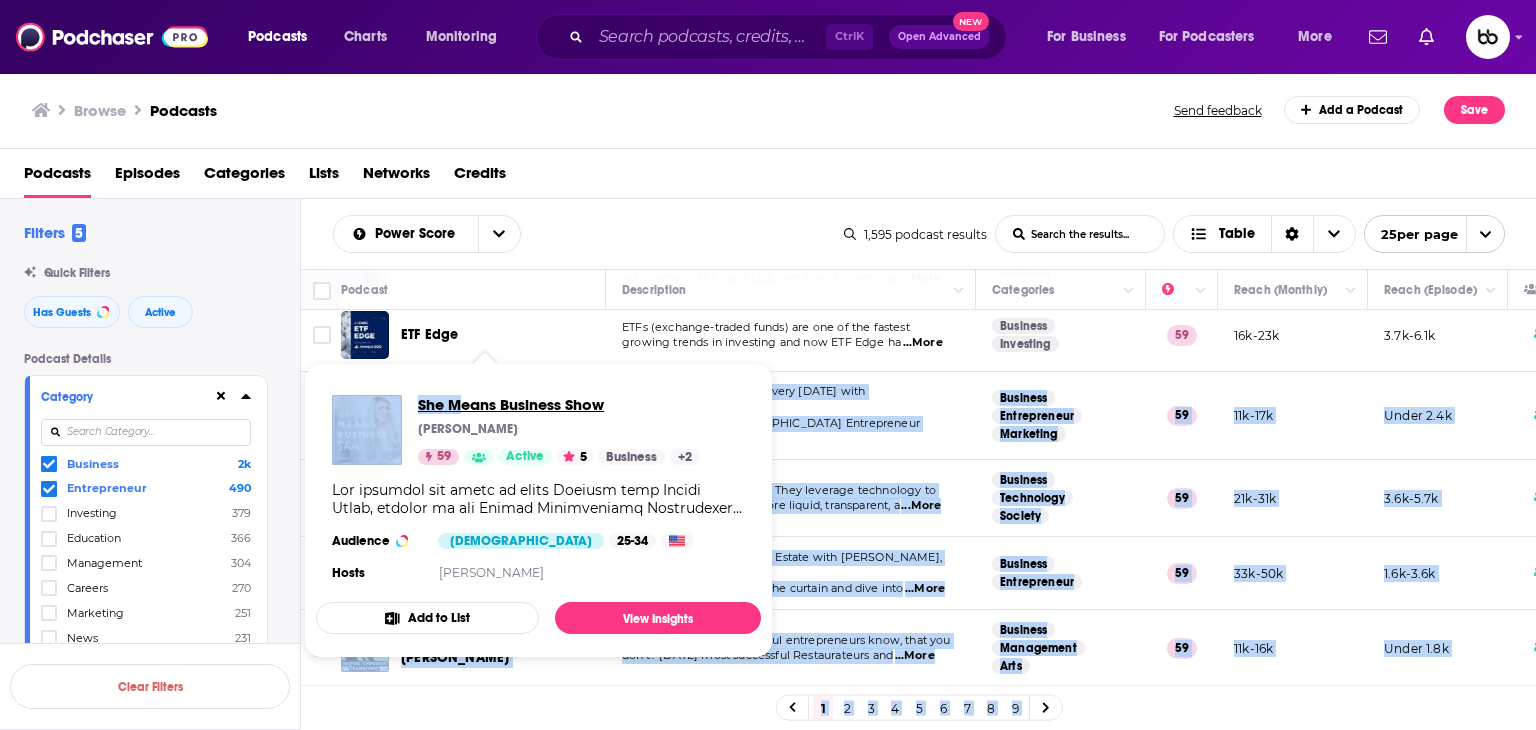 click on "She Means Business Show" at bounding box center (559, 404) 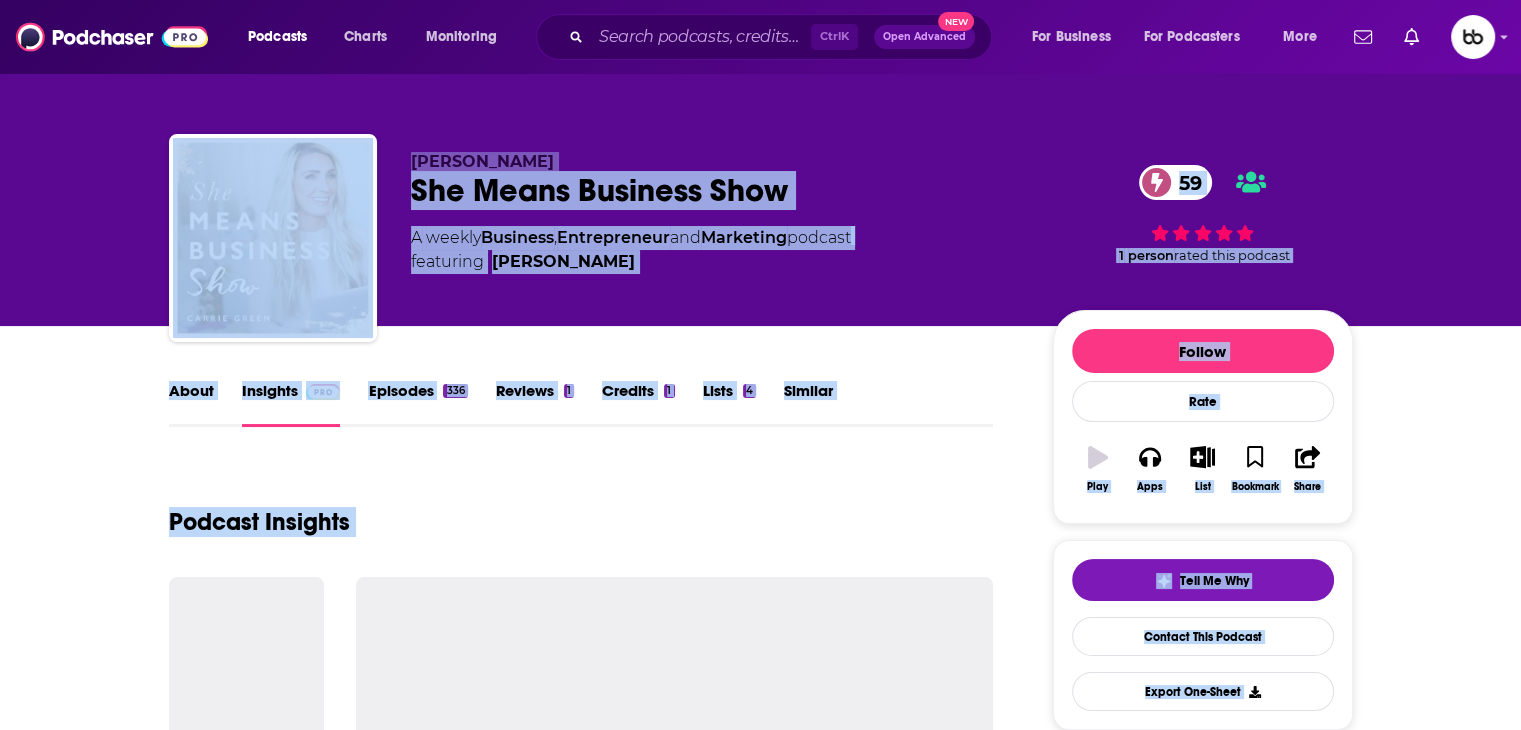 click on "She Means Business Show 59" at bounding box center (716, 190) 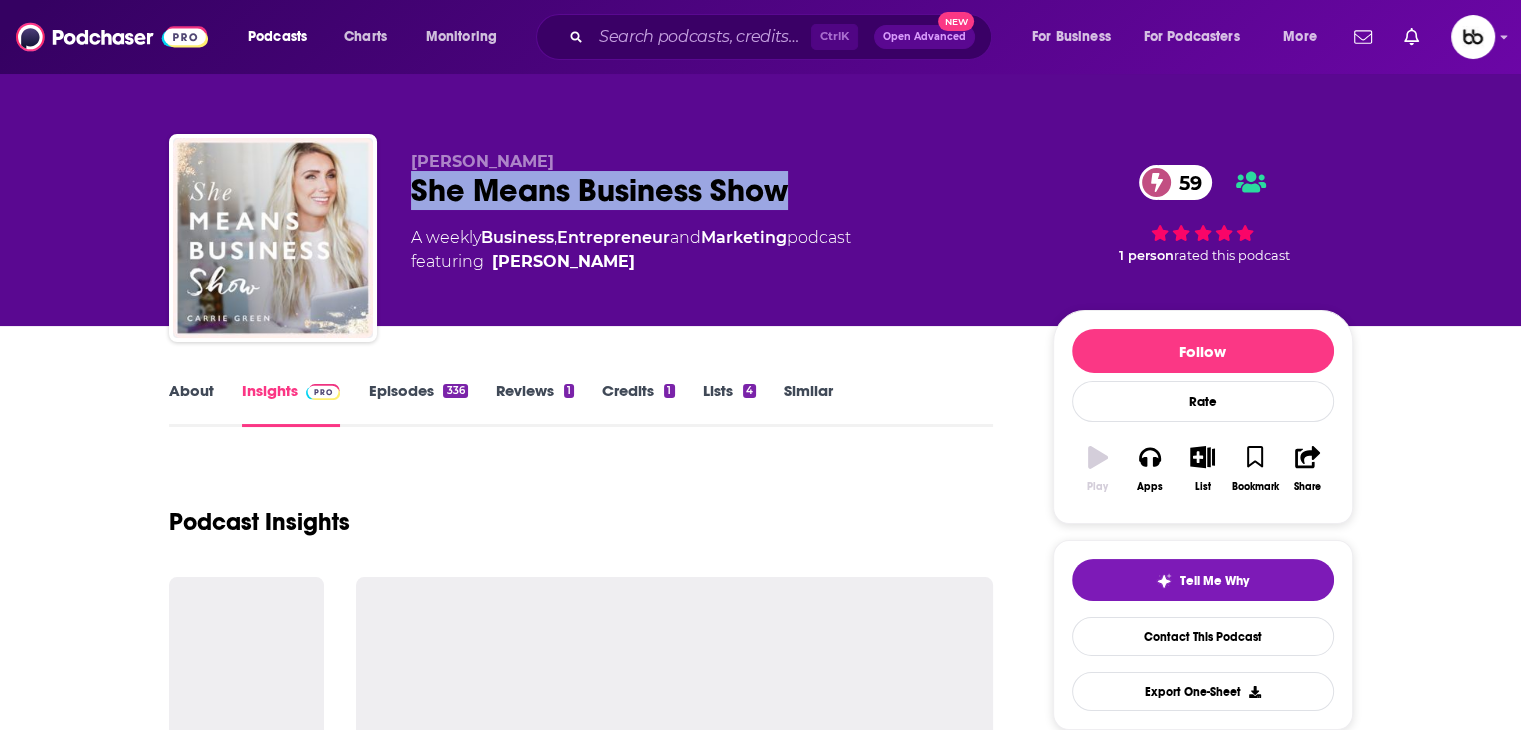 drag, startPoint x: 732, startPoint y: 190, endPoint x: 408, endPoint y: 205, distance: 324.34705 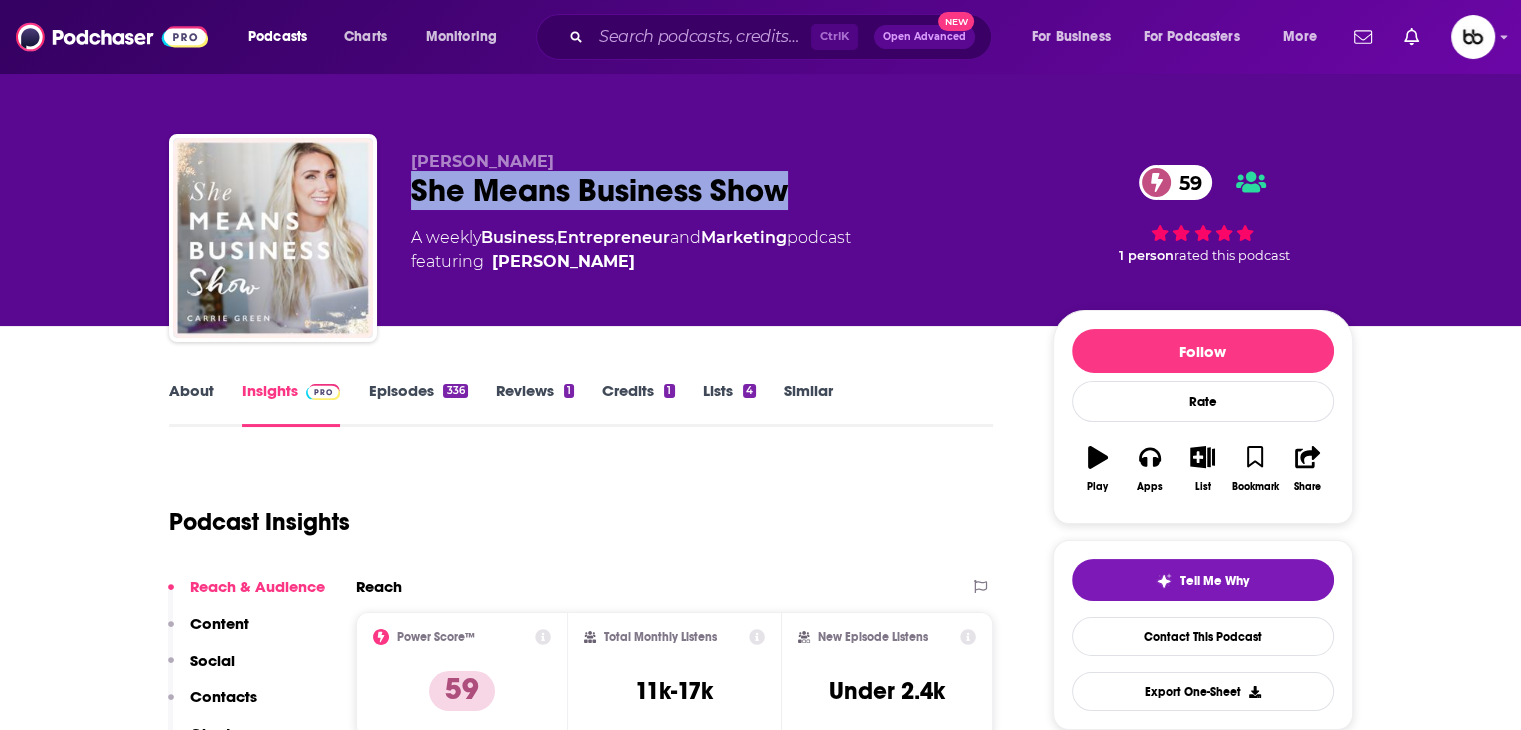 copy on "She Means Business Show" 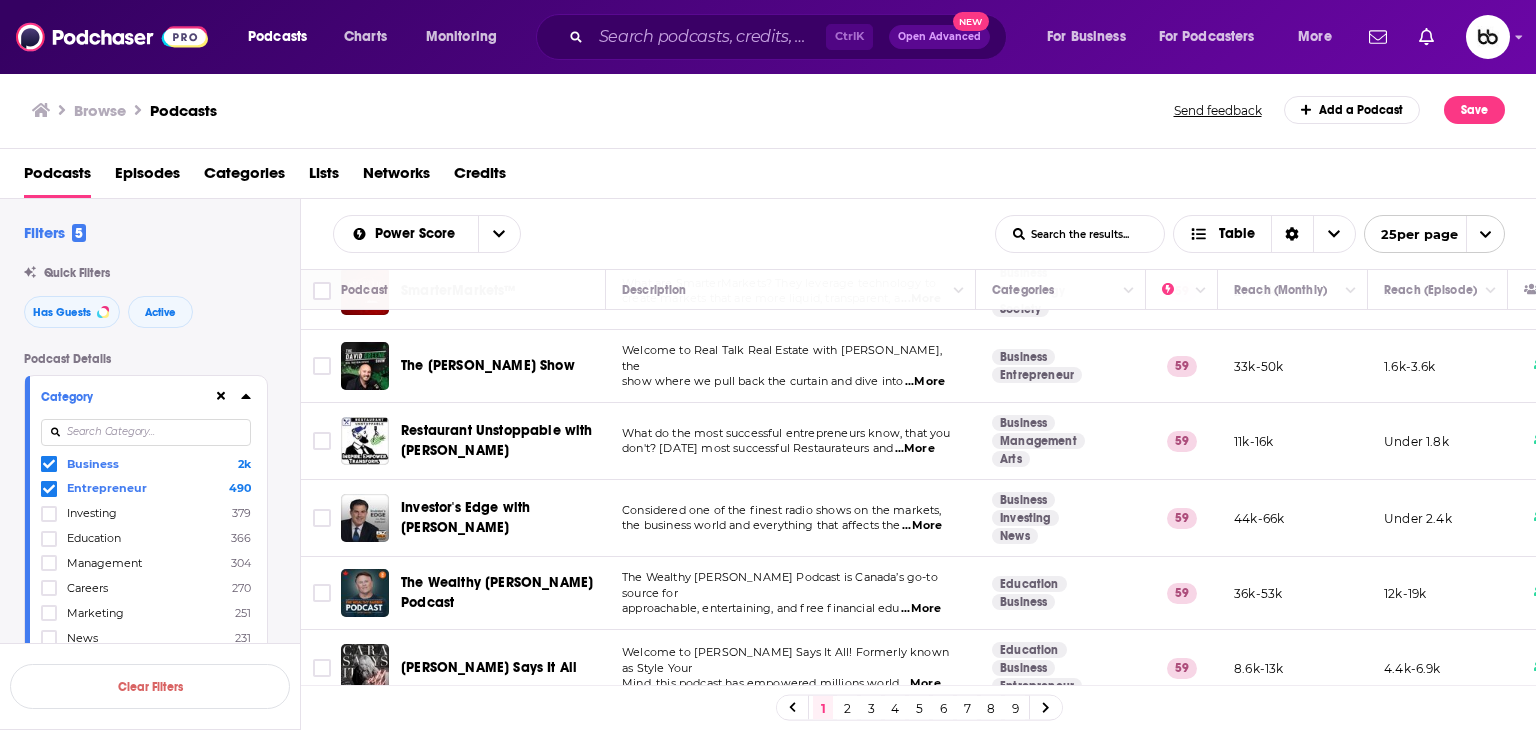 scroll, scrollTop: 1000, scrollLeft: 0, axis: vertical 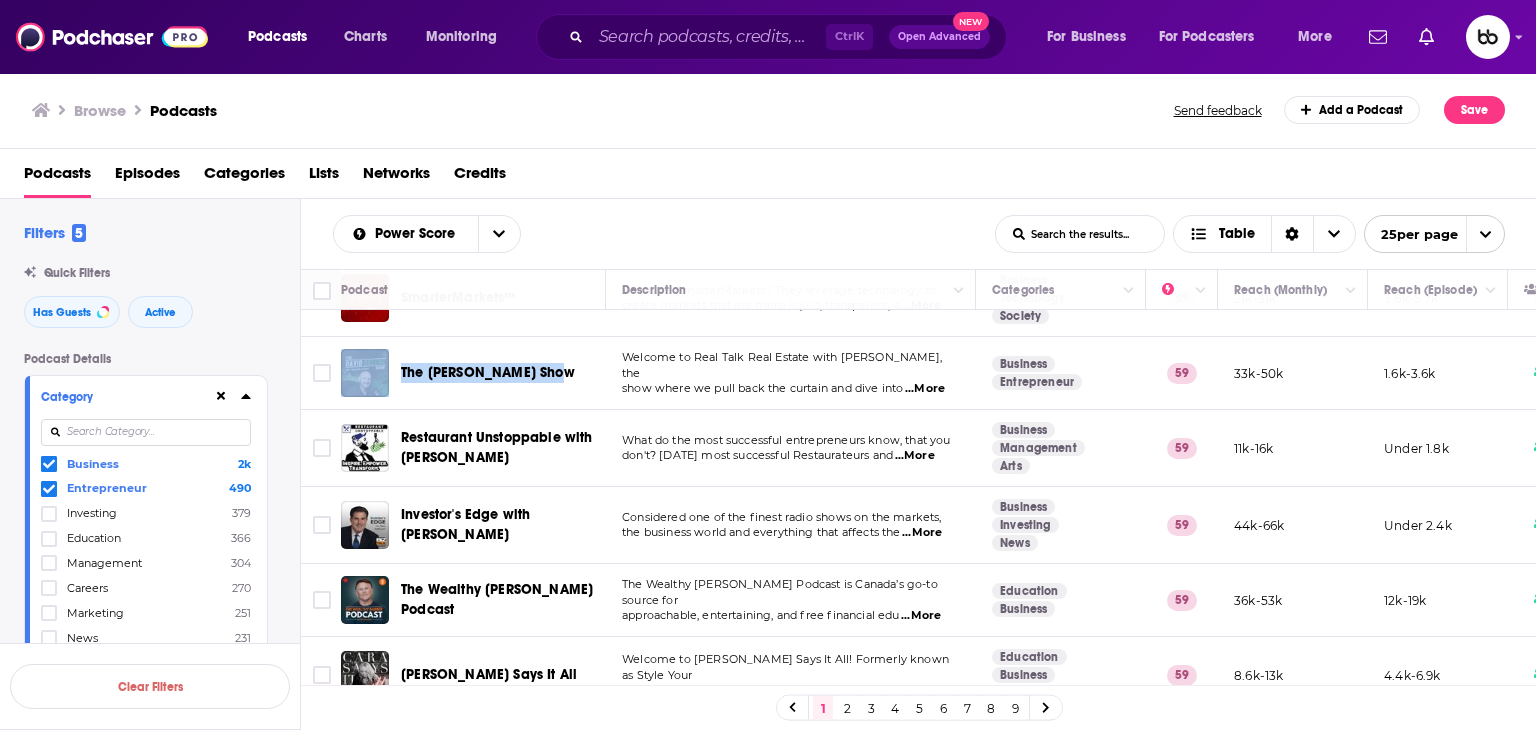 drag, startPoint x: 586, startPoint y: 341, endPoint x: 384, endPoint y: 344, distance: 202.02228 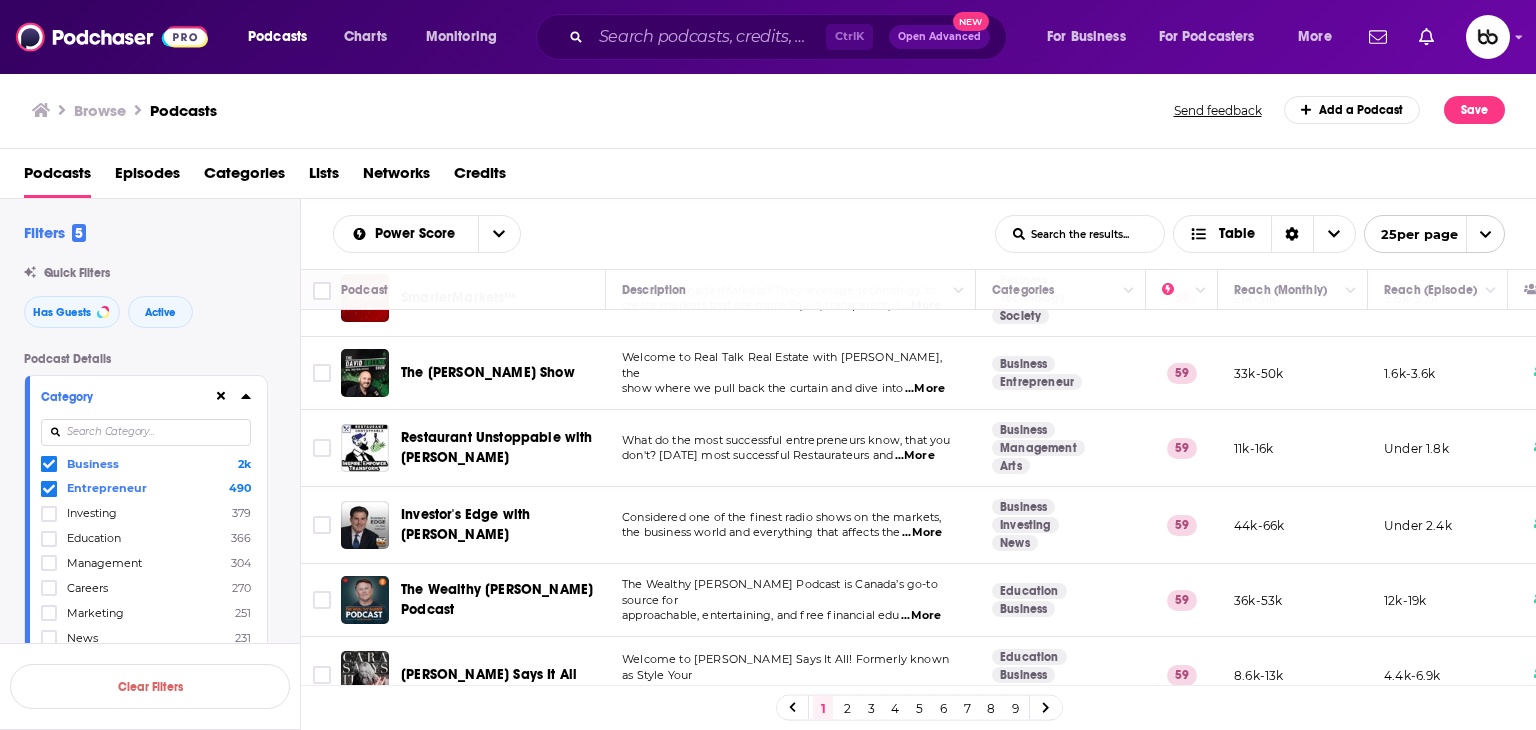 click on "...More" at bounding box center [925, 389] 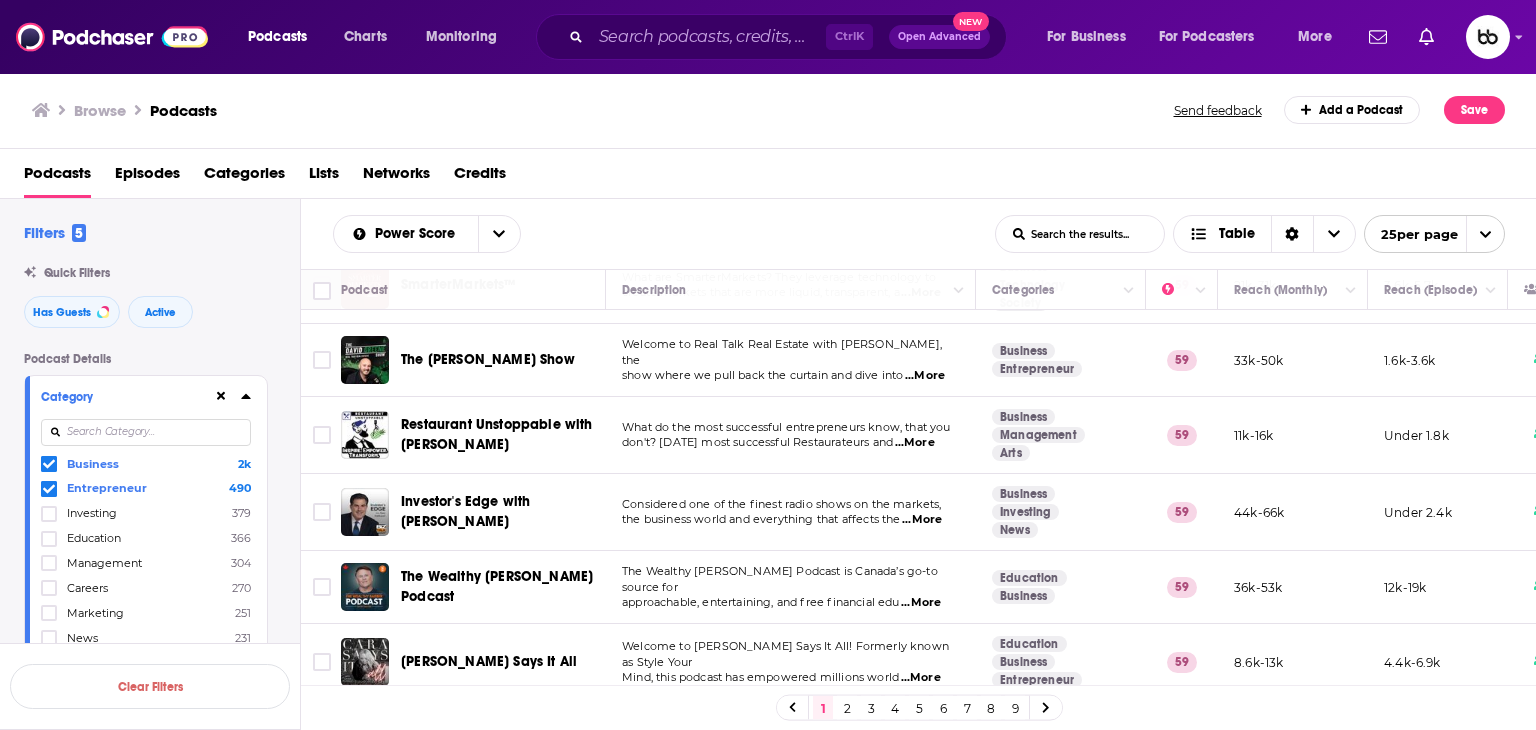 scroll, scrollTop: 1000, scrollLeft: 0, axis: vertical 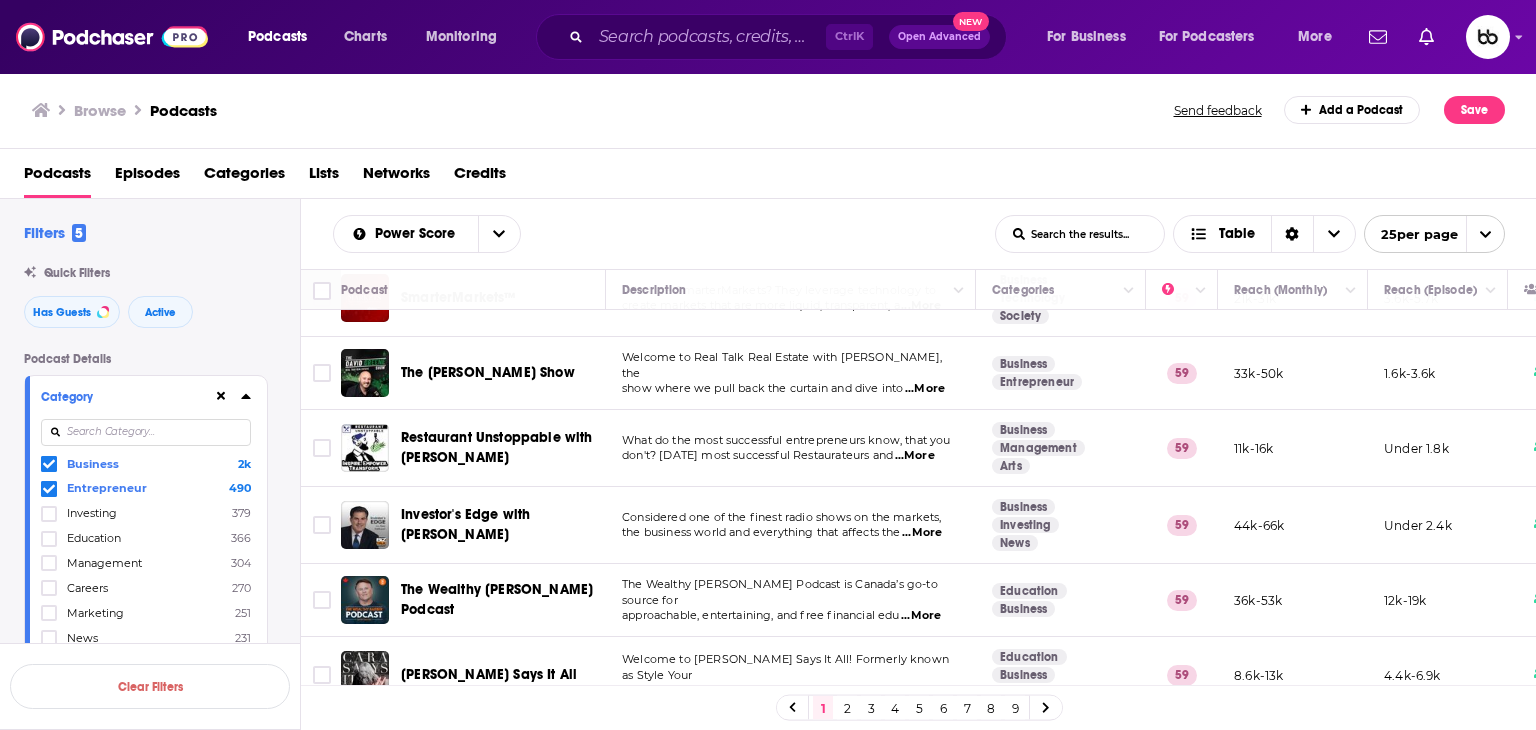 click on "...More" at bounding box center [922, 533] 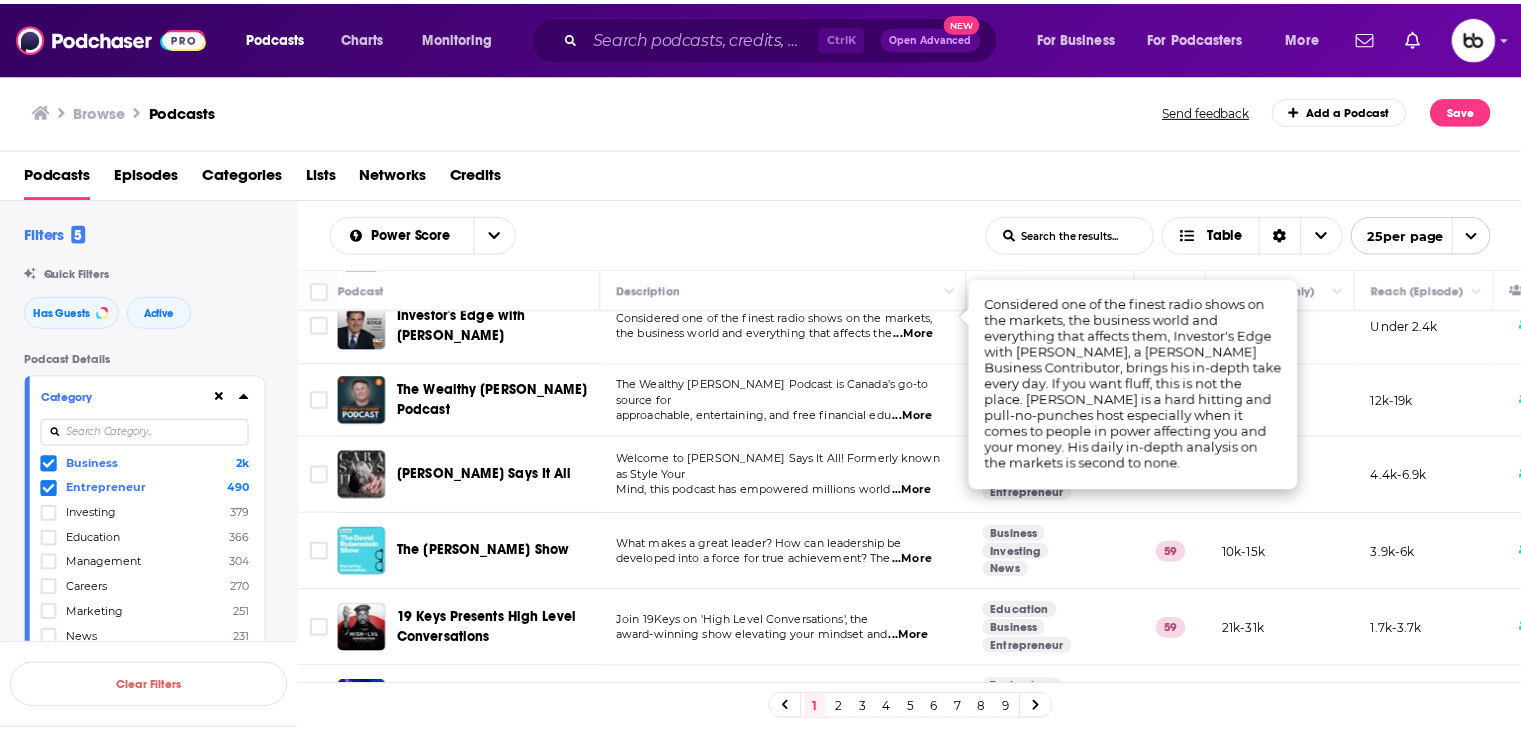 scroll, scrollTop: 1100, scrollLeft: 0, axis: vertical 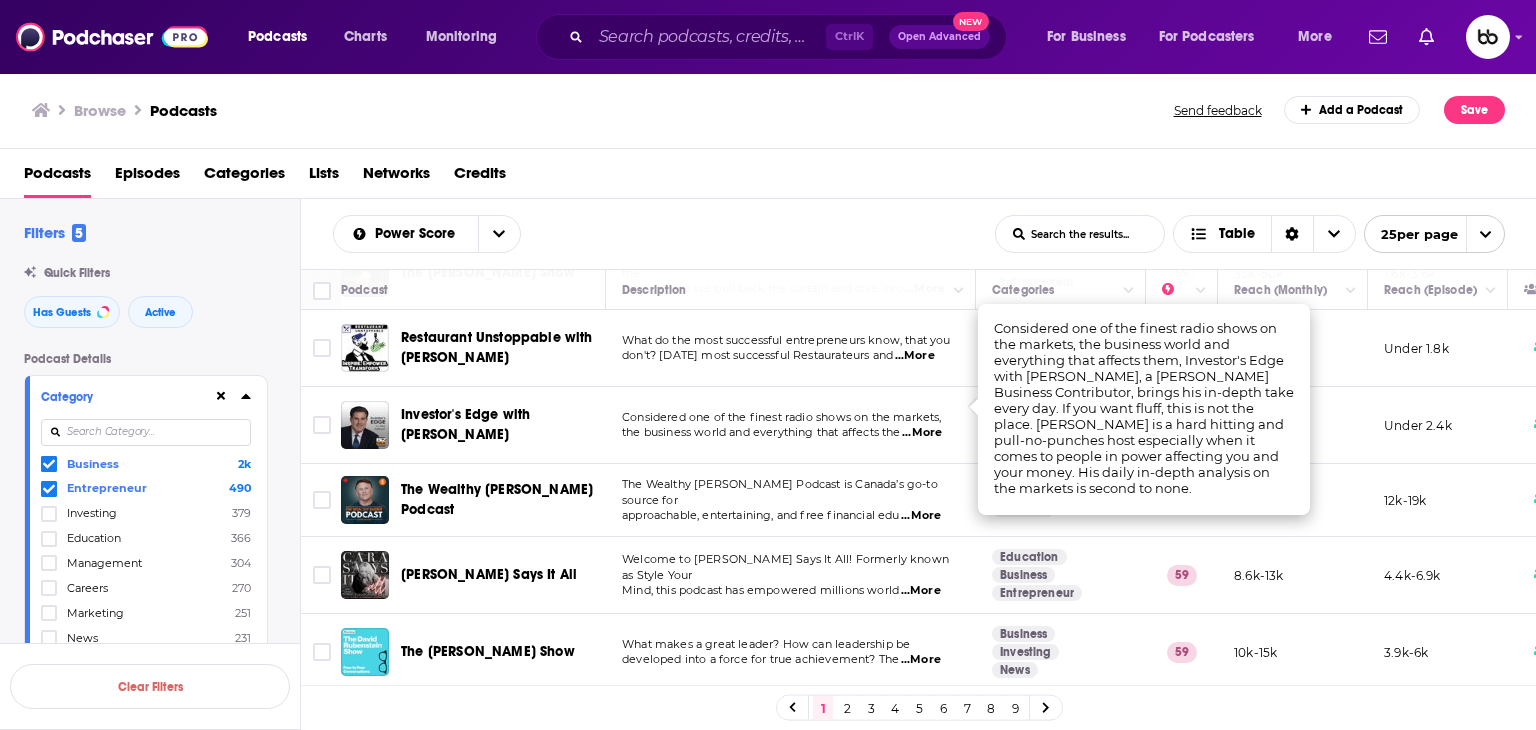 click on "...More" at bounding box center (921, 516) 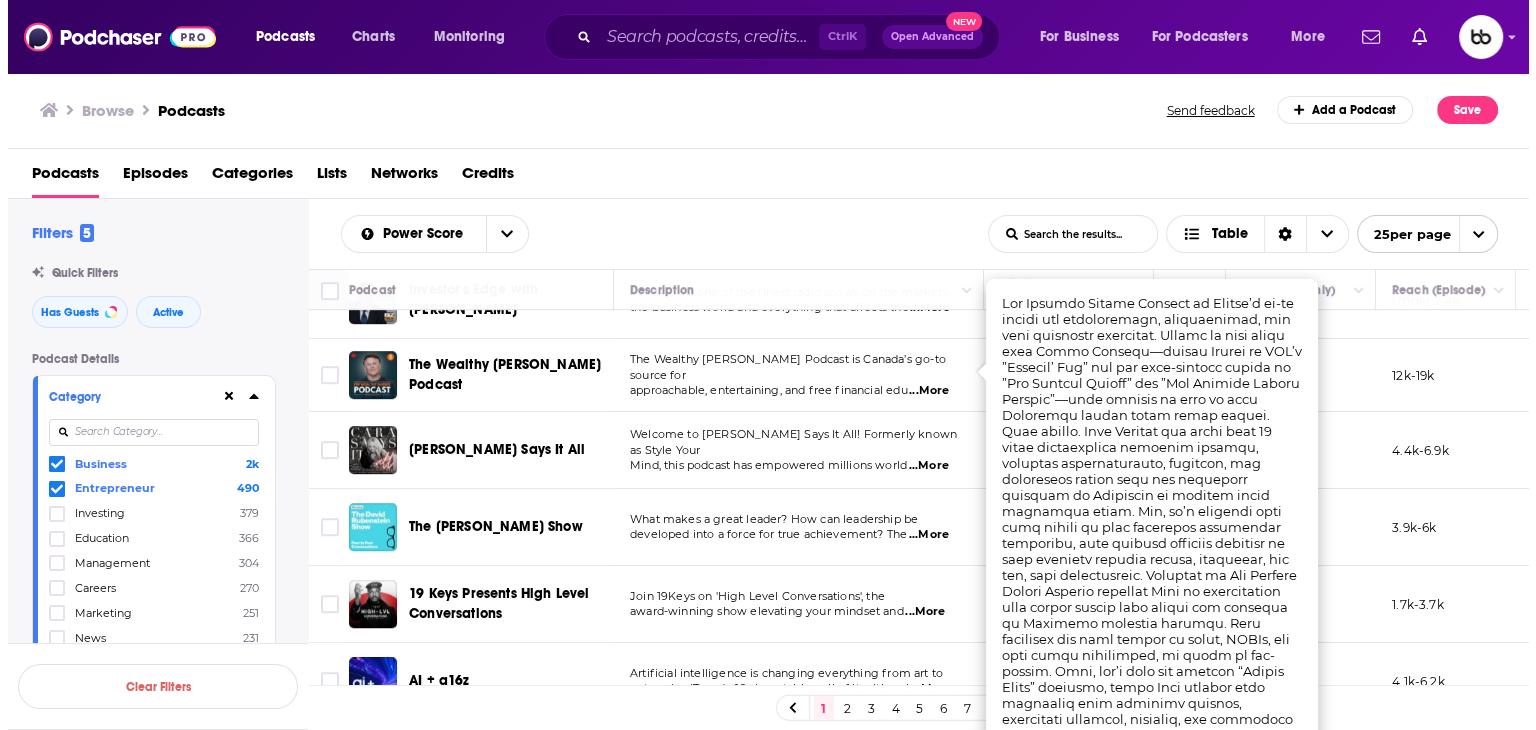 scroll, scrollTop: 1200, scrollLeft: 0, axis: vertical 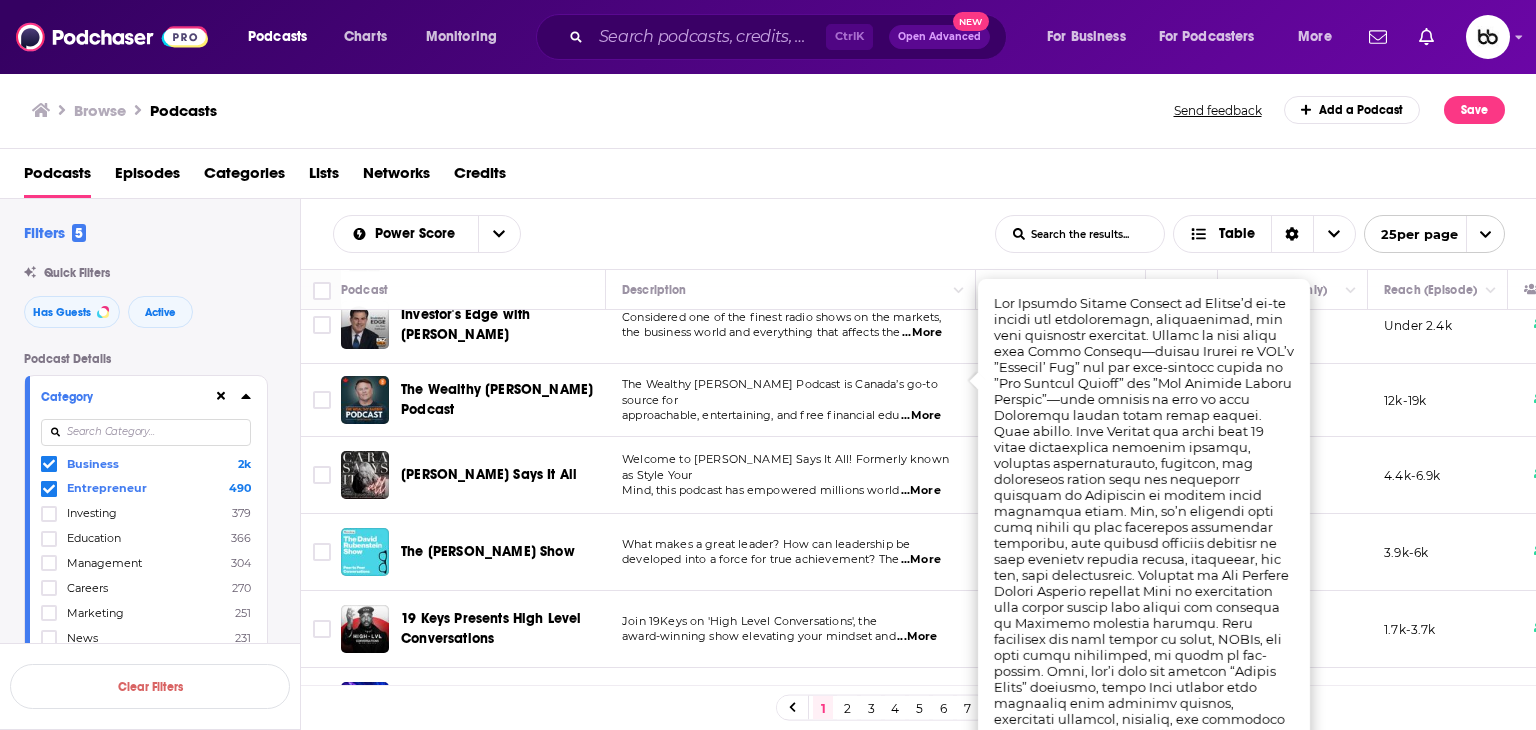 click on "...More" at bounding box center [921, 491] 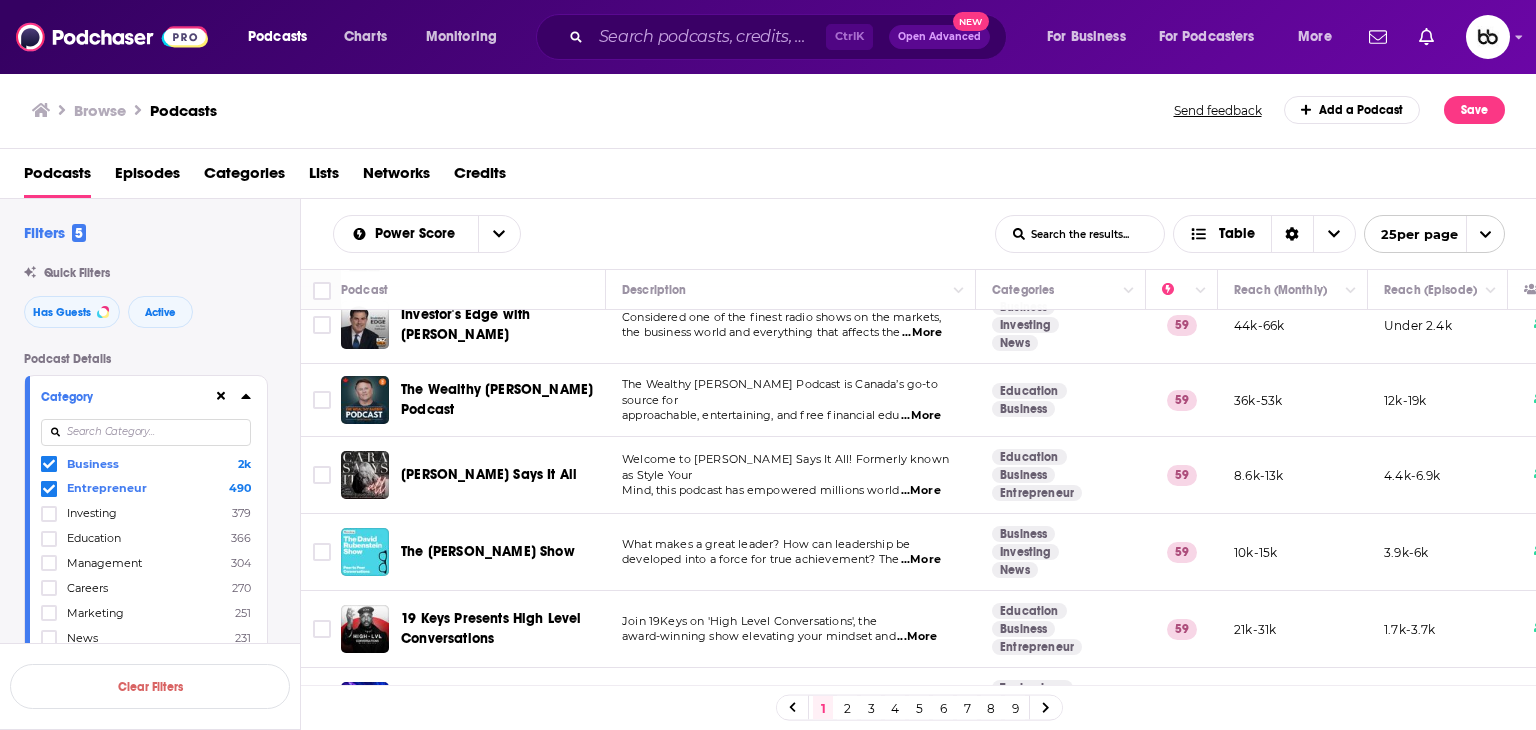 click on "...More" at bounding box center [921, 560] 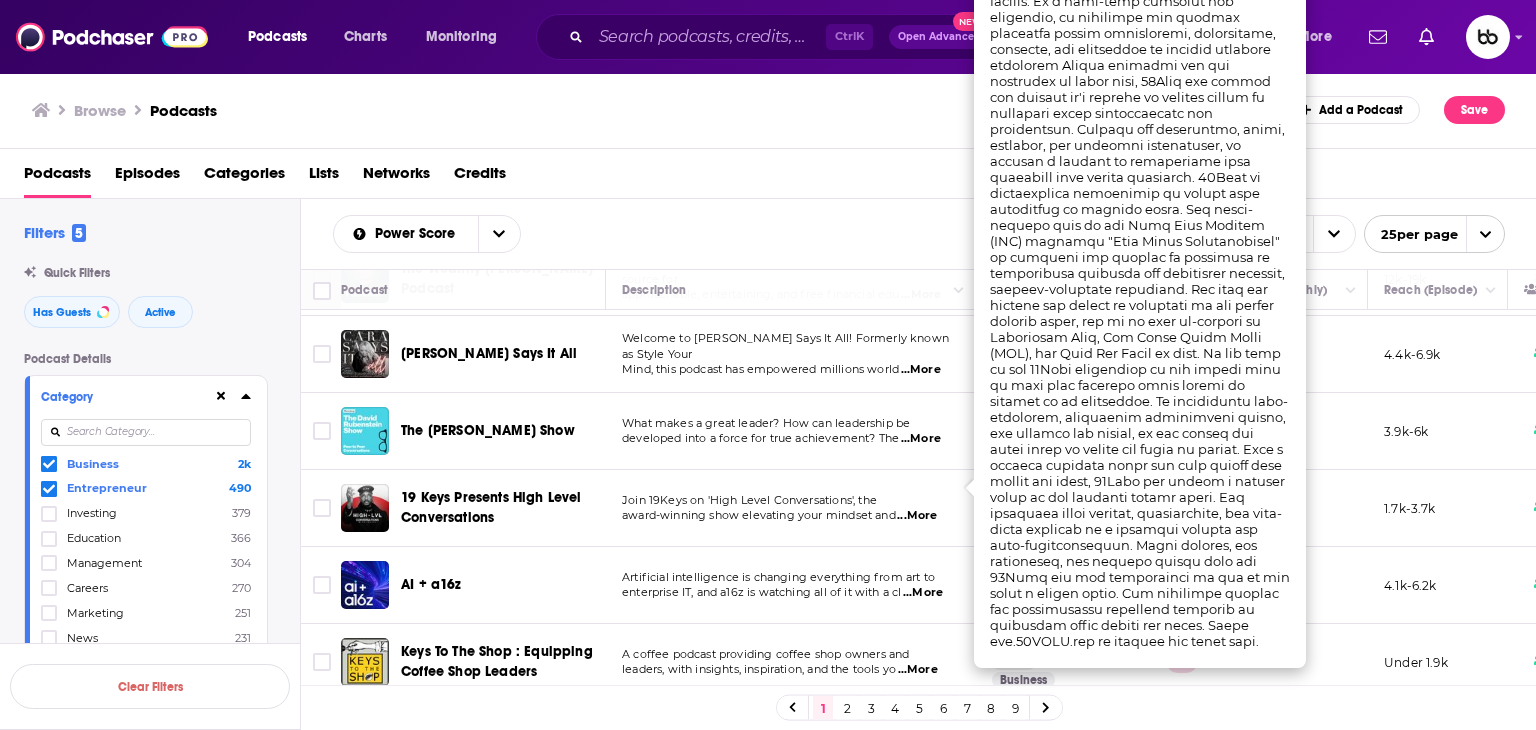 scroll, scrollTop: 1400, scrollLeft: 0, axis: vertical 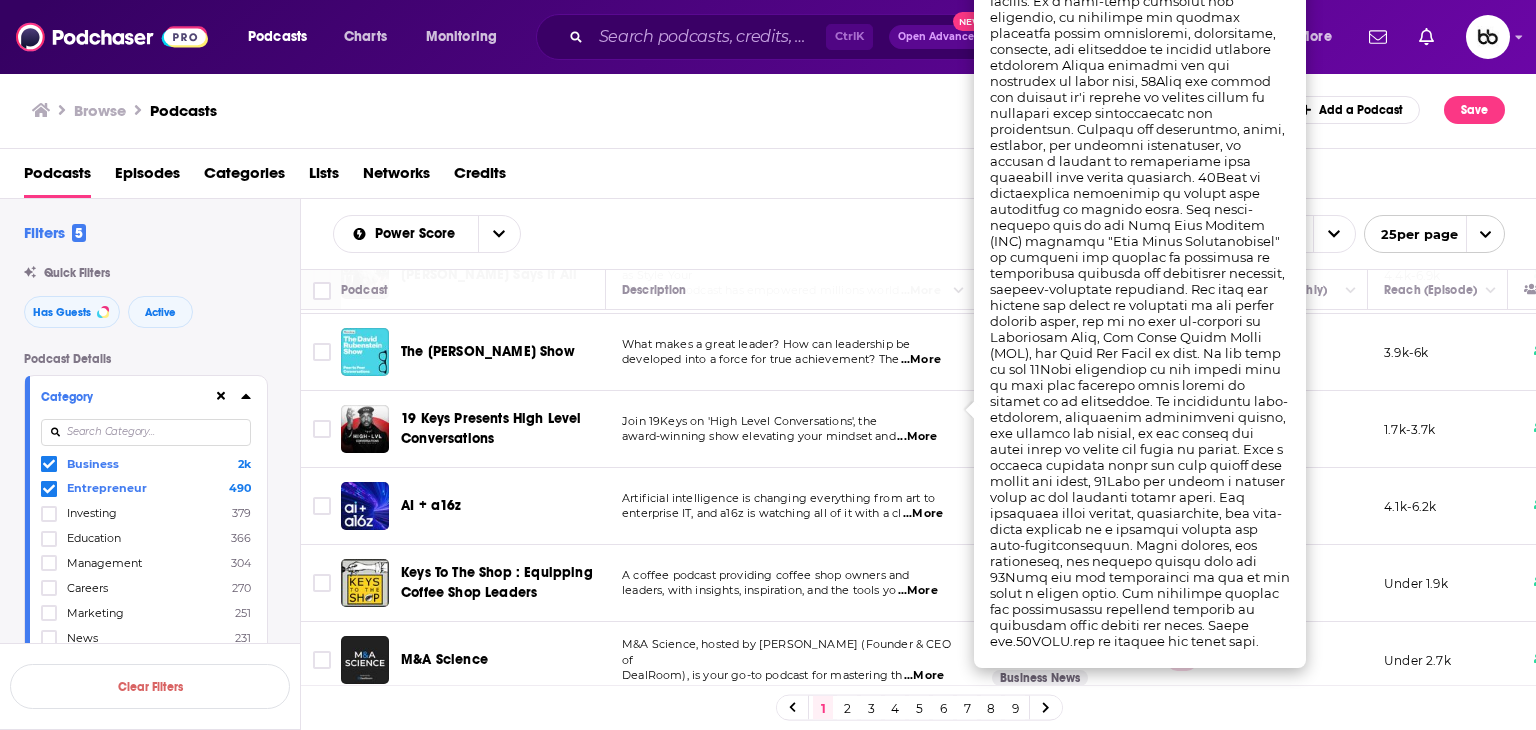 click on "...More" at bounding box center (923, 514) 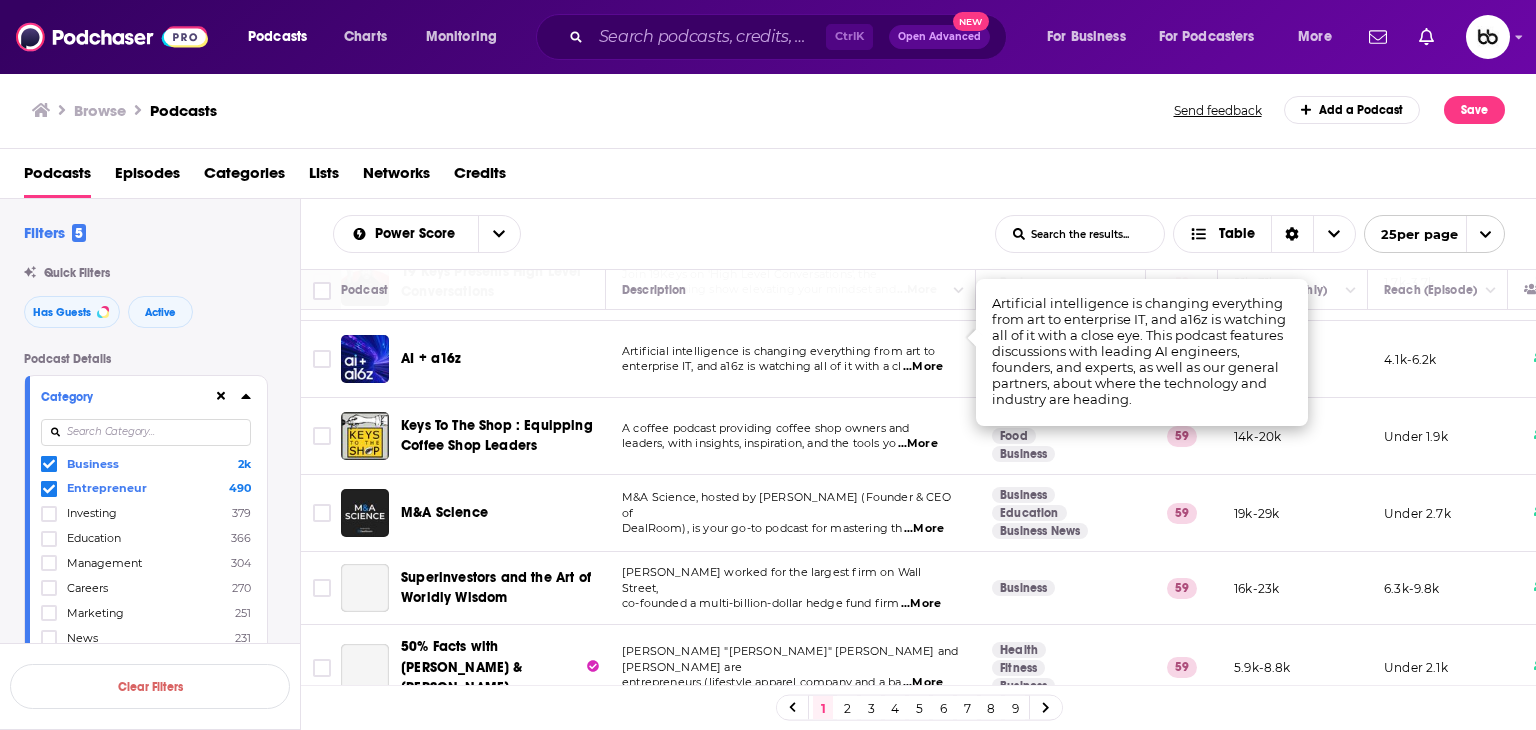 scroll, scrollTop: 1548, scrollLeft: 0, axis: vertical 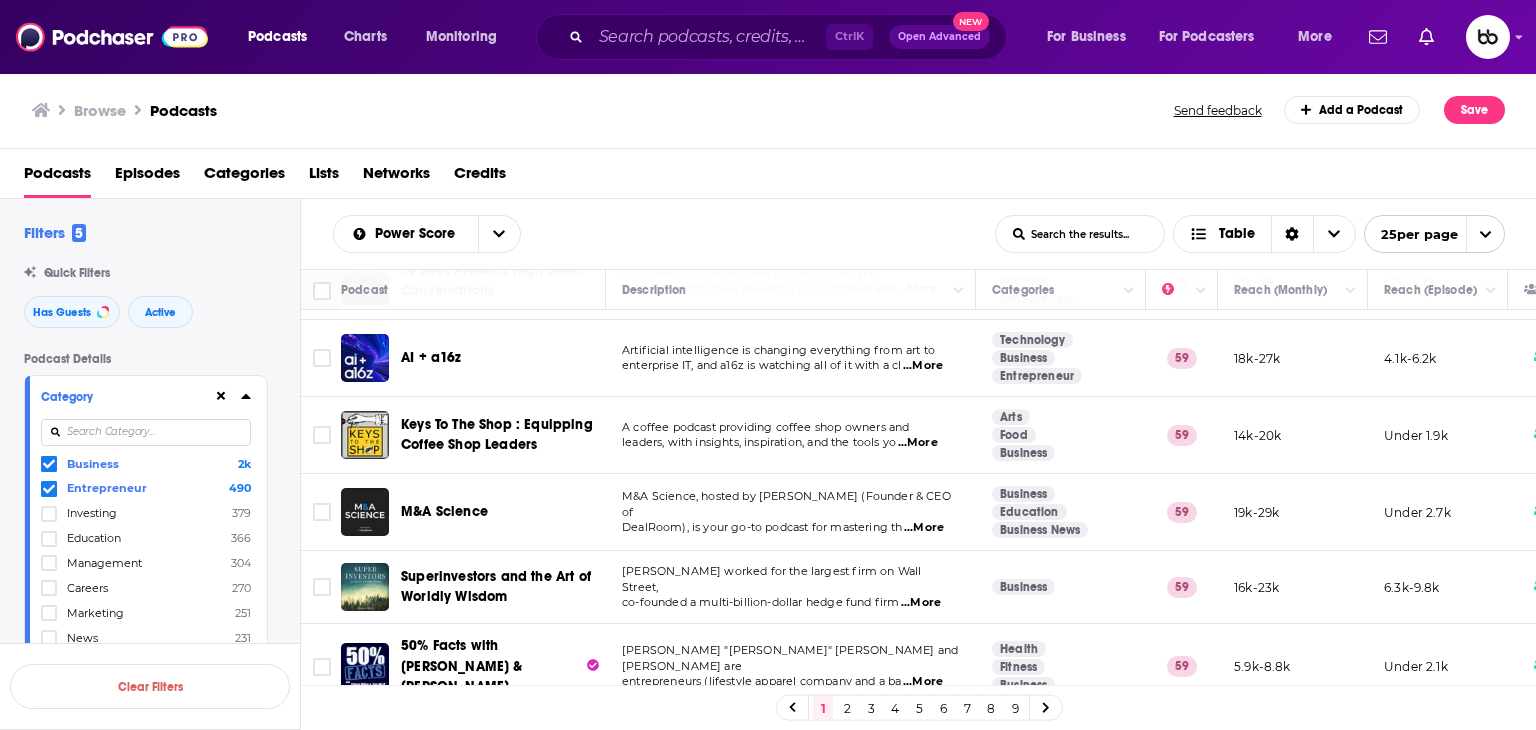 click on "...More" at bounding box center [923, 682] 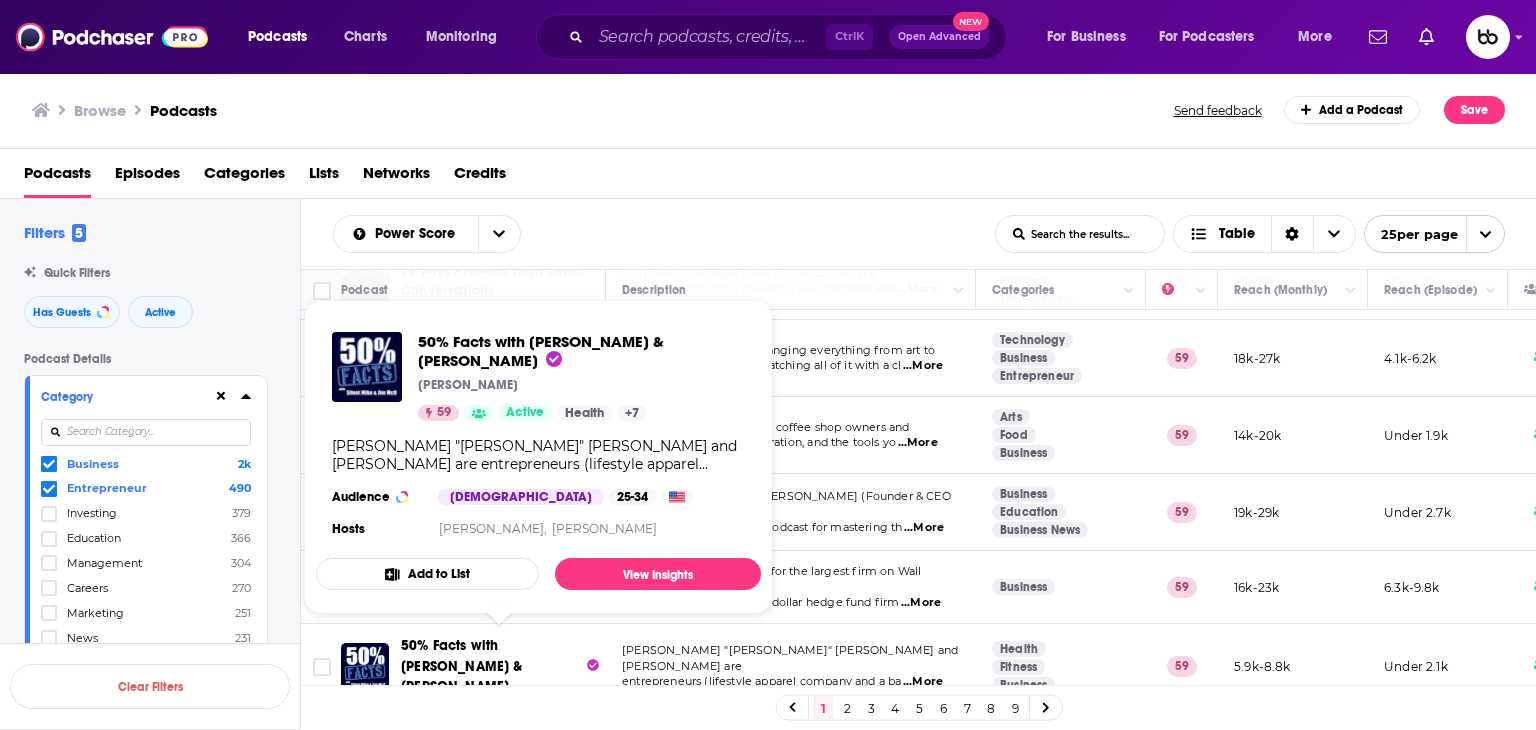 click on "50% Facts with Silent Mike & Jim McD" at bounding box center [491, 666] 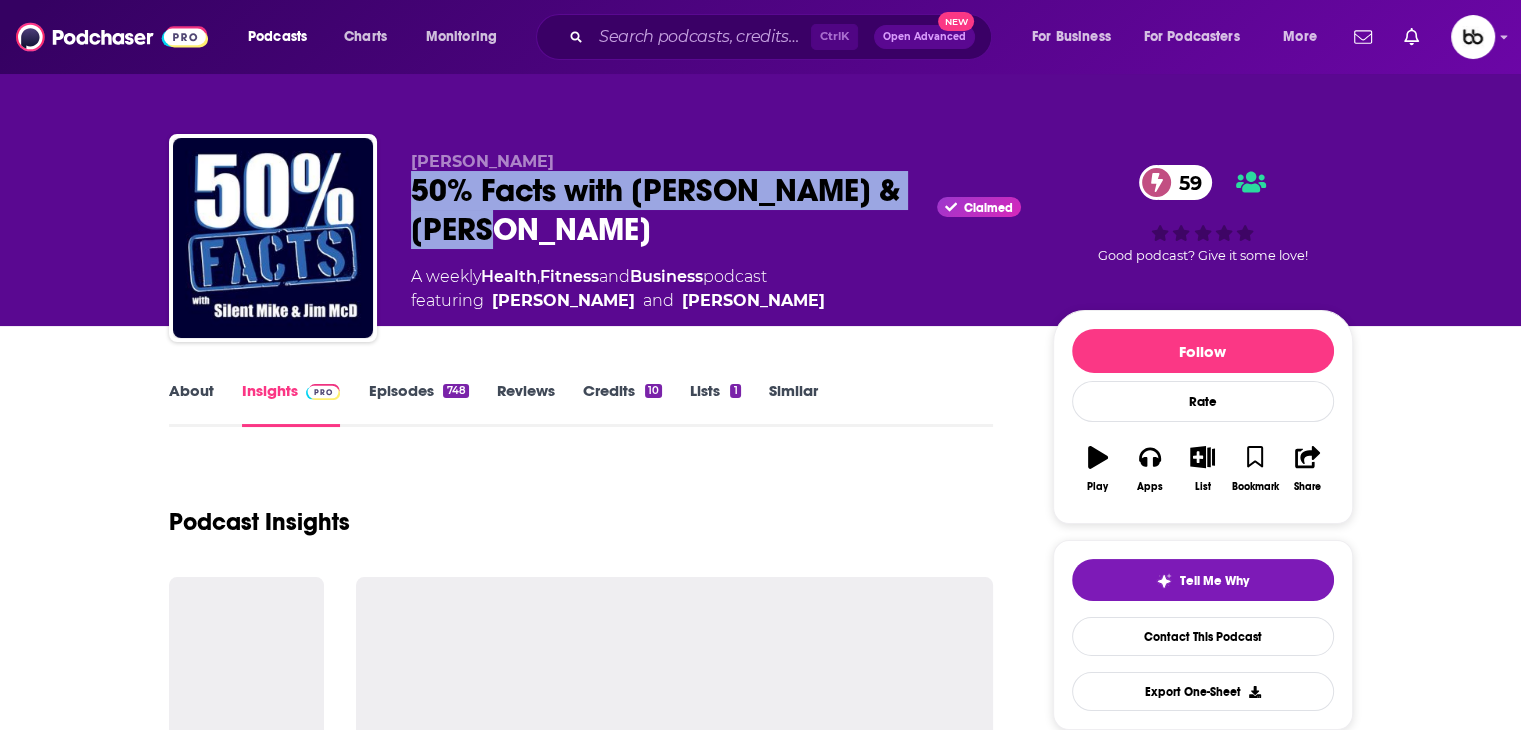 drag, startPoint x: 556, startPoint y: 217, endPoint x: 416, endPoint y: 187, distance: 143.1782 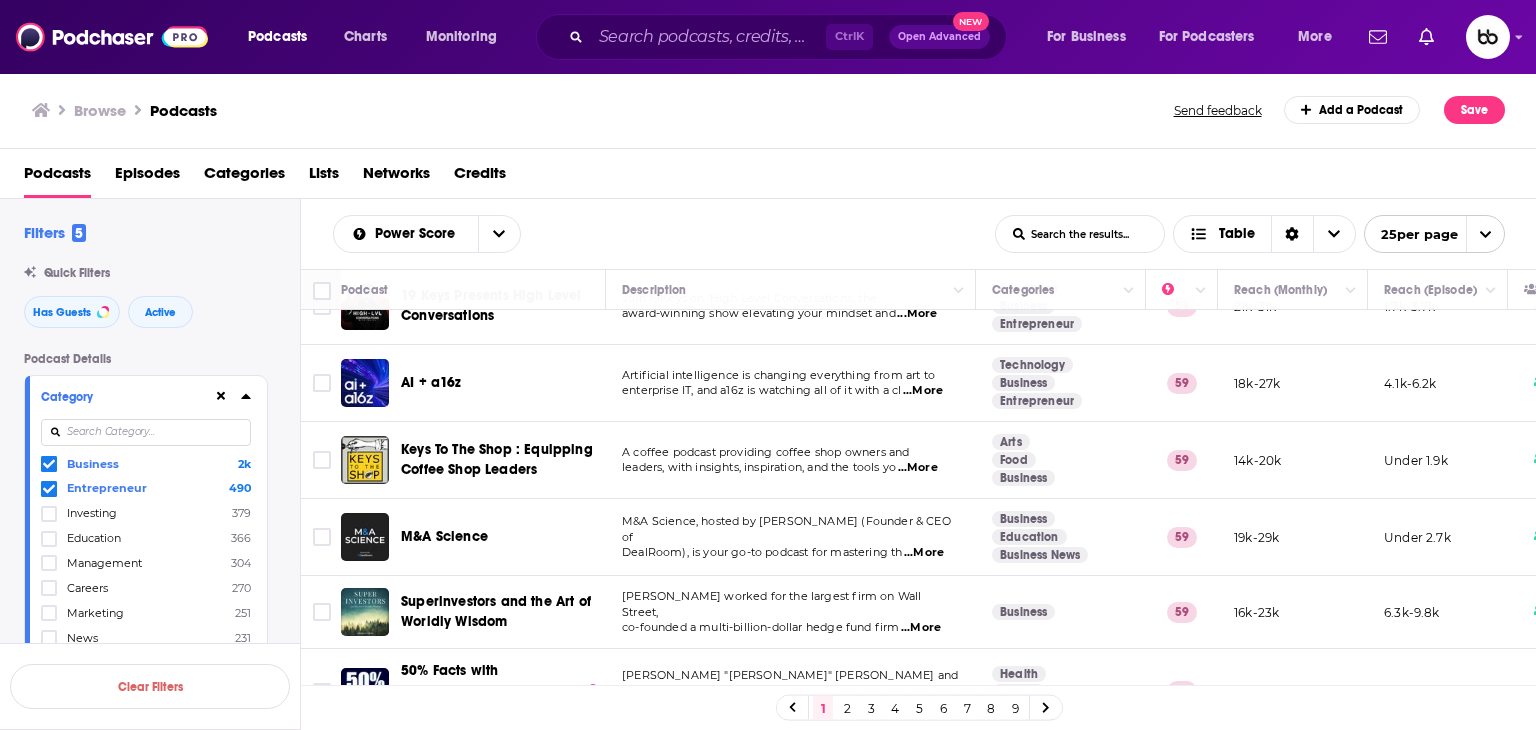 scroll, scrollTop: 1548, scrollLeft: 0, axis: vertical 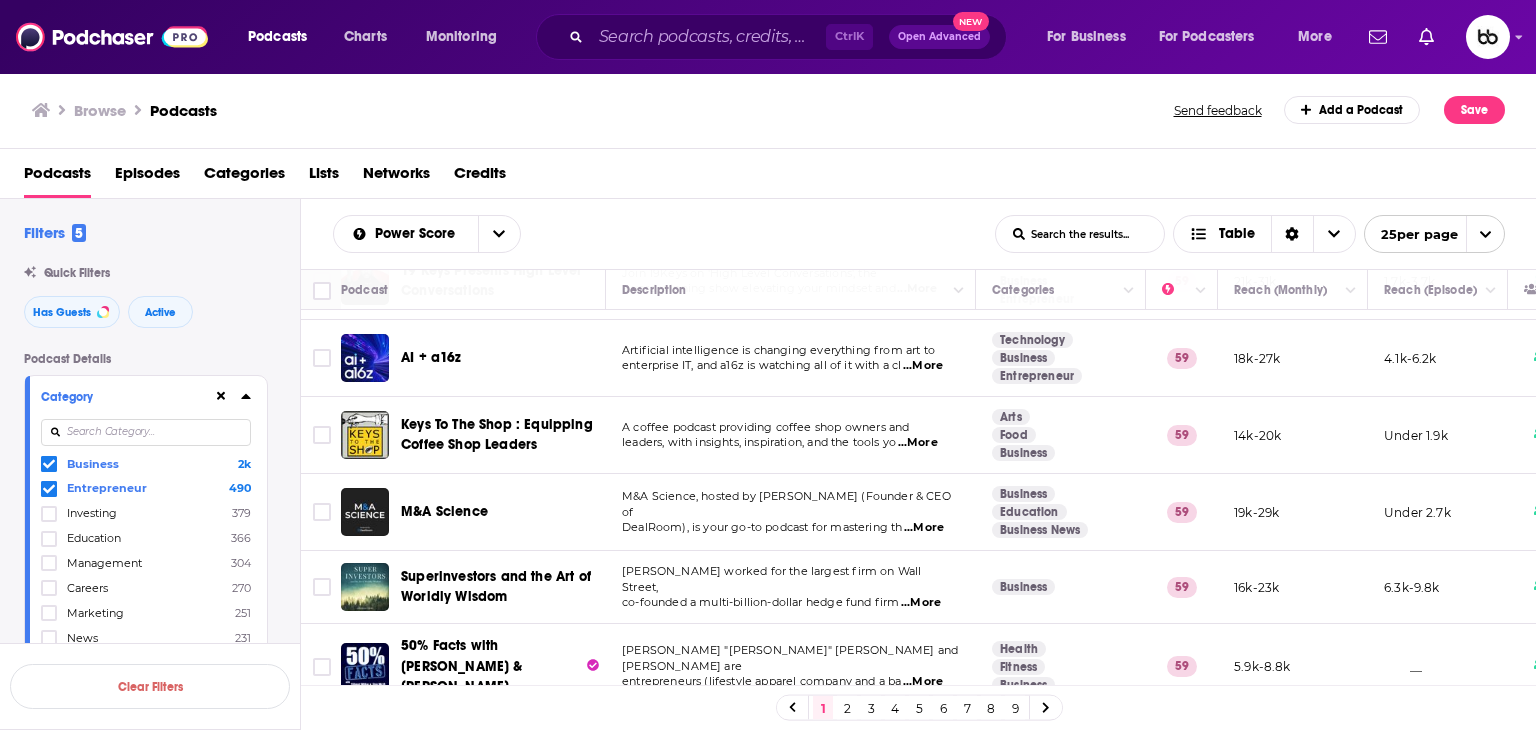 click on "1 2 3 4 5 6 7 8 9" at bounding box center (919, 707) 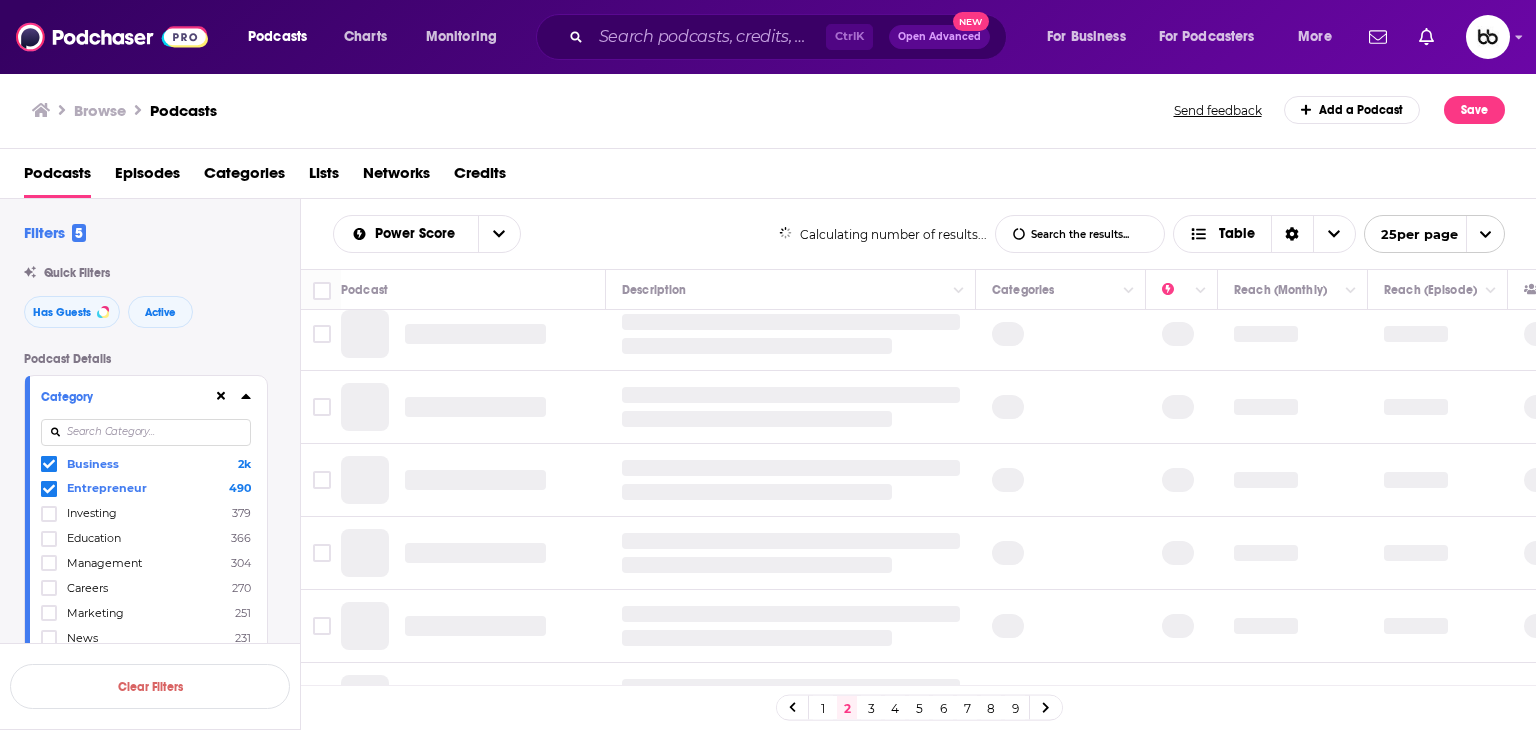 scroll, scrollTop: 0, scrollLeft: 0, axis: both 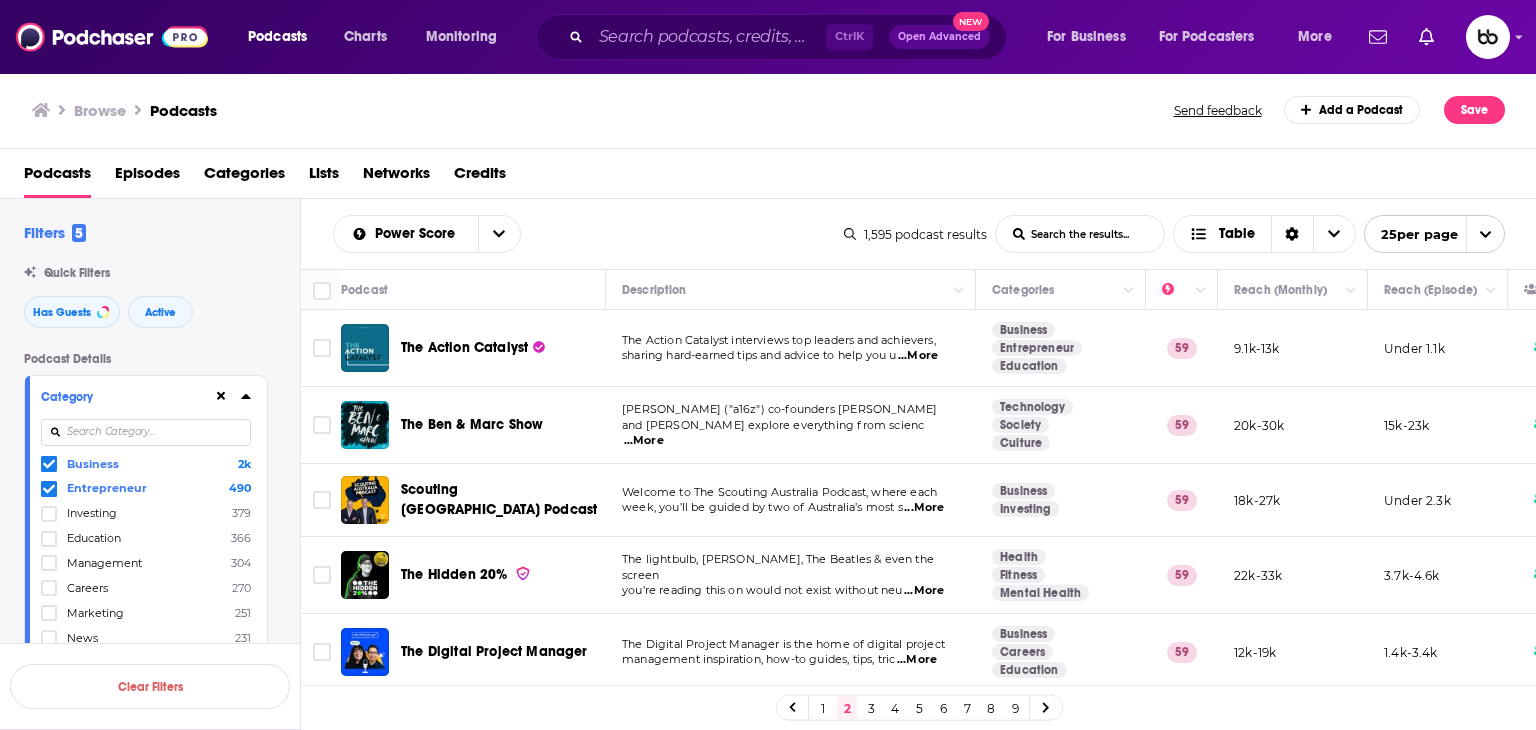 click on "...More" at bounding box center [644, 441] 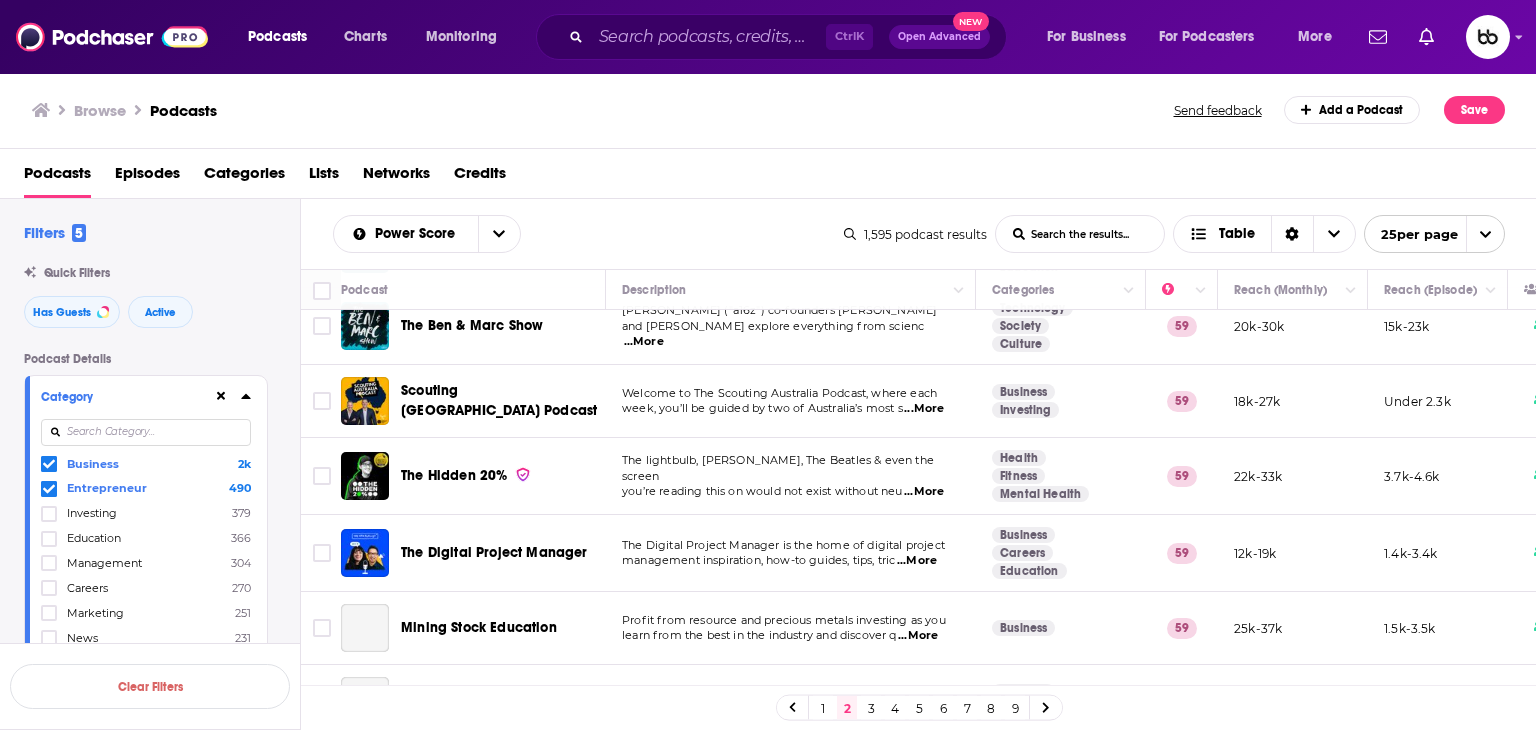 scroll, scrollTop: 100, scrollLeft: 0, axis: vertical 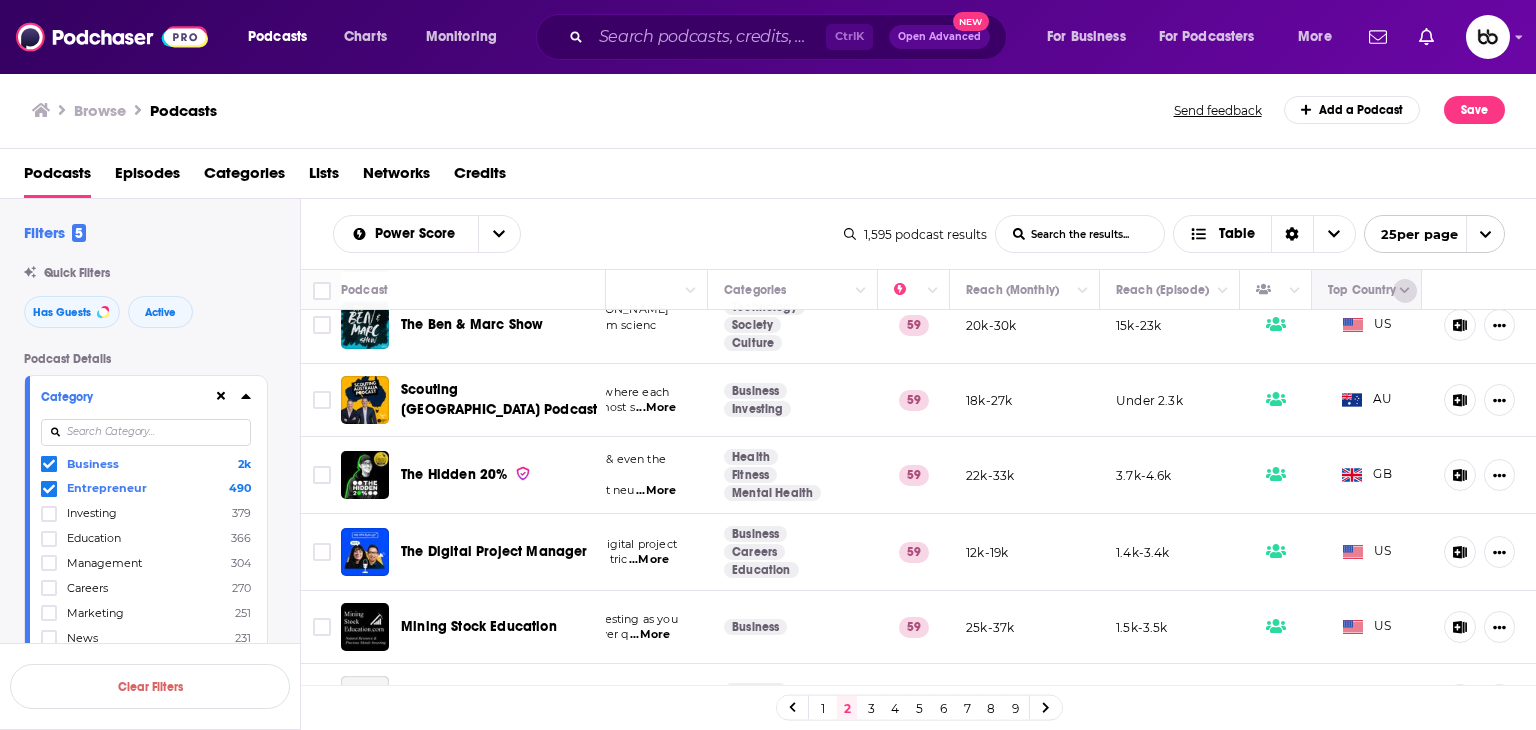 click 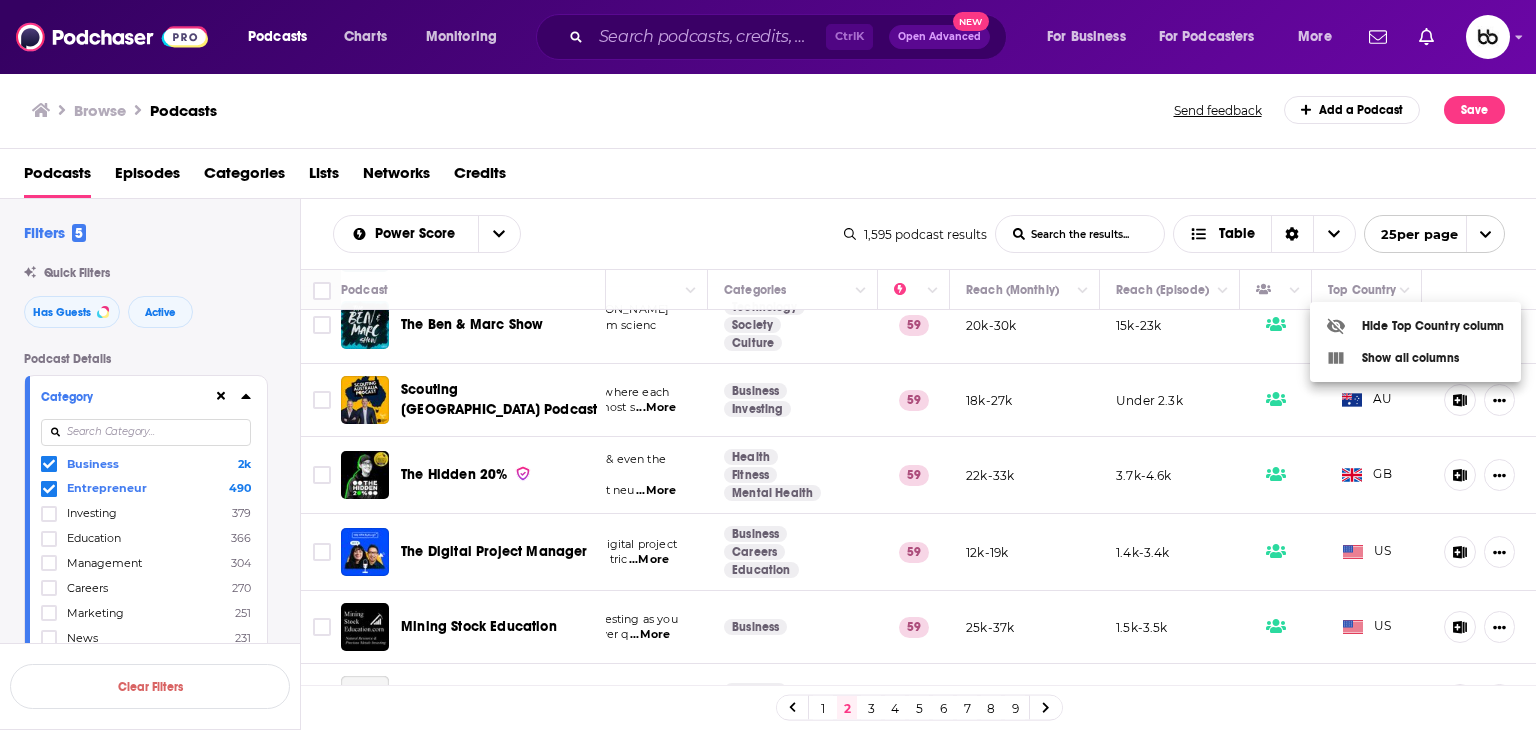 click at bounding box center (768, 365) 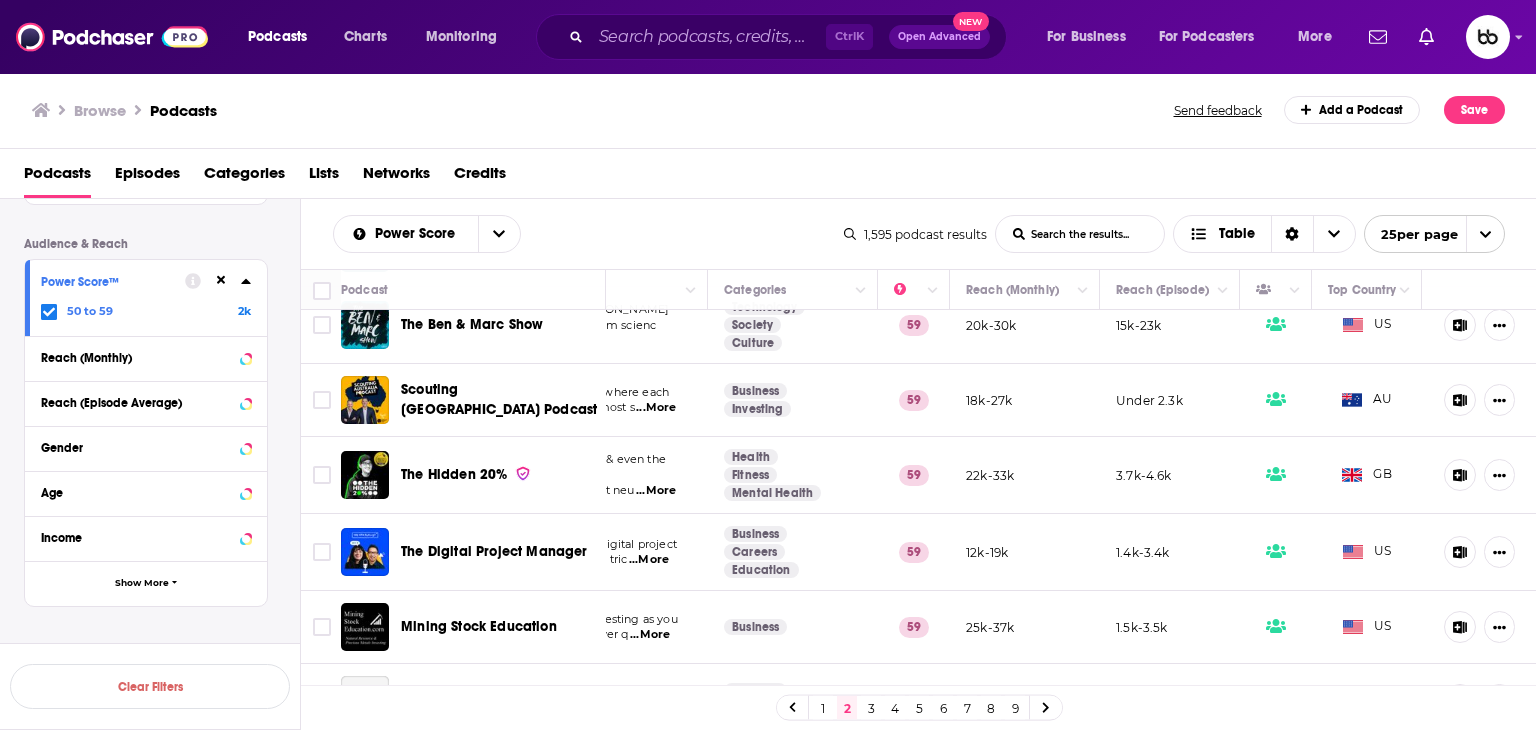 scroll, scrollTop: 932, scrollLeft: 0, axis: vertical 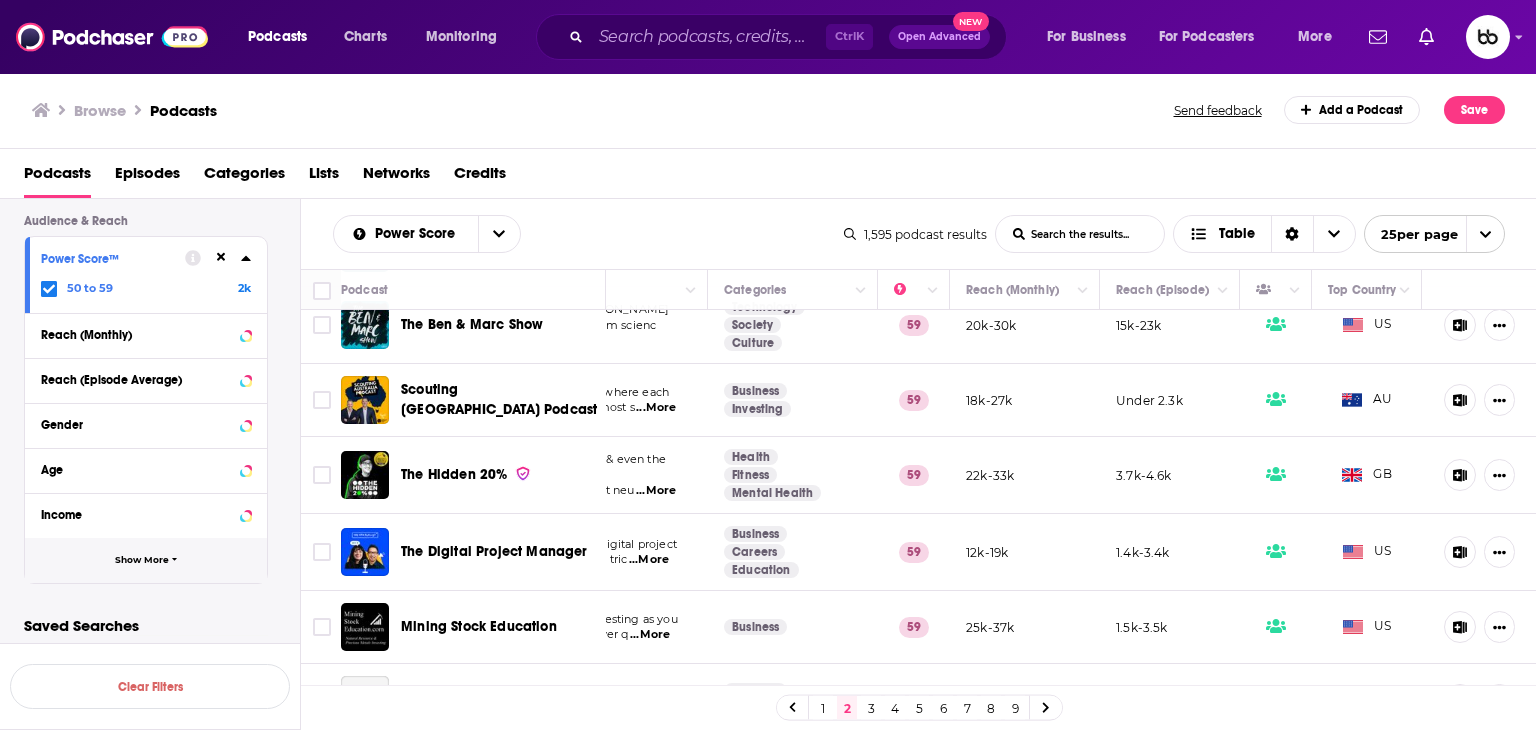 click on "Show More" at bounding box center [142, 560] 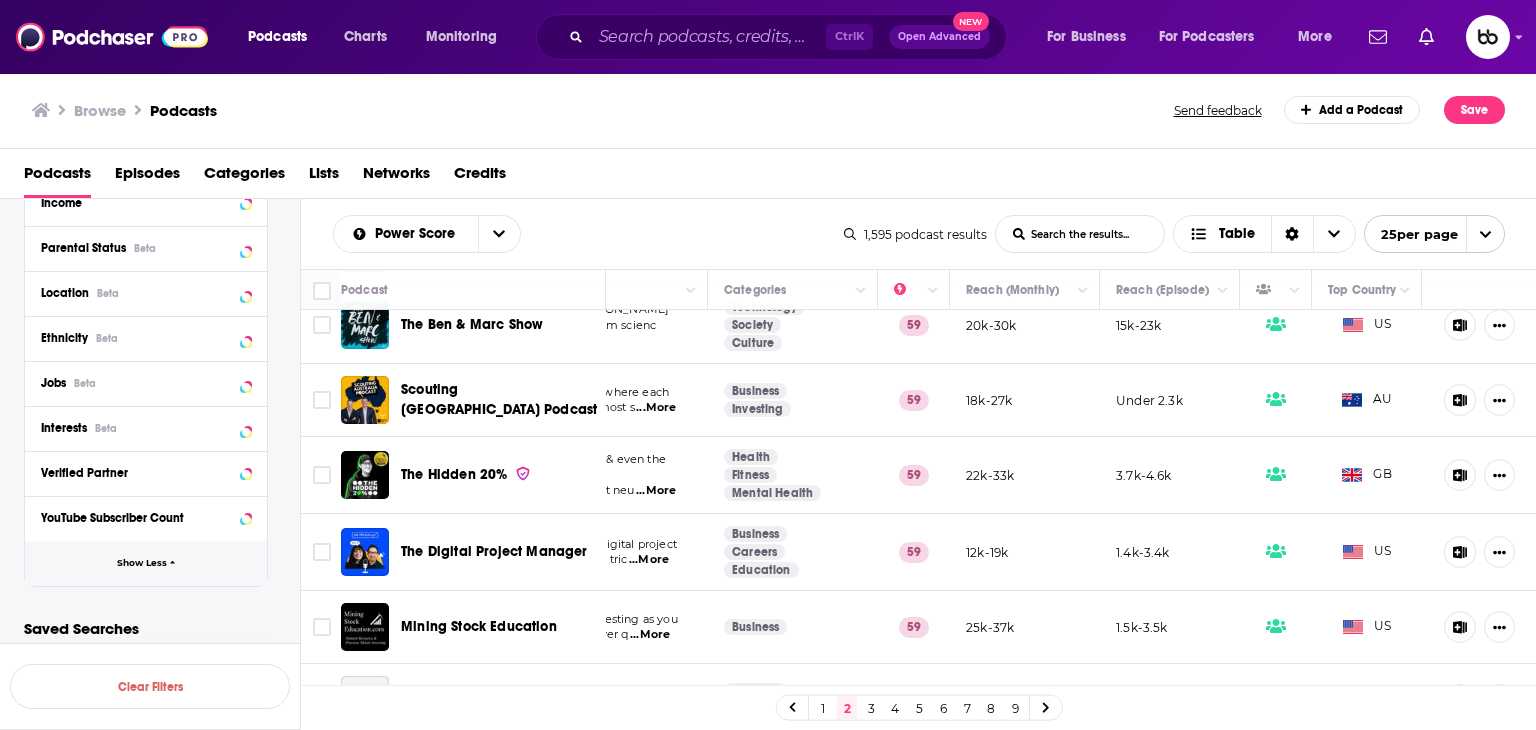 scroll, scrollTop: 1247, scrollLeft: 0, axis: vertical 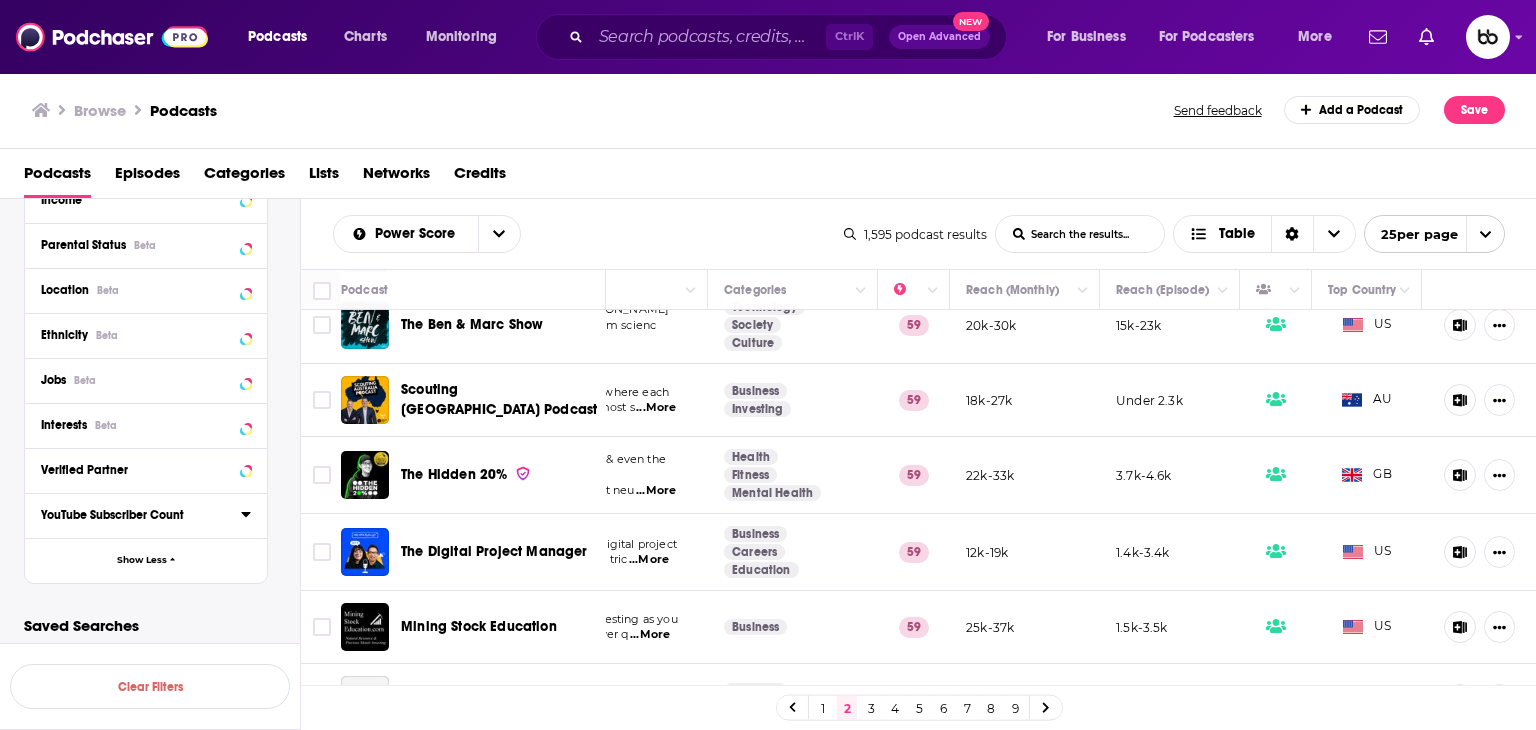 click 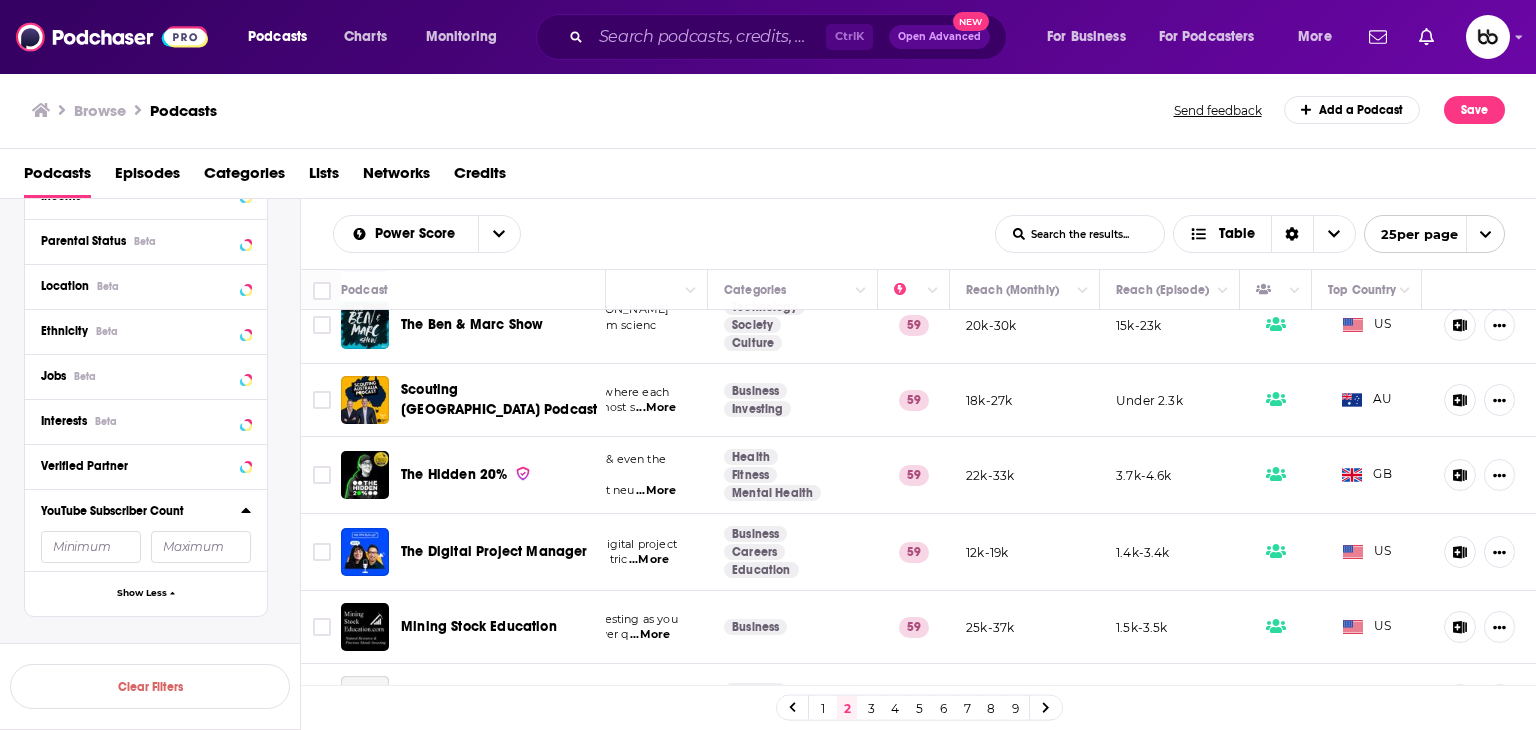click 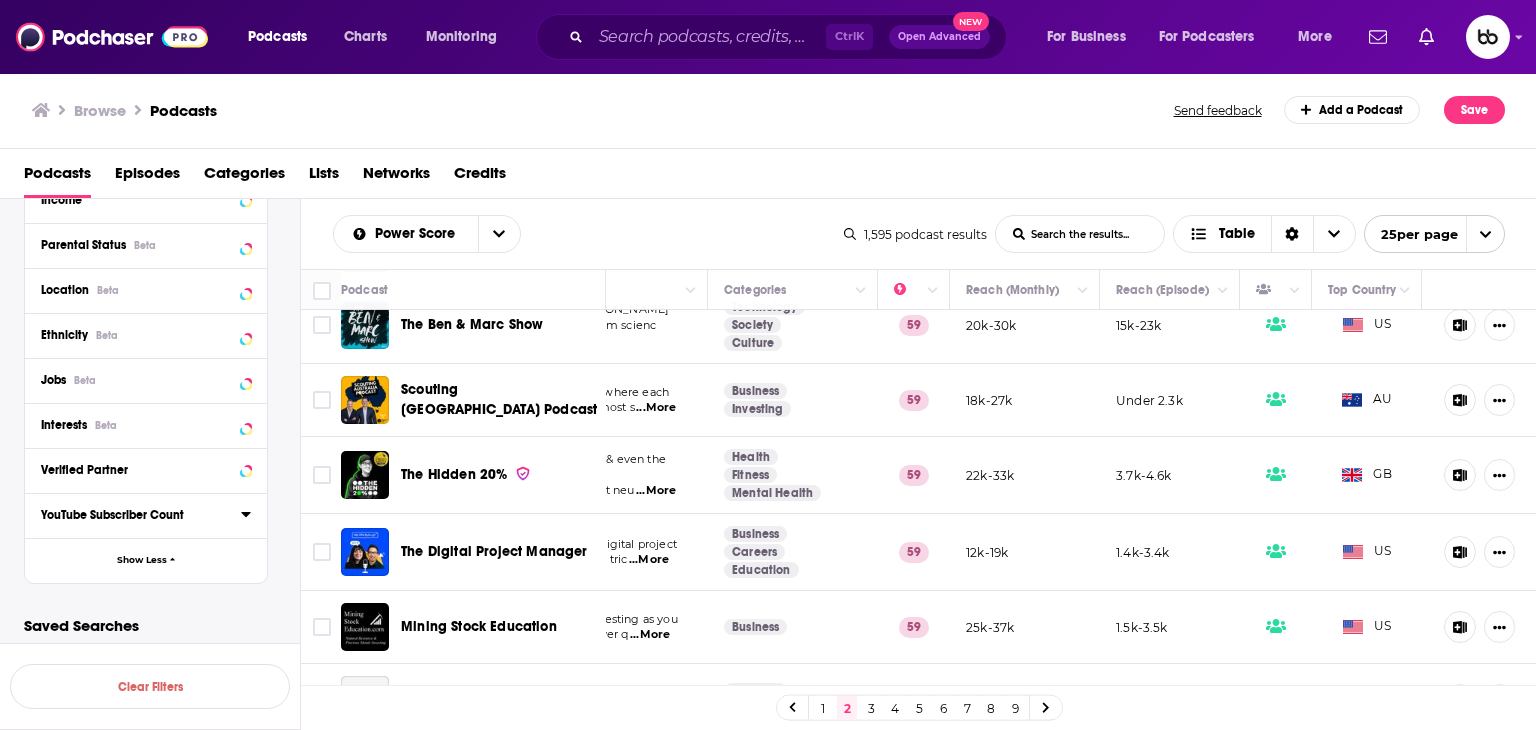 click 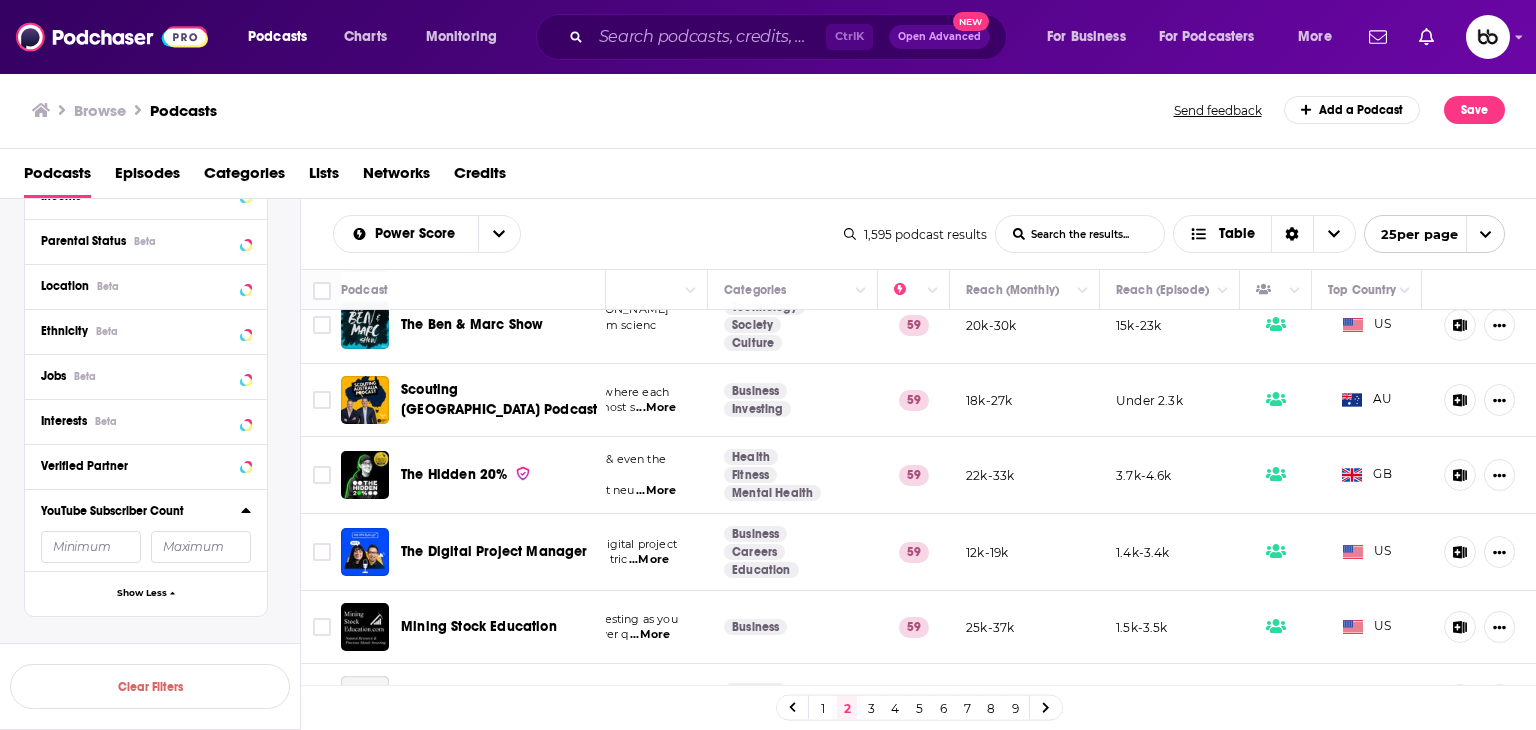 click at bounding box center (91, 547) 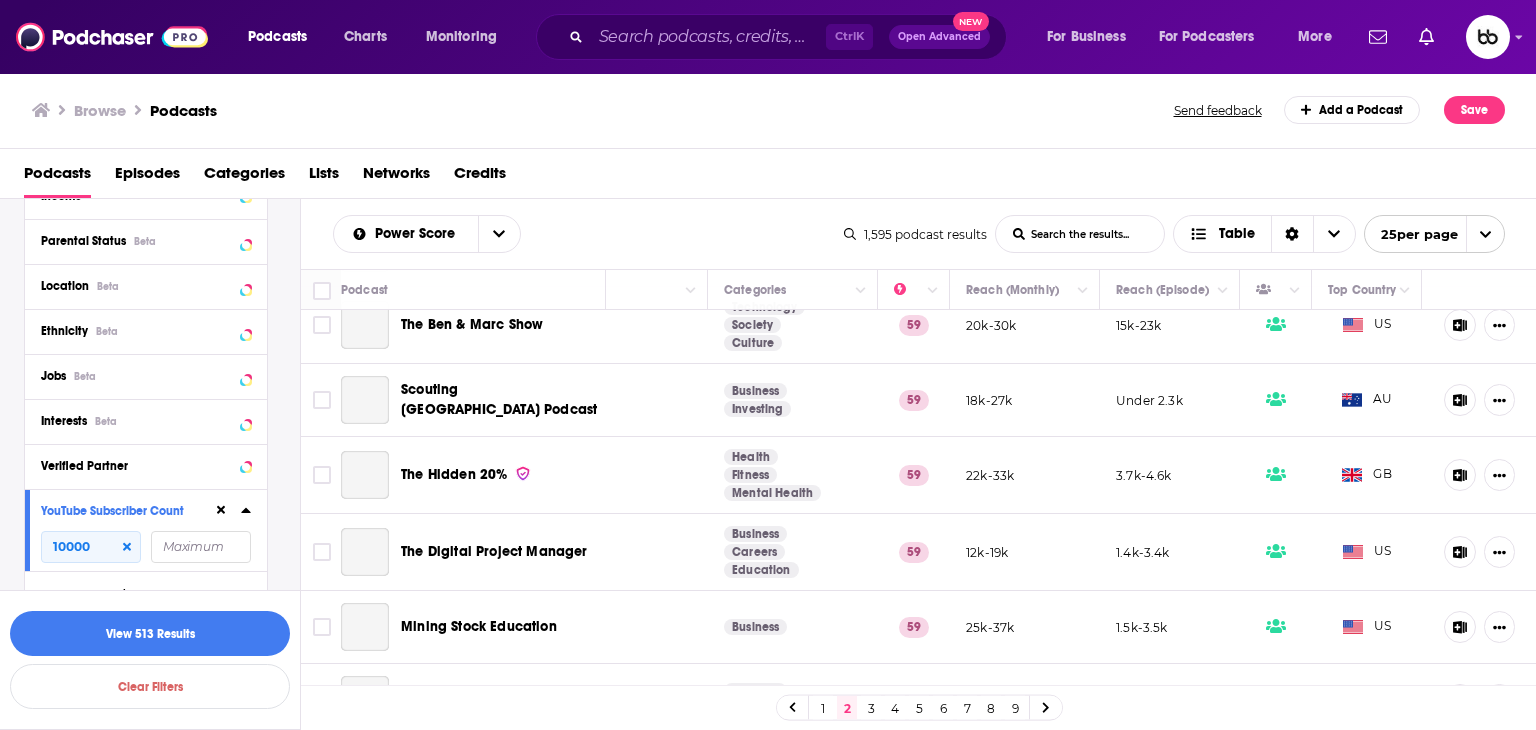click at bounding box center [201, 547] 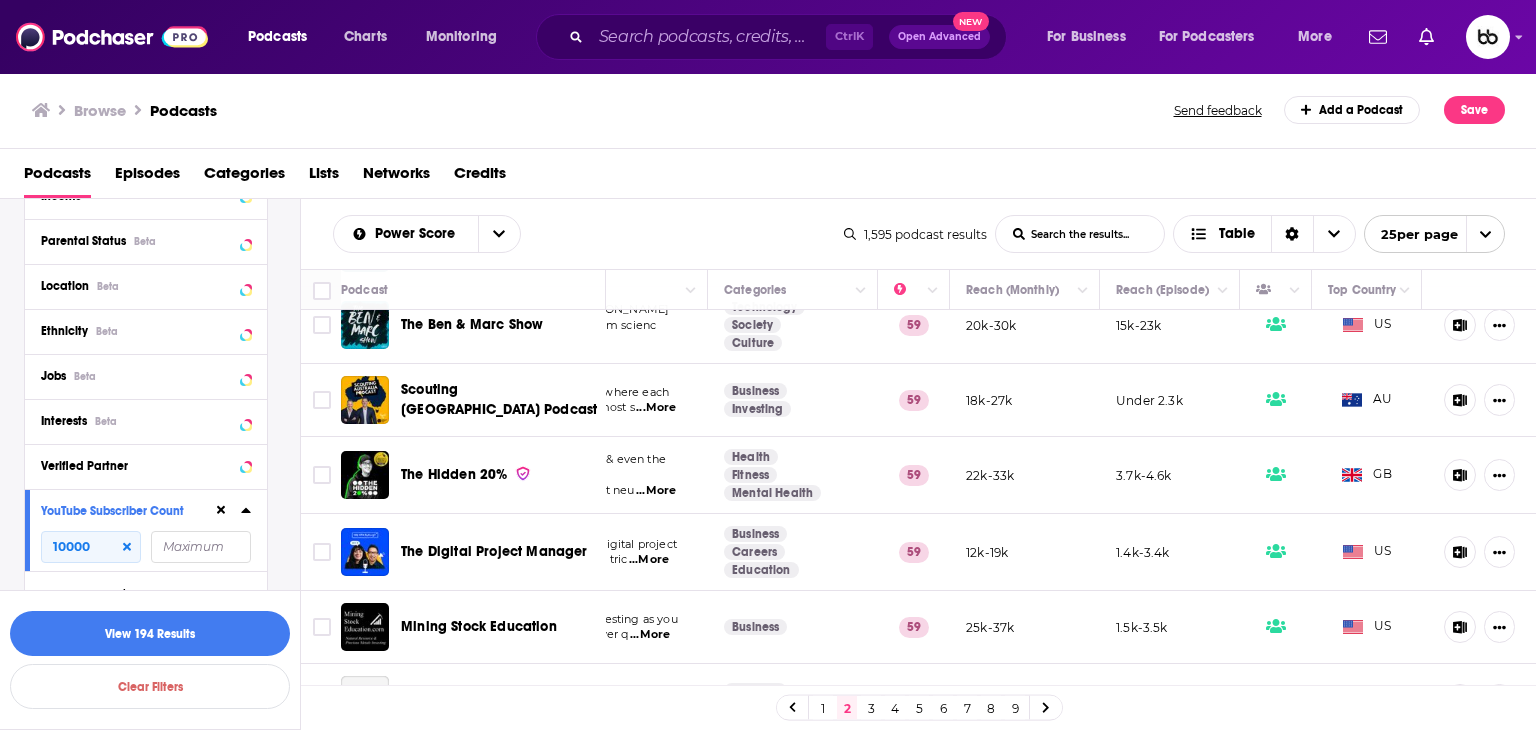 click at bounding box center (201, 547) 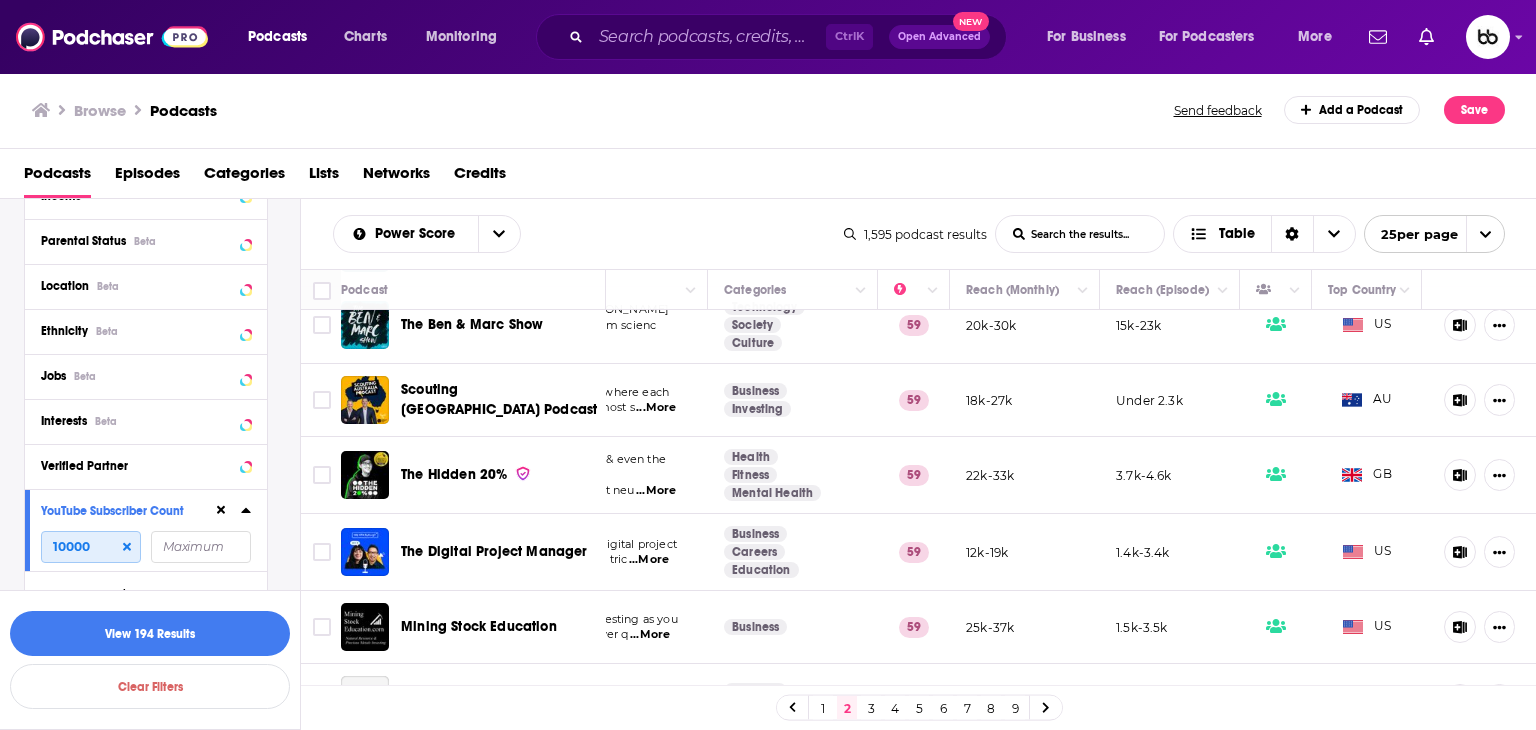 drag, startPoint x: 91, startPoint y: 553, endPoint x: 20, endPoint y: 549, distance: 71.11259 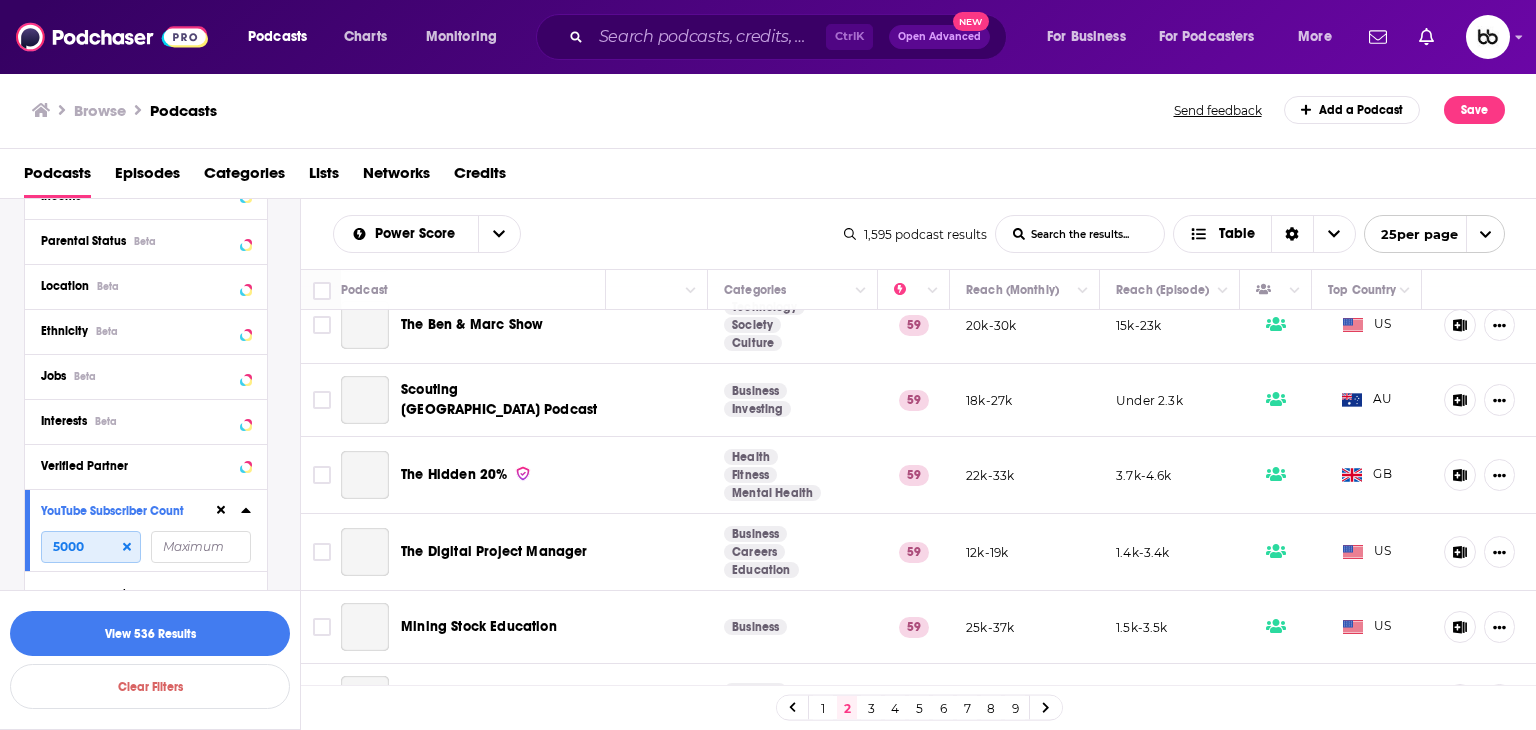 type on "5000" 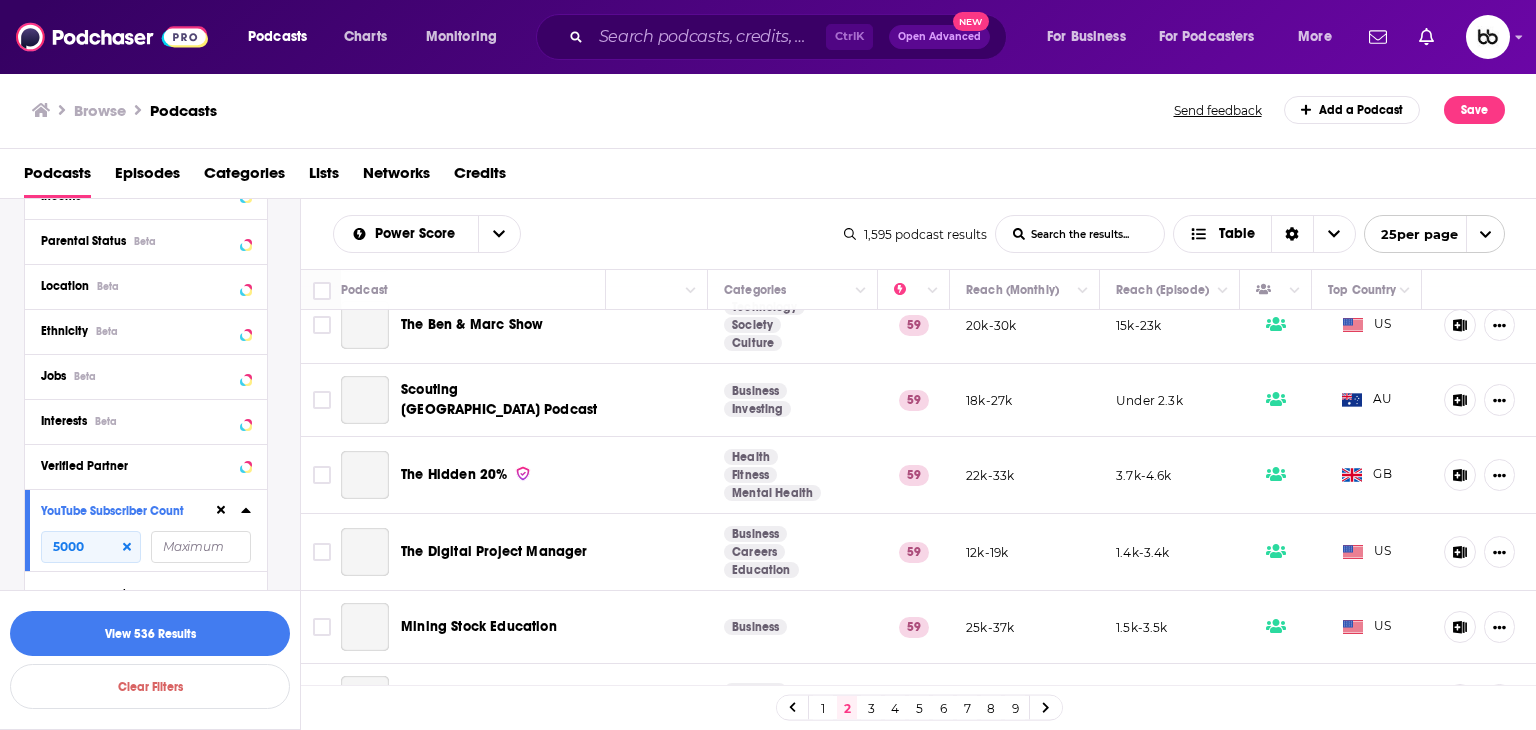 click at bounding box center (201, 547) 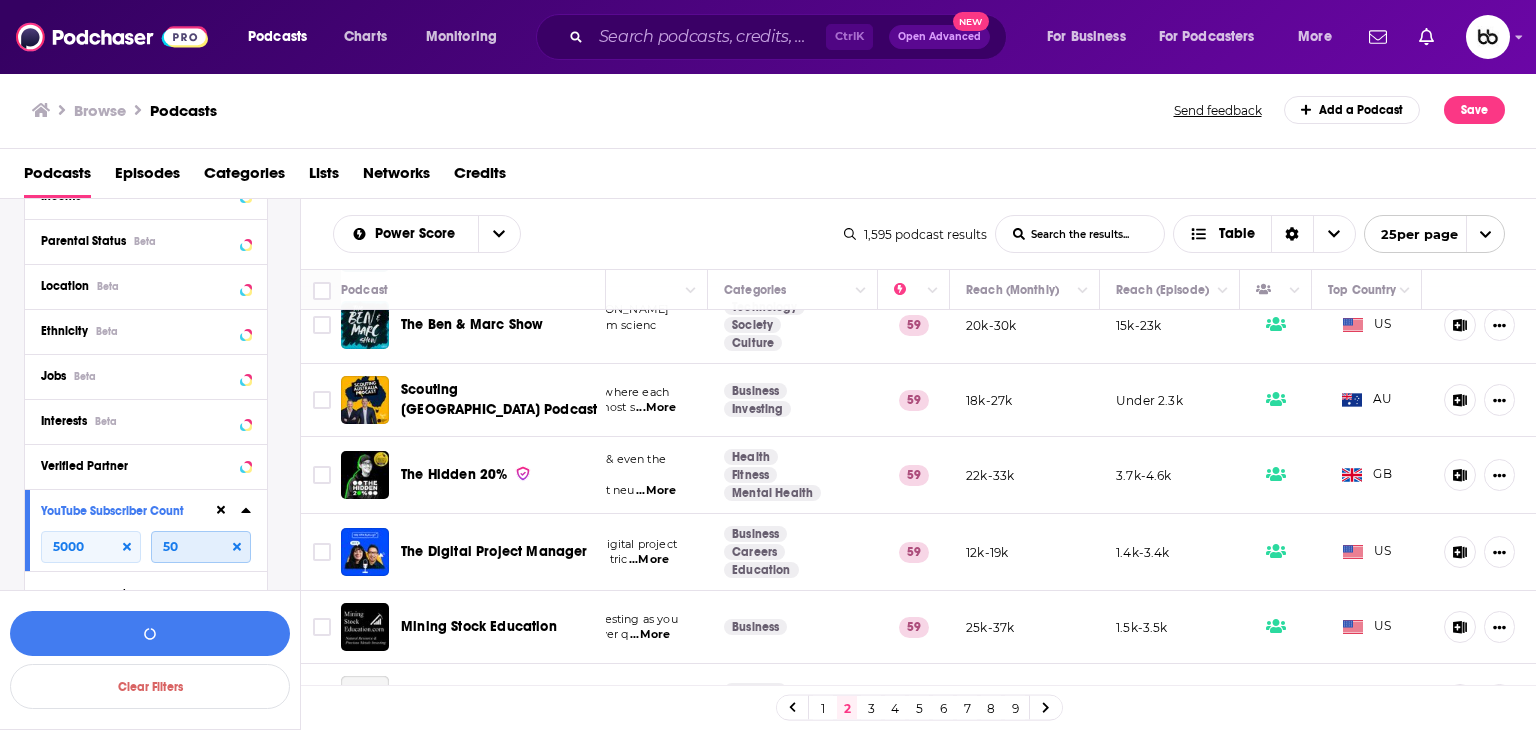 type on "5" 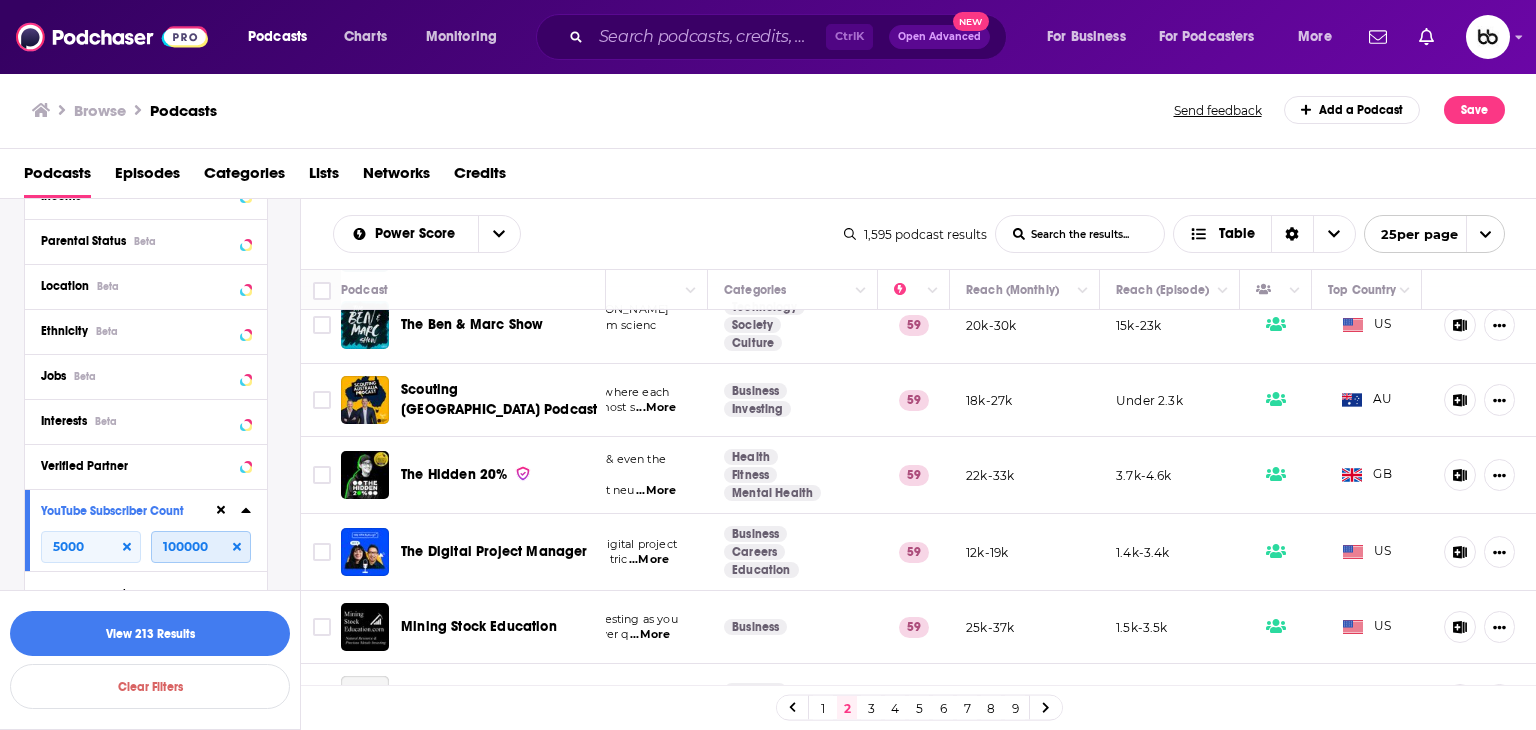 click on "100000" at bounding box center (201, 547) 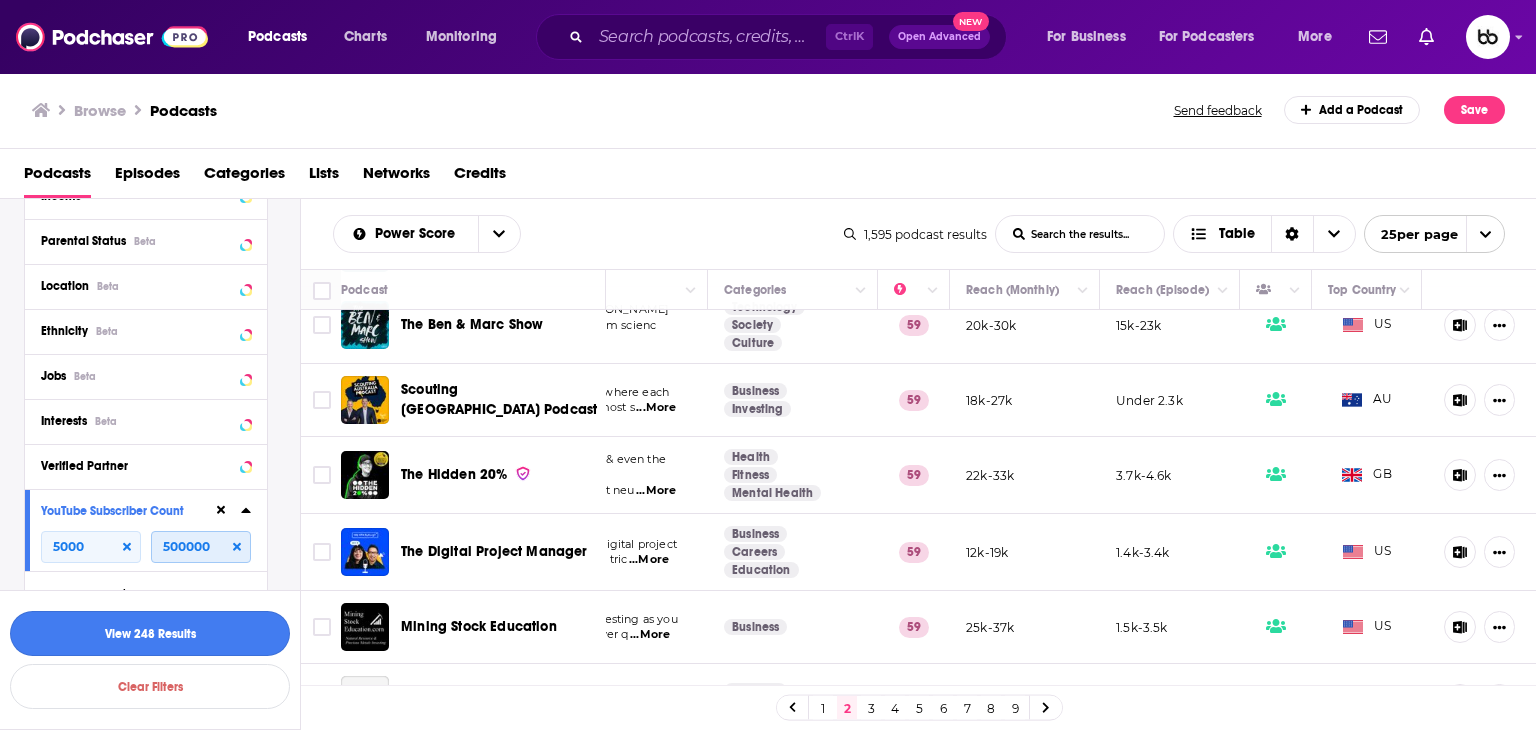type on "500000" 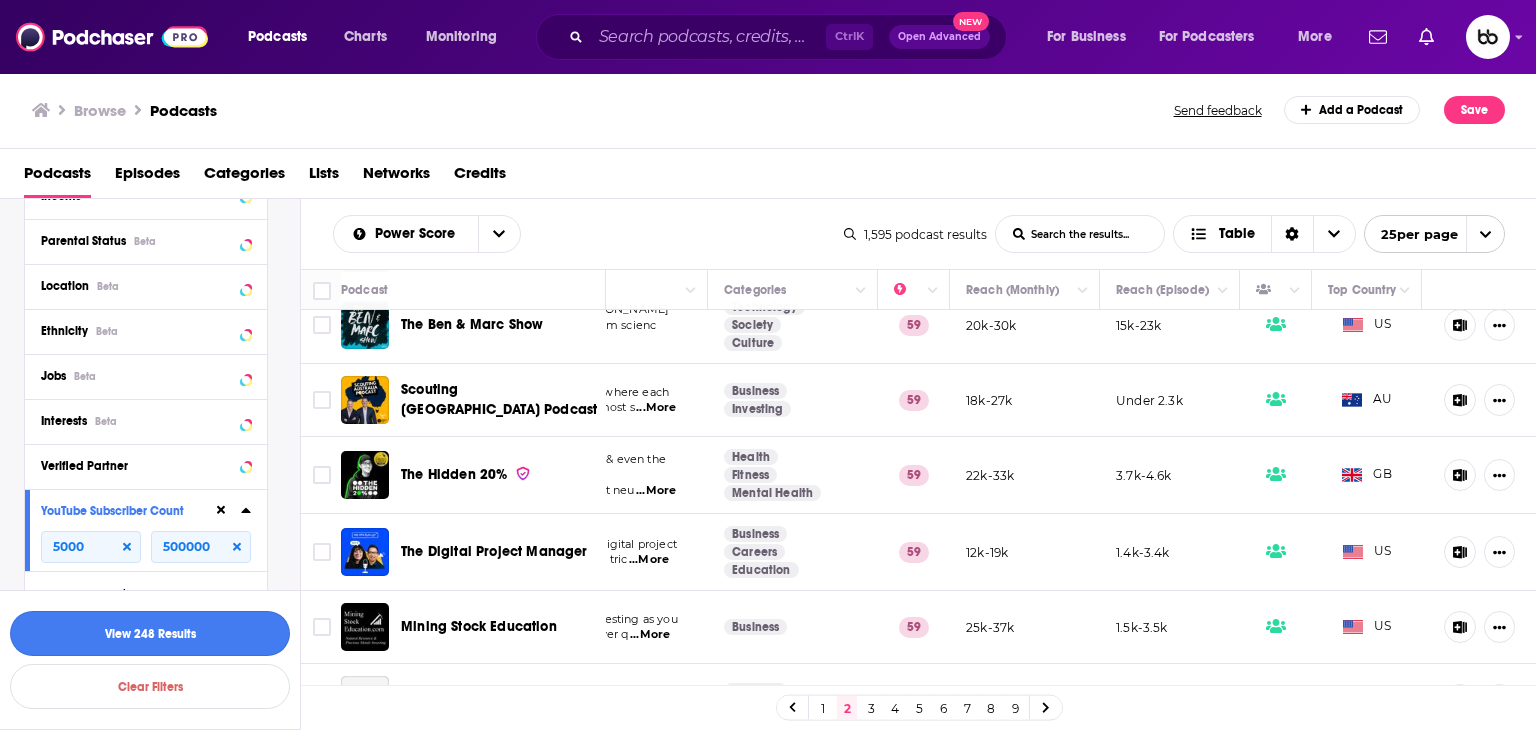 click on "View 248 Results" at bounding box center [150, 633] 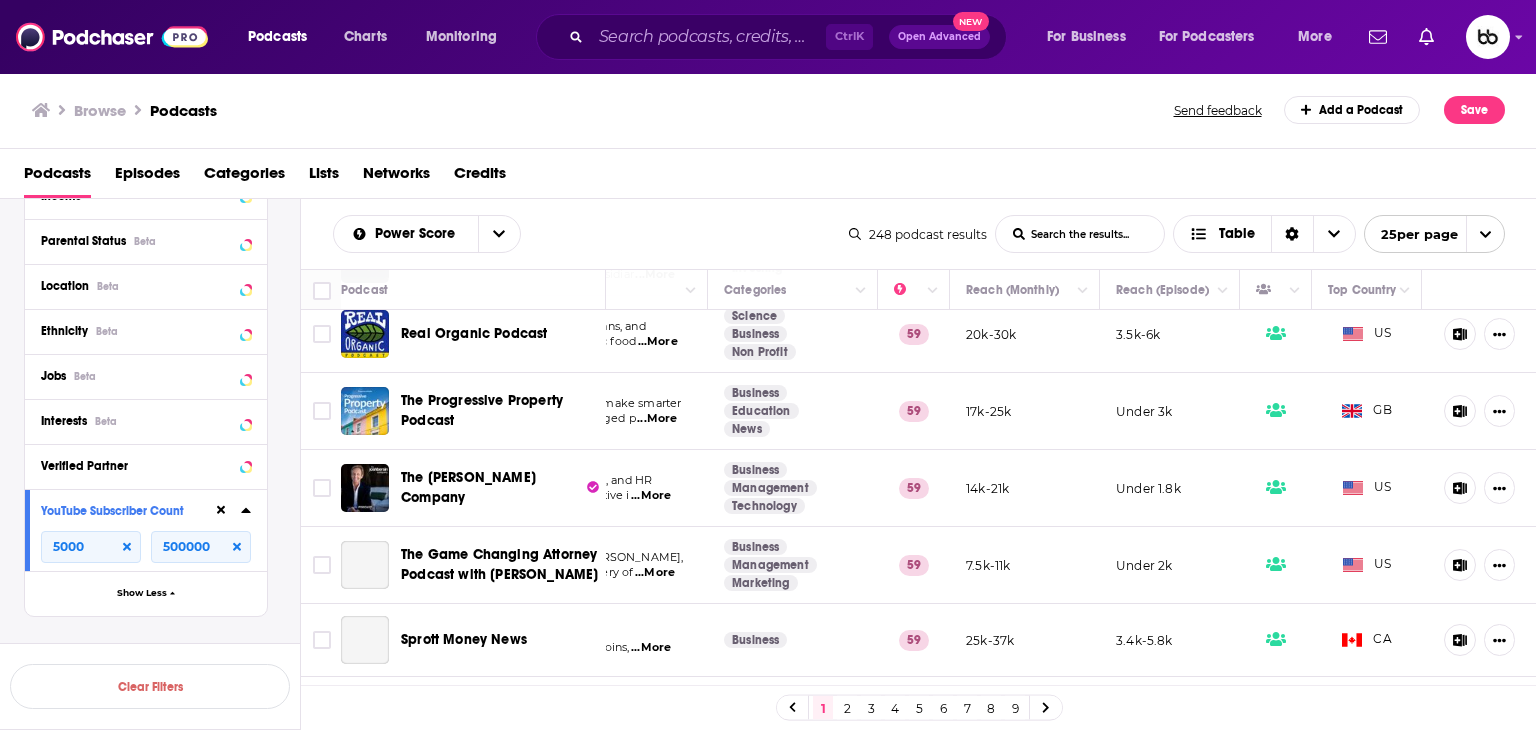 scroll, scrollTop: 500, scrollLeft: 272, axis: both 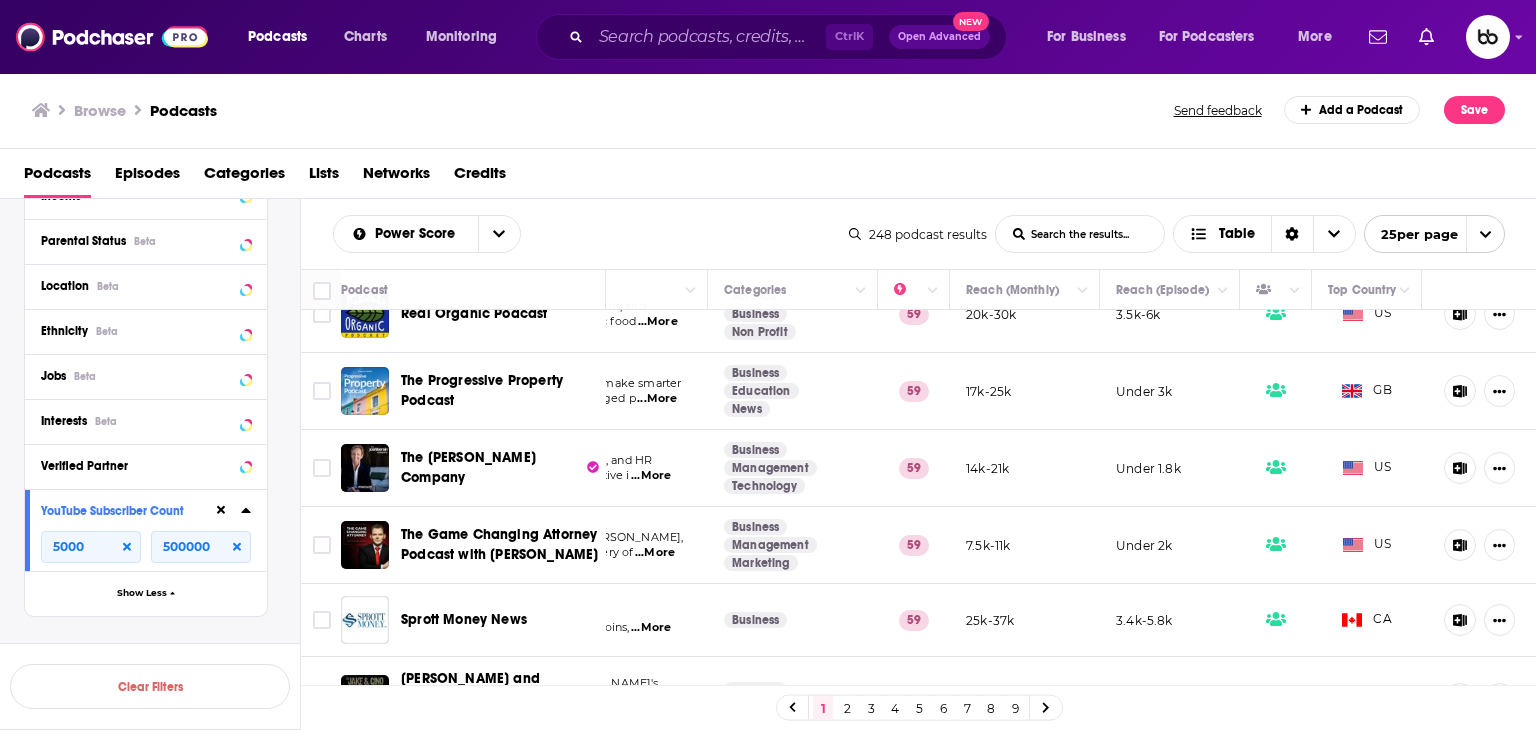 click on "...More" at bounding box center [657, 399] 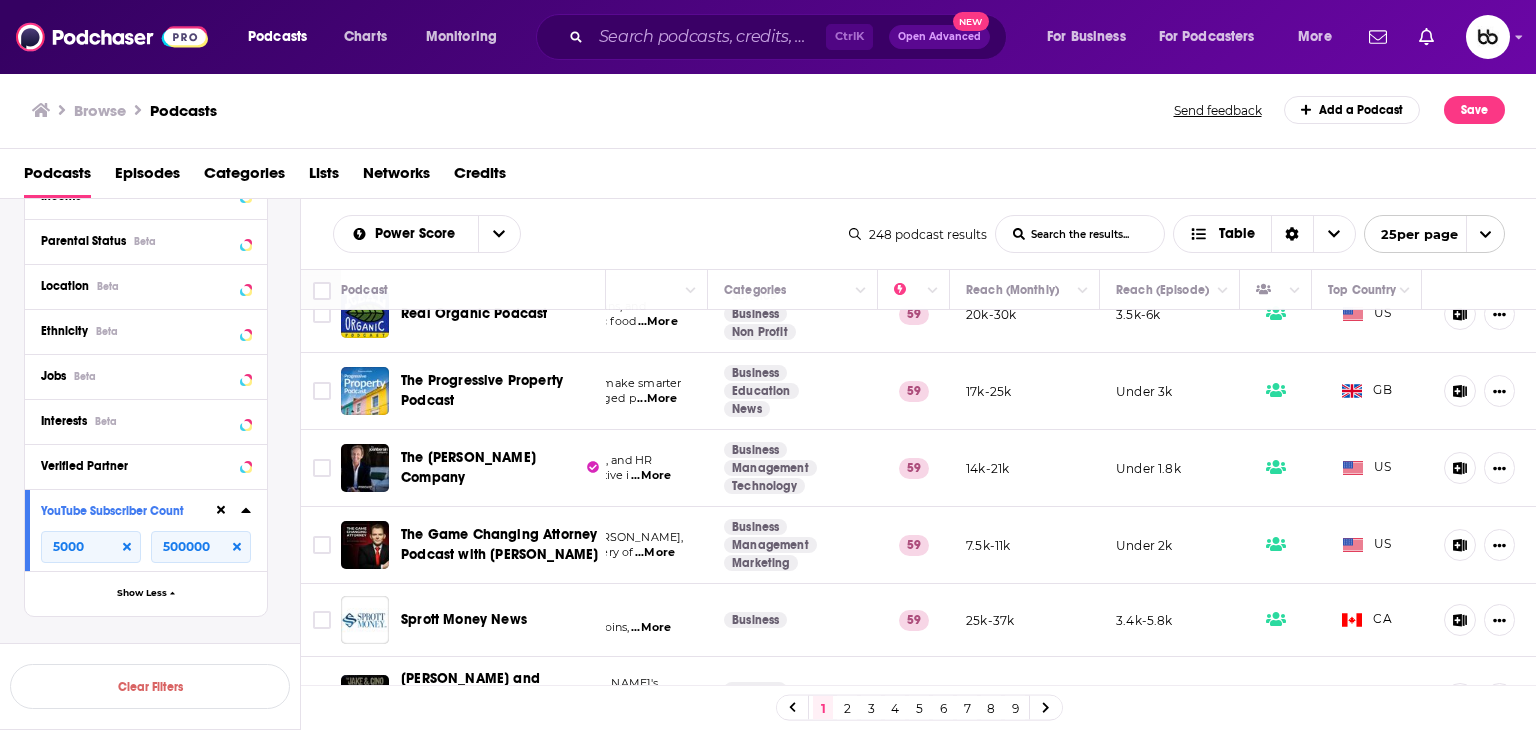 click on "...More" at bounding box center (651, 476) 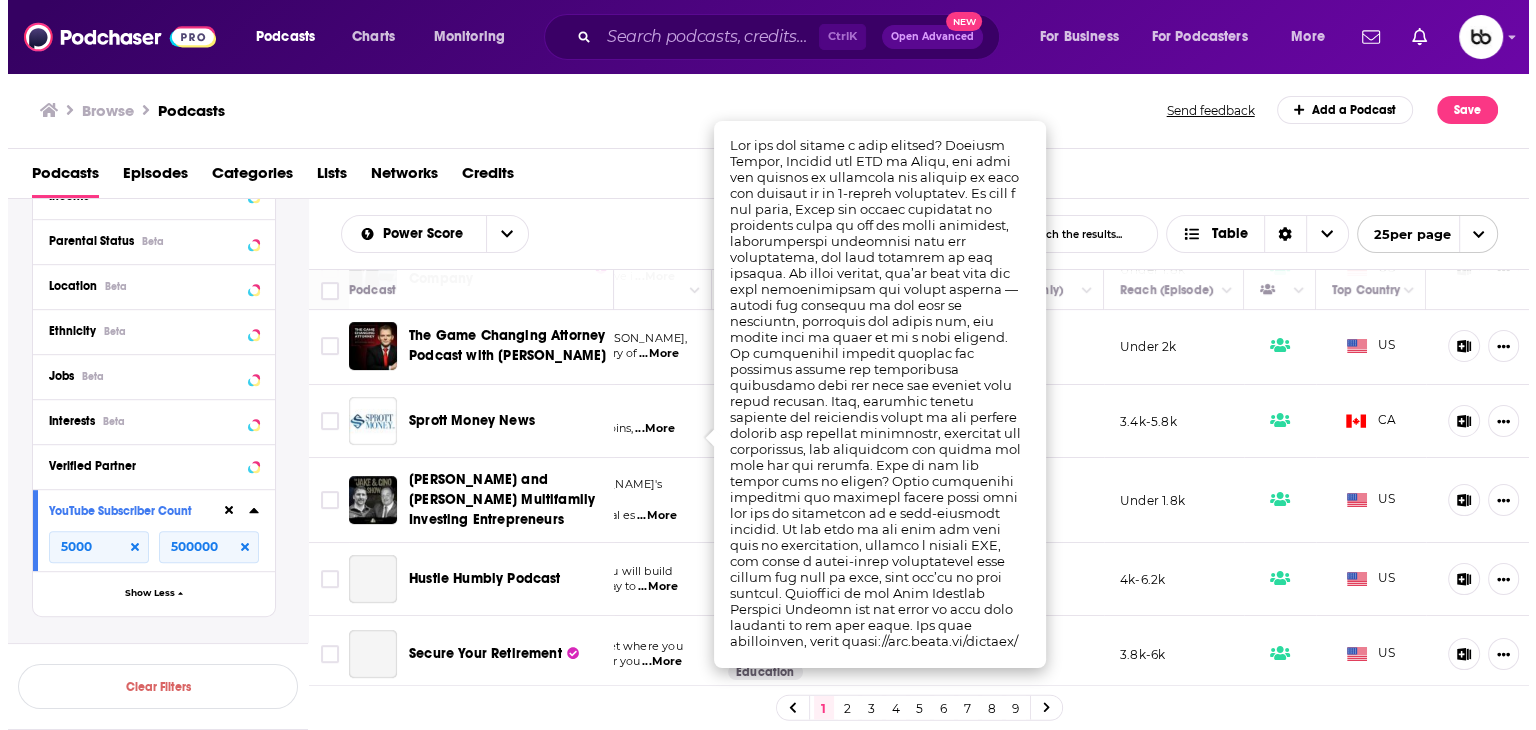 scroll, scrollTop: 700, scrollLeft: 272, axis: both 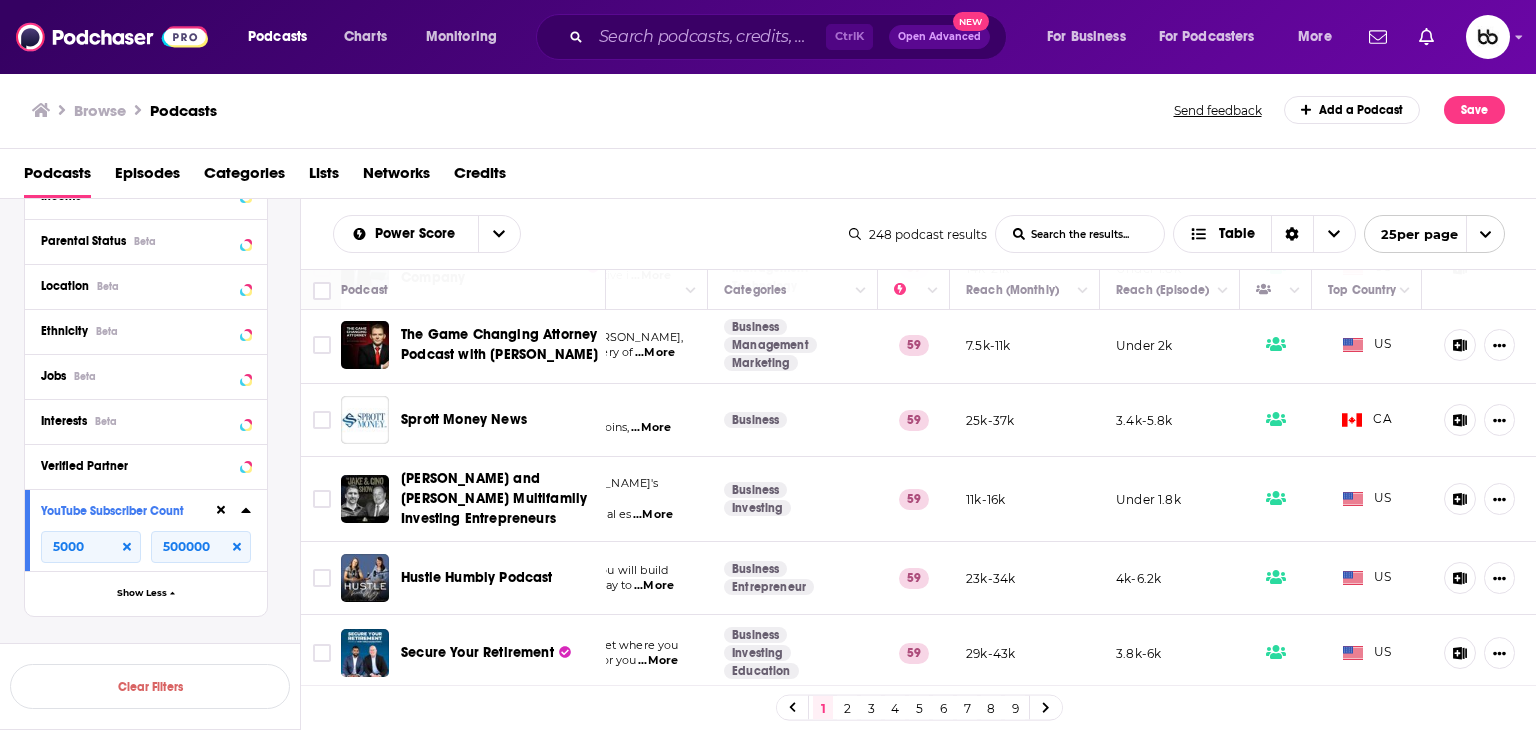 click on "...More" at bounding box center (651, 428) 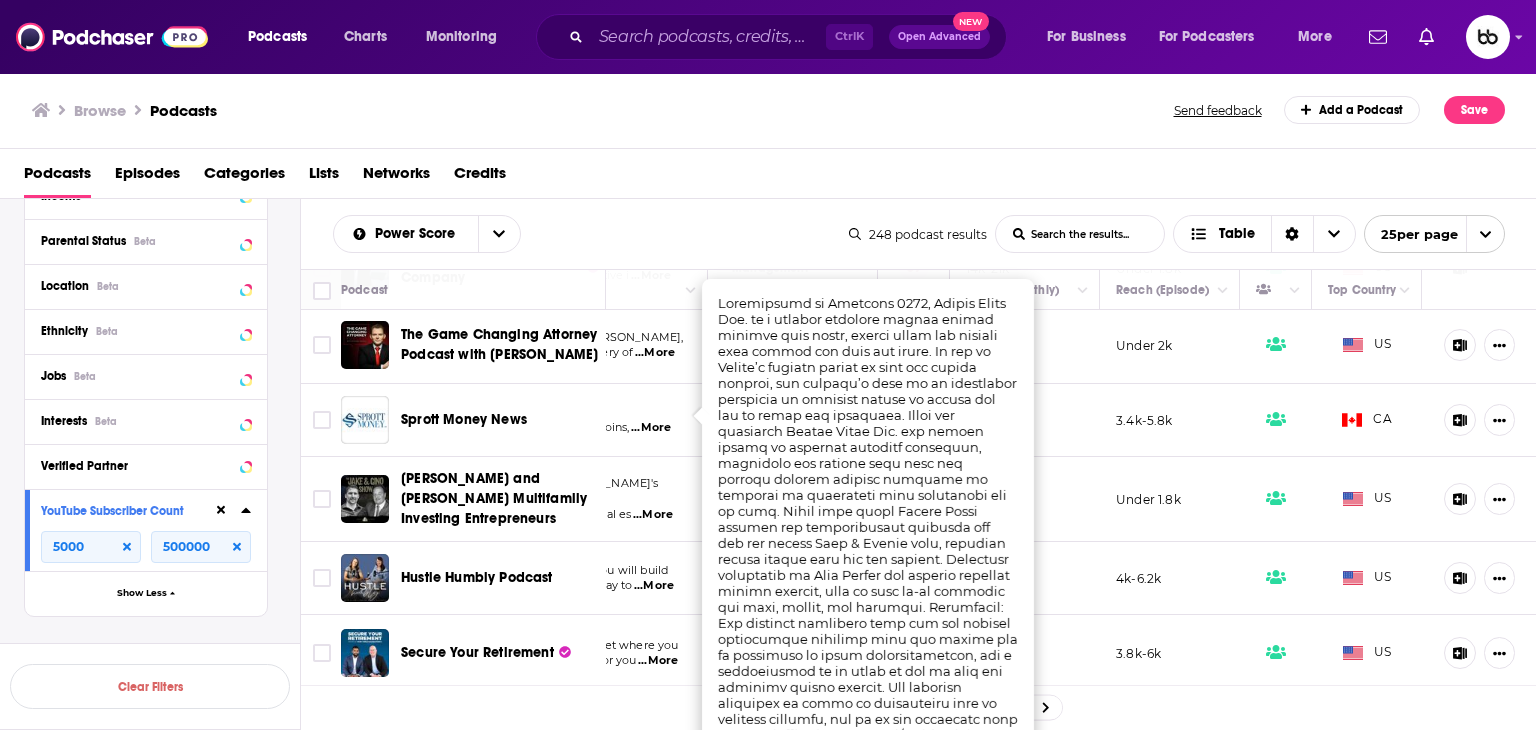 click on "...More" at bounding box center [653, 515] 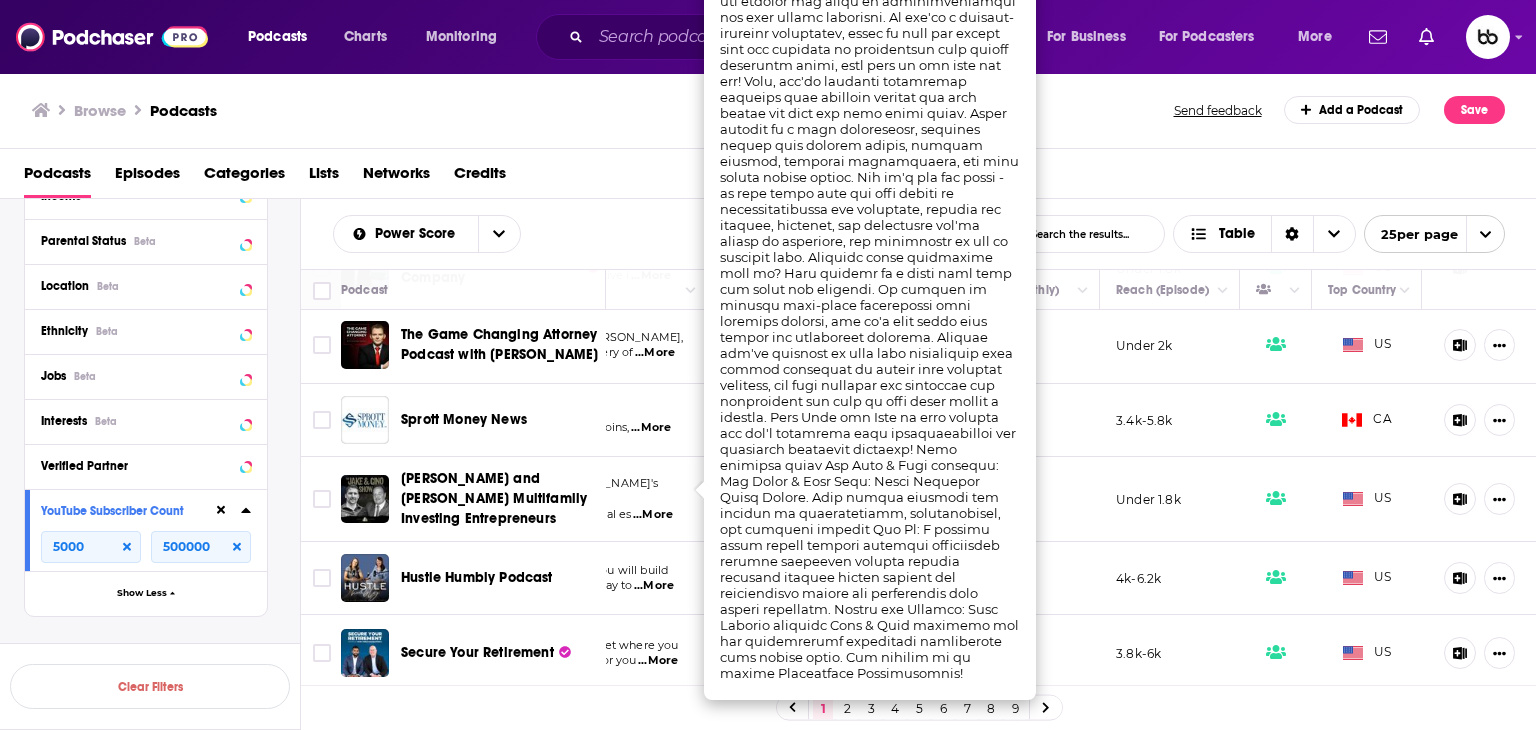 click on "...More" at bounding box center (653, 515) 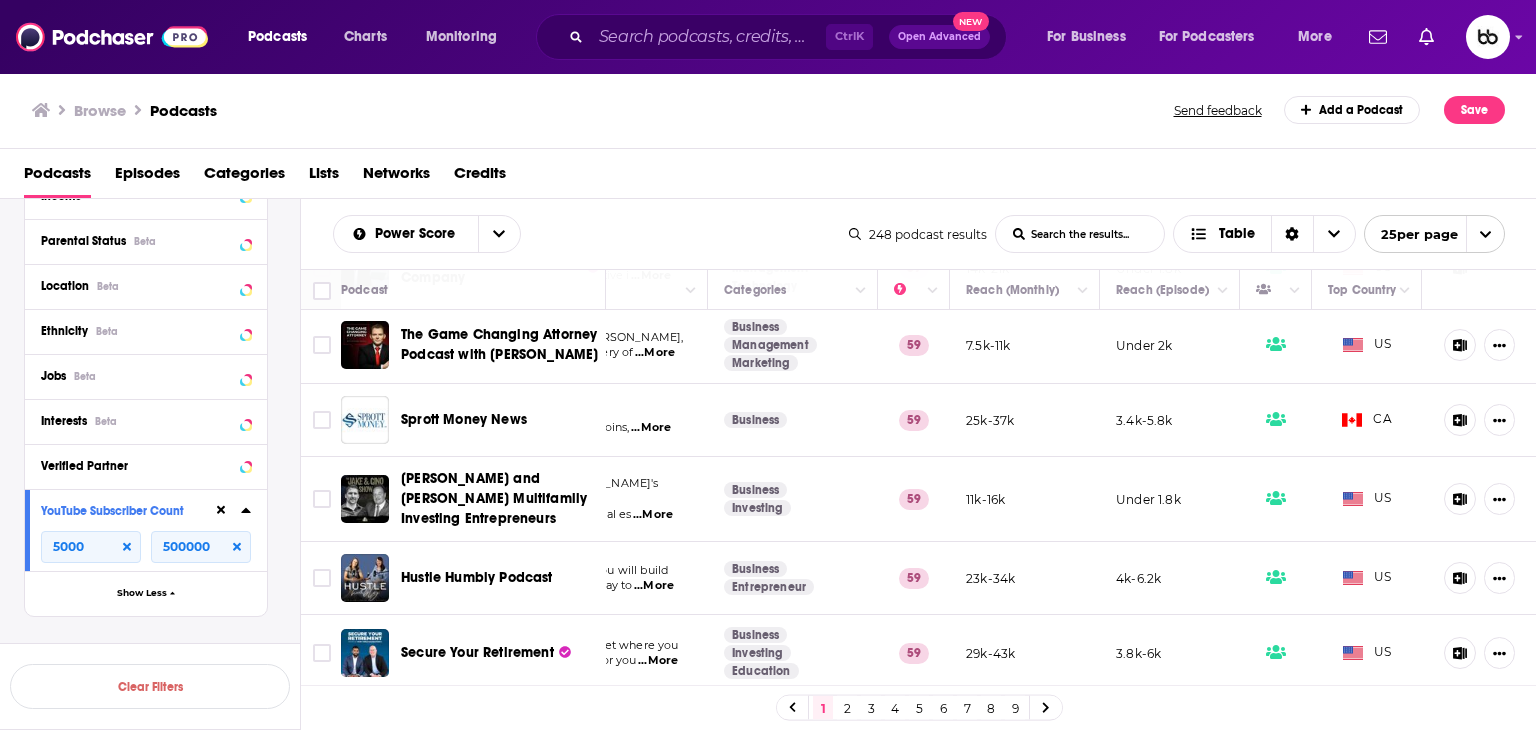 click on "...More" at bounding box center [653, 515] 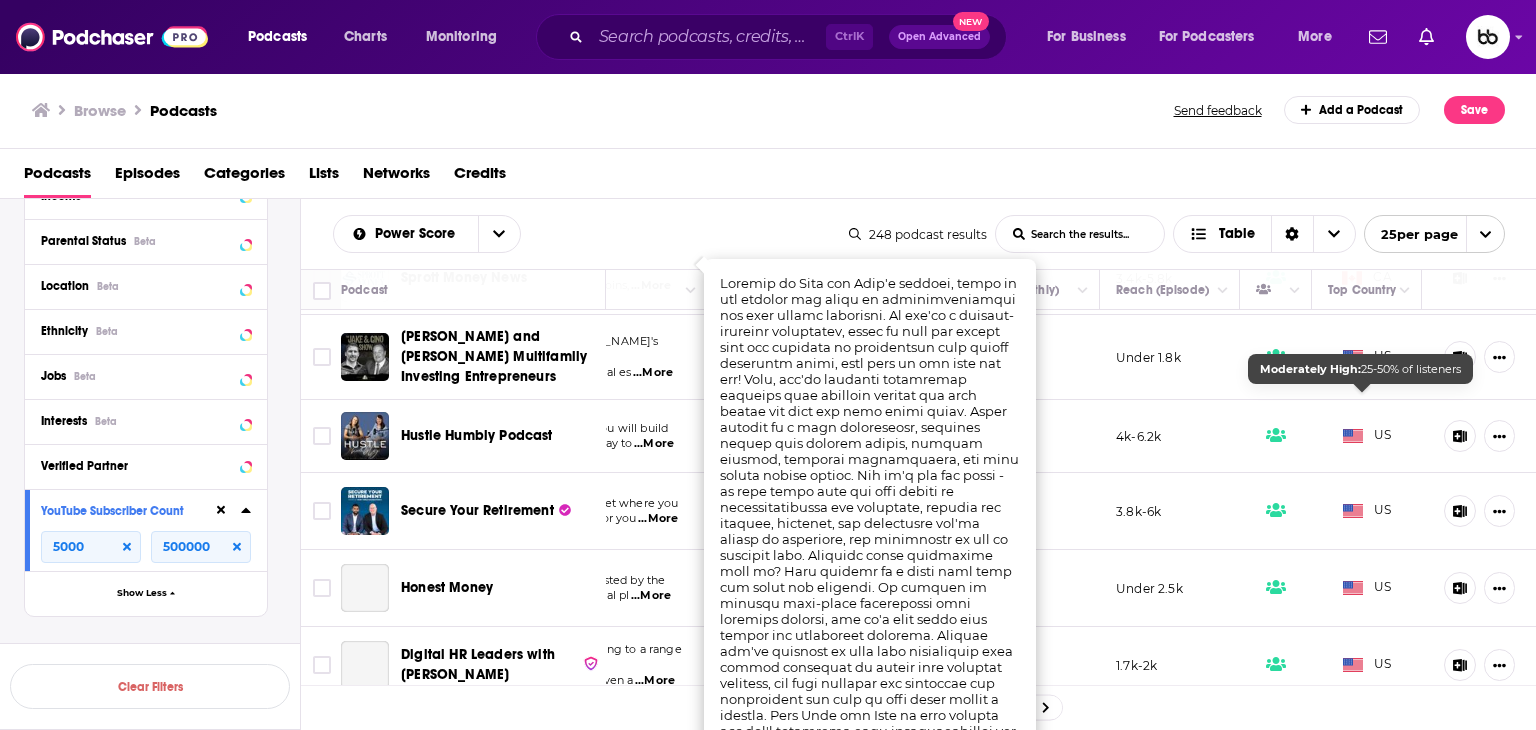 scroll, scrollTop: 1000, scrollLeft: 272, axis: both 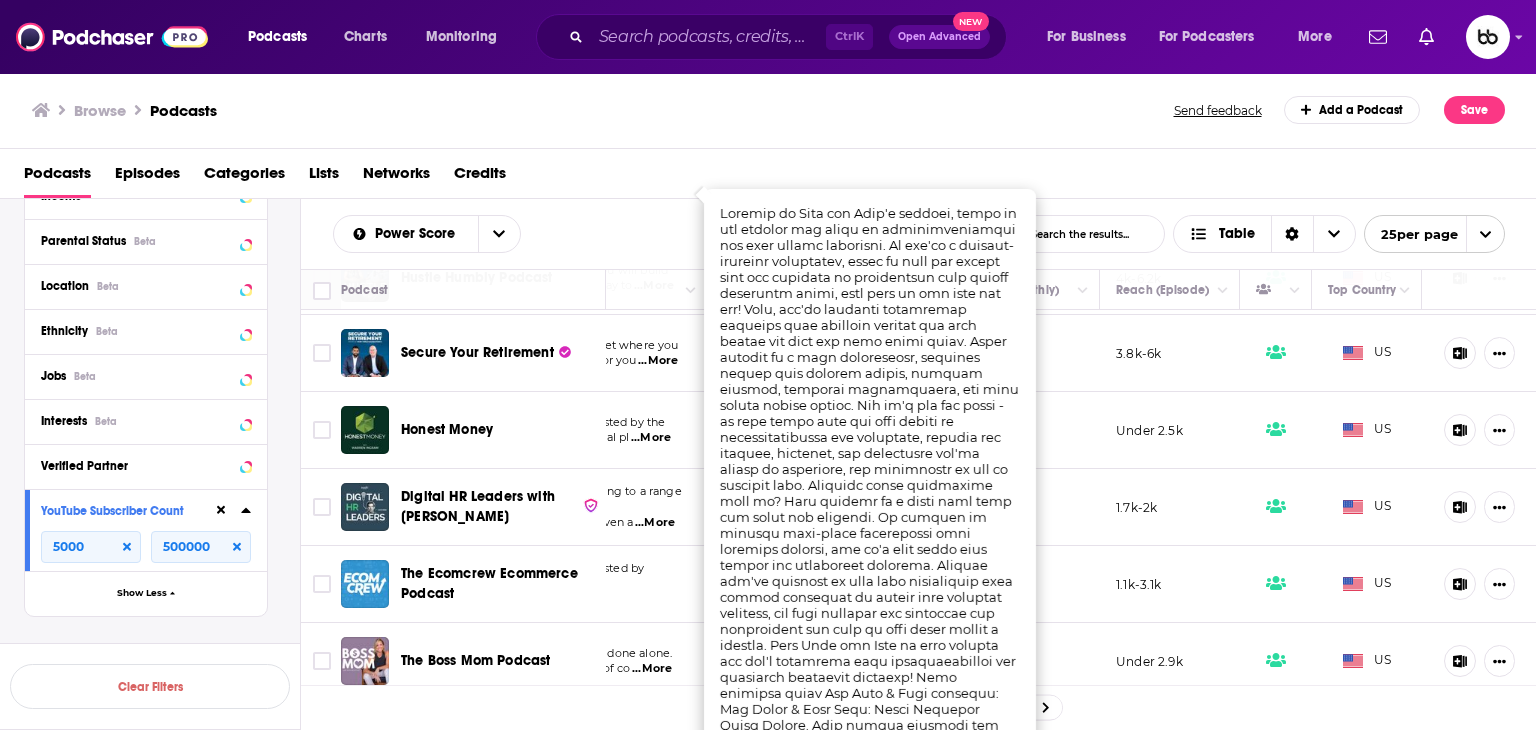 click on "...More" at bounding box center [651, 438] 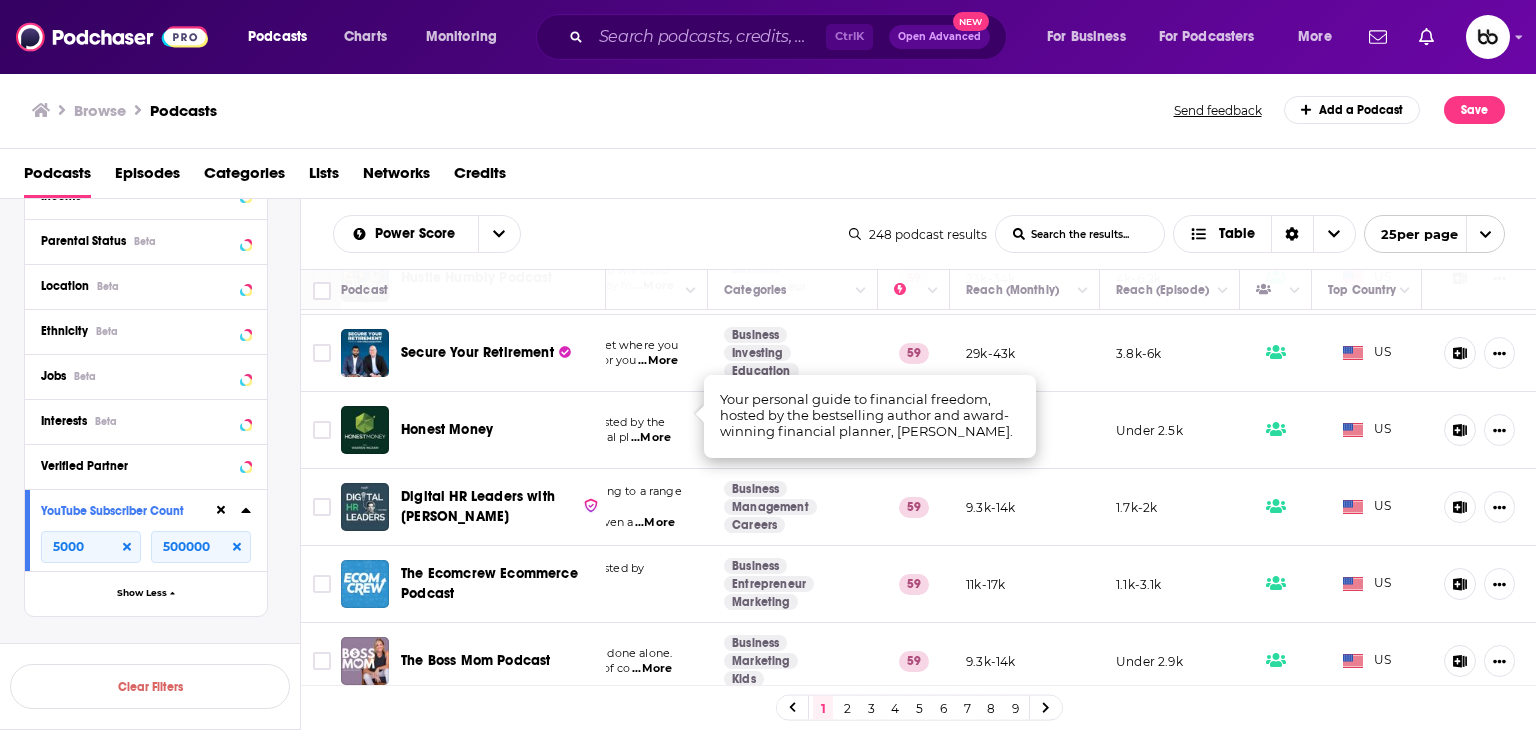 click on "...More" at bounding box center (475, 600) 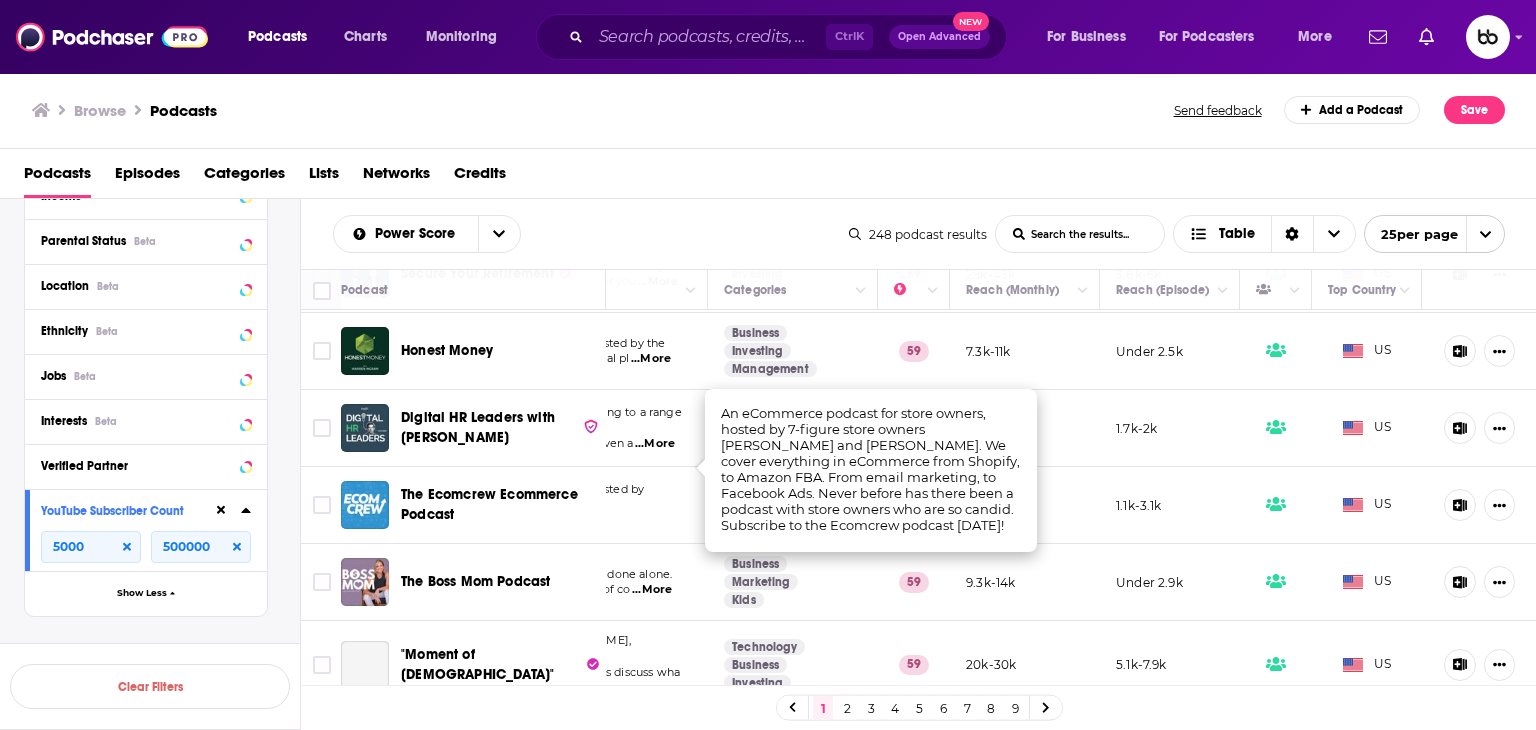scroll, scrollTop: 1100, scrollLeft: 272, axis: both 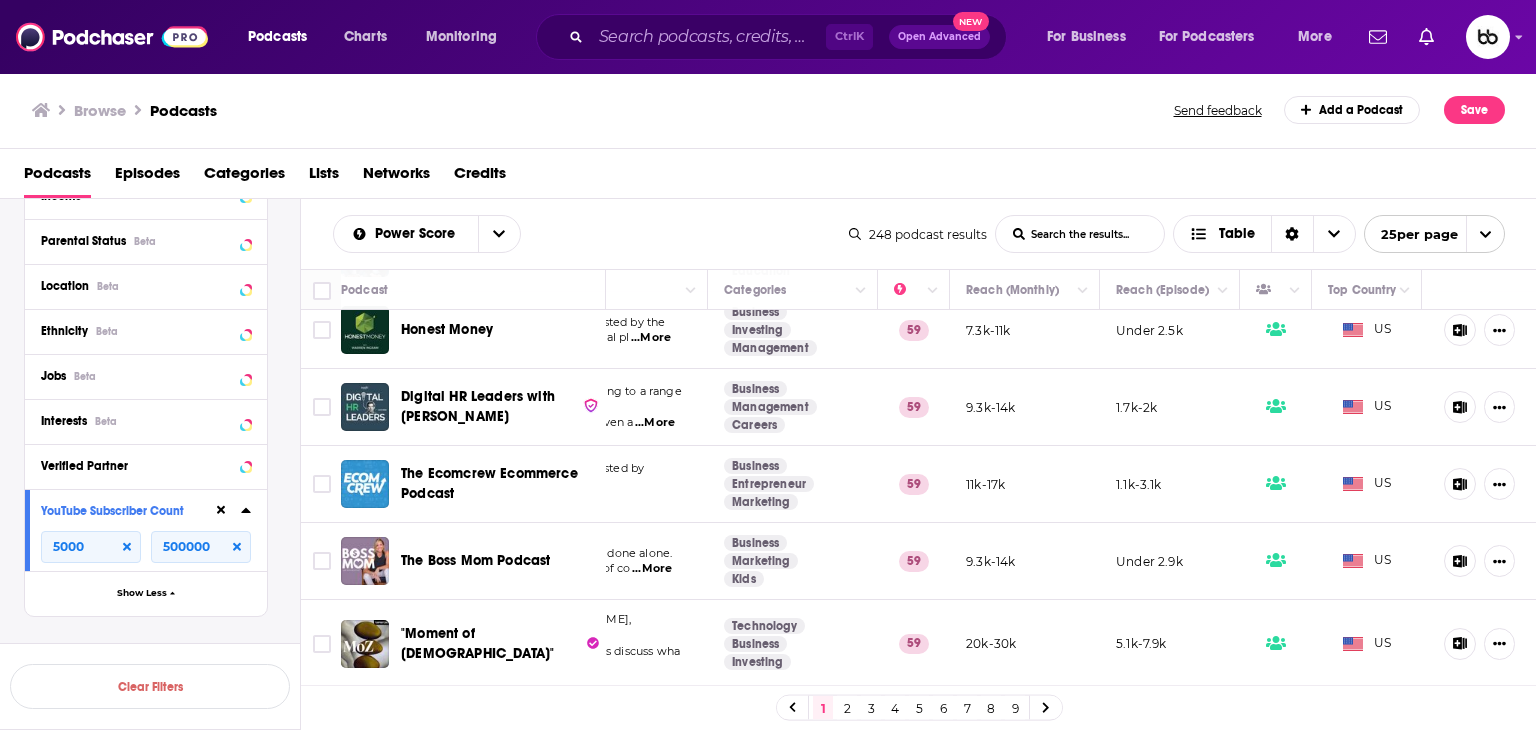 click on "...More" at bounding box center (652, 569) 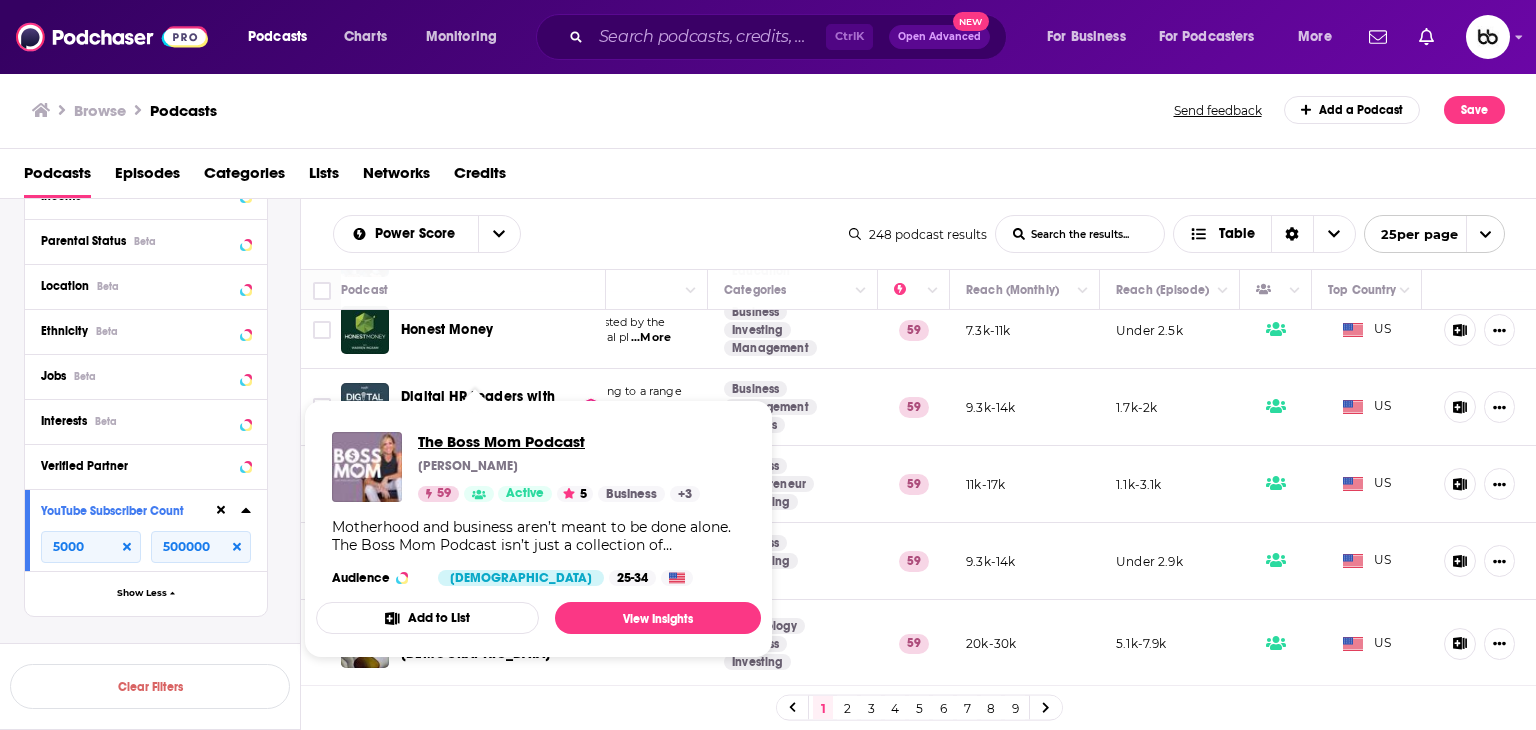 drag, startPoint x: 536, startPoint y: 539, endPoint x: 464, endPoint y: 443, distance: 120 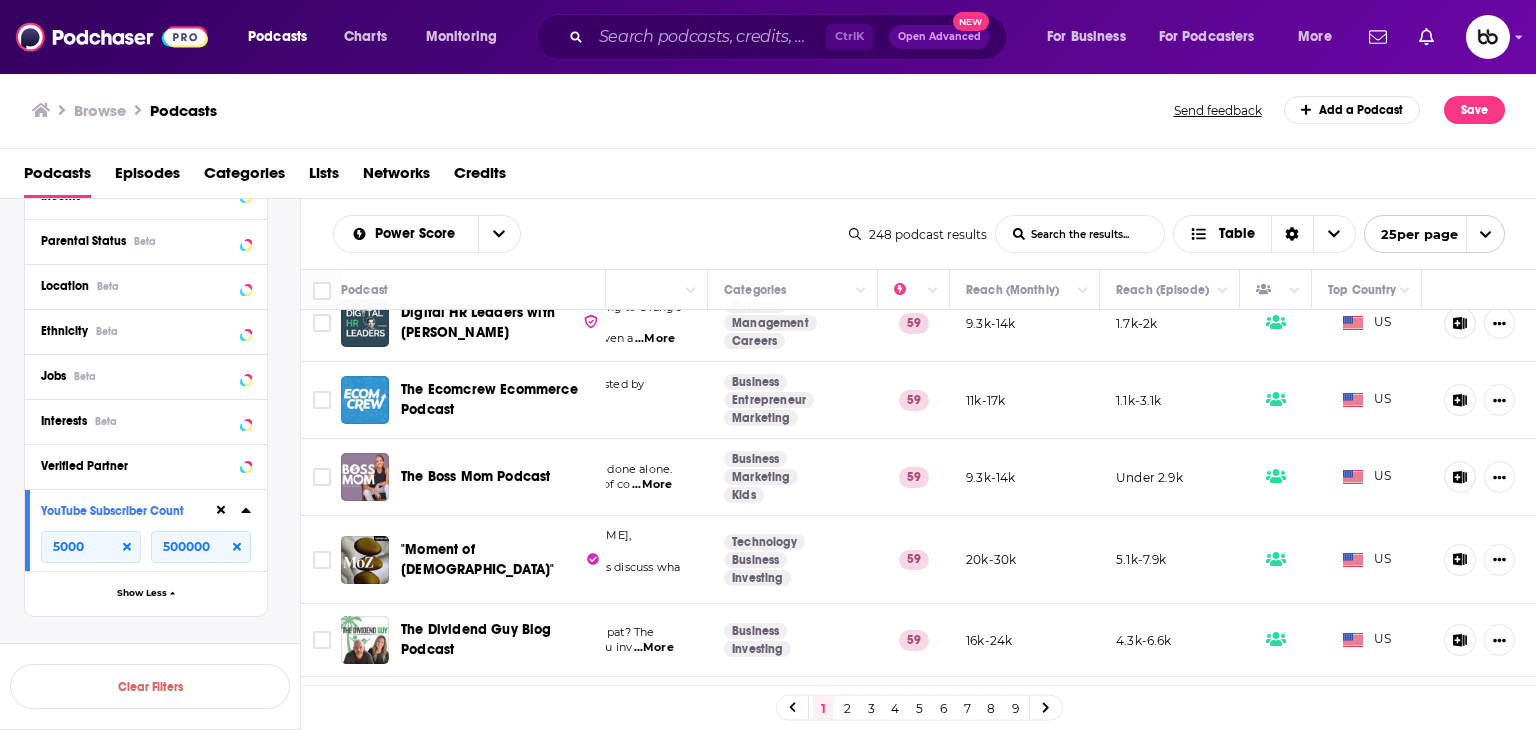 scroll, scrollTop: 1236, scrollLeft: 272, axis: both 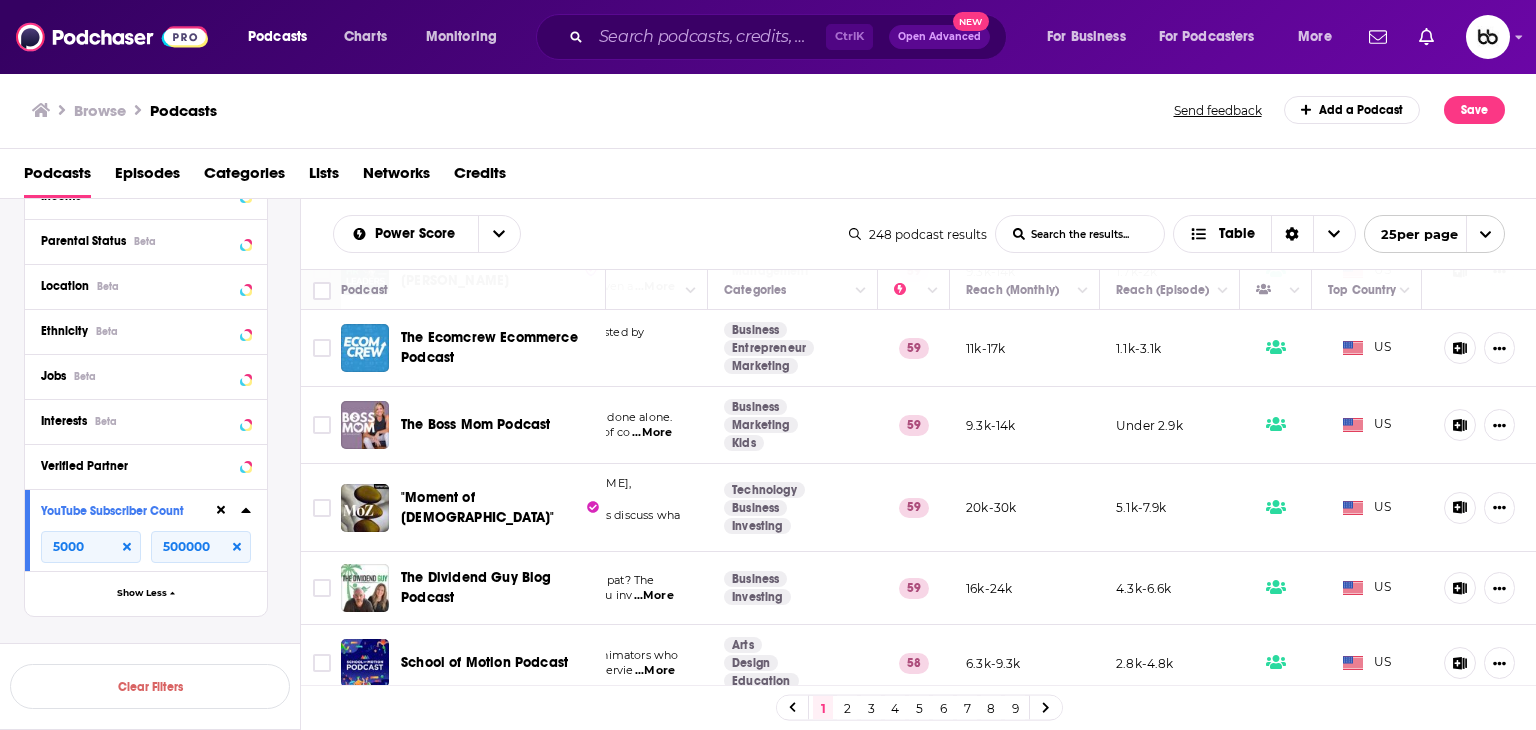 click on "...More" at bounding box center [376, 532] 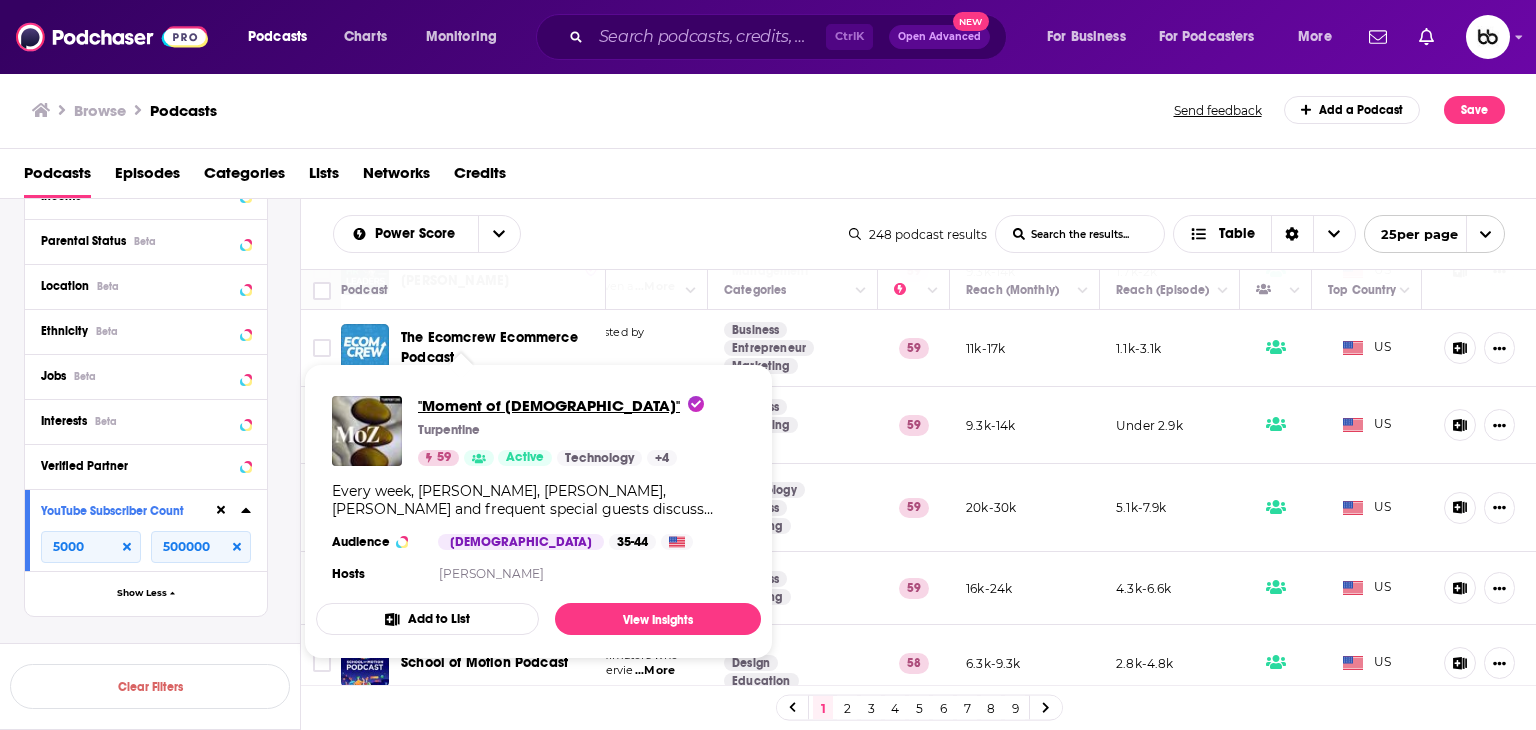 drag, startPoint x: 456, startPoint y: 474, endPoint x: 430, endPoint y: 405, distance: 73.736015 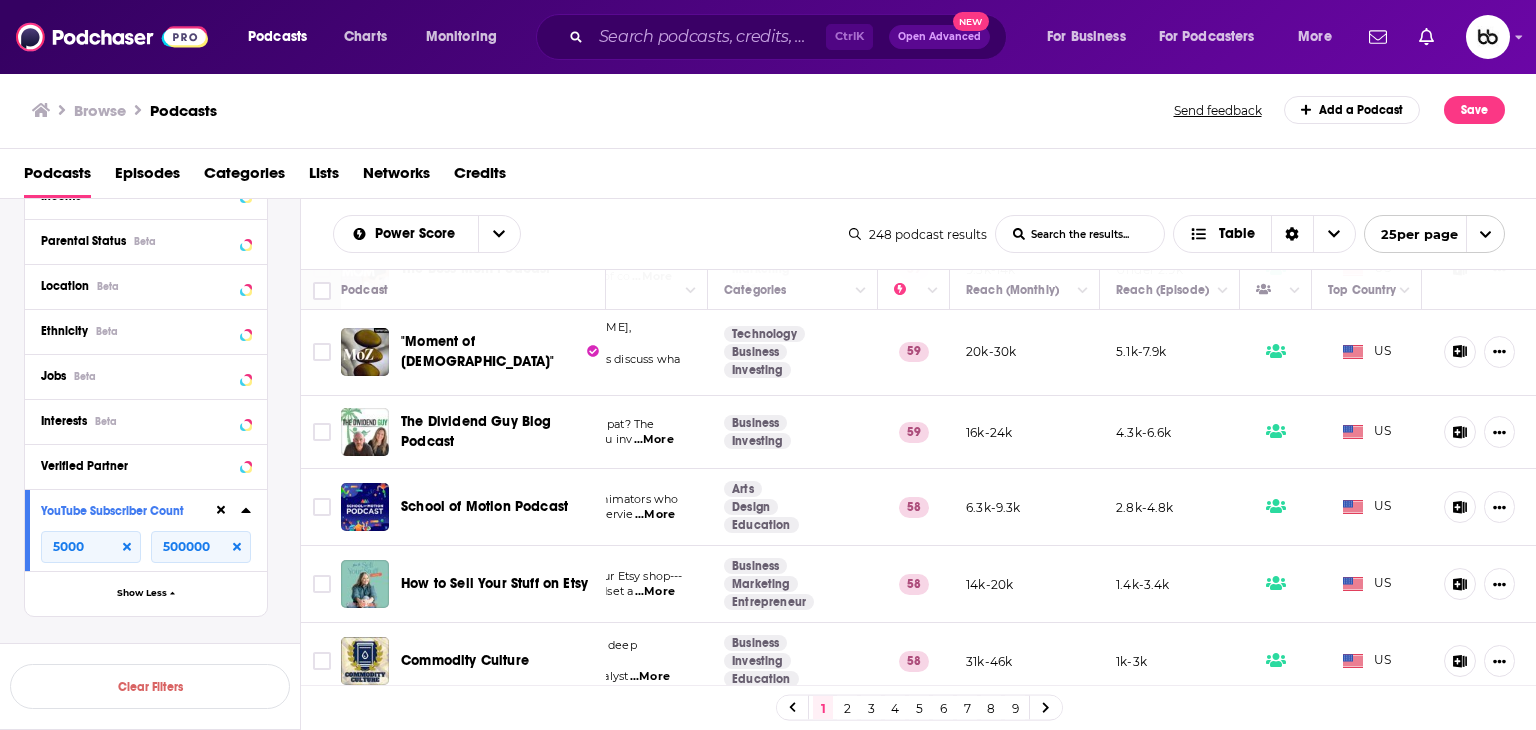 scroll, scrollTop: 1436, scrollLeft: 272, axis: both 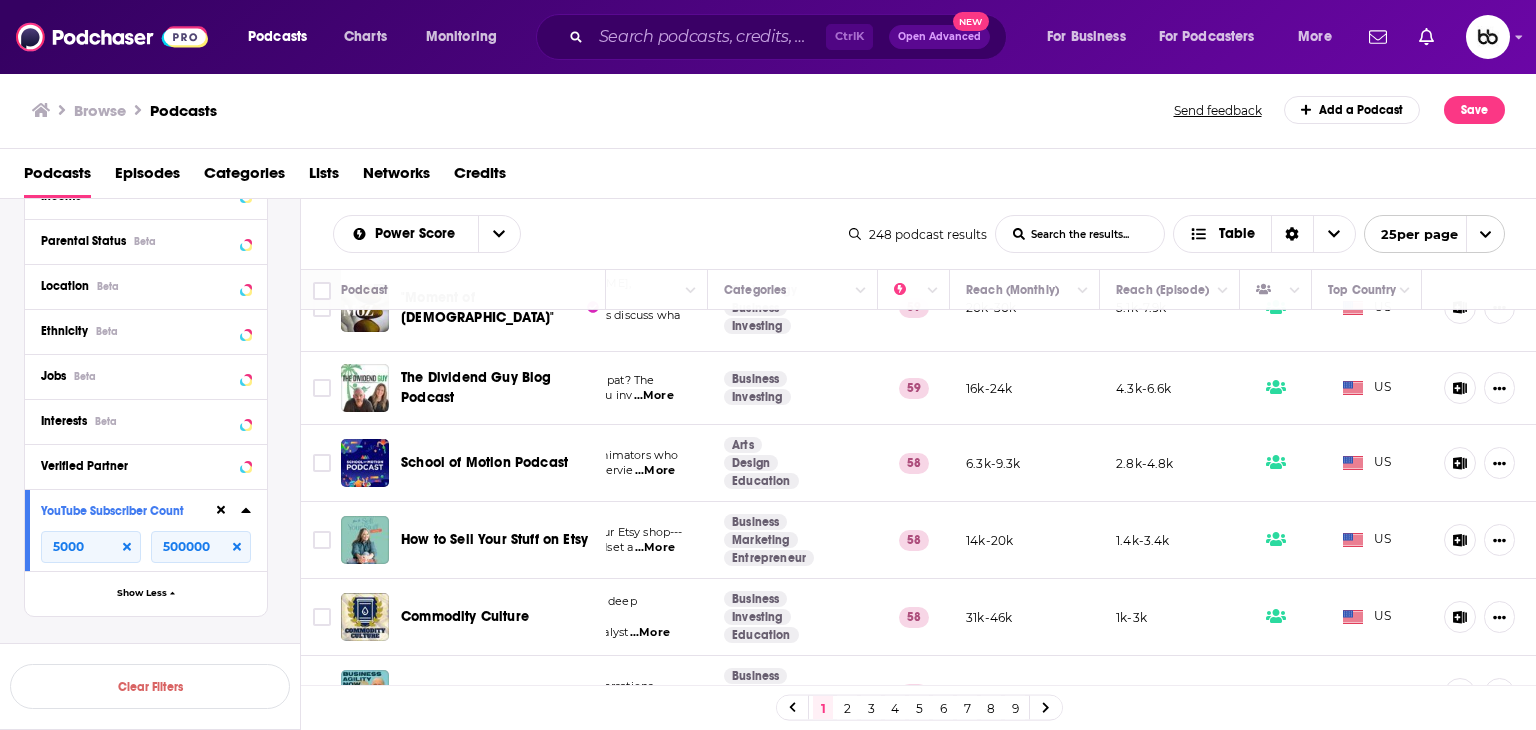 click on "...More" at bounding box center [654, 396] 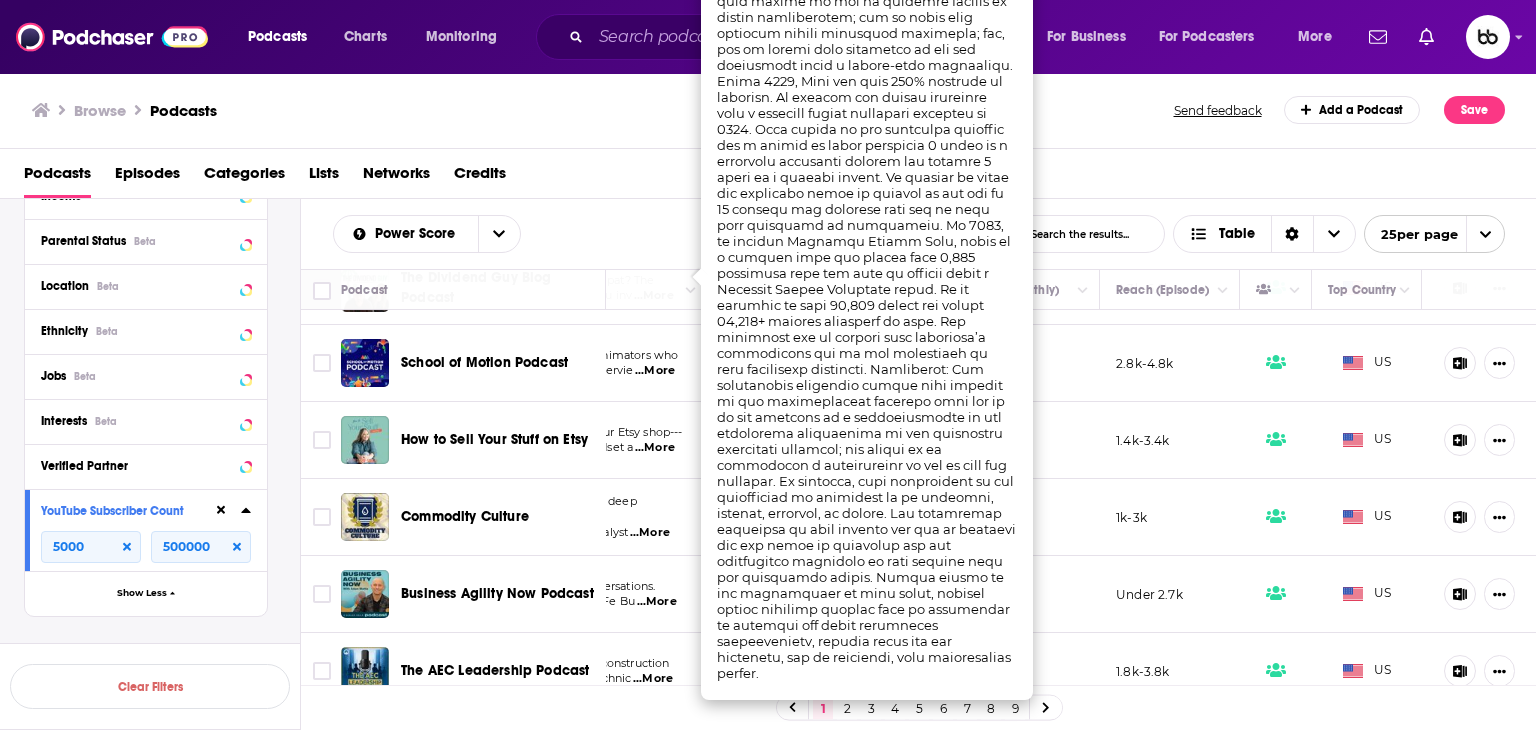 scroll, scrollTop: 1436, scrollLeft: 272, axis: both 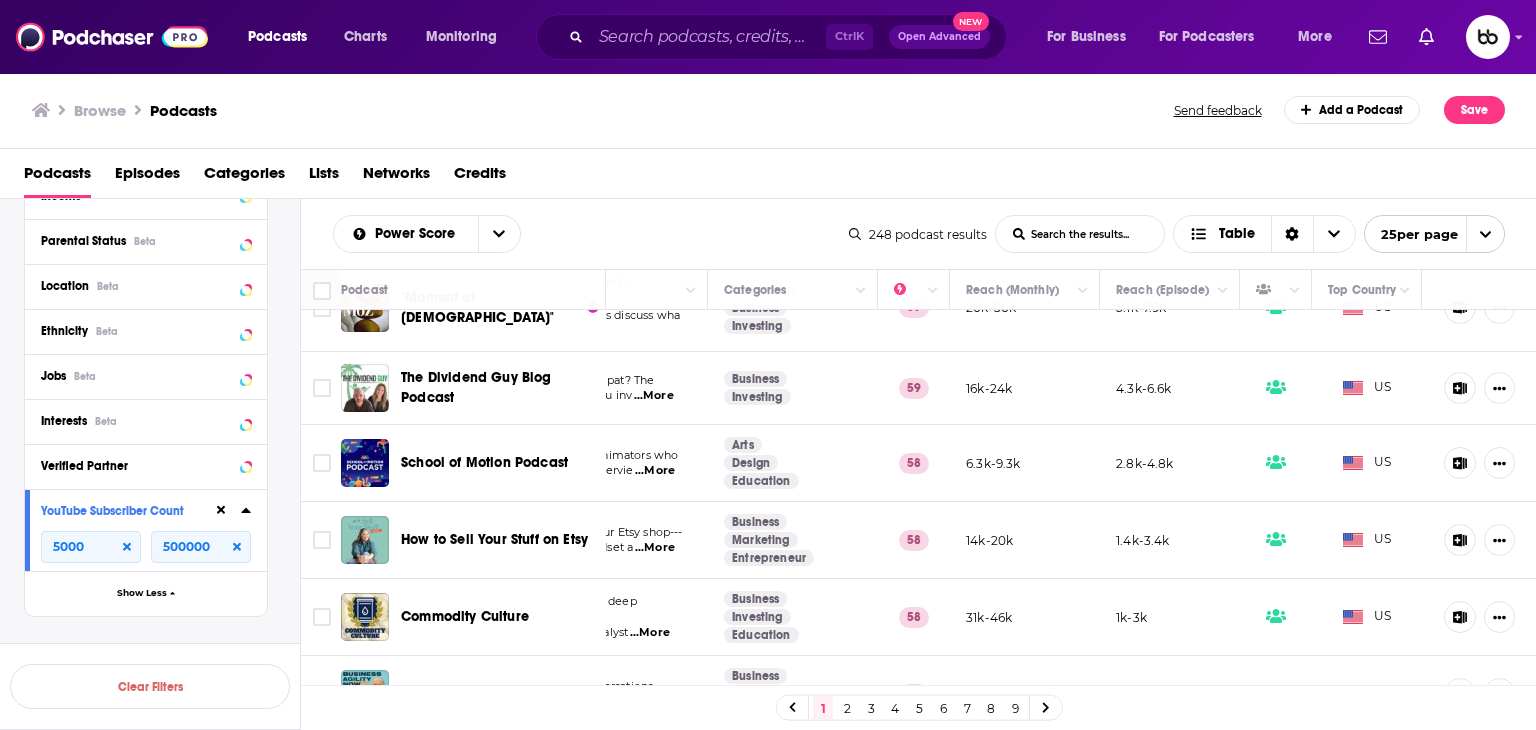 click on "...More" at bounding box center (655, 471) 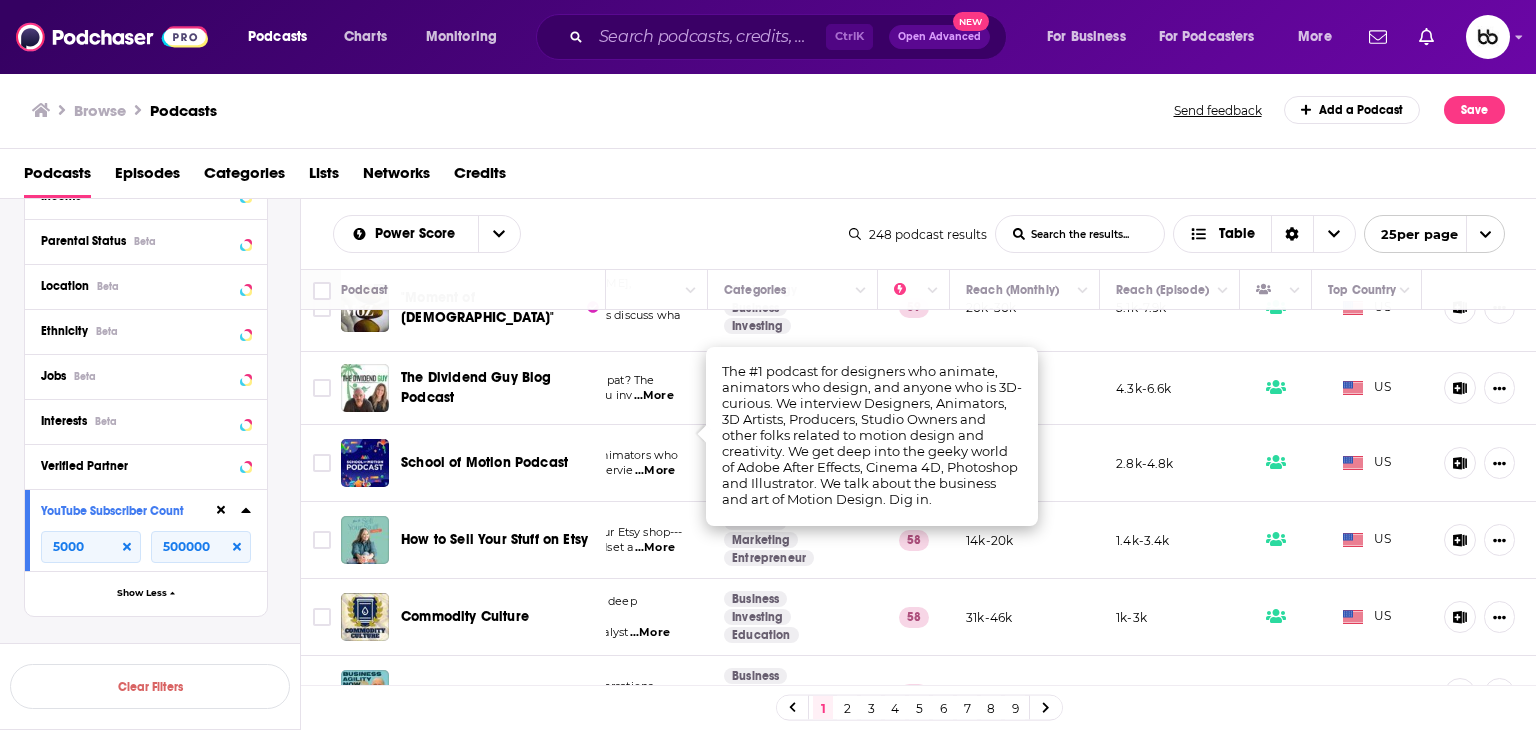 scroll, scrollTop: 1536, scrollLeft: 272, axis: both 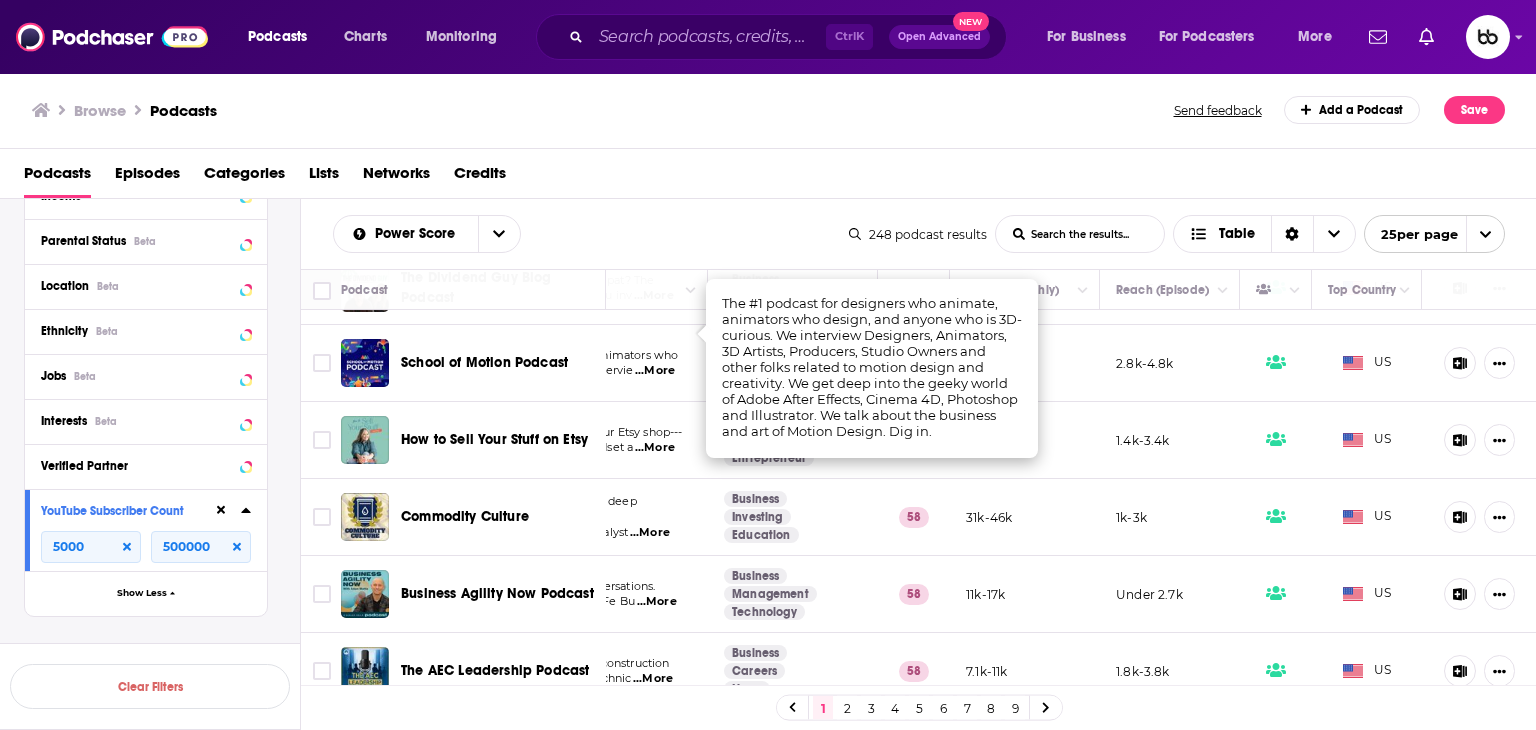 click on "...More" at bounding box center [650, 533] 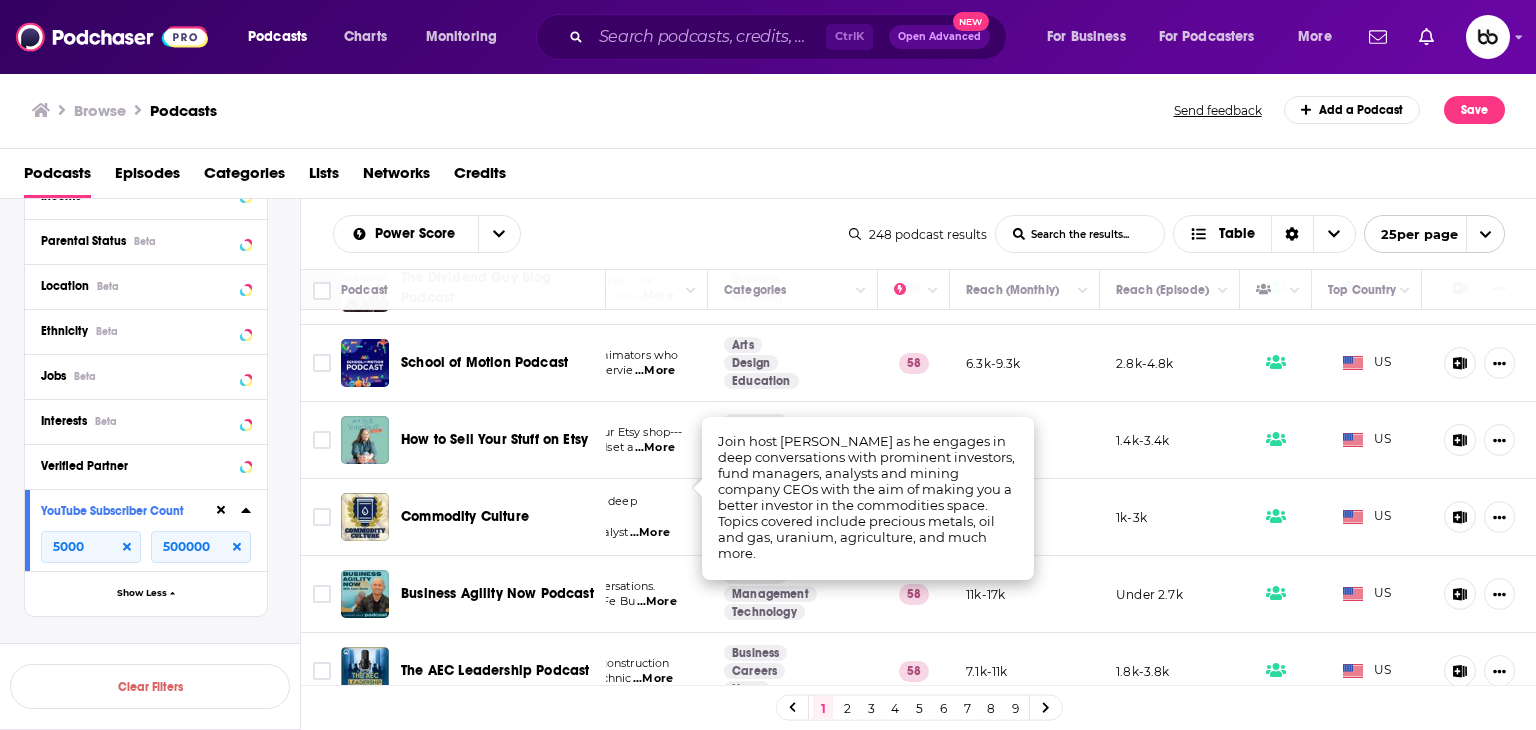 click on "...More" at bounding box center (657, 602) 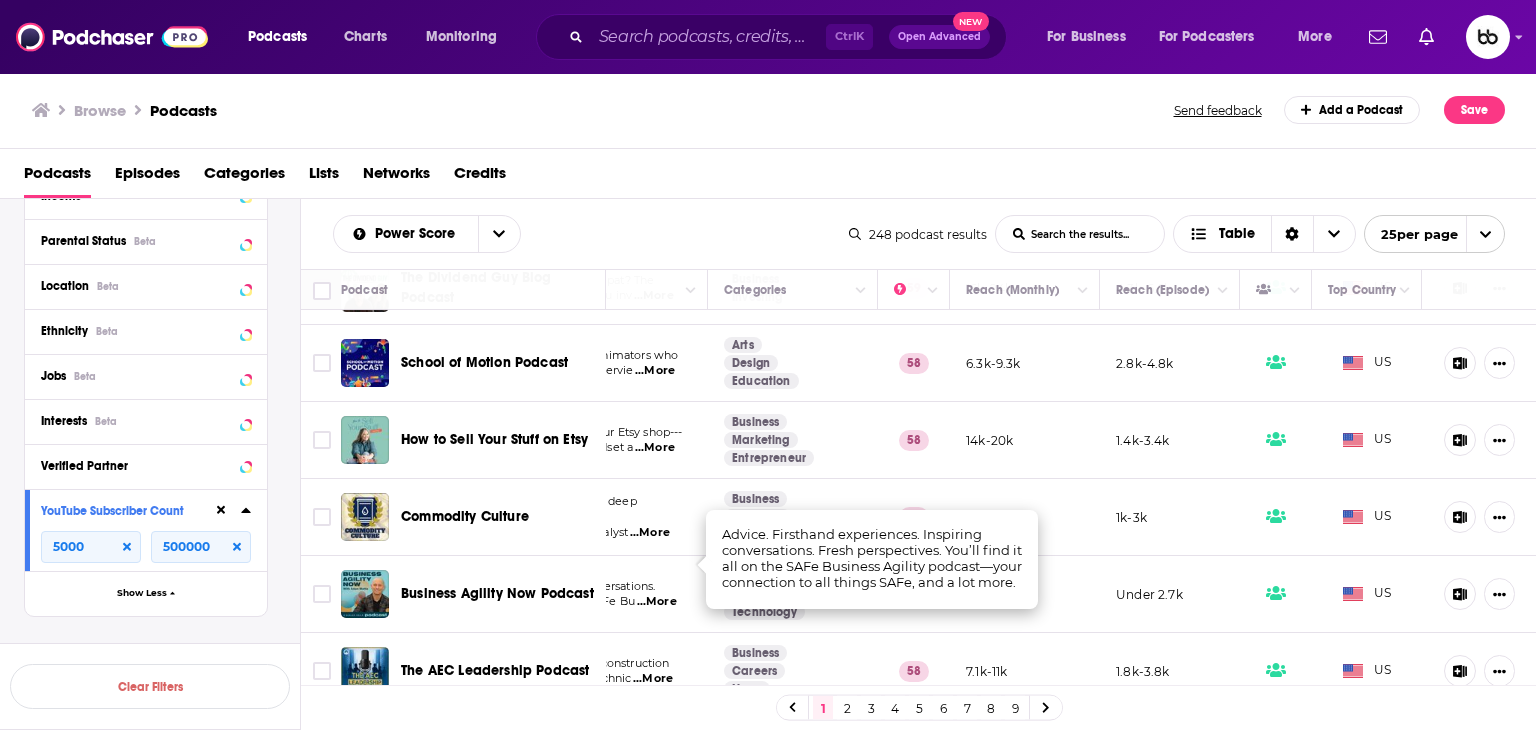 click on "...More" at bounding box center [657, 602] 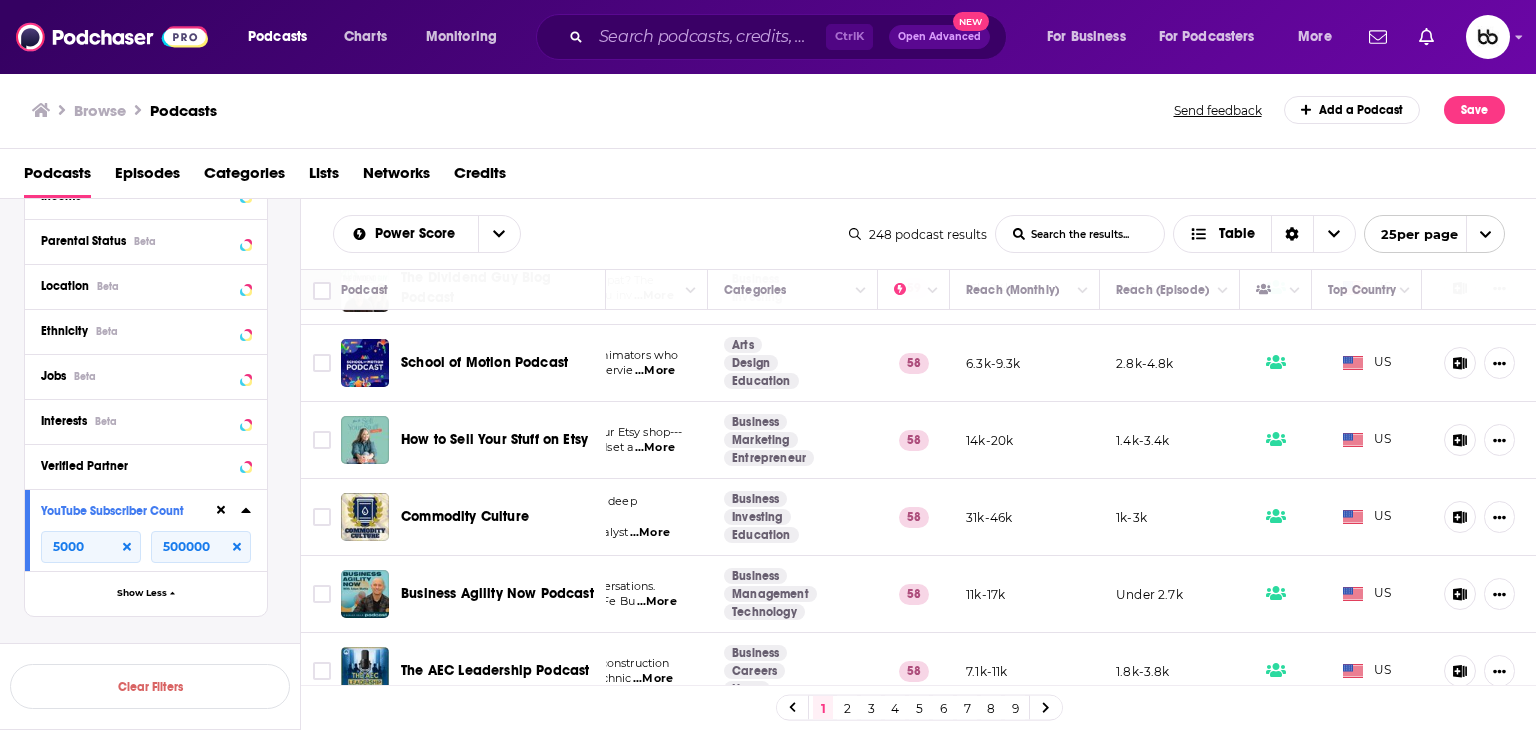 click on "...More" at bounding box center [657, 602] 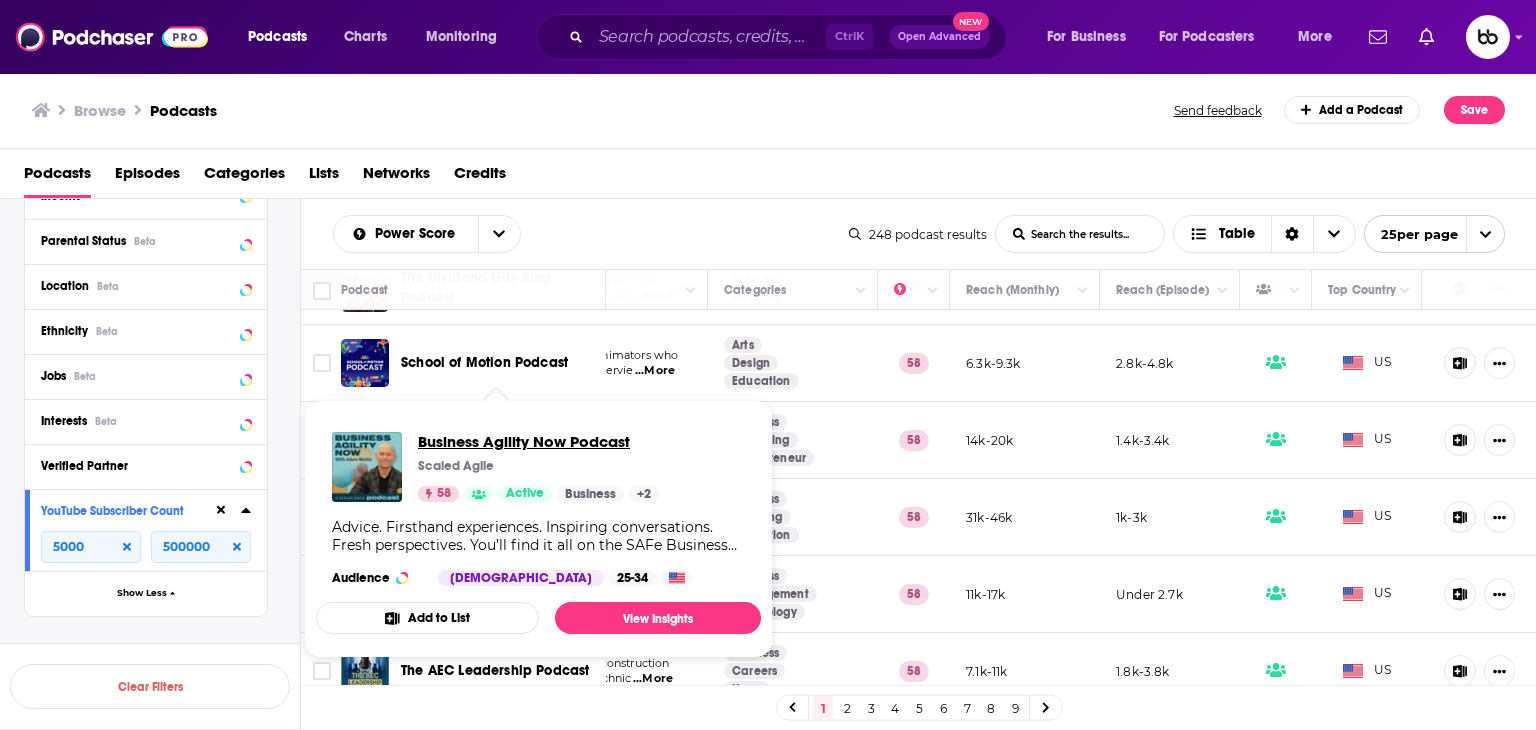 drag, startPoint x: 487, startPoint y: 547, endPoint x: 444, endPoint y: 446, distance: 109.77249 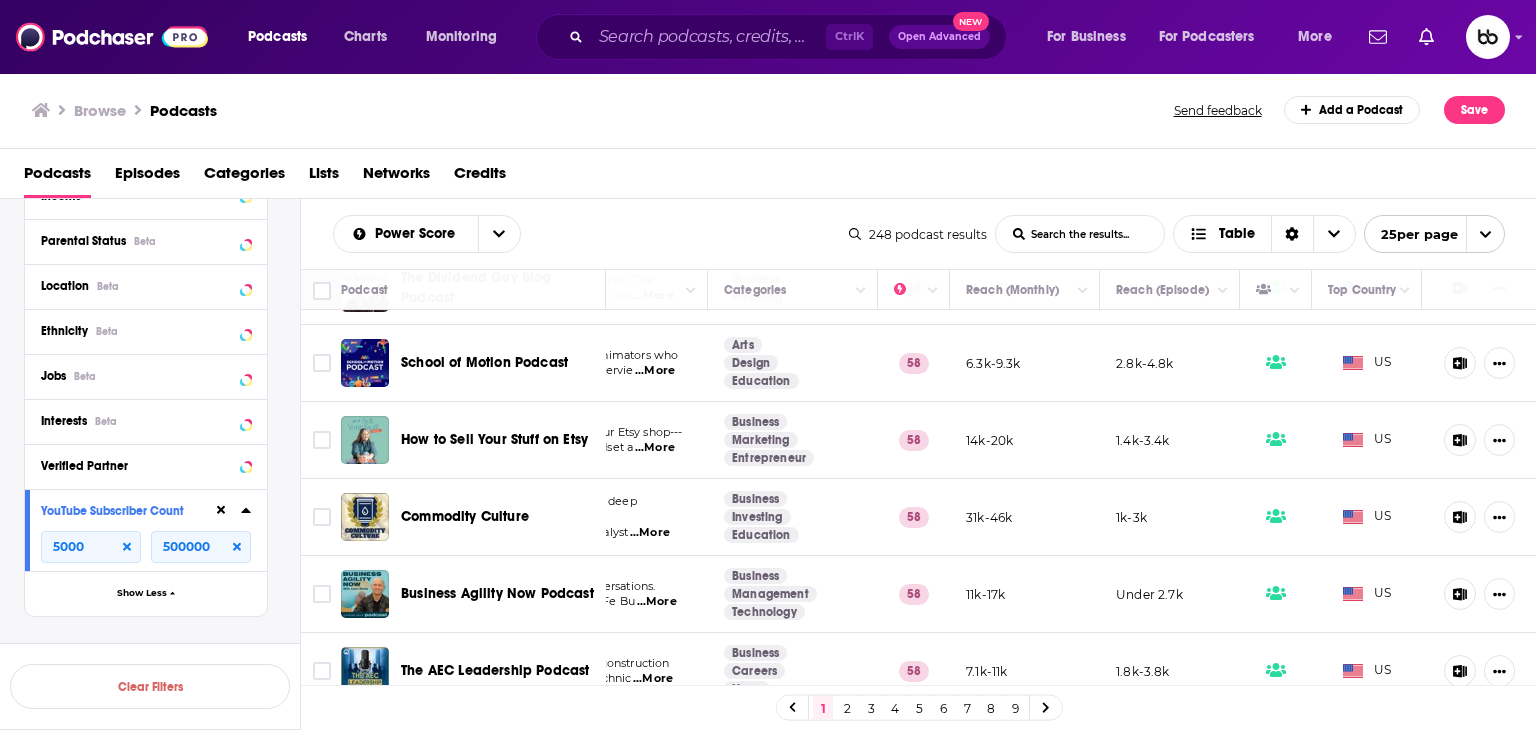 click on "...More" at bounding box center (653, 679) 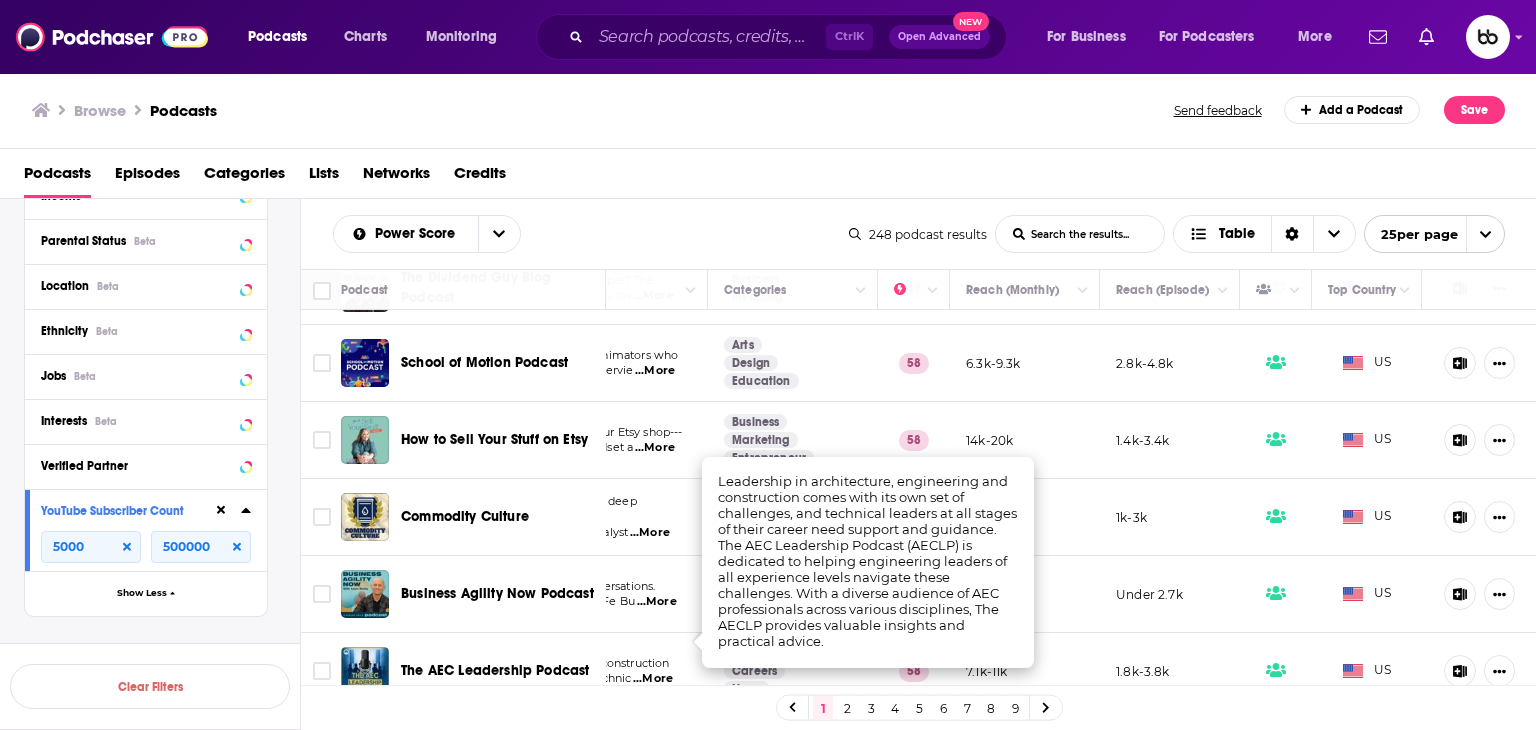 click 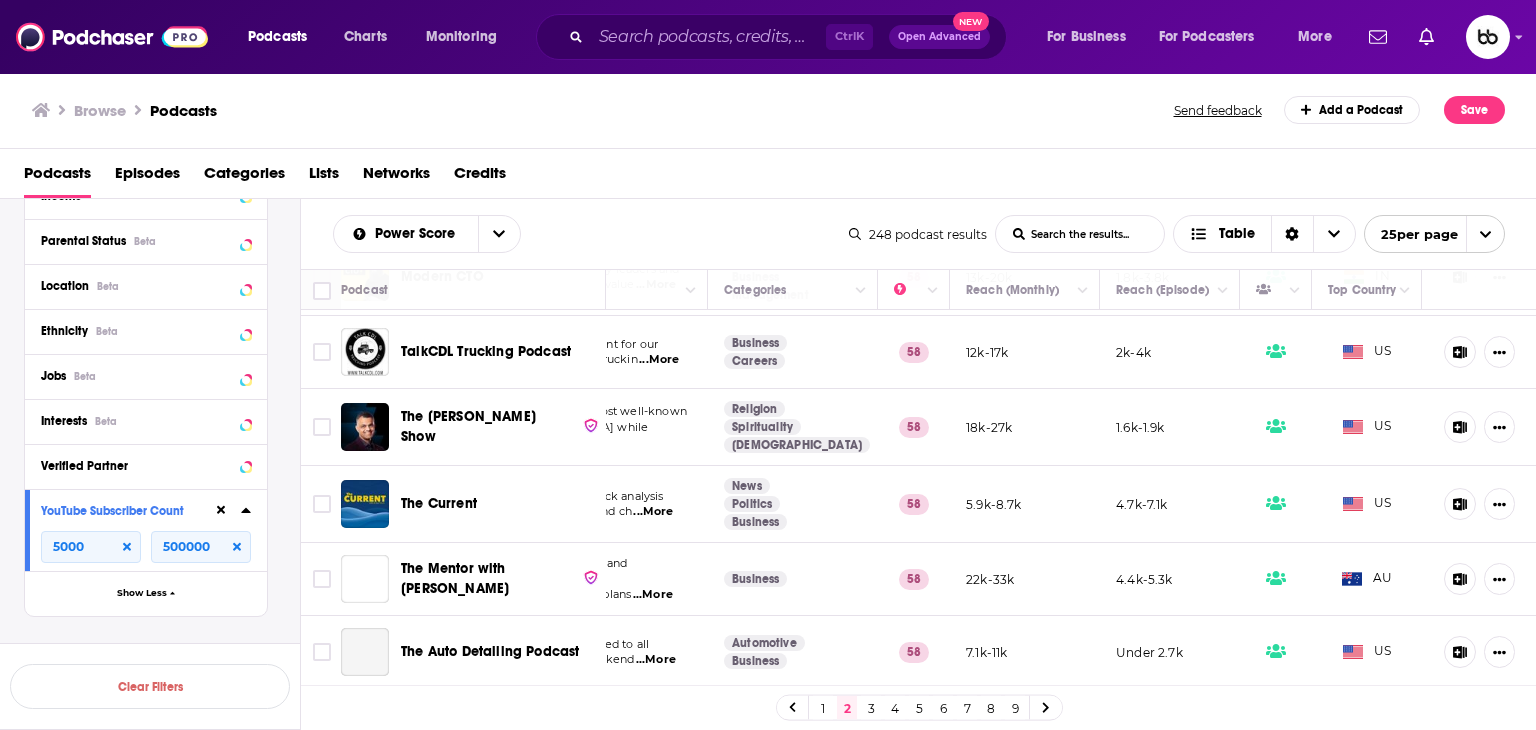 scroll, scrollTop: 100, scrollLeft: 272, axis: both 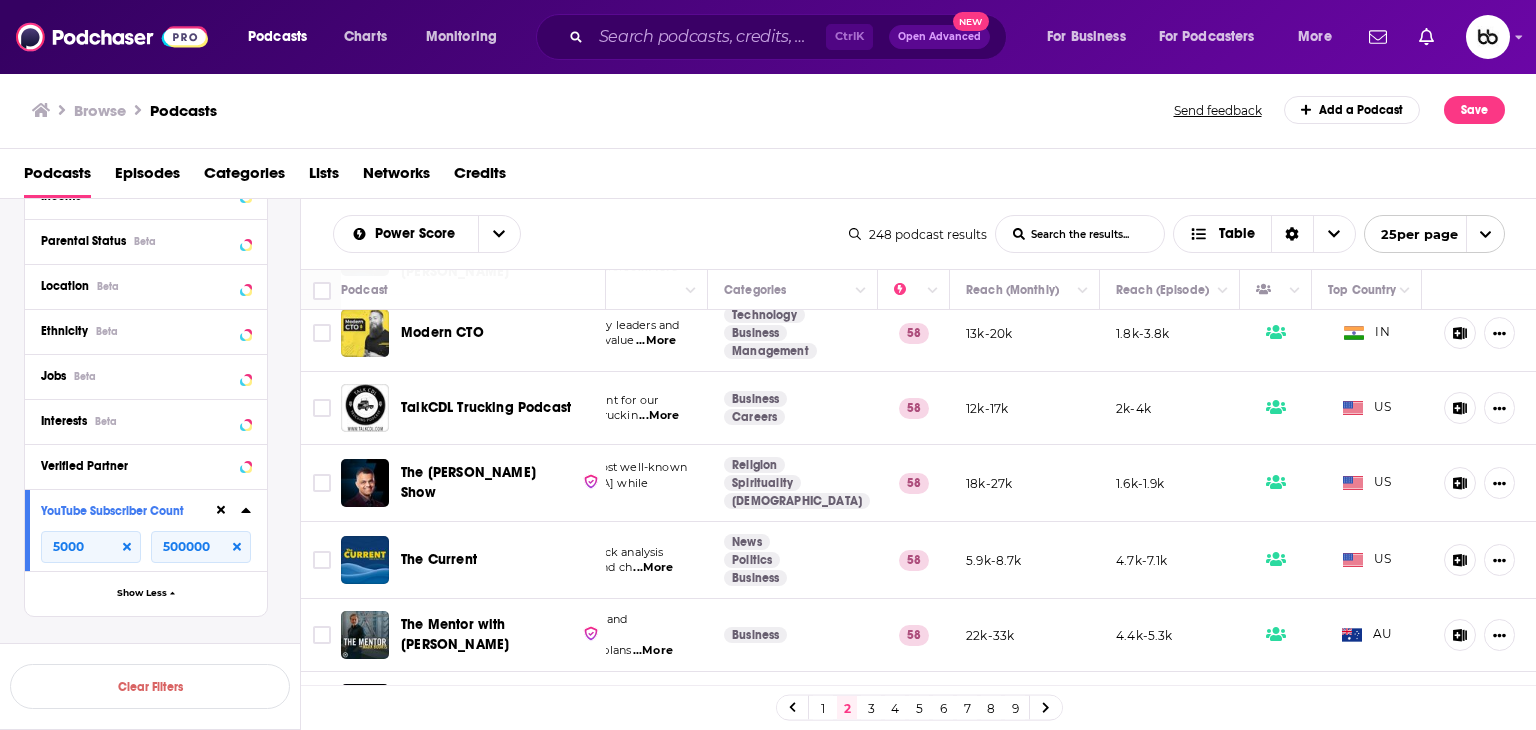 click on "Browse Podcasts" at bounding box center [604, 110] 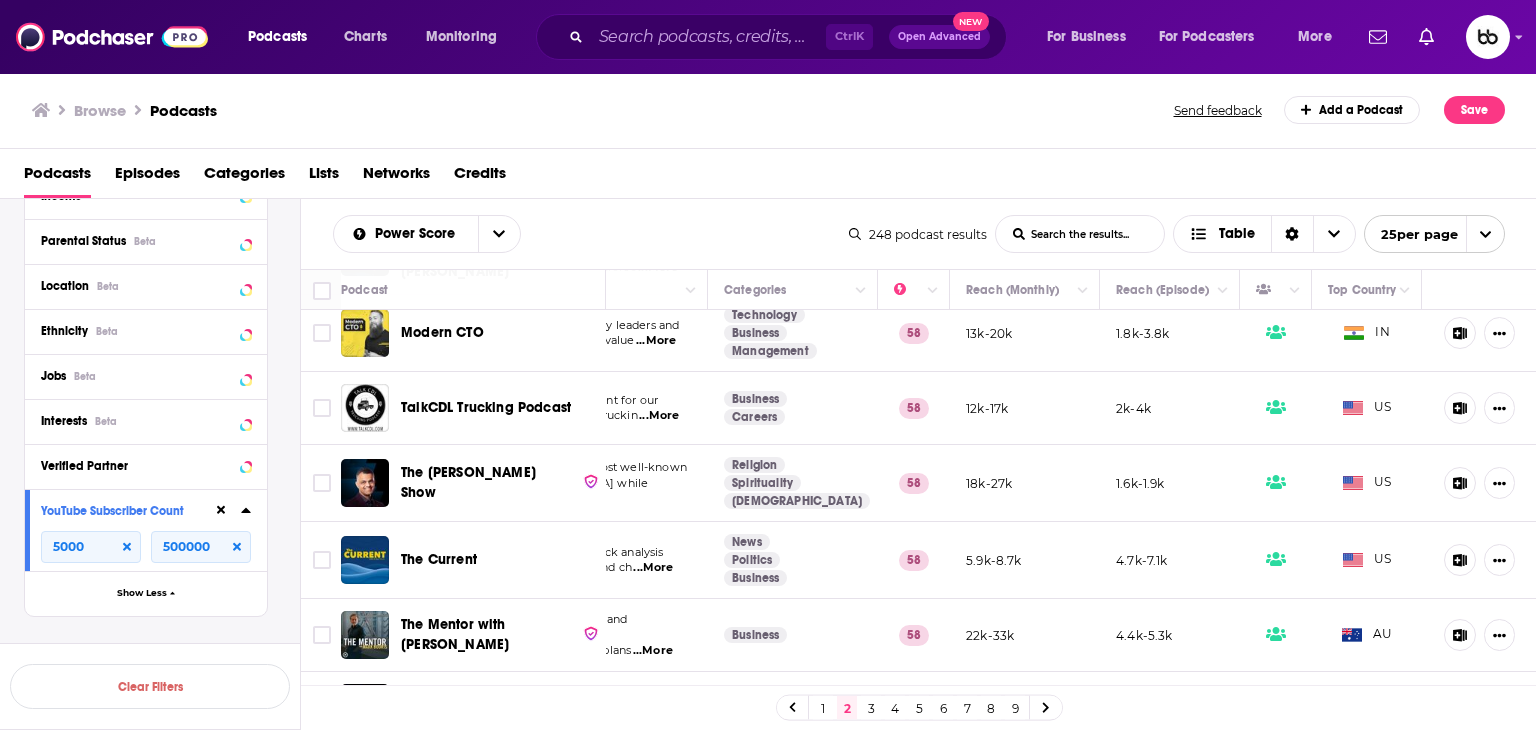 click on "...More" at bounding box center (450, 499) 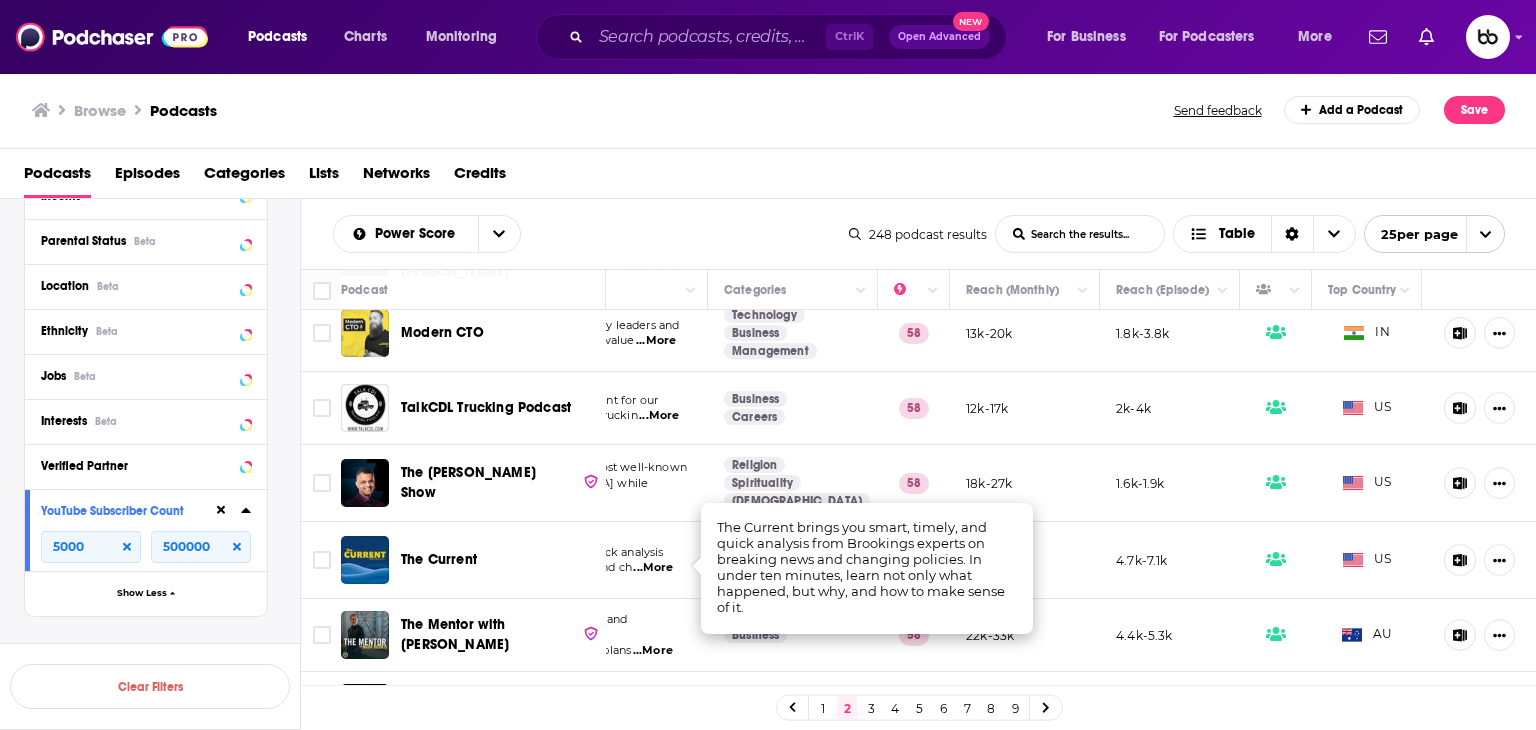 click on "...More" at bounding box center [653, 651] 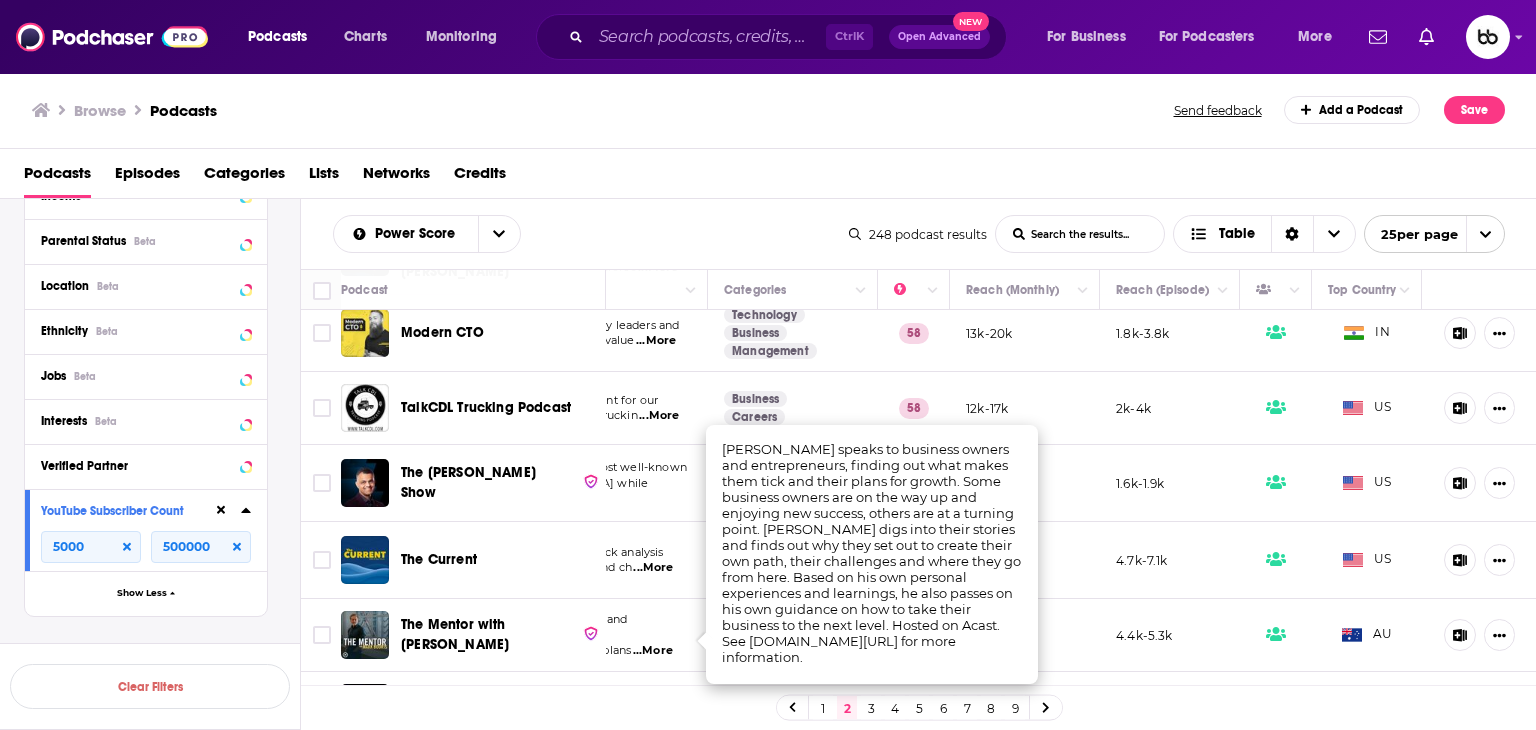 click on "3" at bounding box center [871, 708] 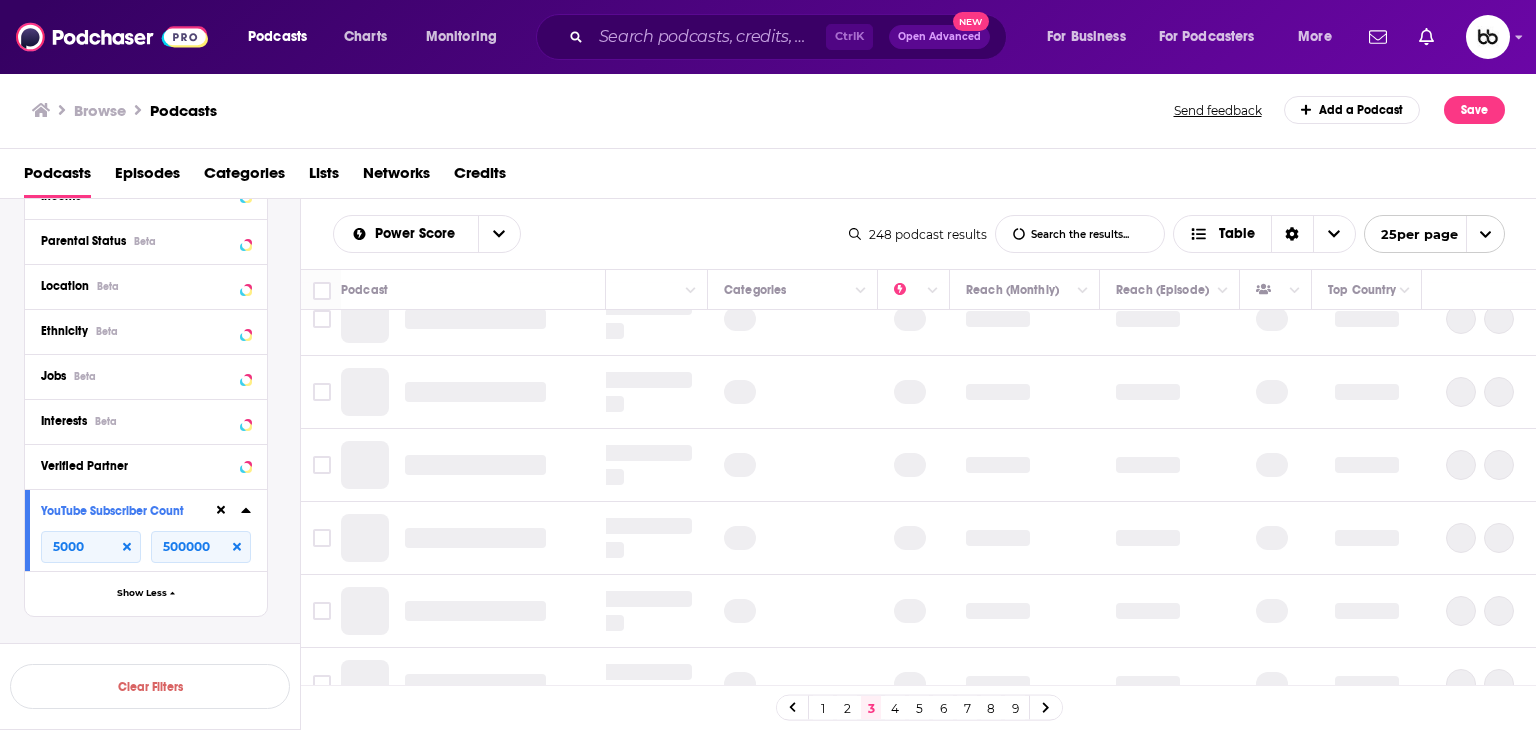 scroll, scrollTop: 0, scrollLeft: 272, axis: horizontal 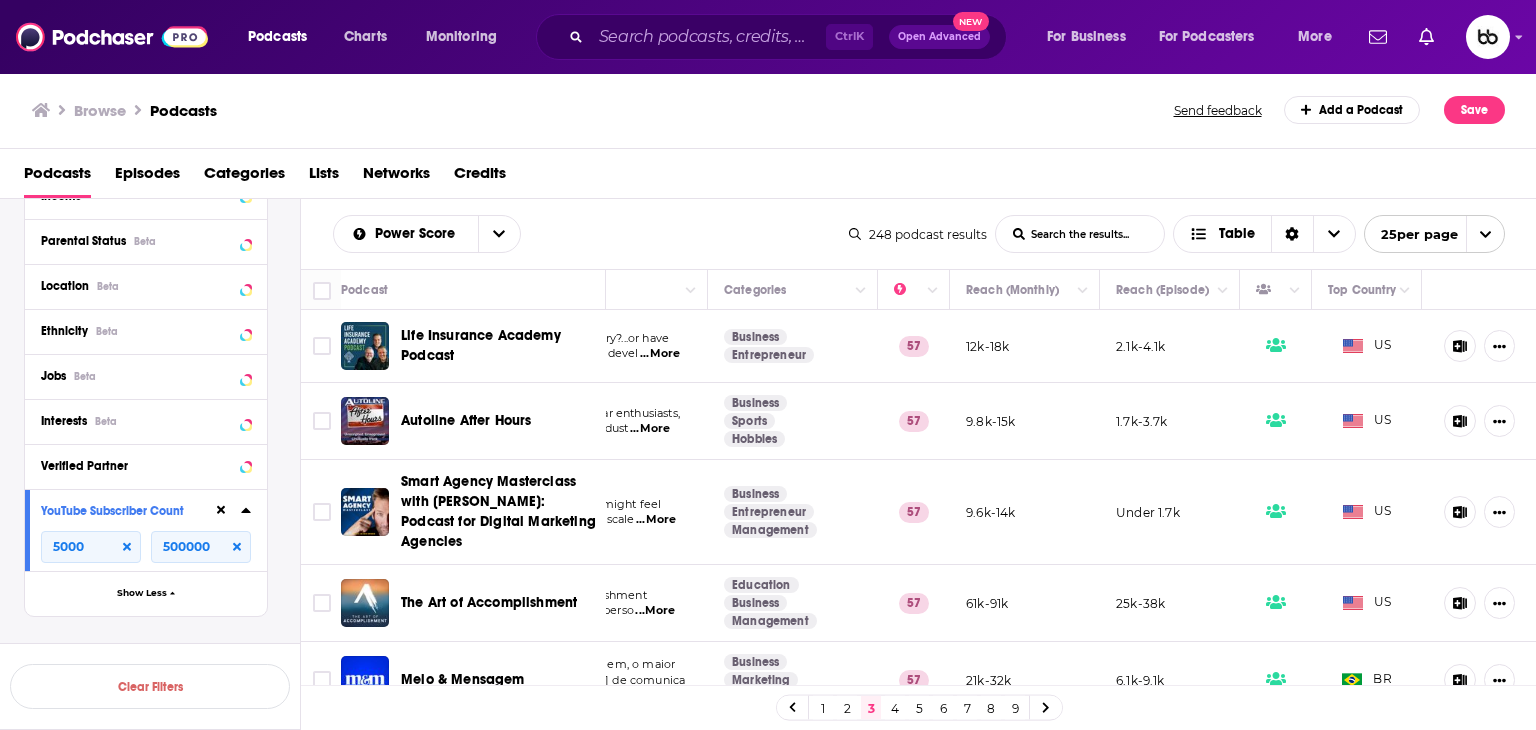 click on "...More" at bounding box center (650, 429) 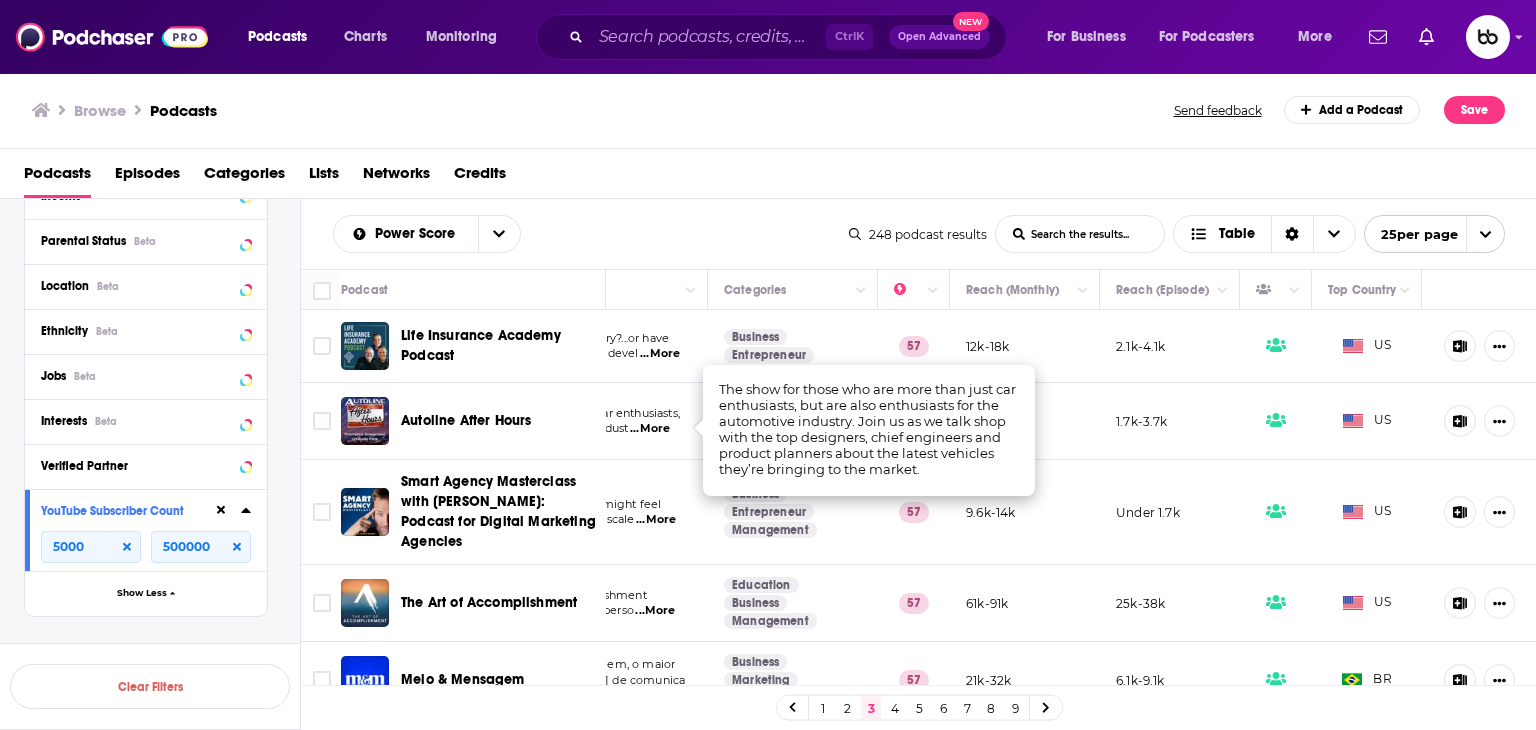 click on "...More" at bounding box center [656, 520] 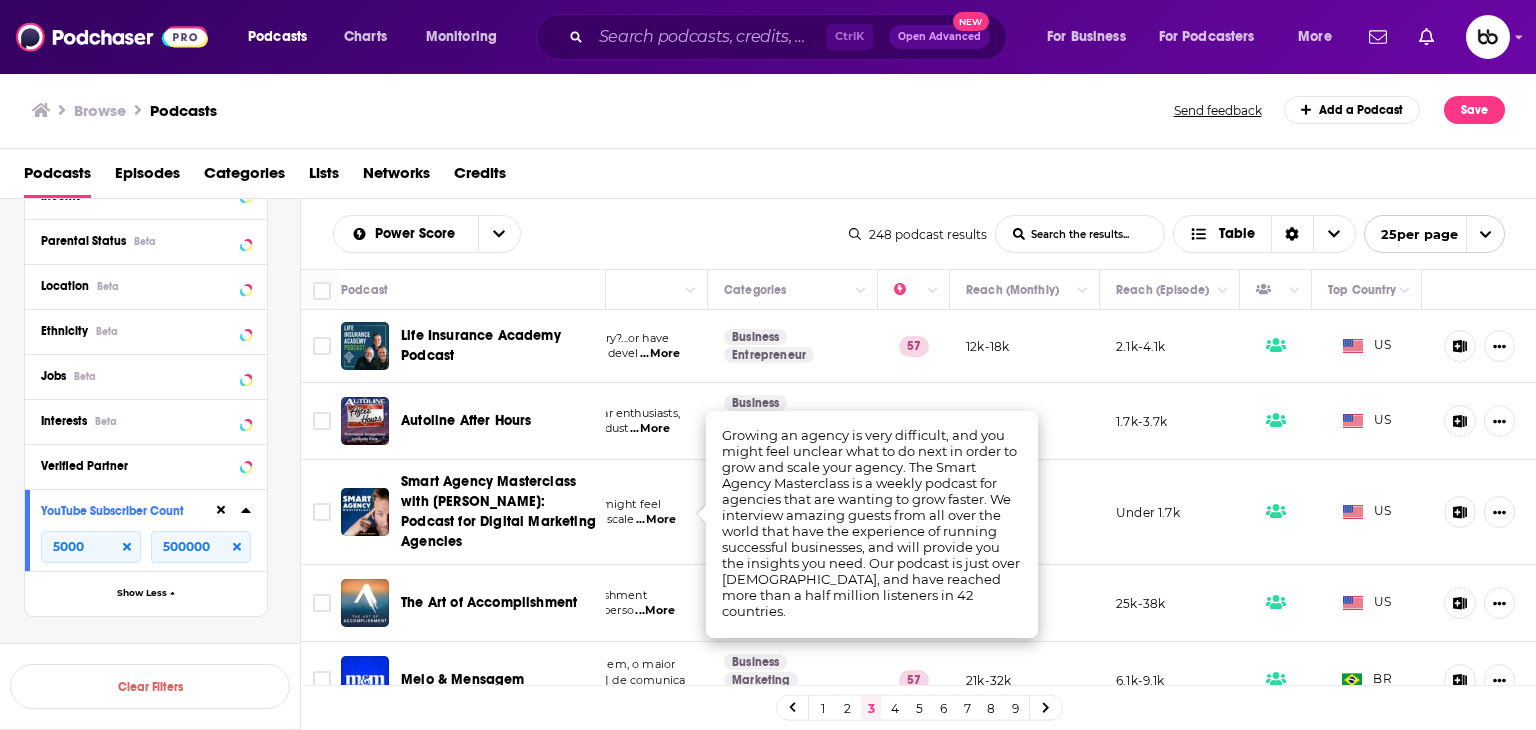 scroll, scrollTop: 100, scrollLeft: 272, axis: both 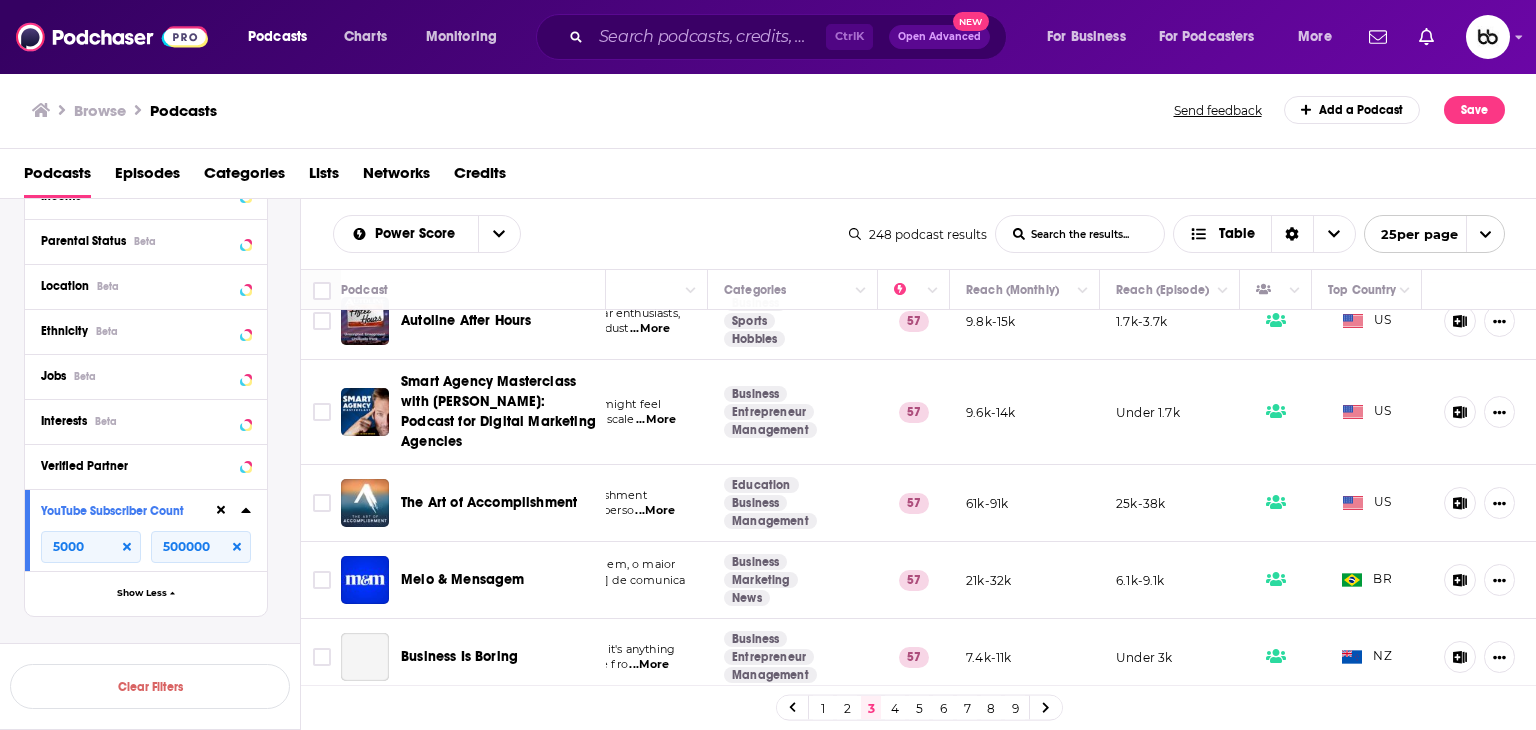 click on "...More" at bounding box center (655, 511) 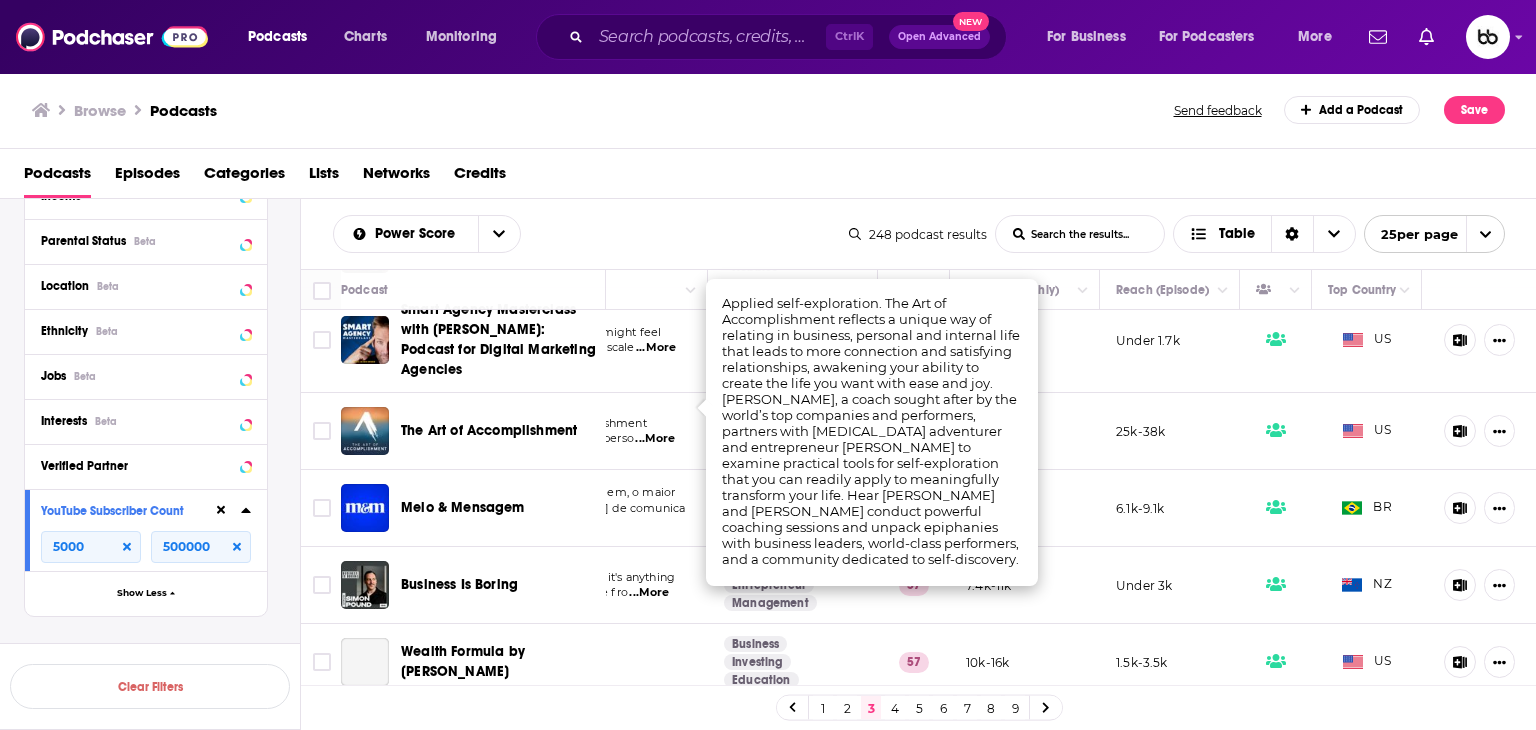 scroll, scrollTop: 200, scrollLeft: 272, axis: both 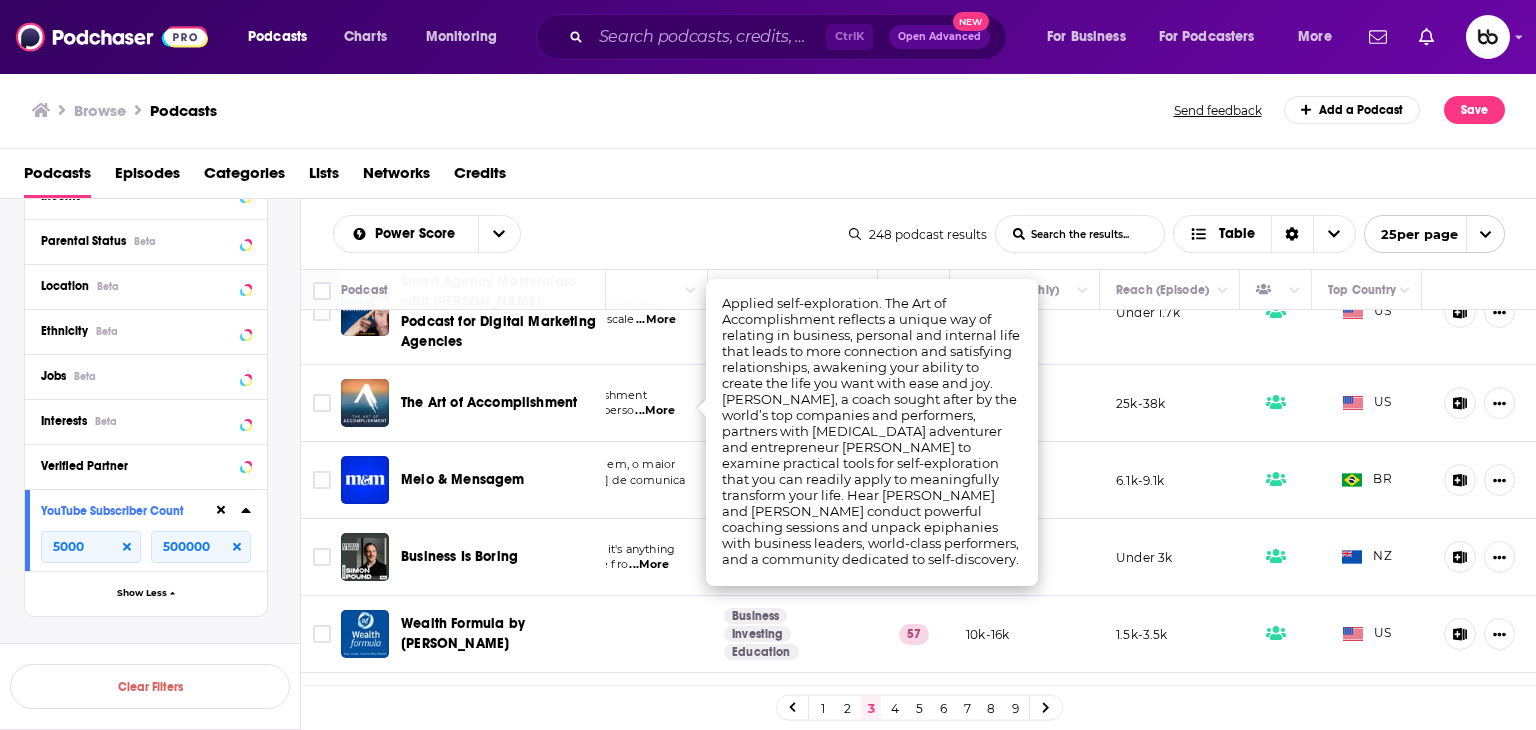 click on "...More" at bounding box center (376, 496) 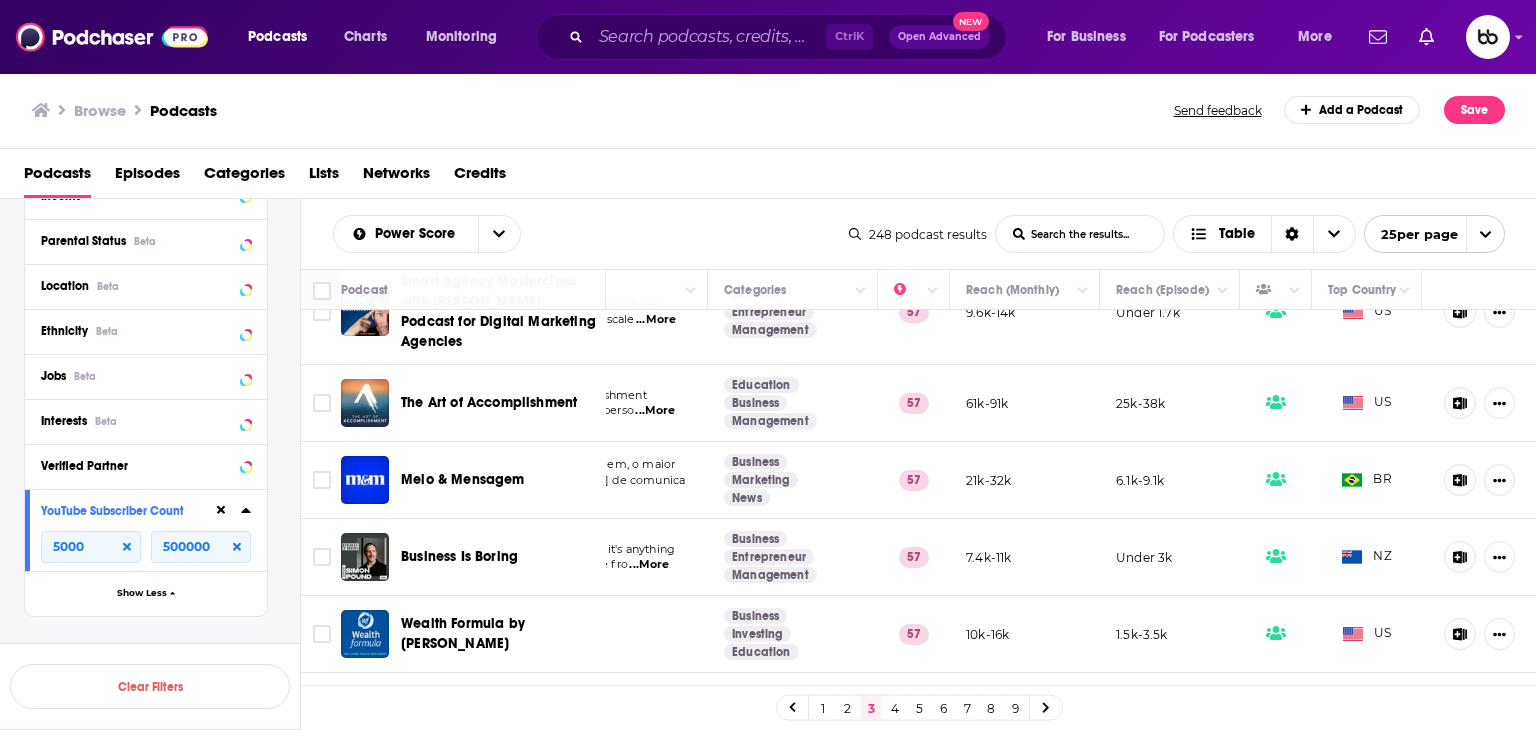 click on "Think business is boring? This podcast proves it's anything but. Join Simon Pound as he talks to everyone fro  ...More" at bounding box center (523, 557) 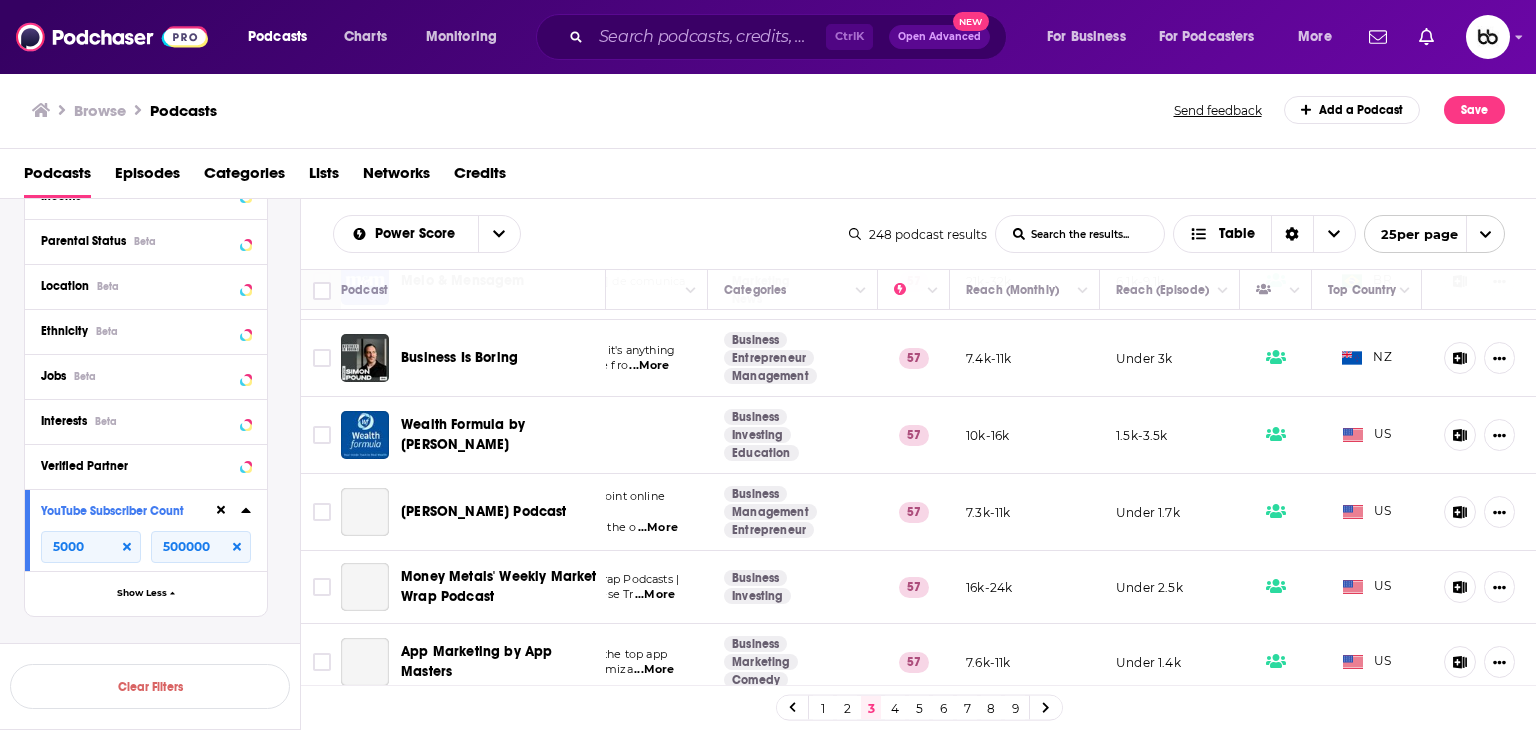 scroll, scrollTop: 400, scrollLeft: 272, axis: both 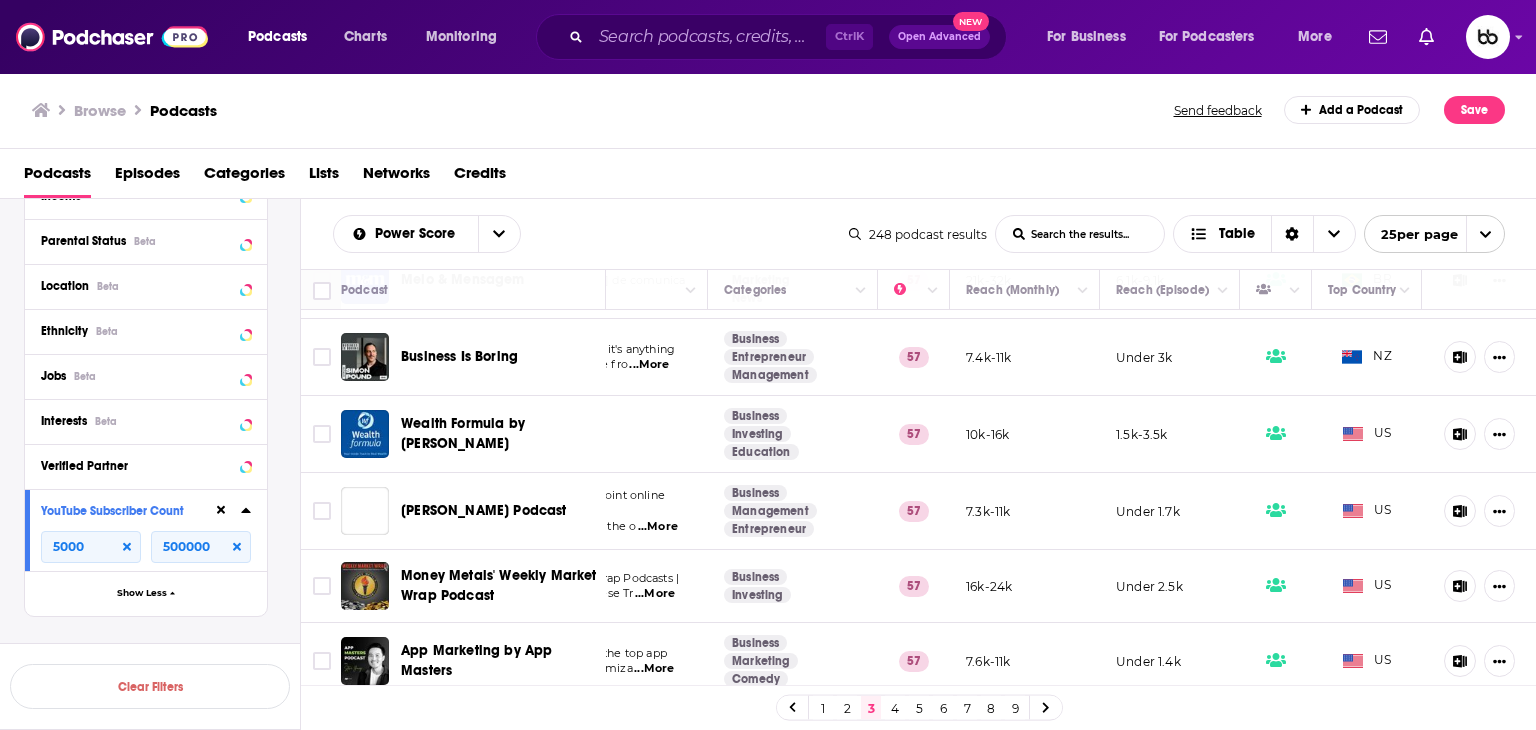 click on "...More" at bounding box center [658, 527] 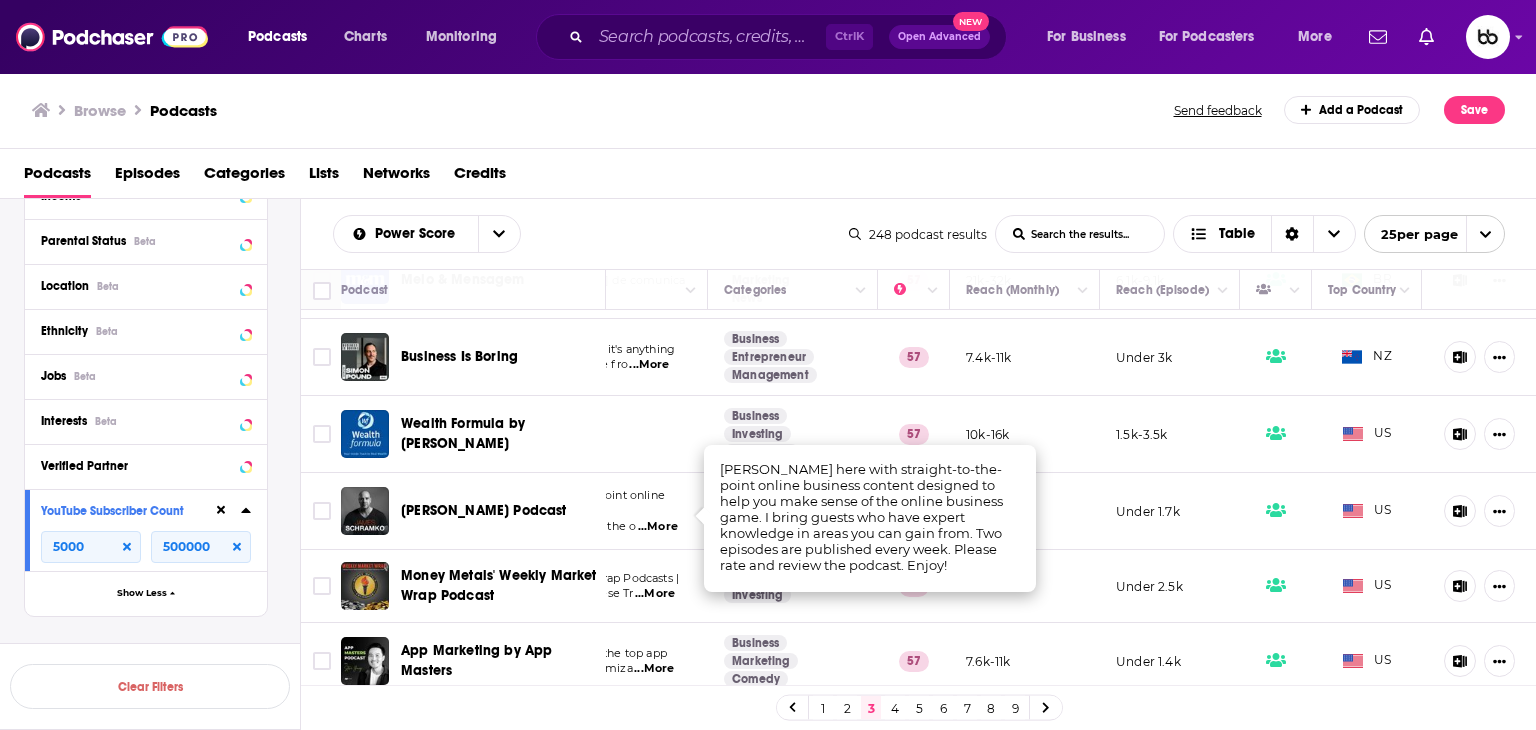 click on "...More" at bounding box center (655, 594) 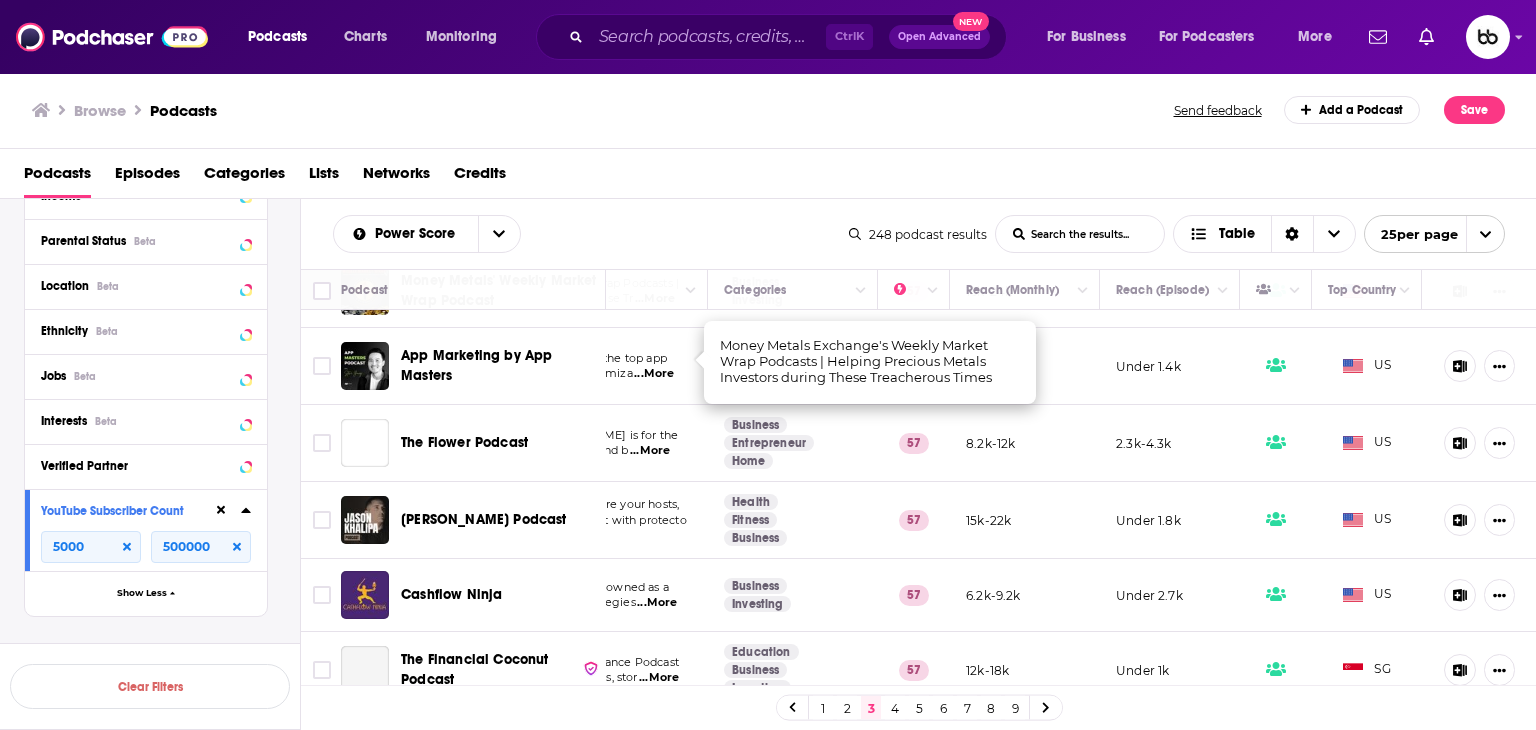 scroll, scrollTop: 800, scrollLeft: 272, axis: both 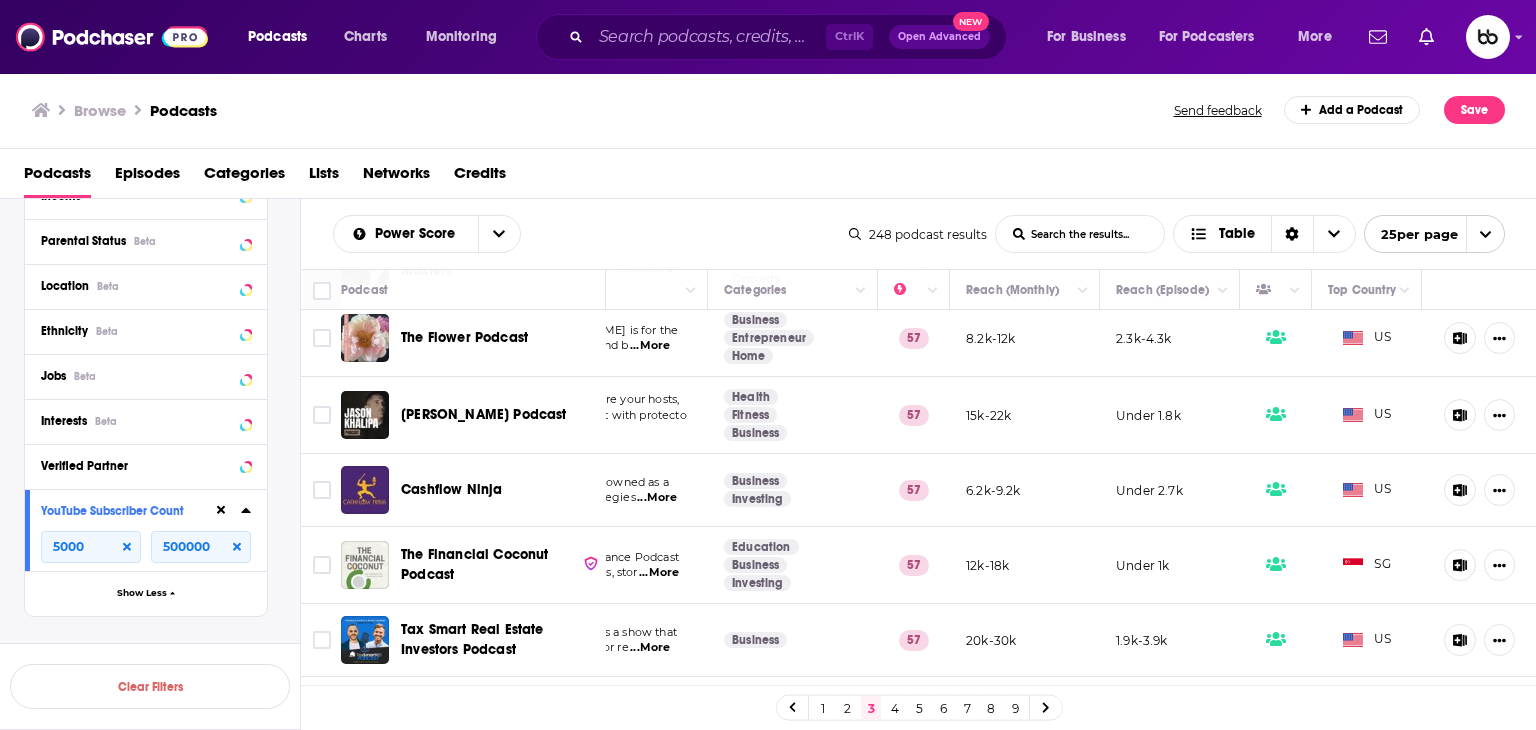 click on "...More" at bounding box center (657, 498) 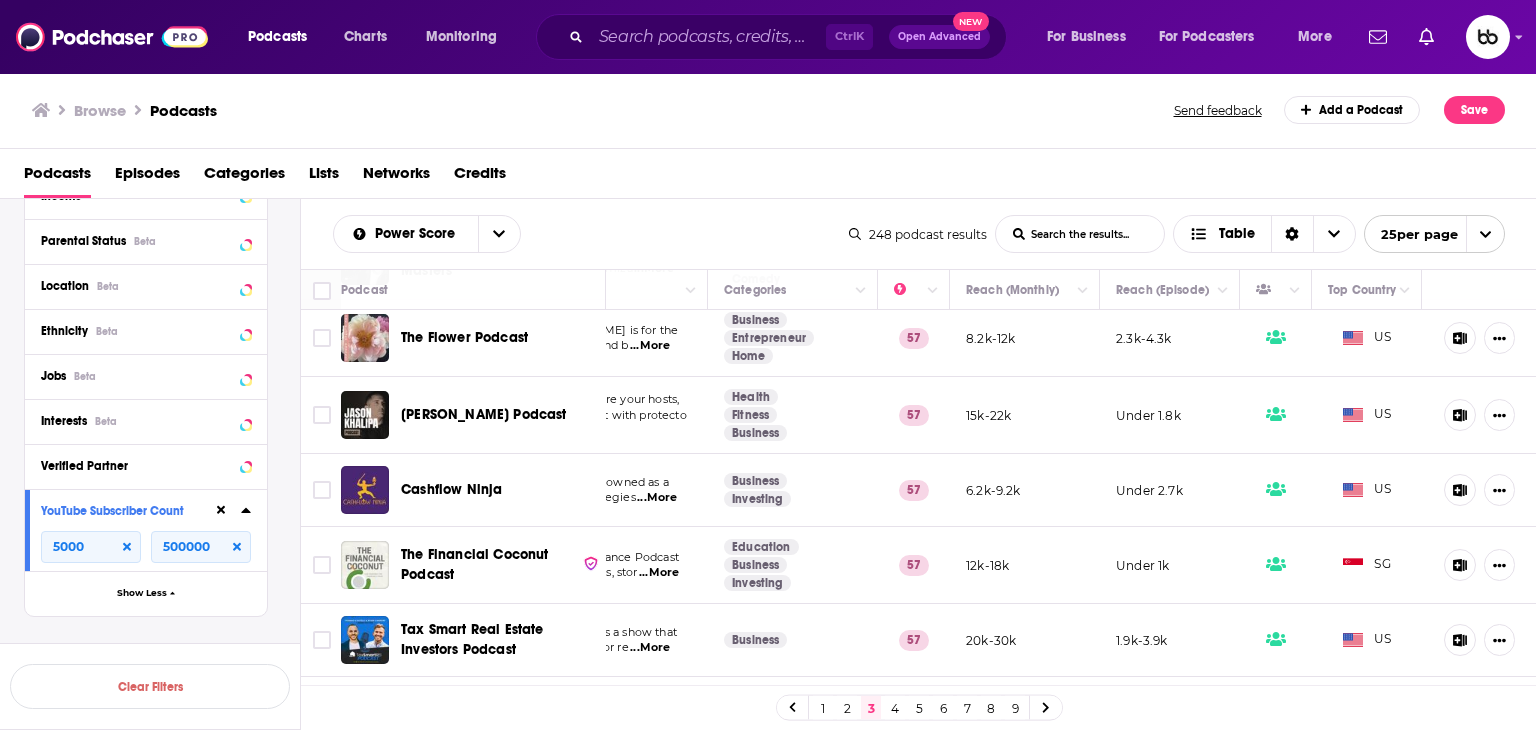 click on "...More" at bounding box center [659, 573] 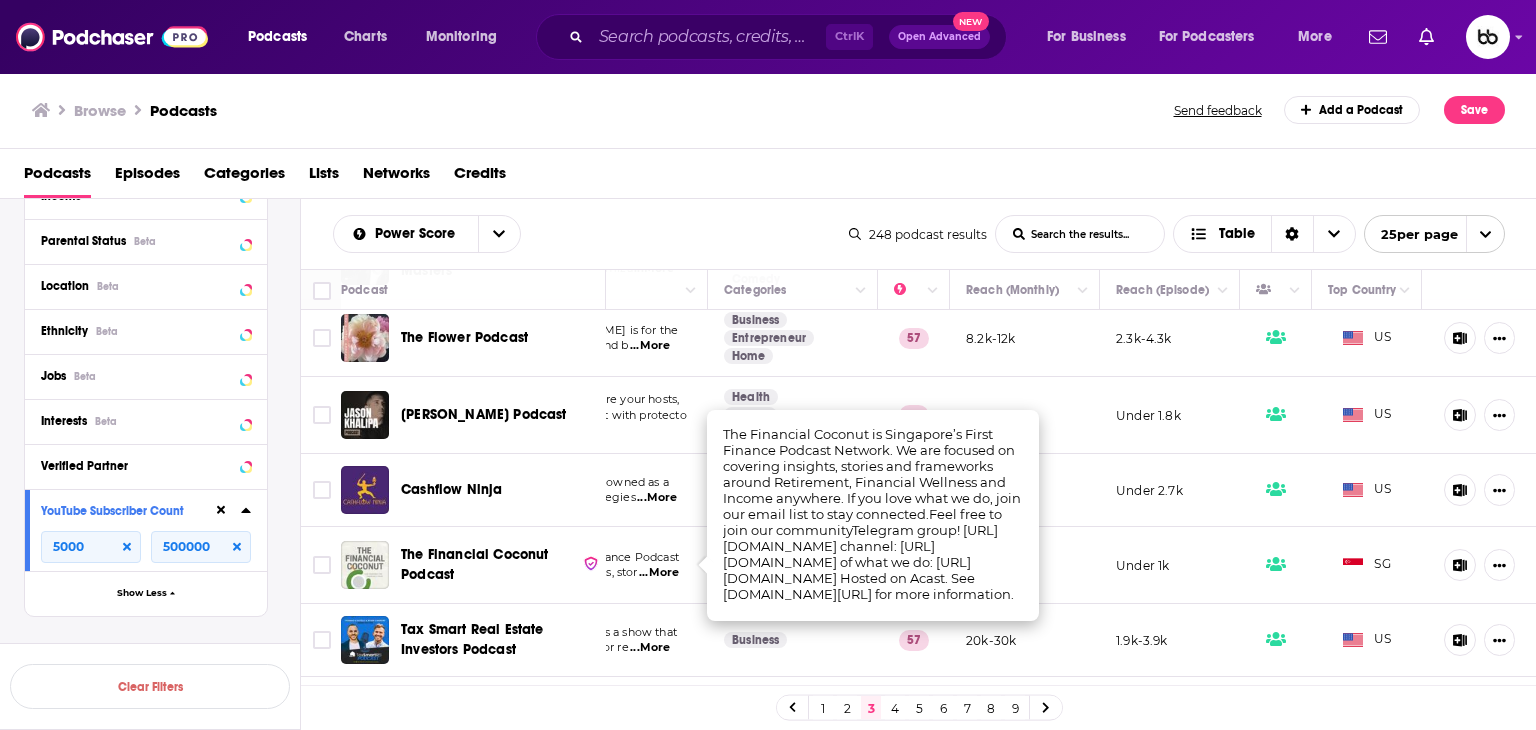 scroll, scrollTop: 900, scrollLeft: 272, axis: both 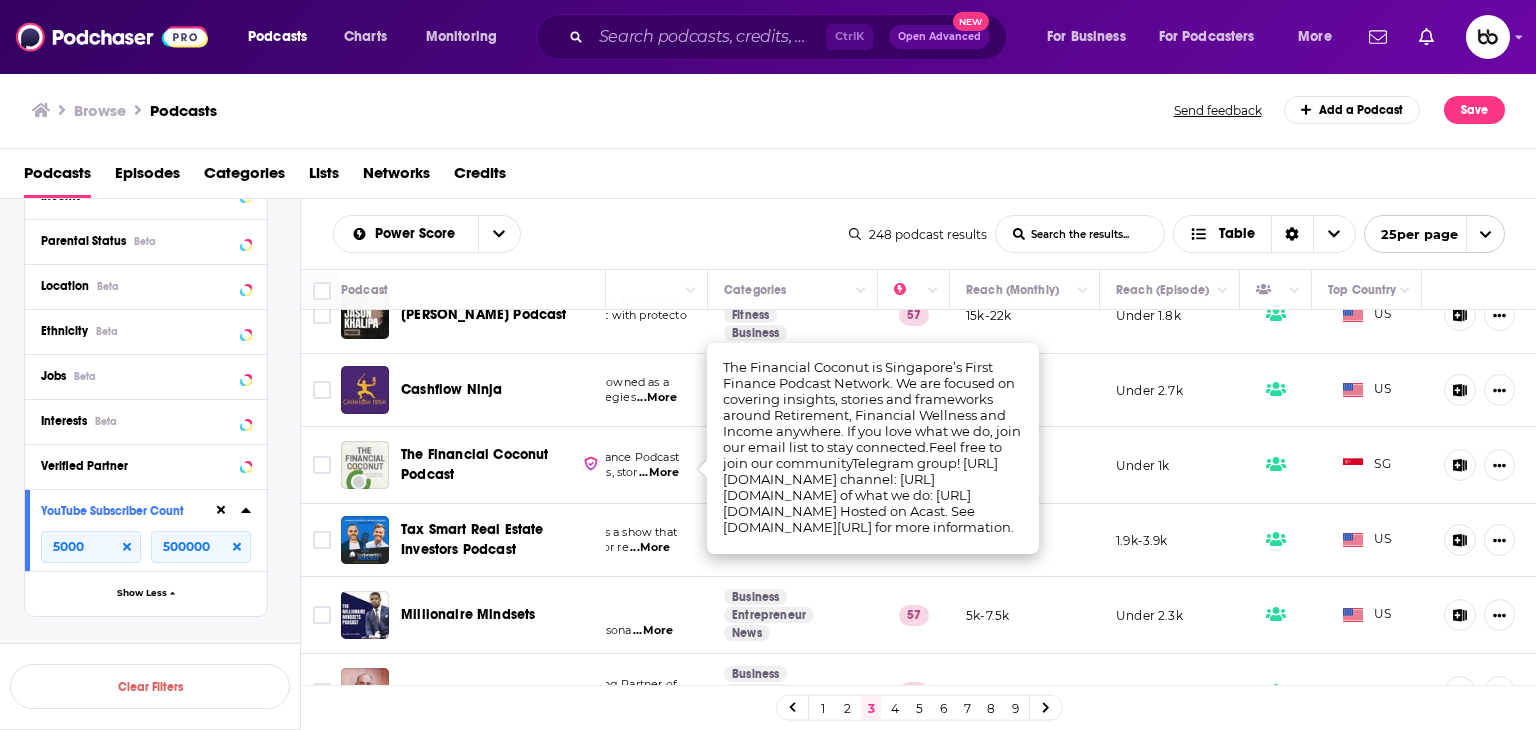 click on "...More" at bounding box center [650, 548] 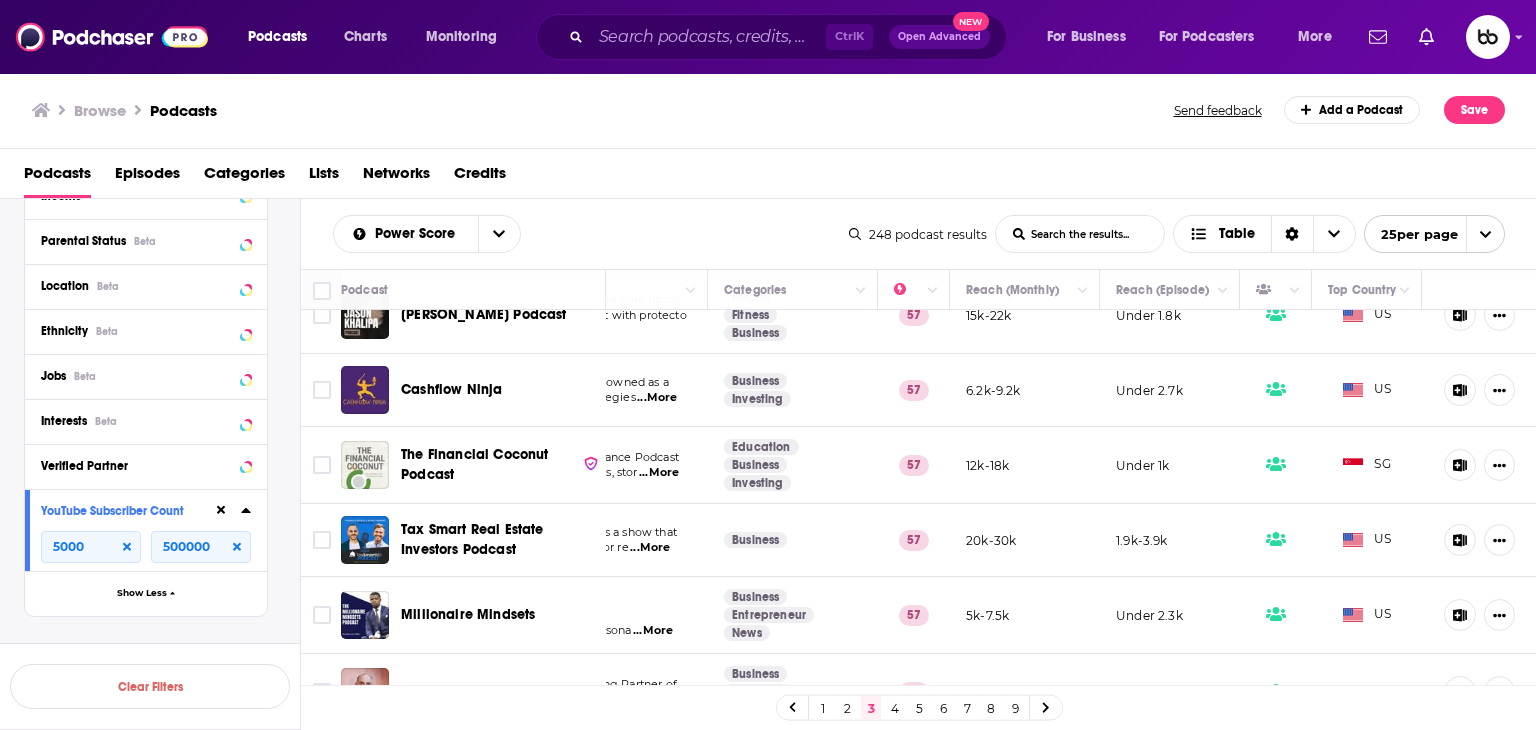click on "...More" at bounding box center [653, 631] 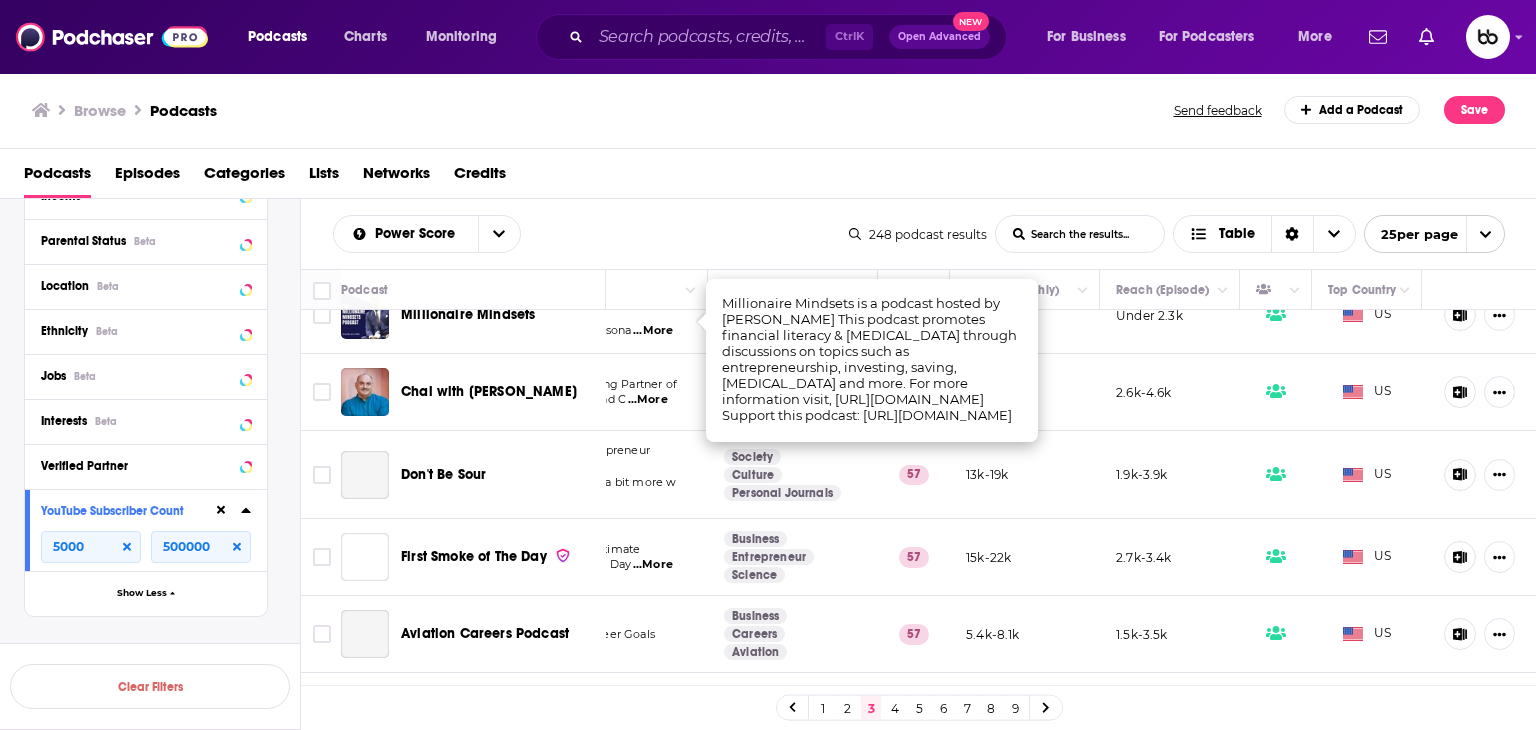 scroll, scrollTop: 1100, scrollLeft: 272, axis: both 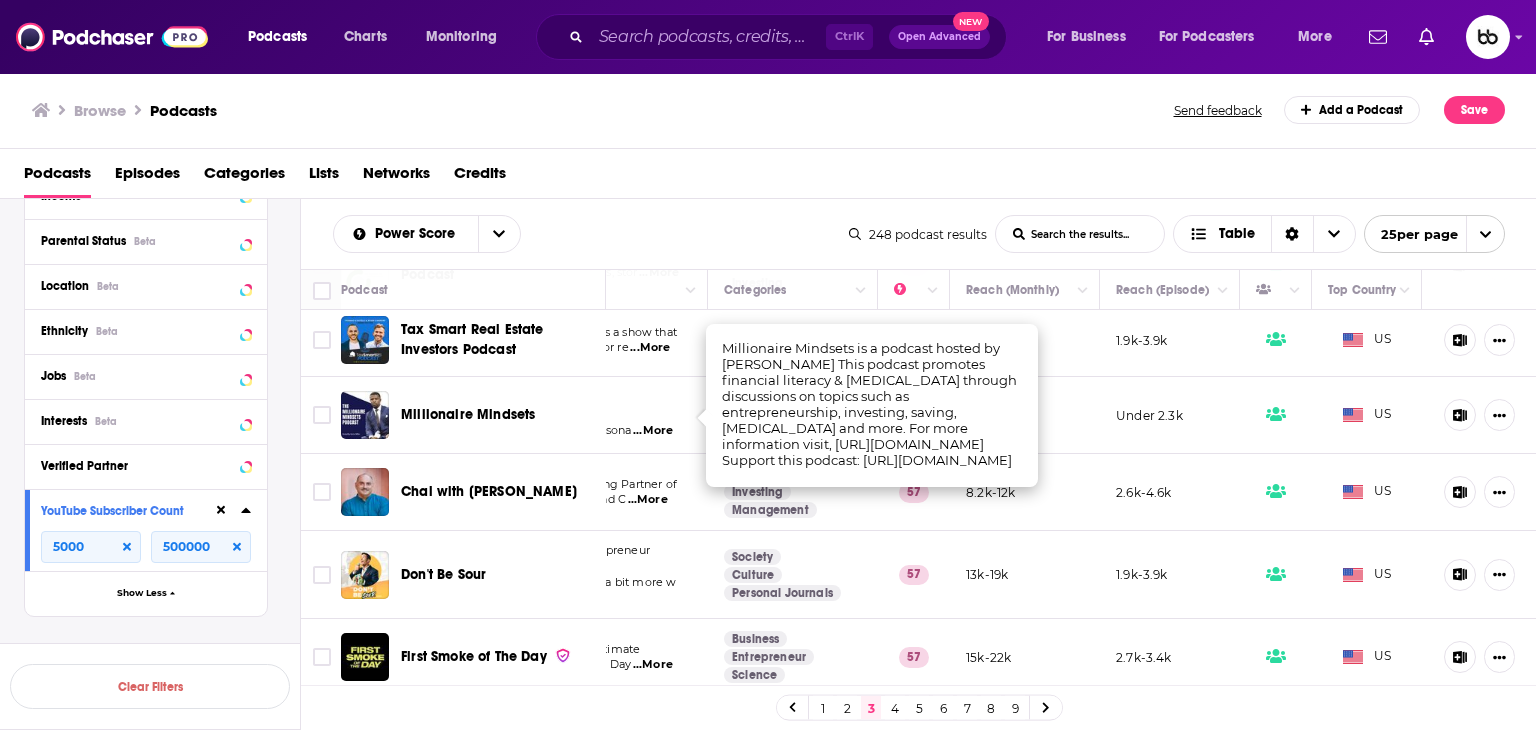 click on "...More" at bounding box center (648, 500) 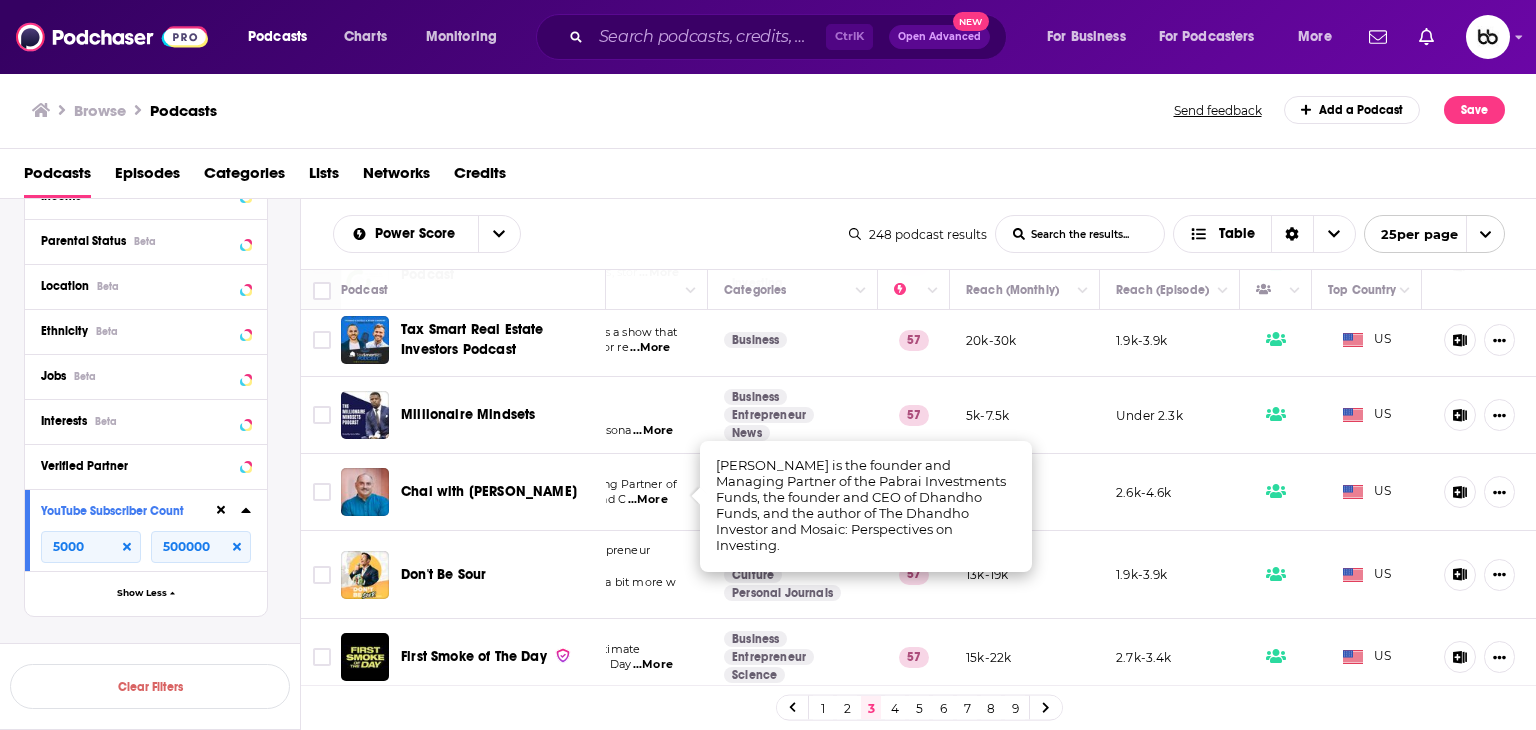 click on "...More" at bounding box center [376, 599] 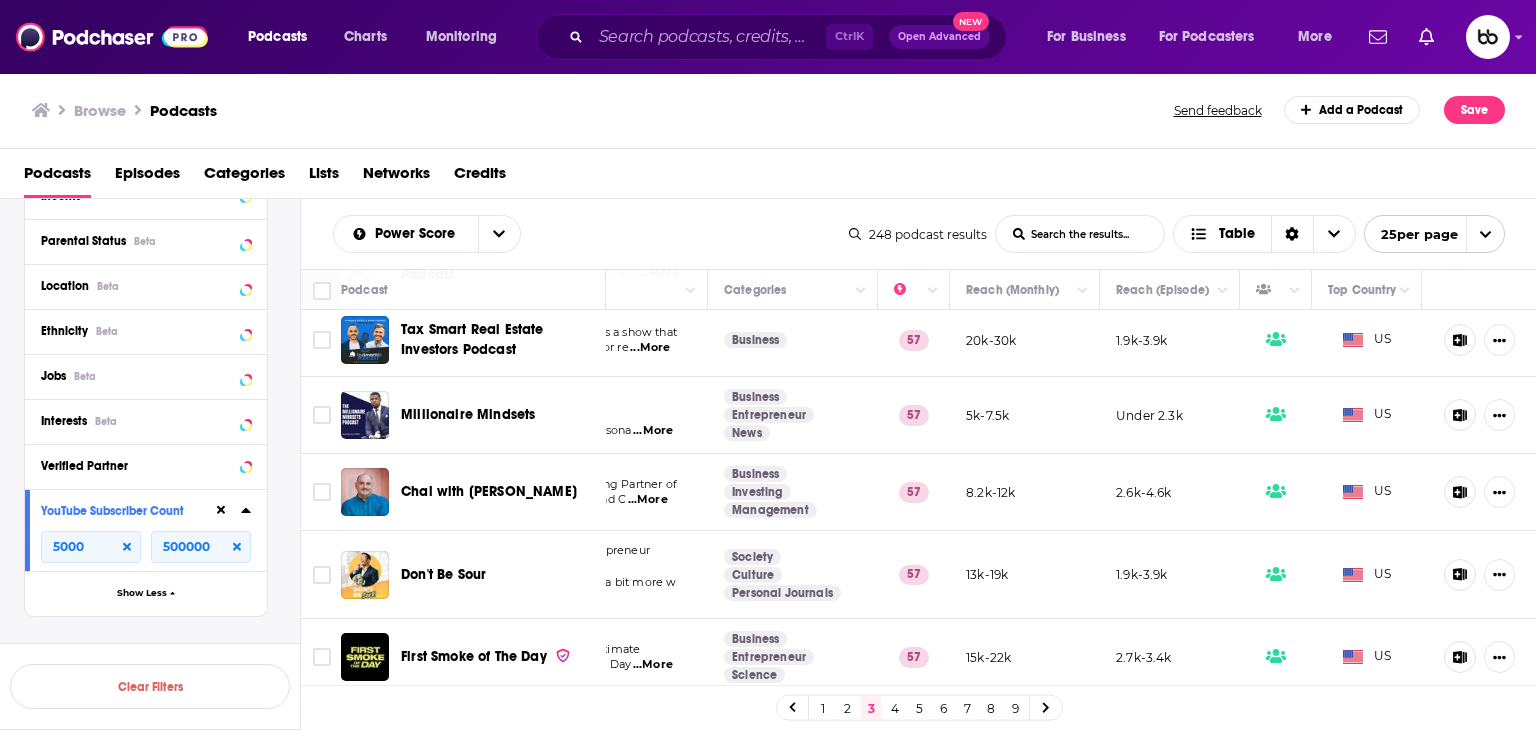 drag, startPoint x: 664, startPoint y: 571, endPoint x: 453, endPoint y: 570, distance: 211.00237 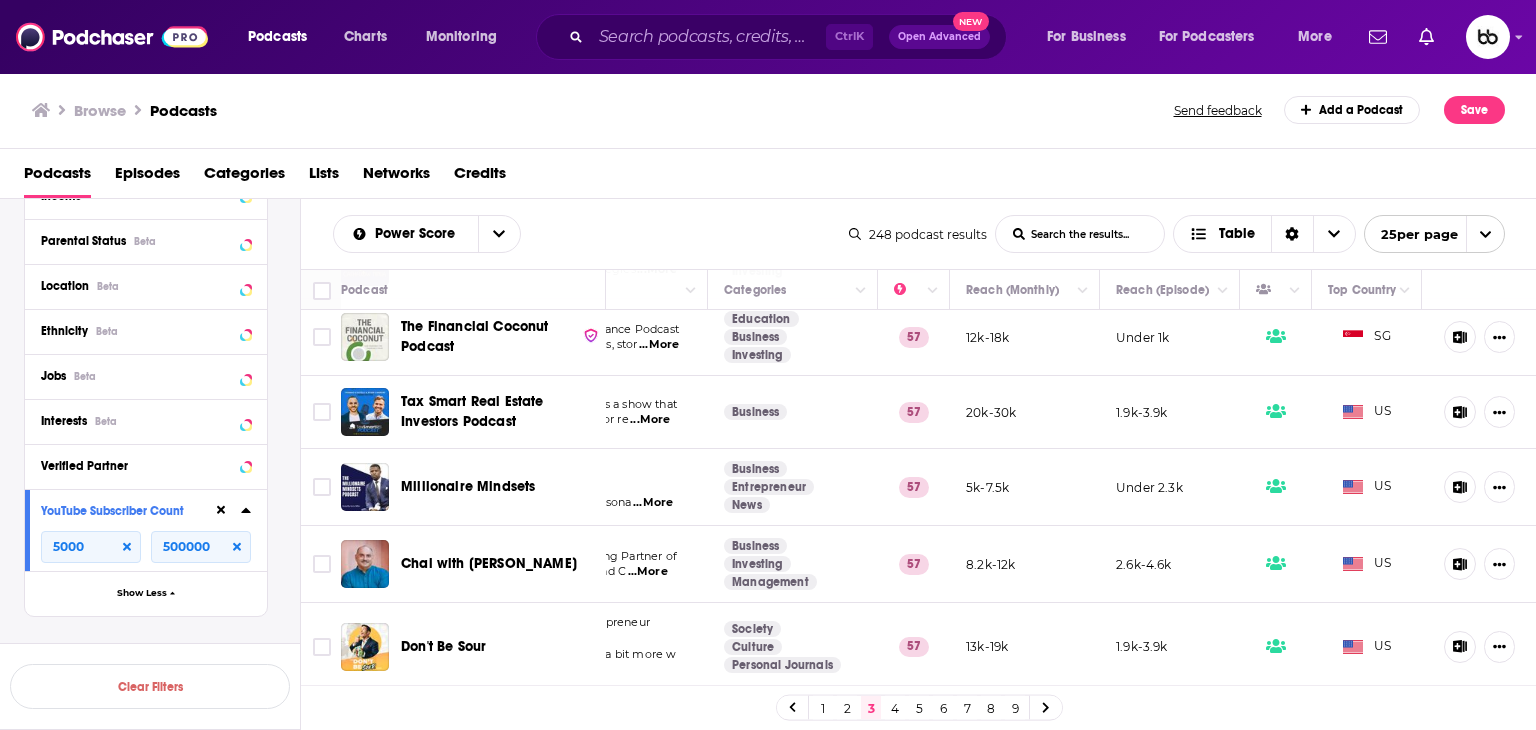 scroll, scrollTop: 800, scrollLeft: 272, axis: both 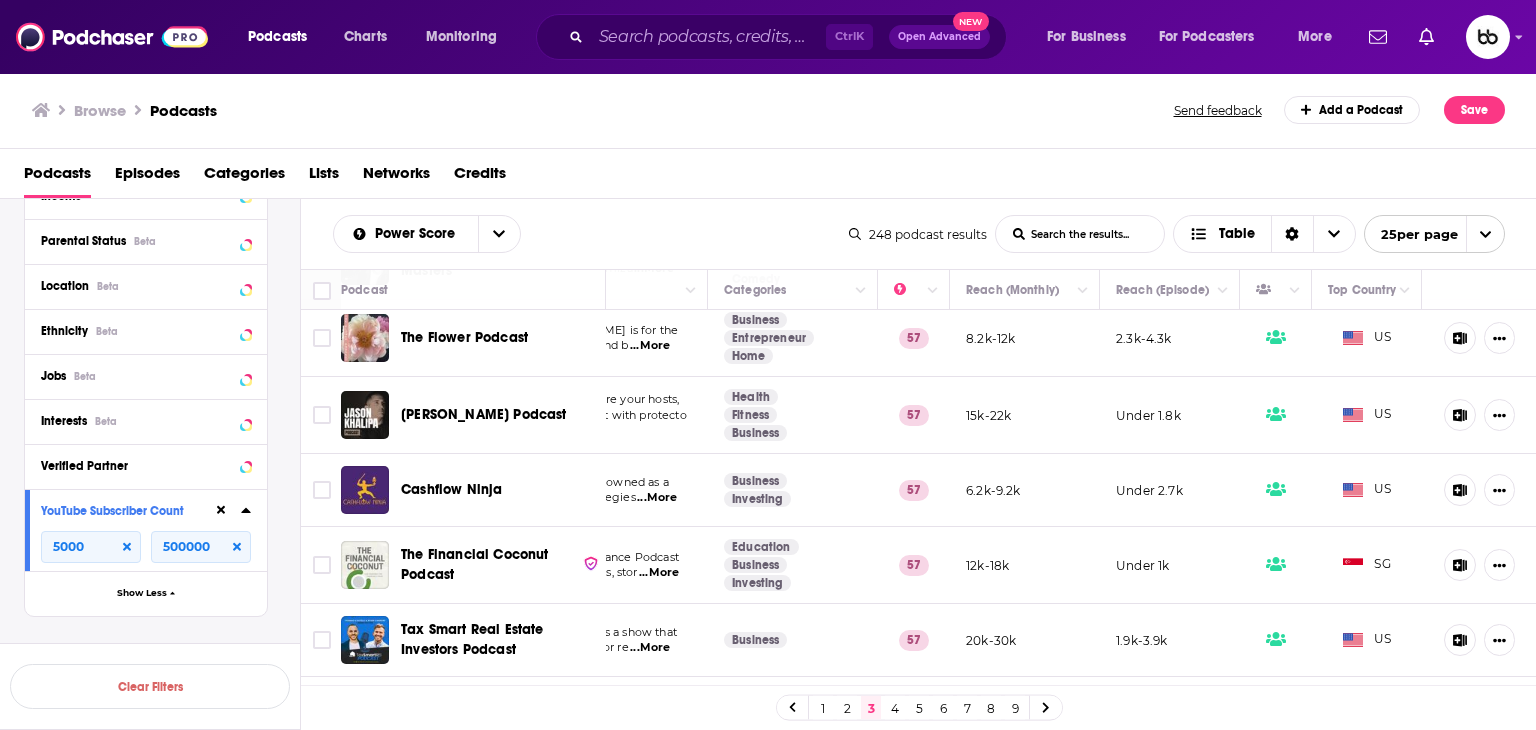 click on "Podcasts Charts Monitoring Ctrl  K Open Advanced New For Business For Podcasters More" at bounding box center (768, 37) 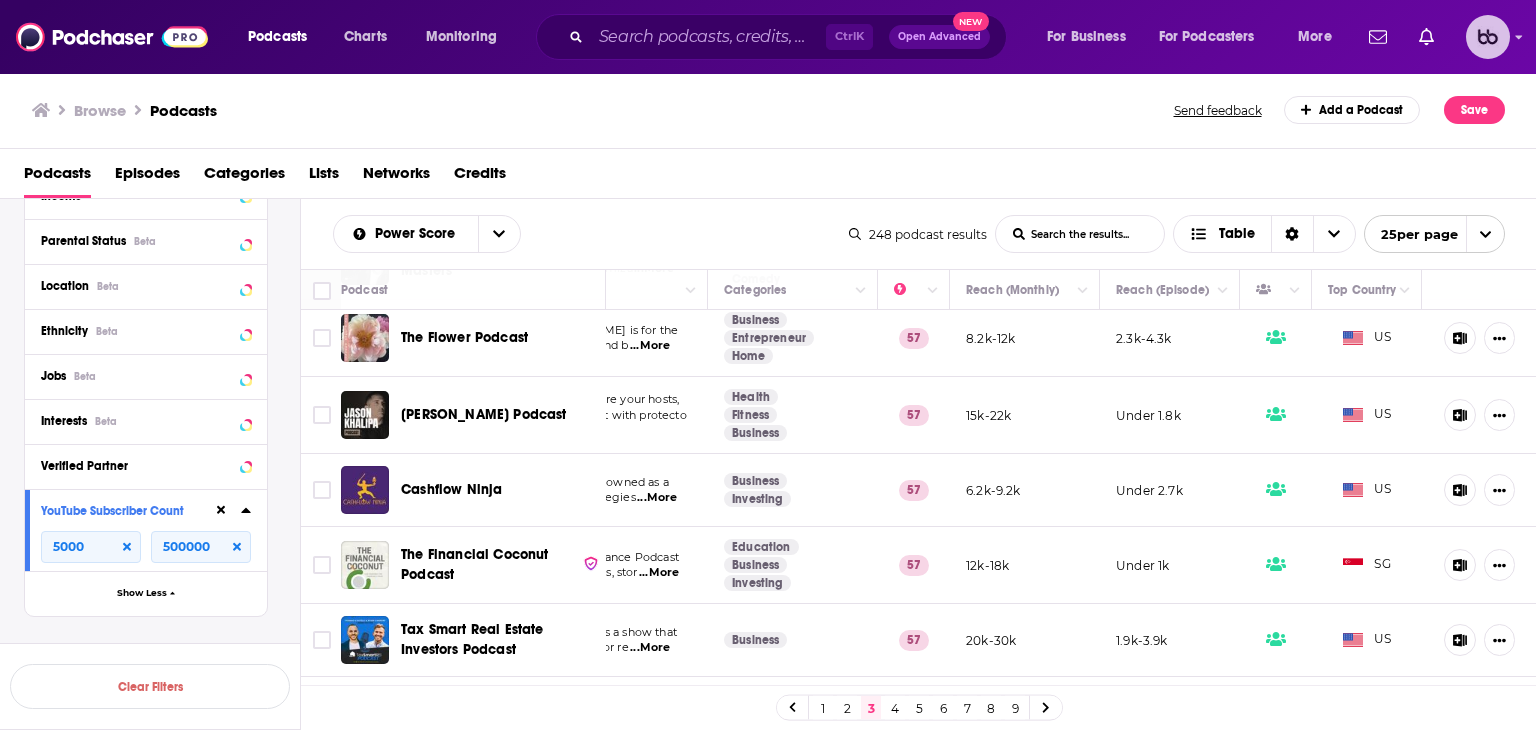 click 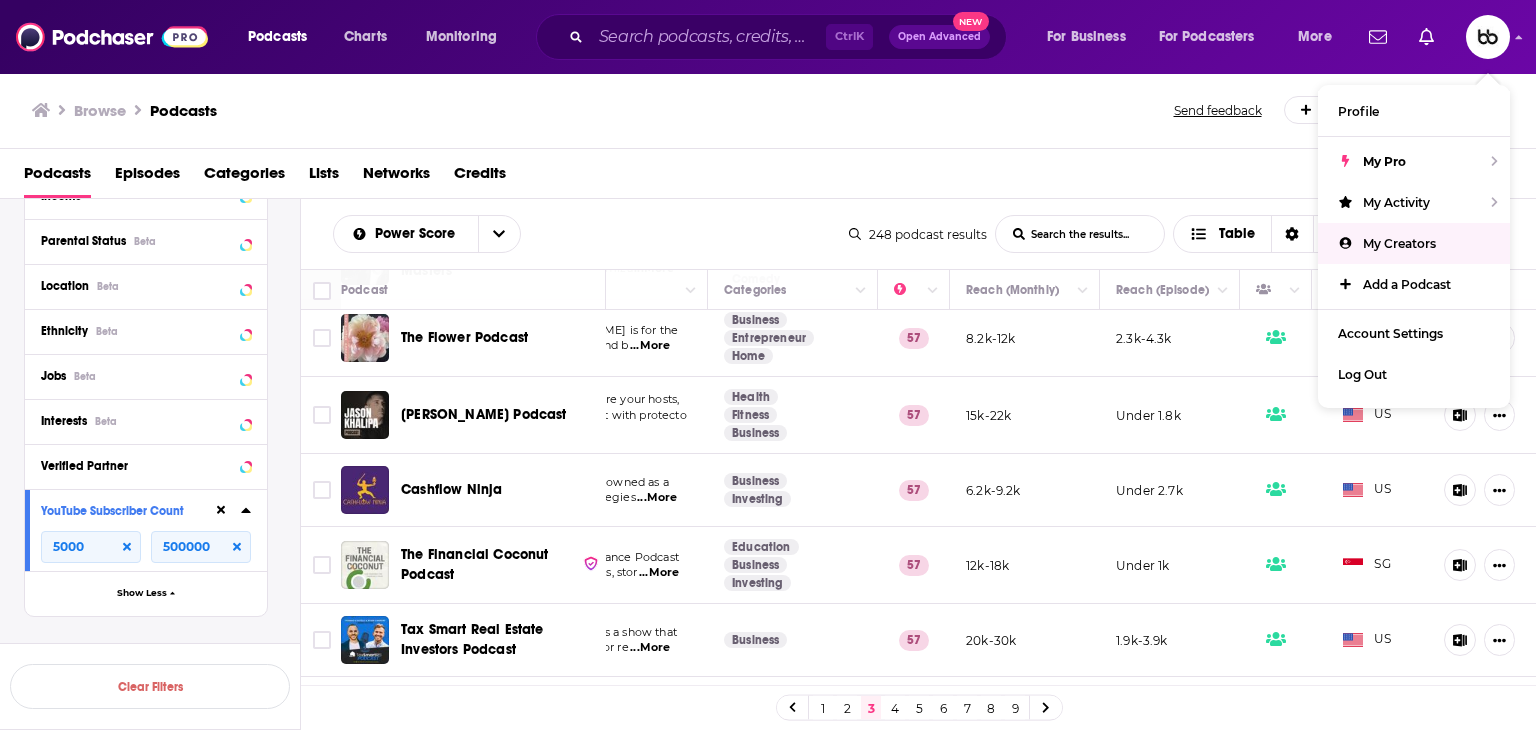 click on "Browse Podcasts" at bounding box center [604, 110] 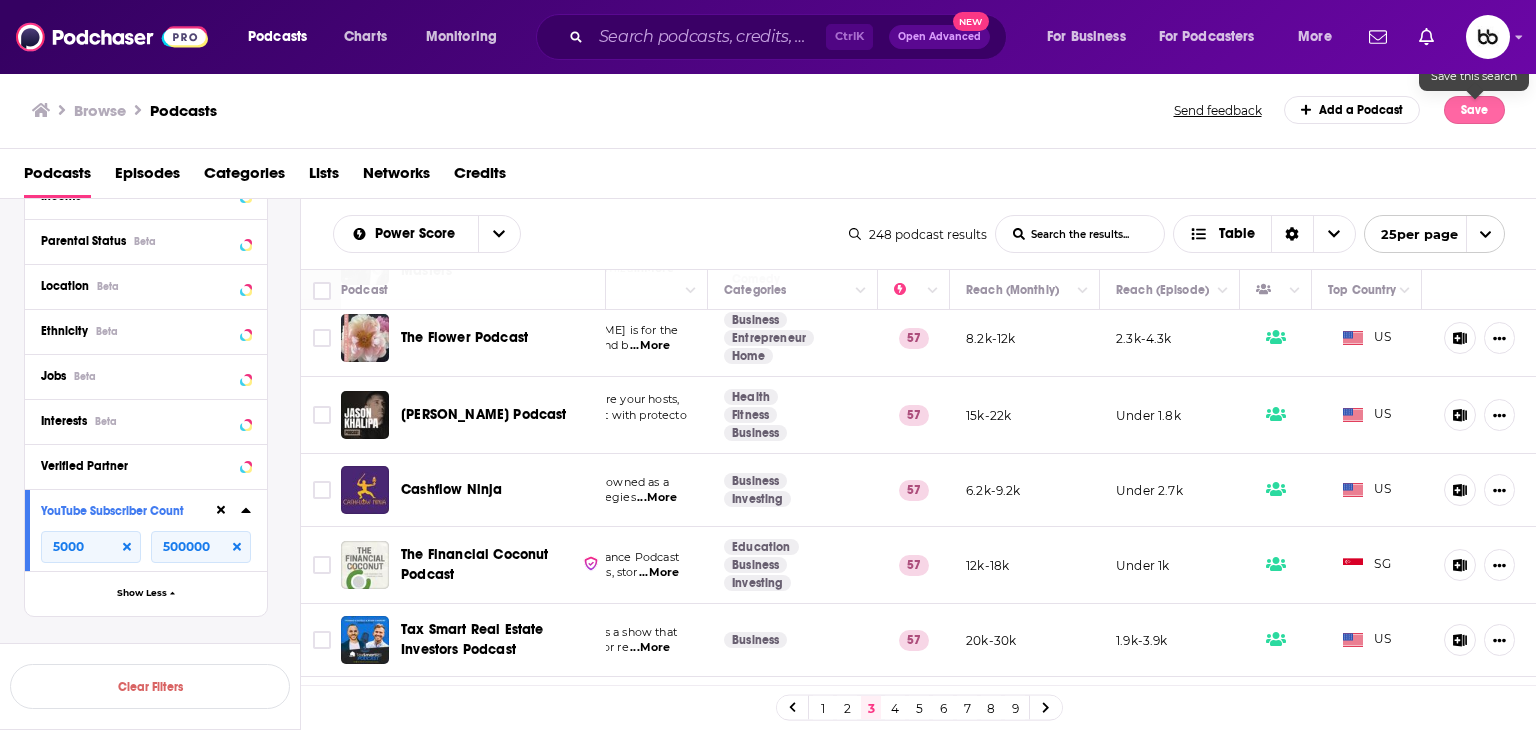 click on "Save" at bounding box center [1474, 110] 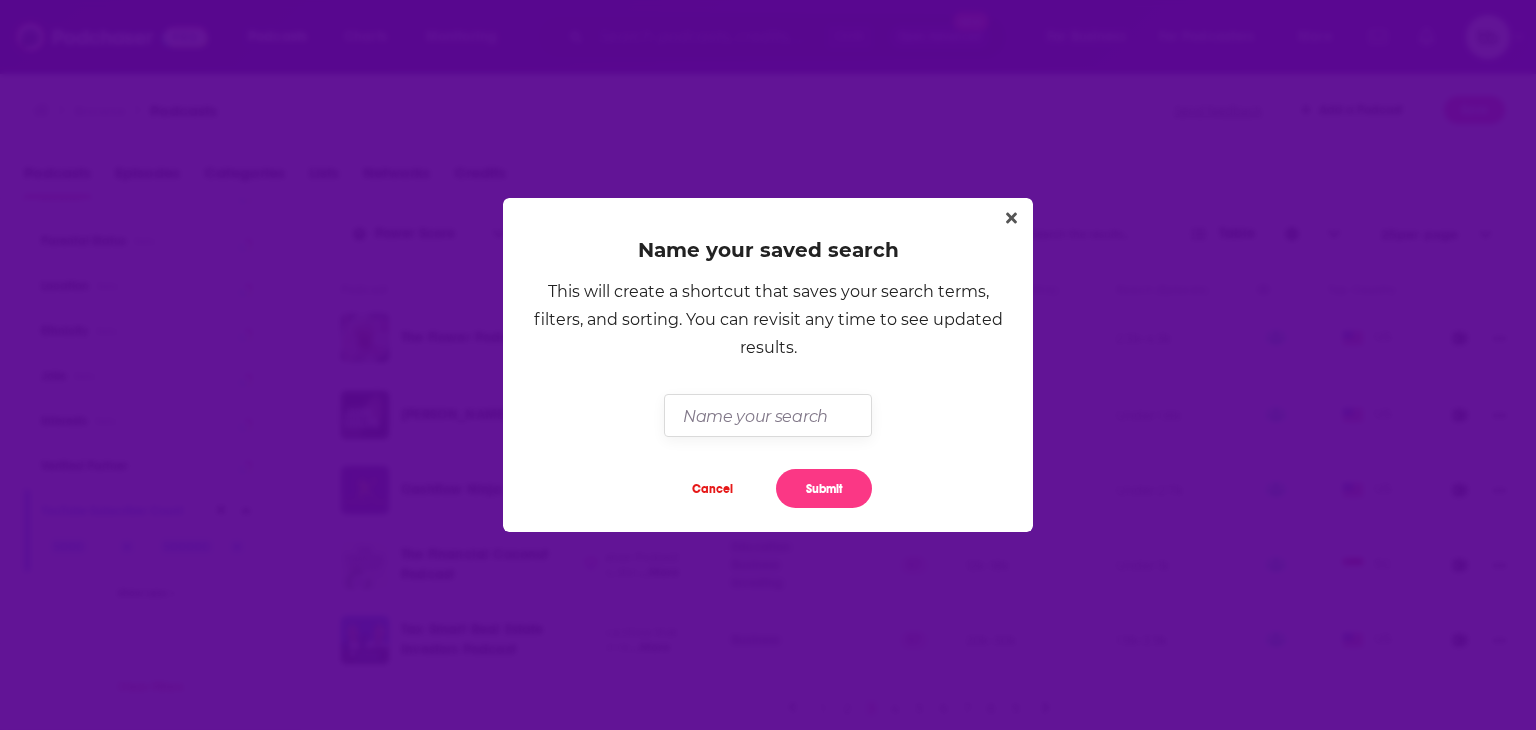 click at bounding box center (767, 415) 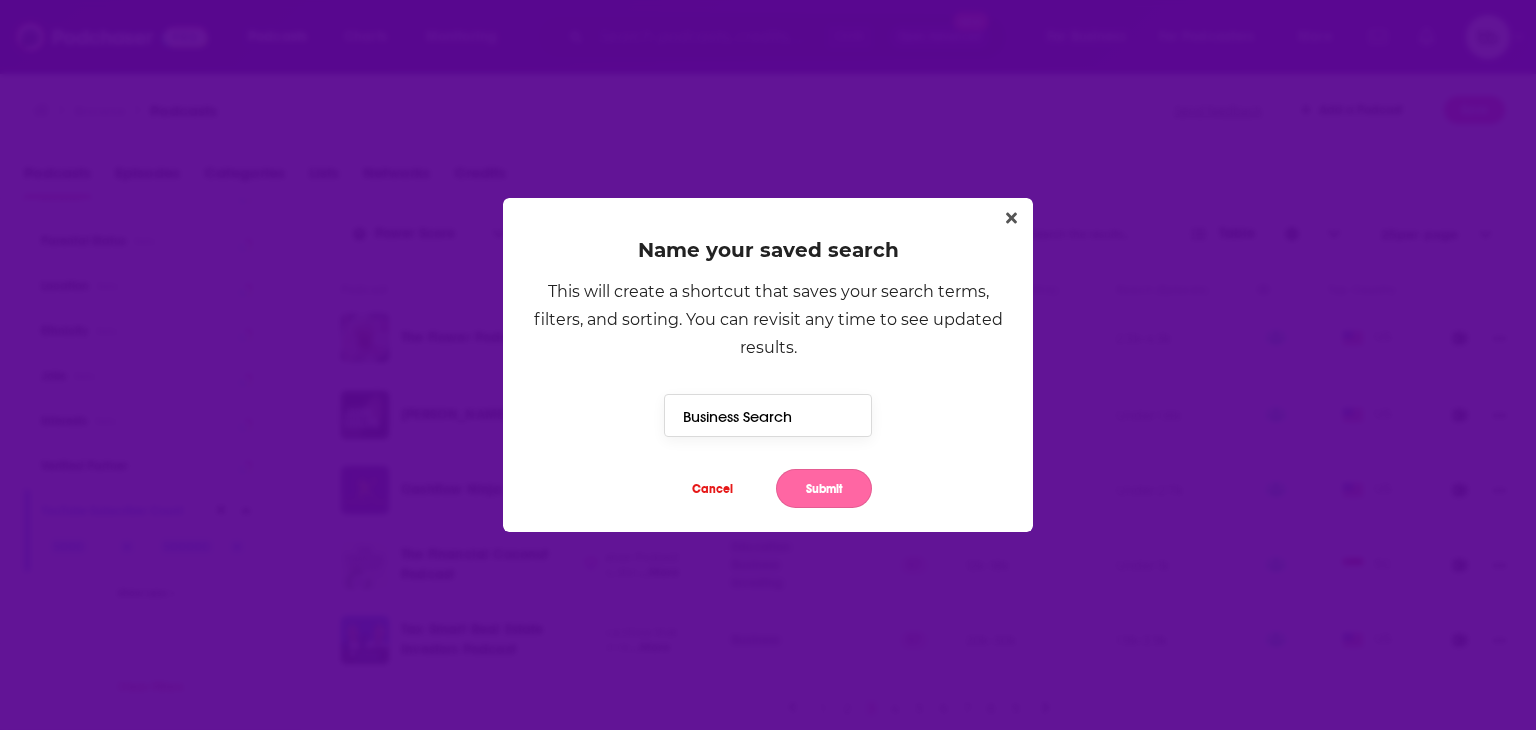 type on "Business Search" 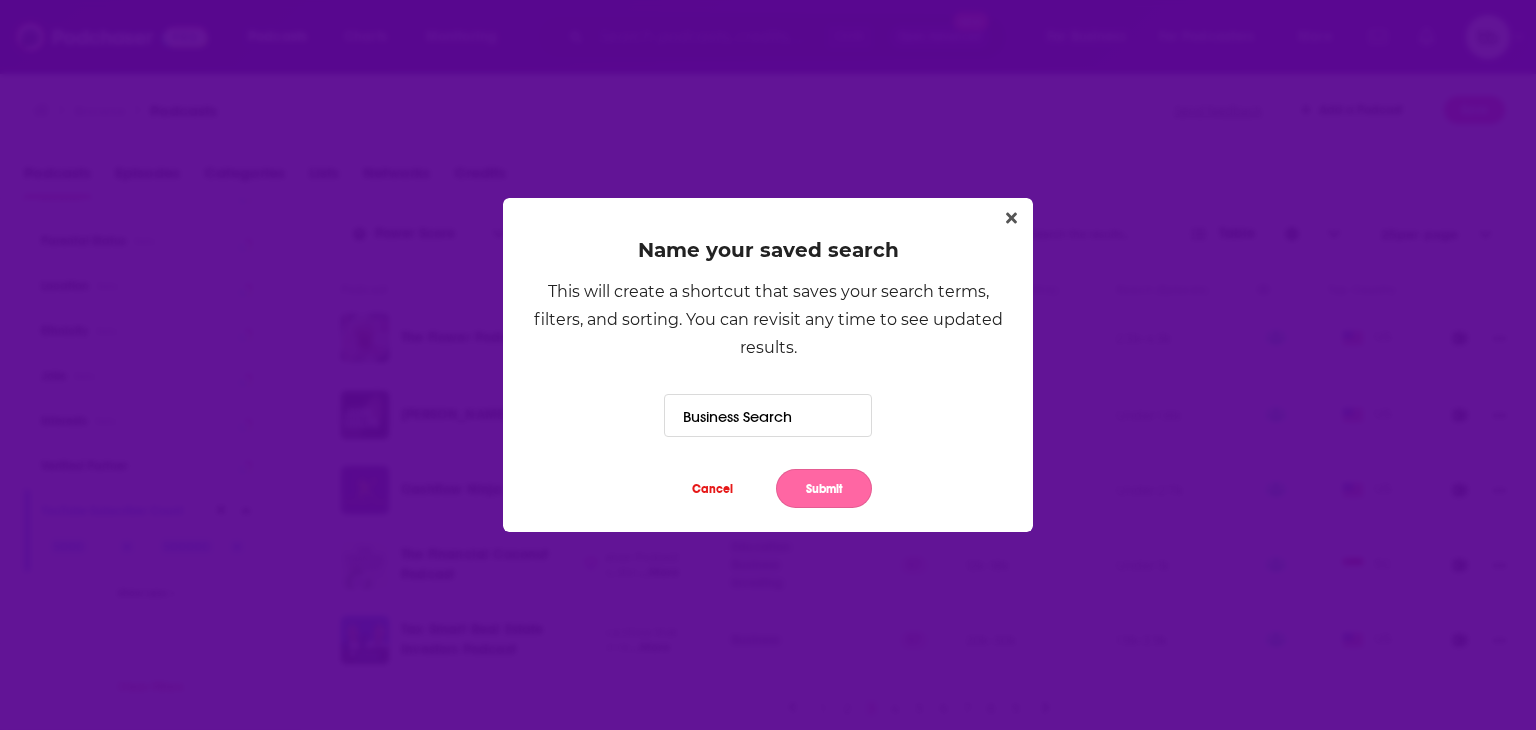 click on "Submit" at bounding box center (824, 488) 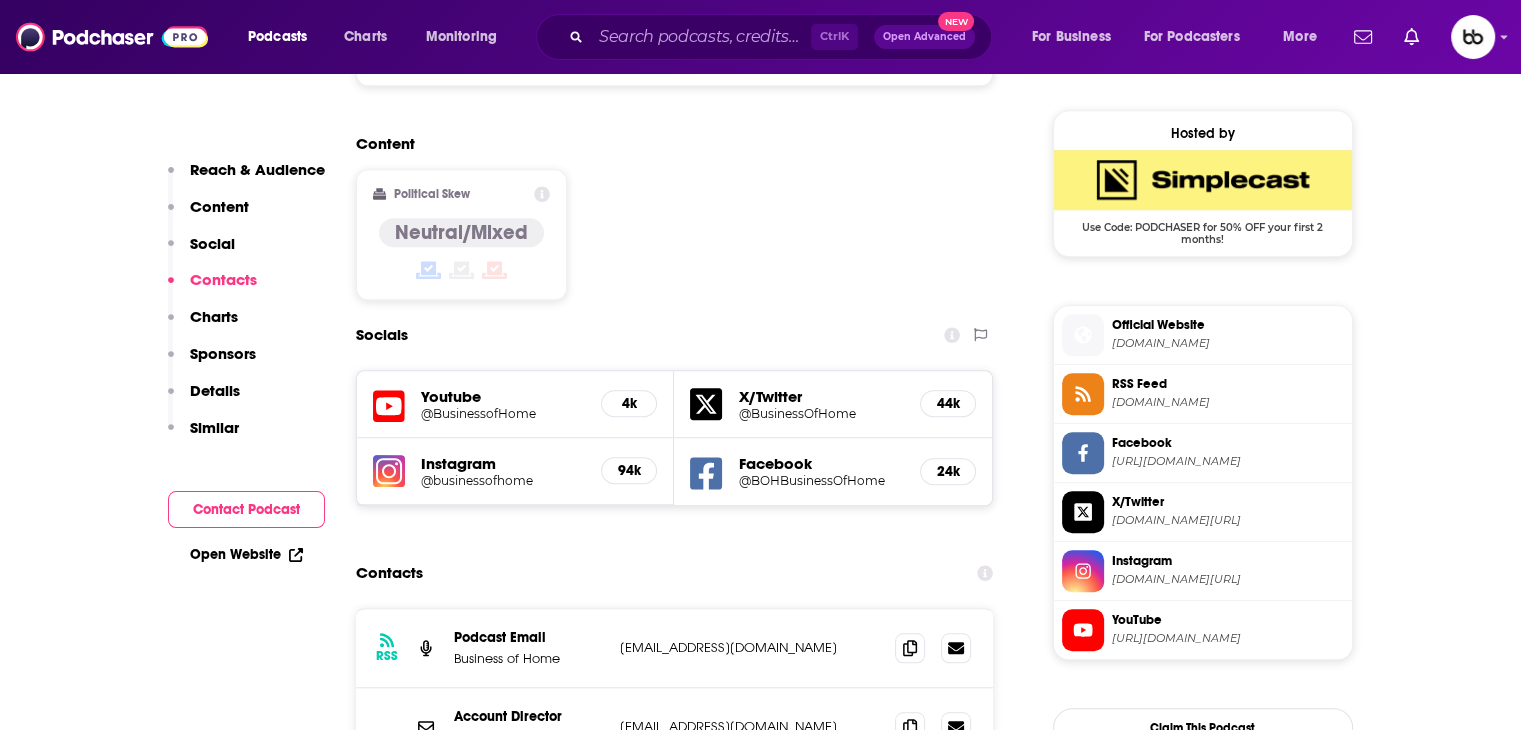 scroll, scrollTop: 1700, scrollLeft: 0, axis: vertical 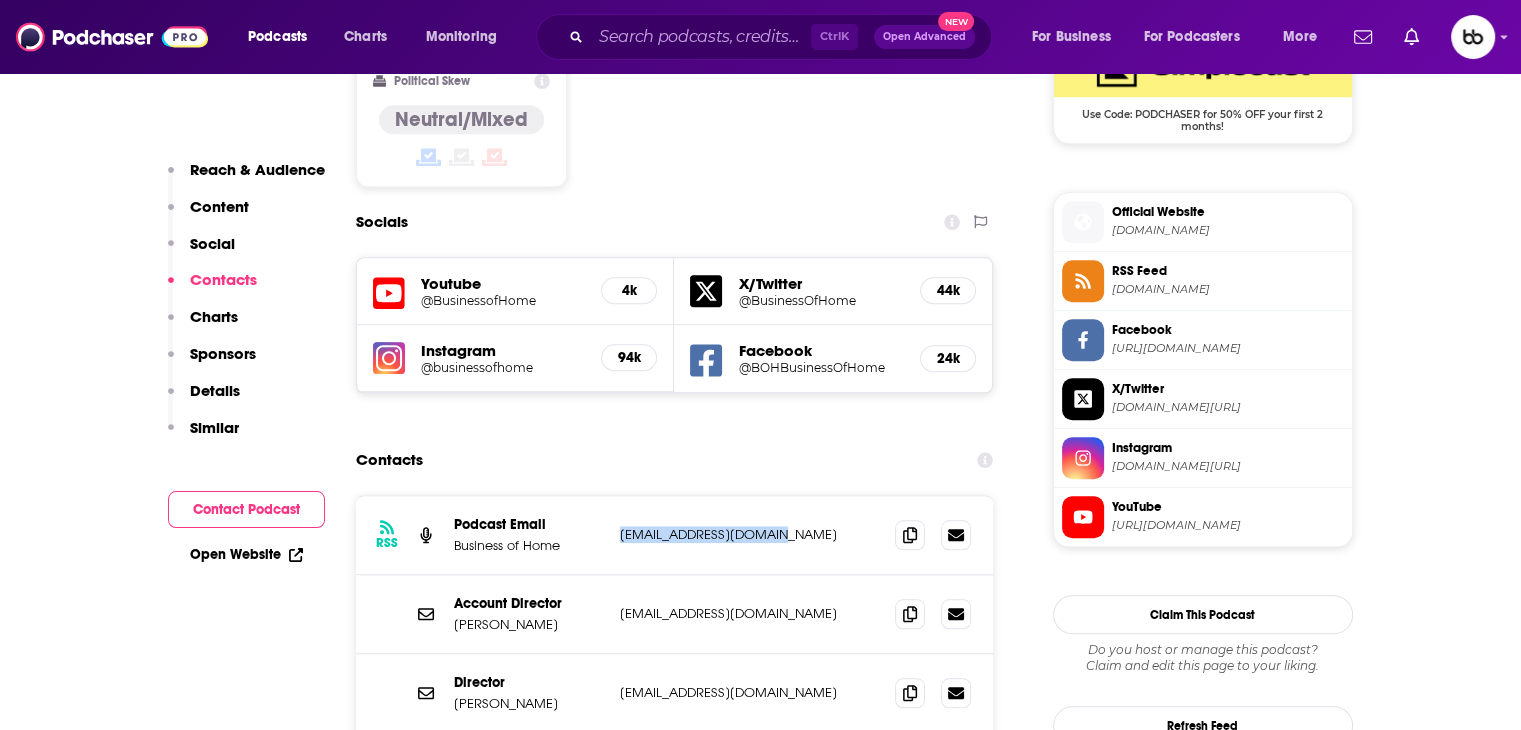 drag, startPoint x: 791, startPoint y: 423, endPoint x: 617, endPoint y: 413, distance: 174.28712 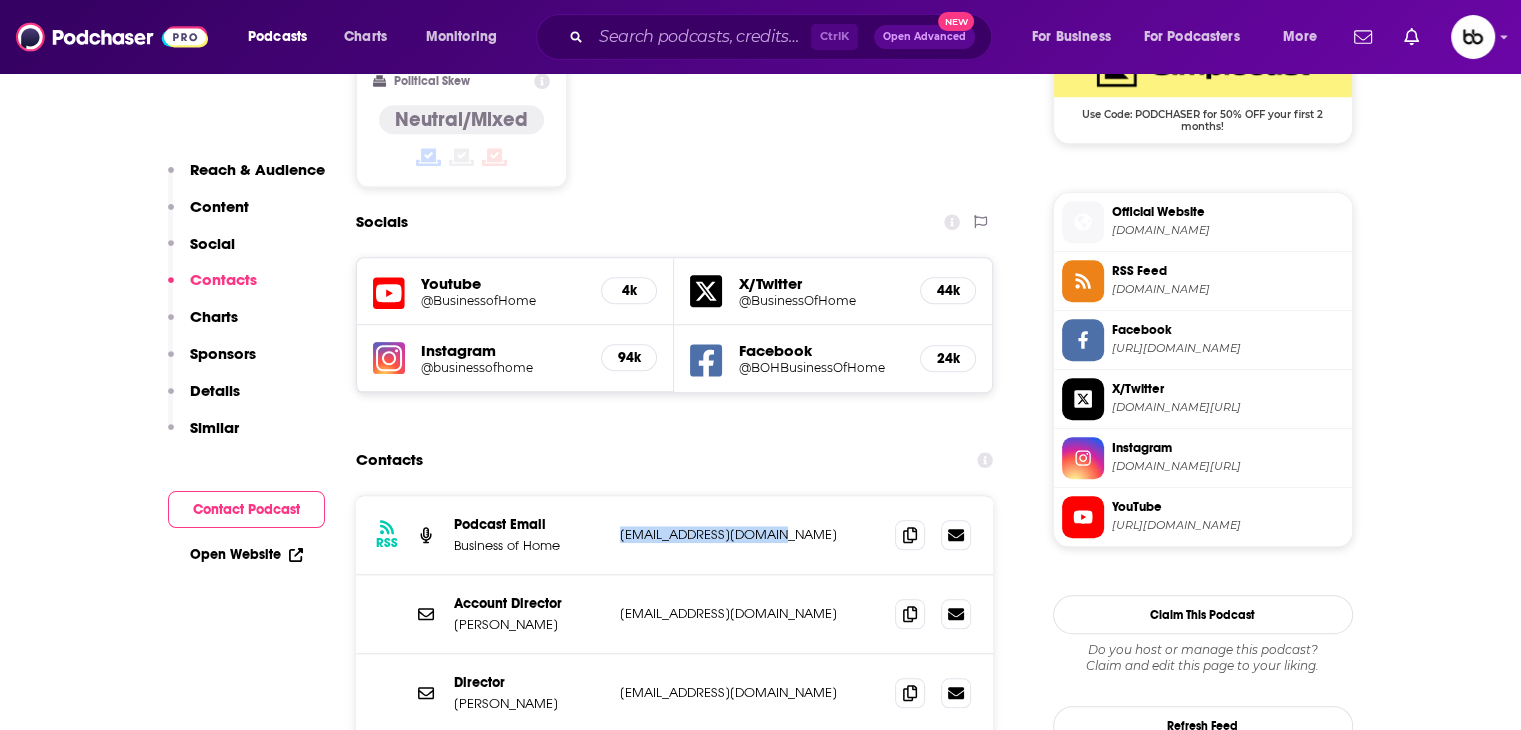 copy on "info@editoratlarge.com" 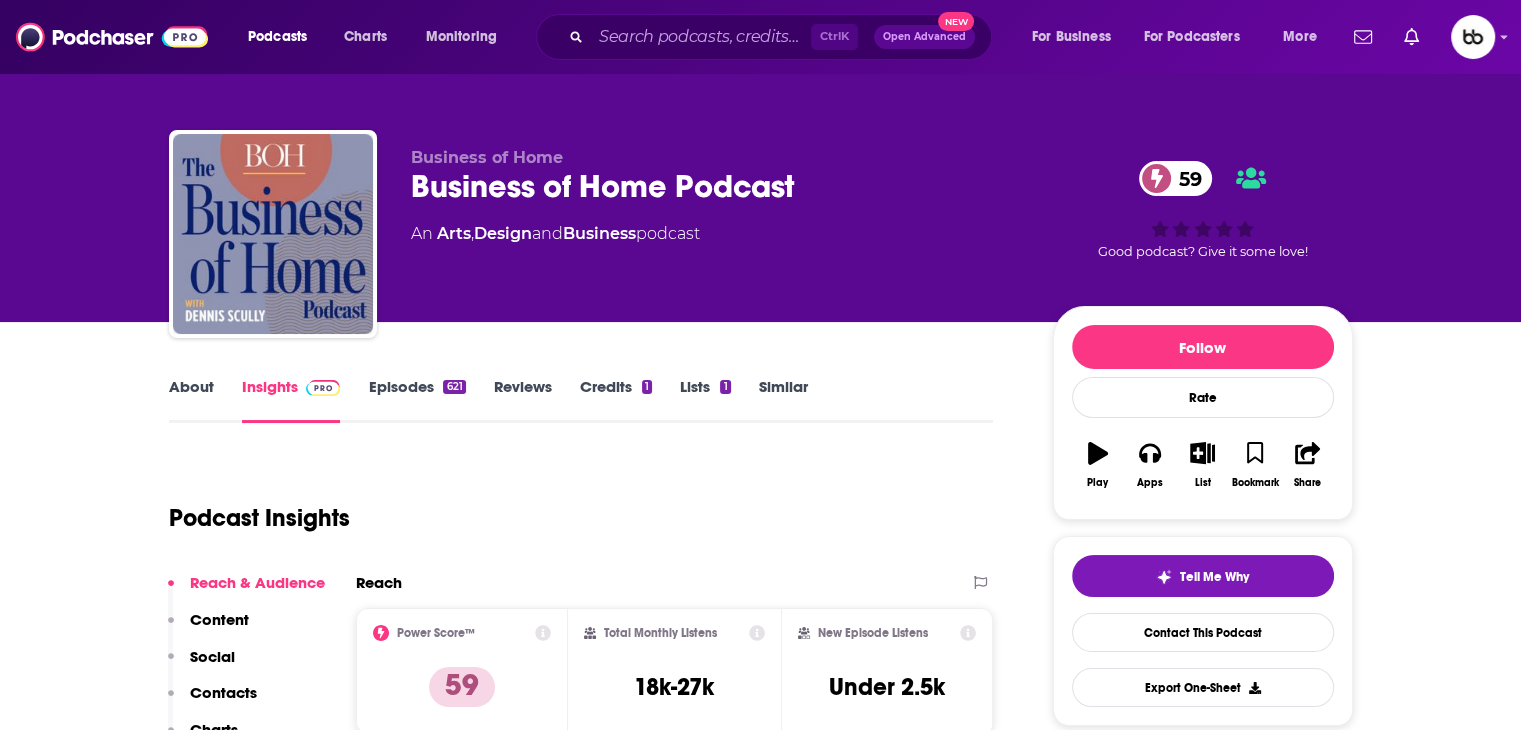 scroll, scrollTop: 0, scrollLeft: 0, axis: both 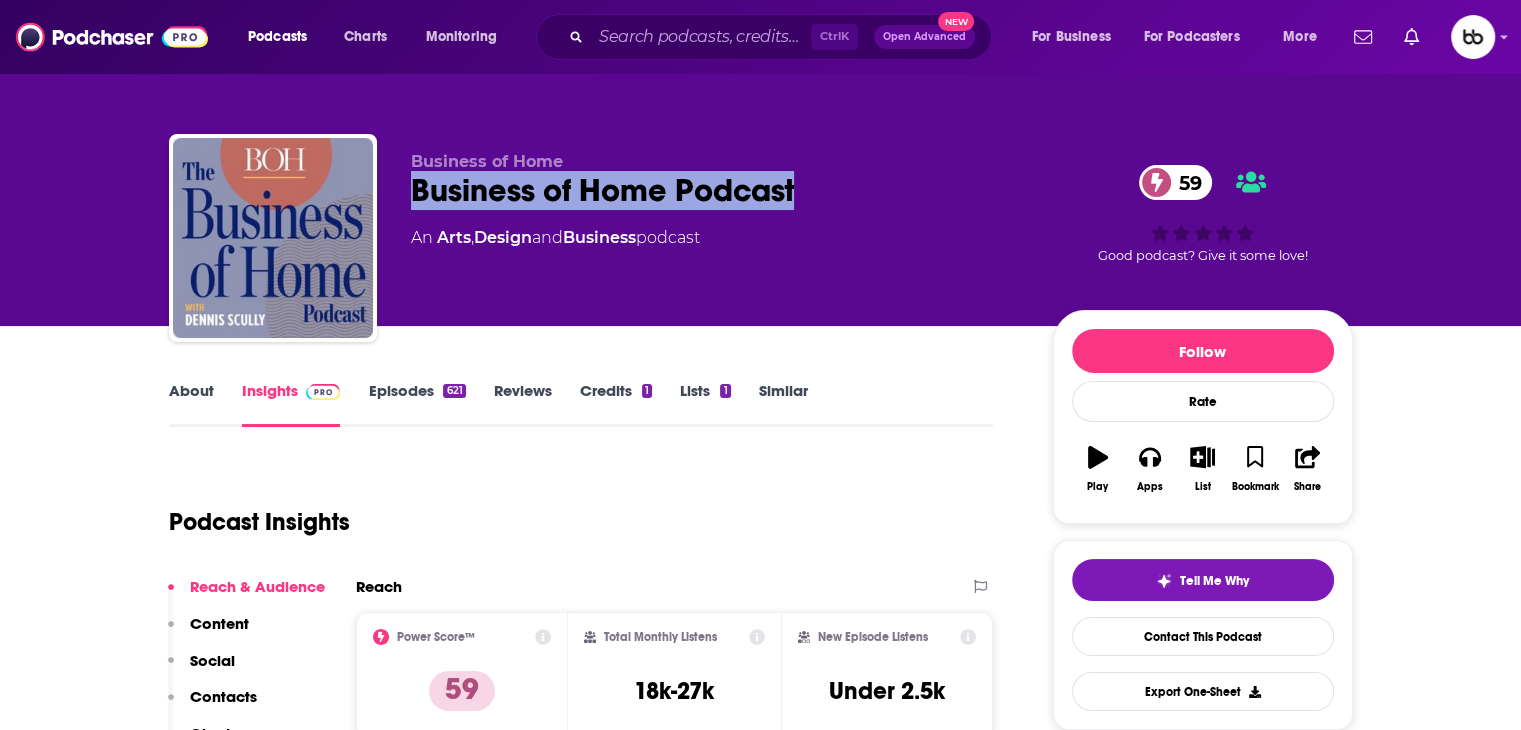 drag, startPoint x: 819, startPoint y: 180, endPoint x: 413, endPoint y: 181, distance: 406.00122 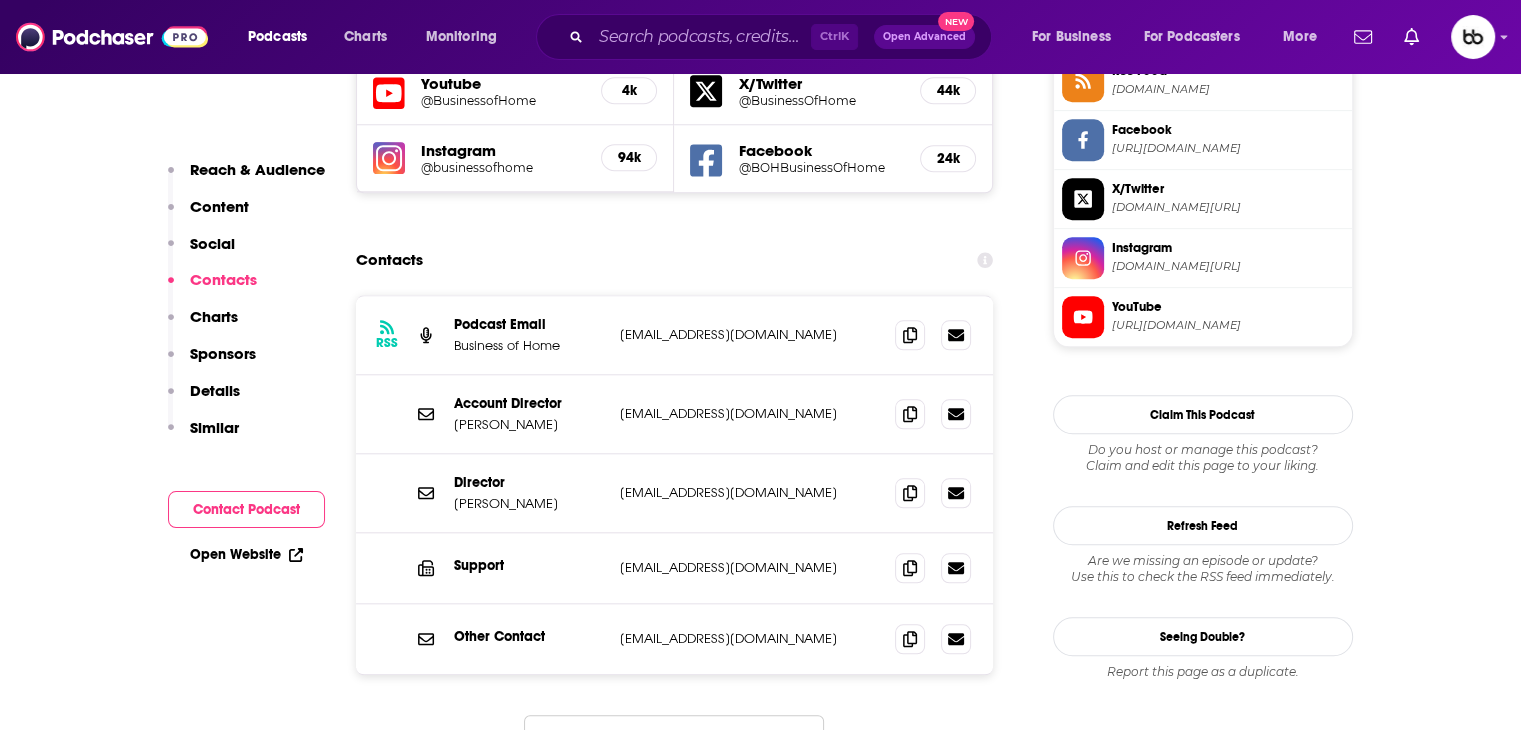 scroll, scrollTop: 1900, scrollLeft: 0, axis: vertical 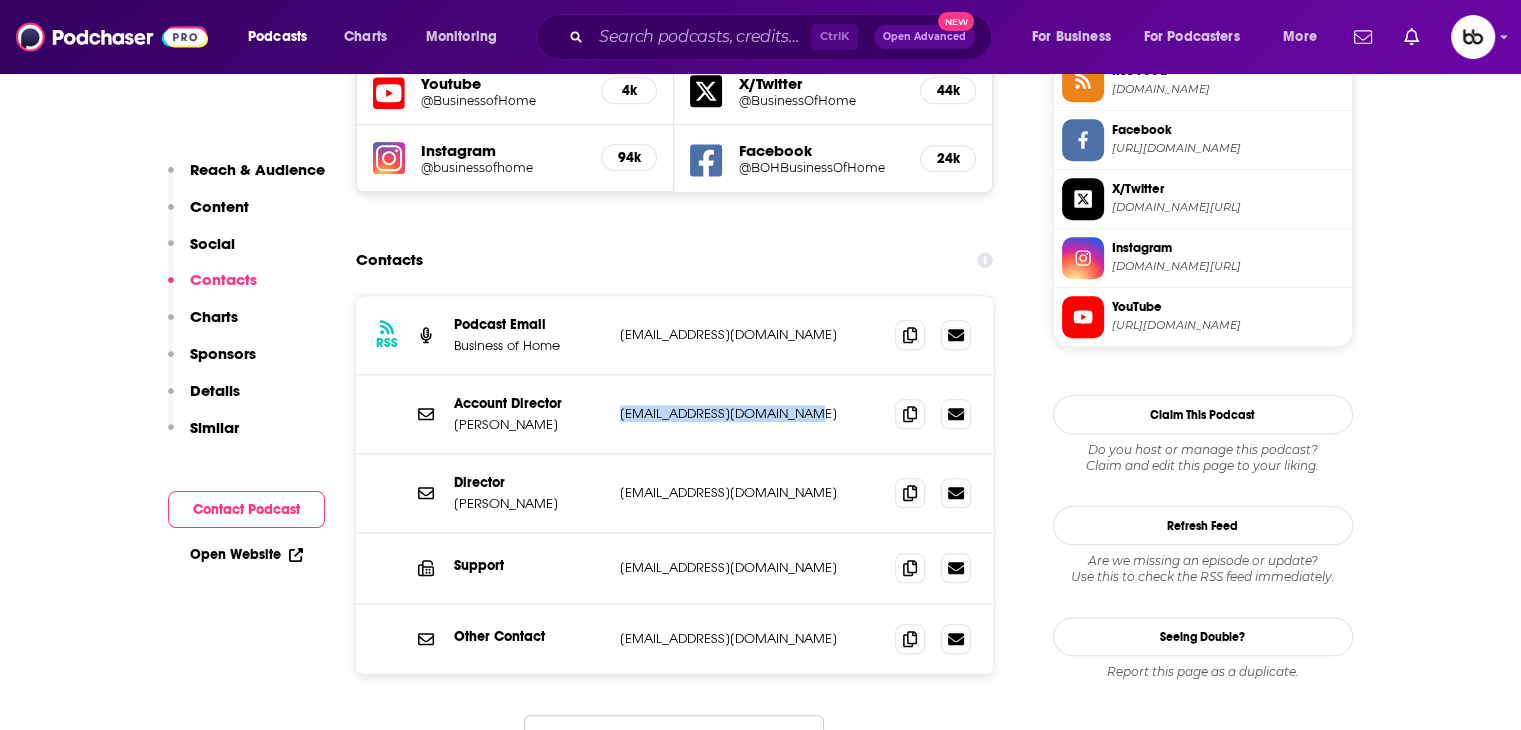 drag, startPoint x: 784, startPoint y: 291, endPoint x: 611, endPoint y: 295, distance: 173.04623 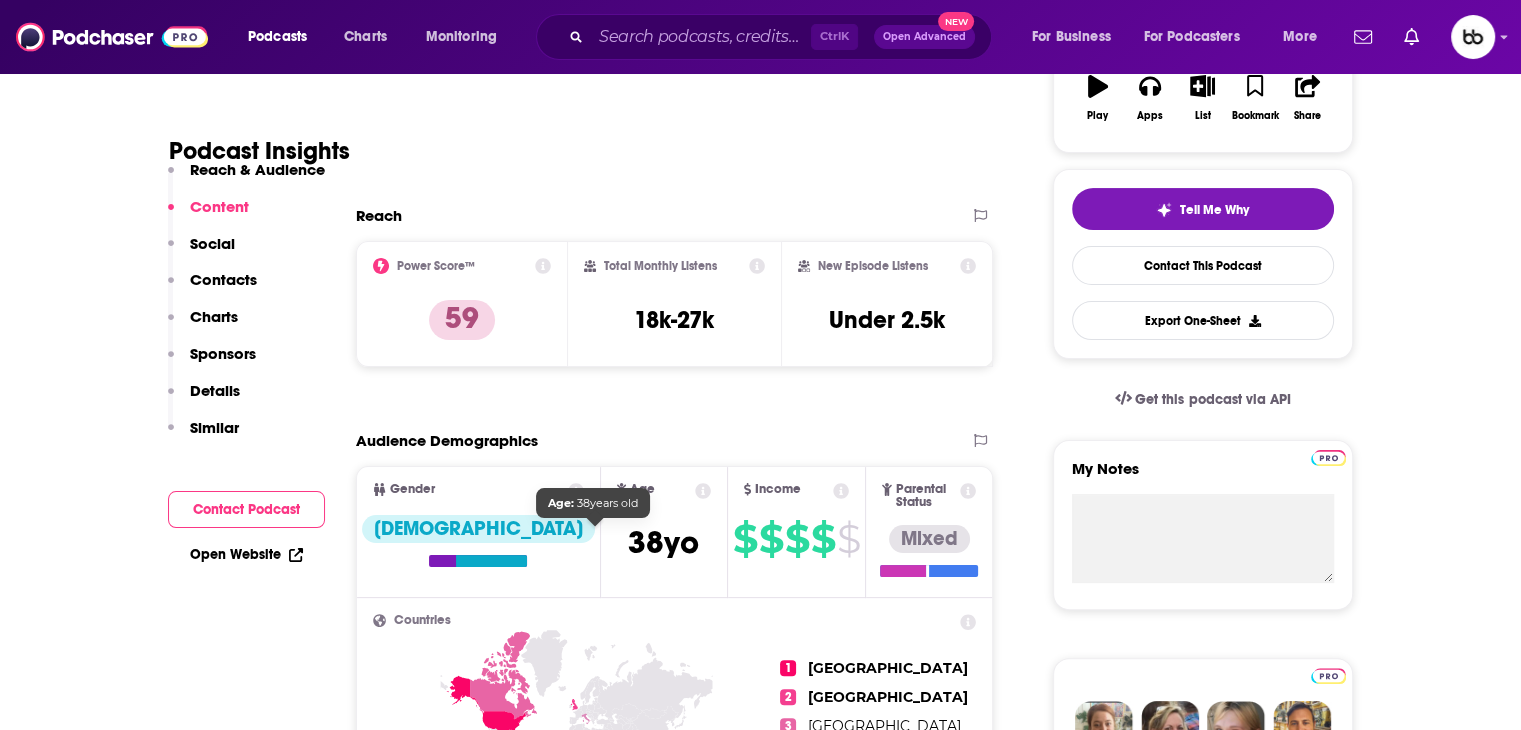 scroll, scrollTop: 0, scrollLeft: 0, axis: both 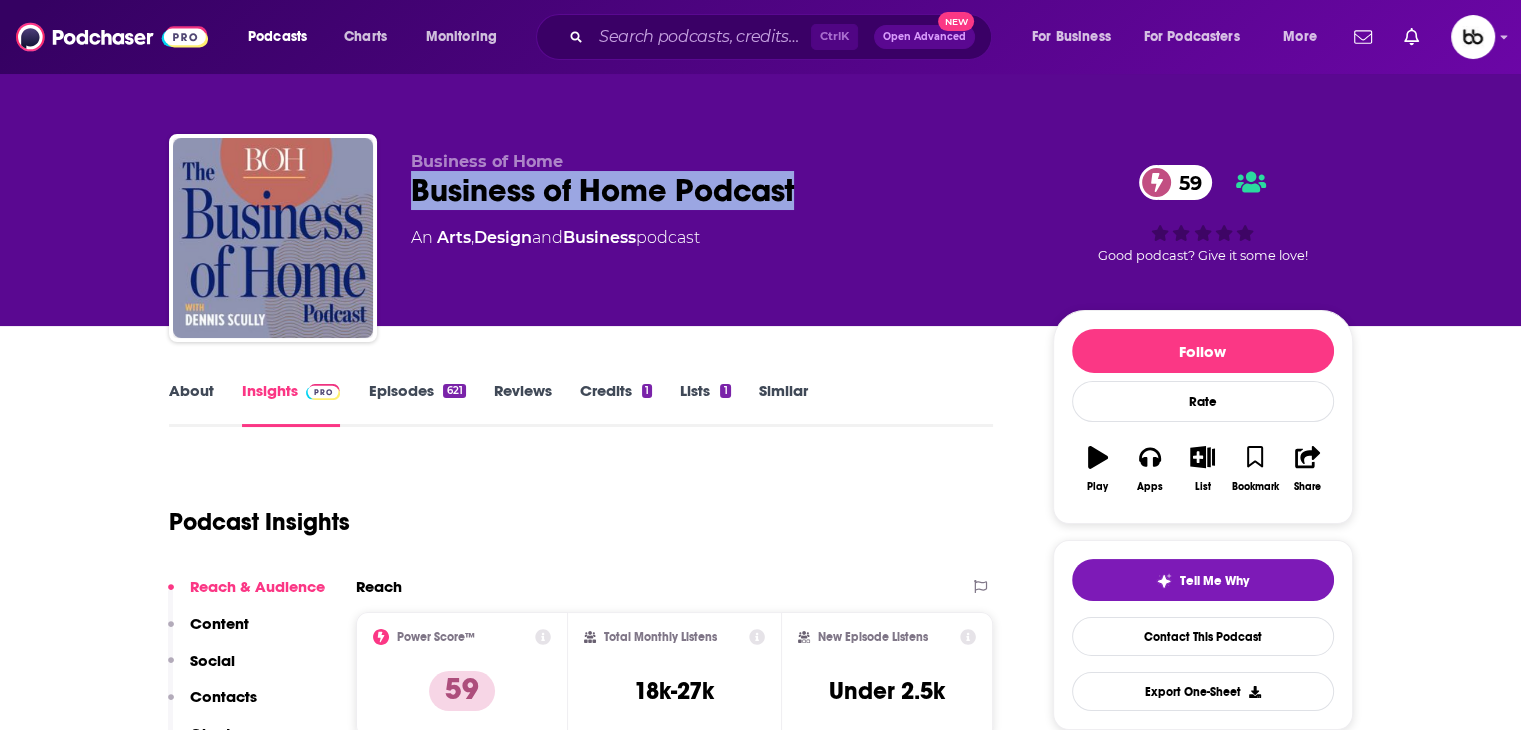 drag, startPoint x: 896, startPoint y: 192, endPoint x: 393, endPoint y: 197, distance: 503.02484 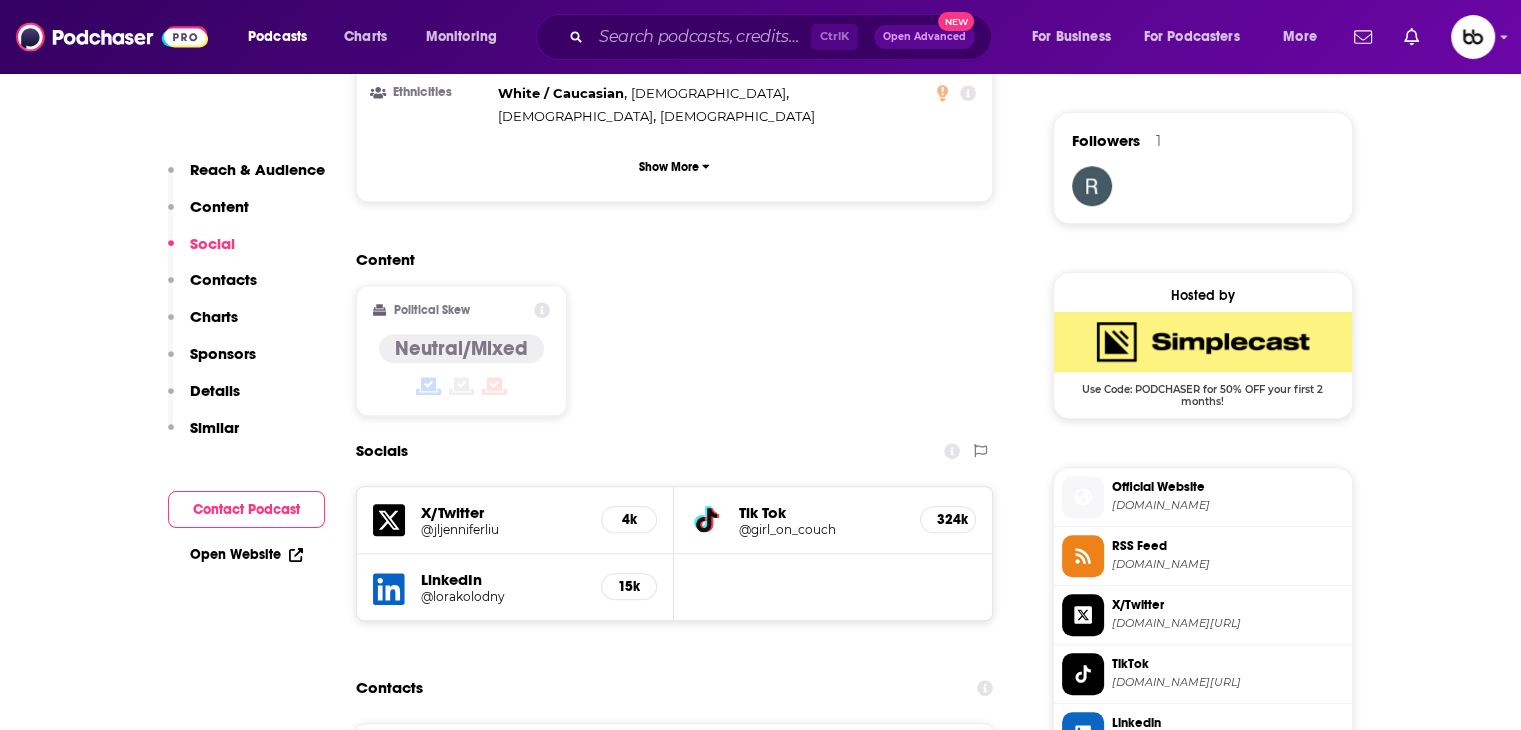 scroll, scrollTop: 1725, scrollLeft: 0, axis: vertical 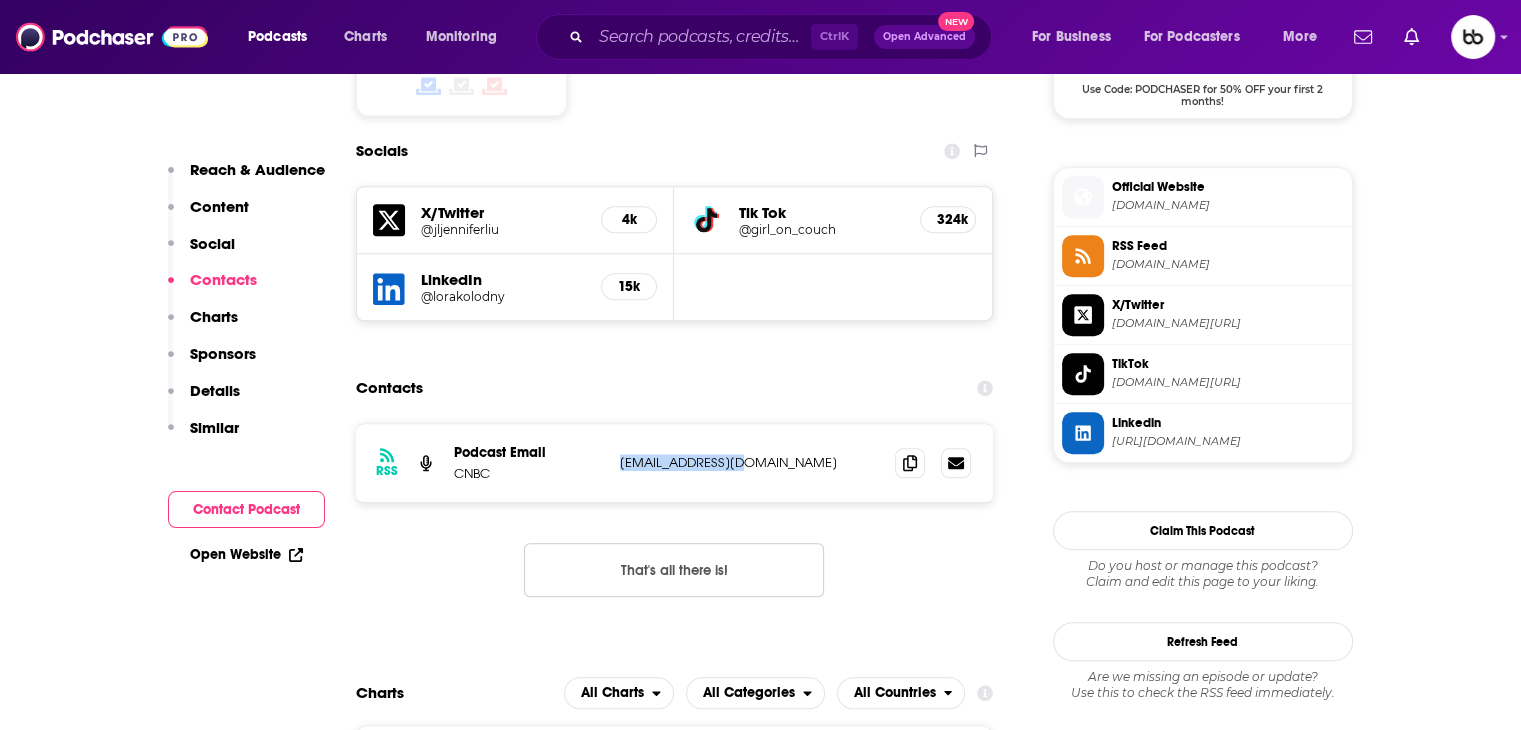 drag, startPoint x: 732, startPoint y: 387, endPoint x: 604, endPoint y: 387, distance: 128 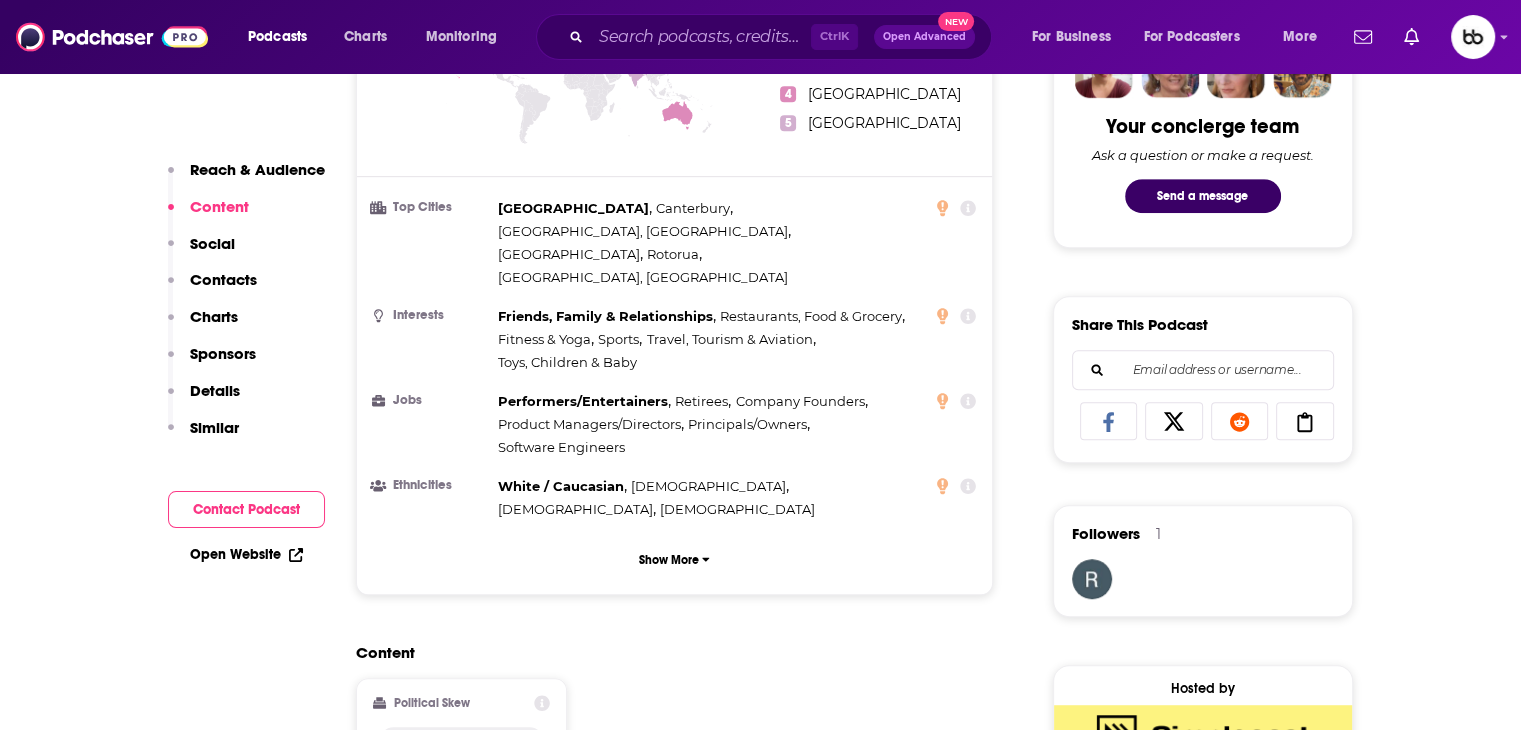 scroll, scrollTop: 825, scrollLeft: 0, axis: vertical 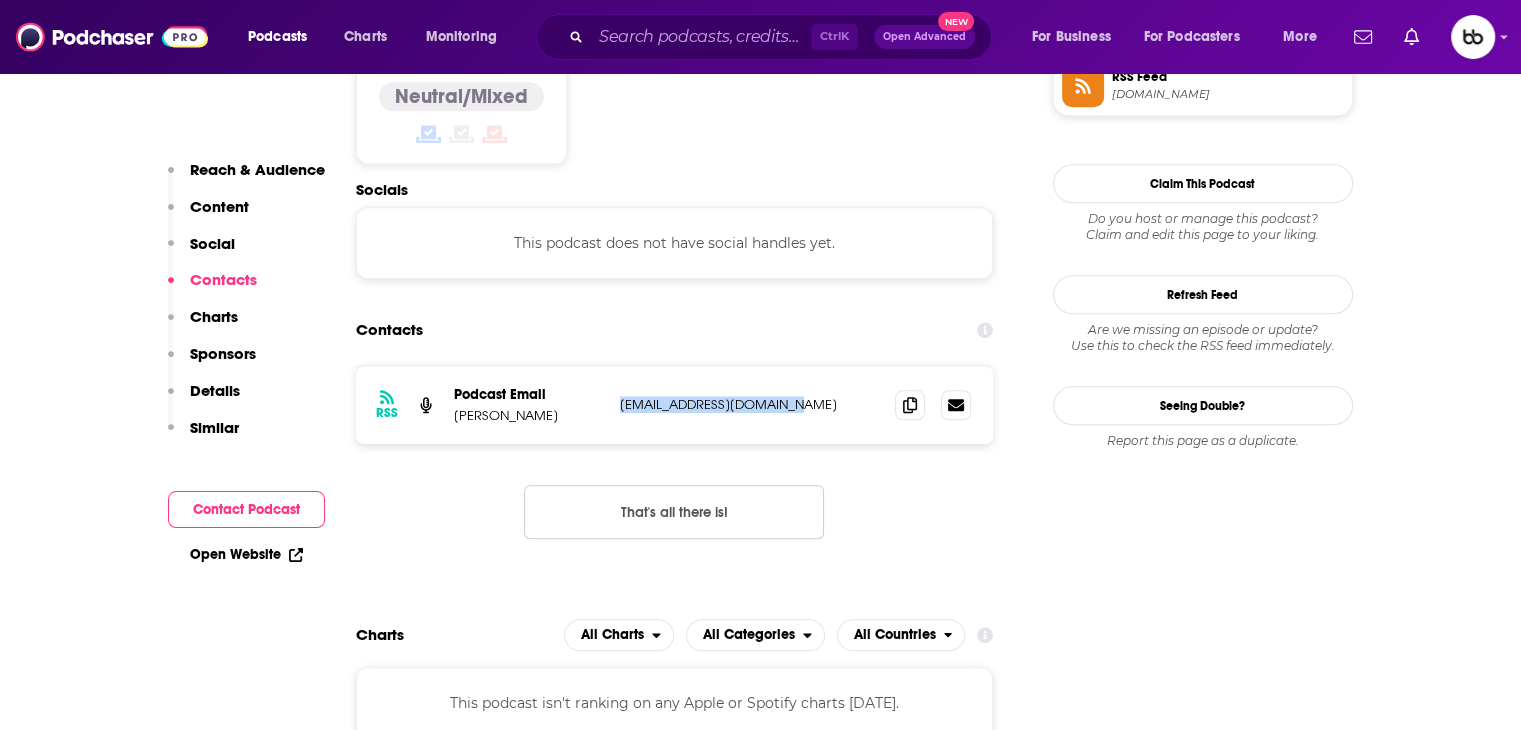 drag, startPoint x: 824, startPoint y: 312, endPoint x: 620, endPoint y: 306, distance: 204.08821 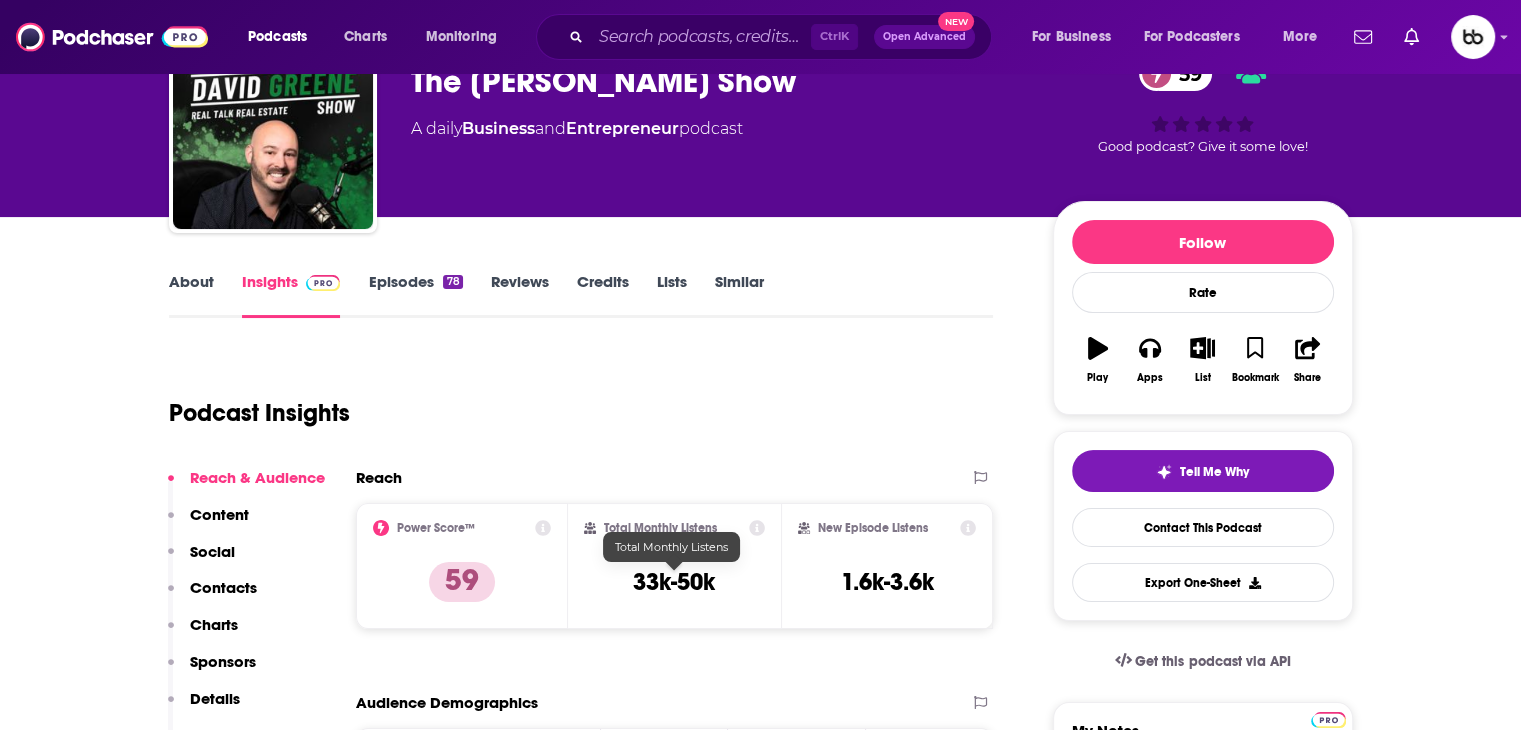 scroll, scrollTop: 0, scrollLeft: 0, axis: both 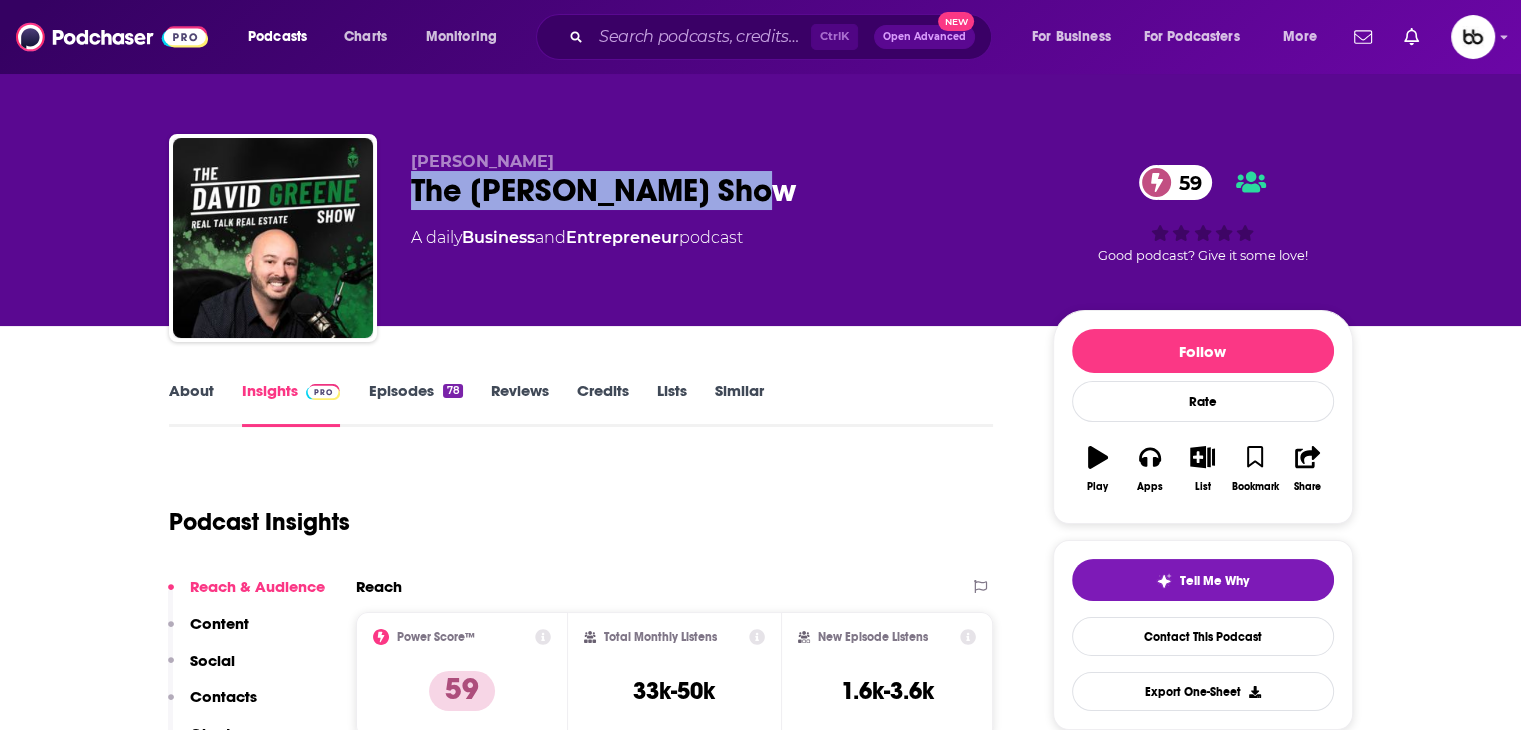 drag, startPoint x: 791, startPoint y: 185, endPoint x: 396, endPoint y: 186, distance: 395.00125 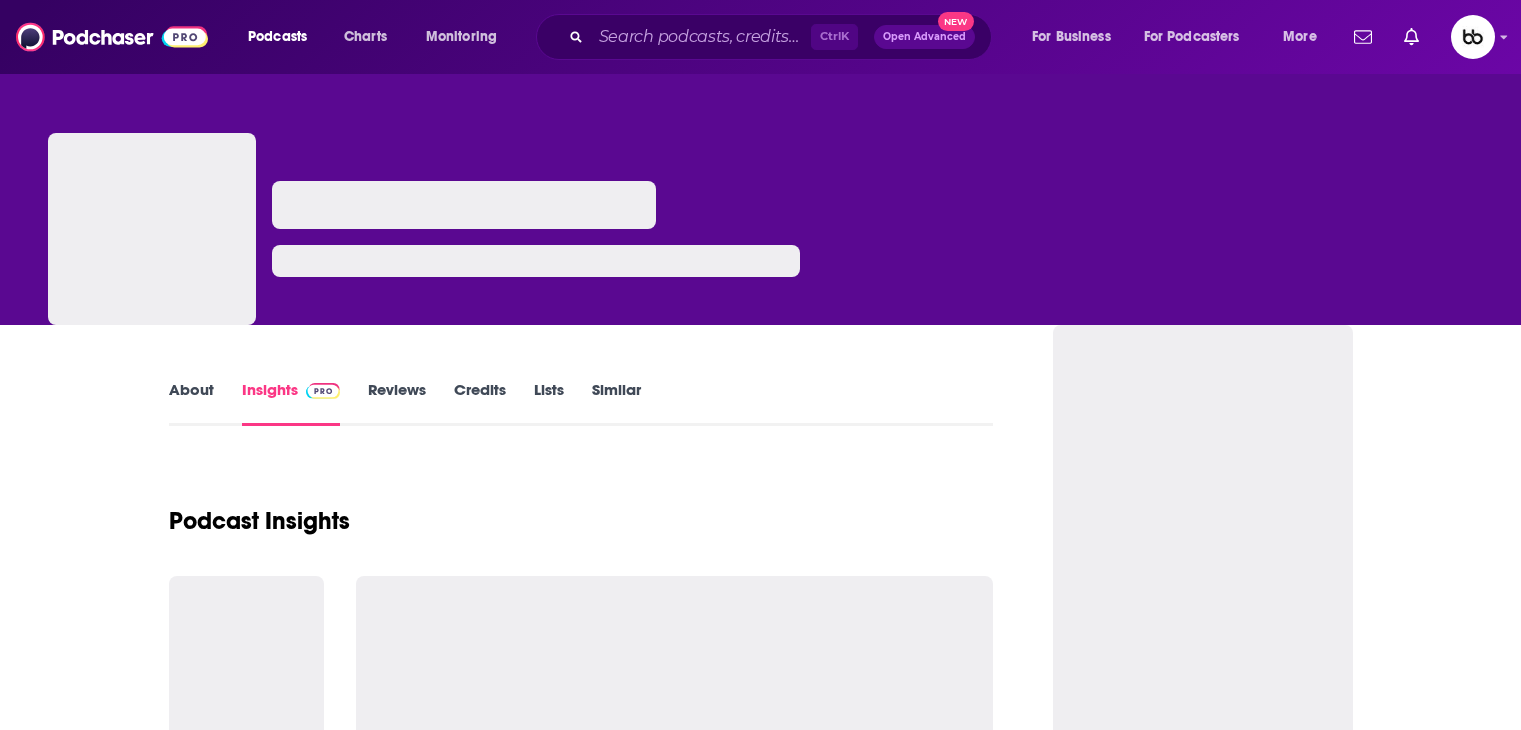 scroll, scrollTop: 0, scrollLeft: 0, axis: both 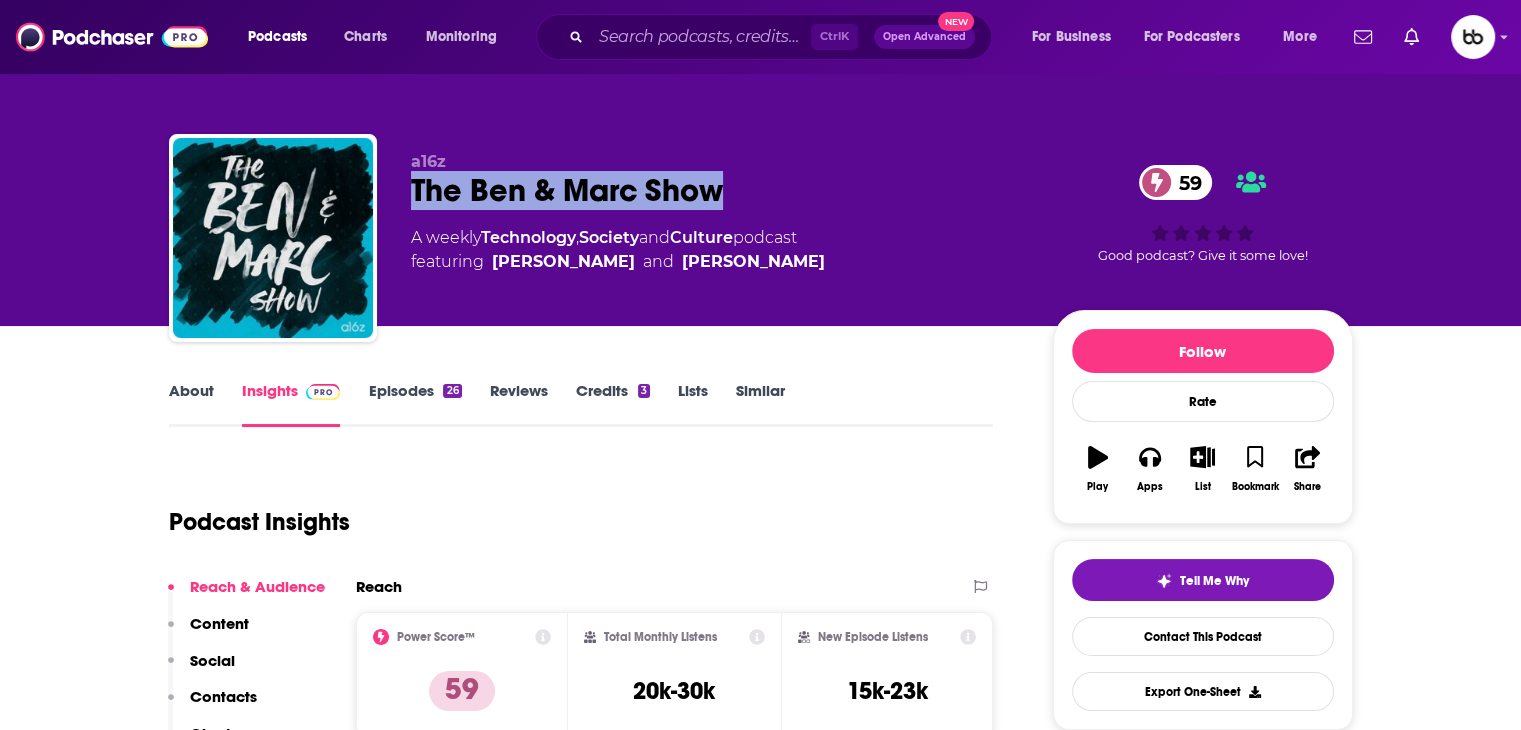 drag, startPoint x: 765, startPoint y: 181, endPoint x: 402, endPoint y: 181, distance: 363 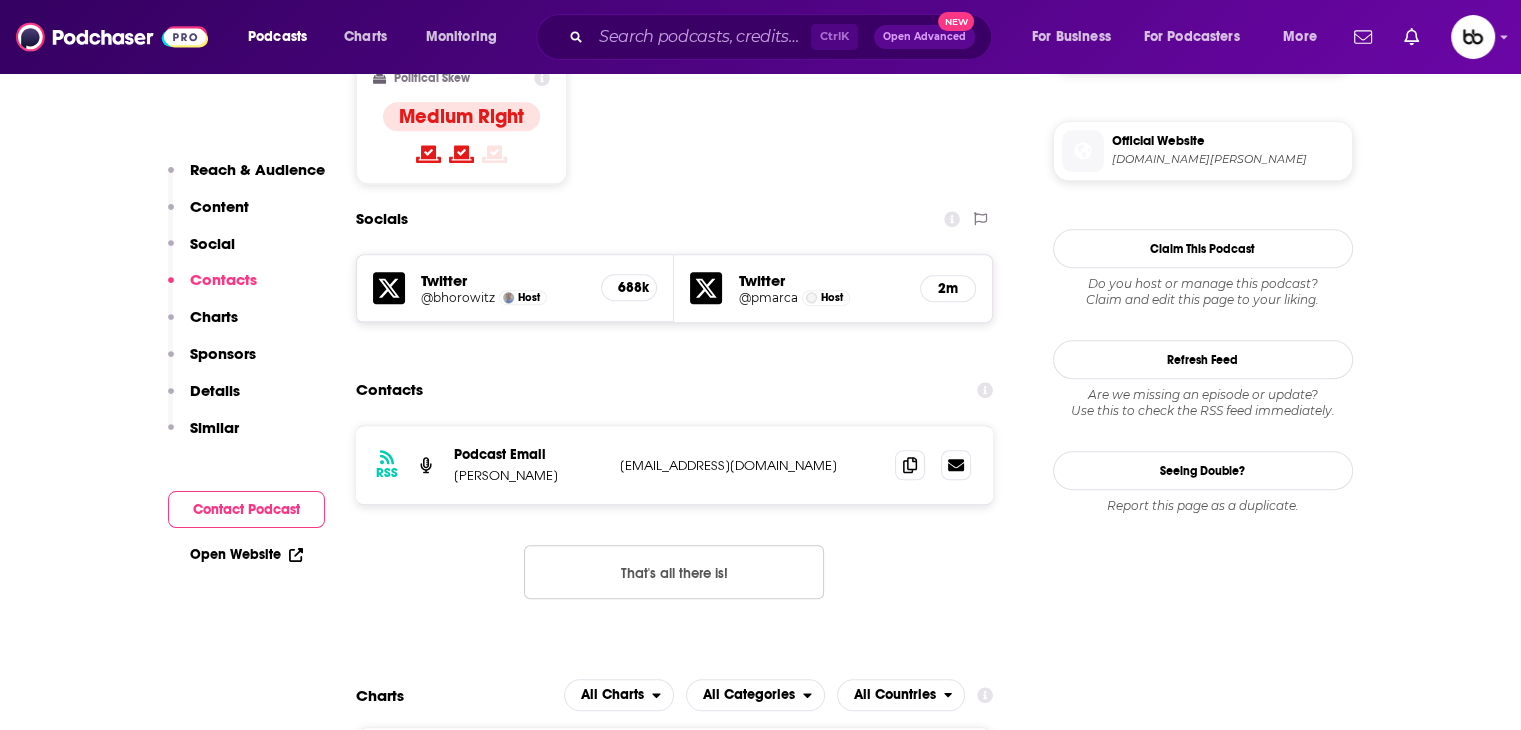 scroll, scrollTop: 1700, scrollLeft: 0, axis: vertical 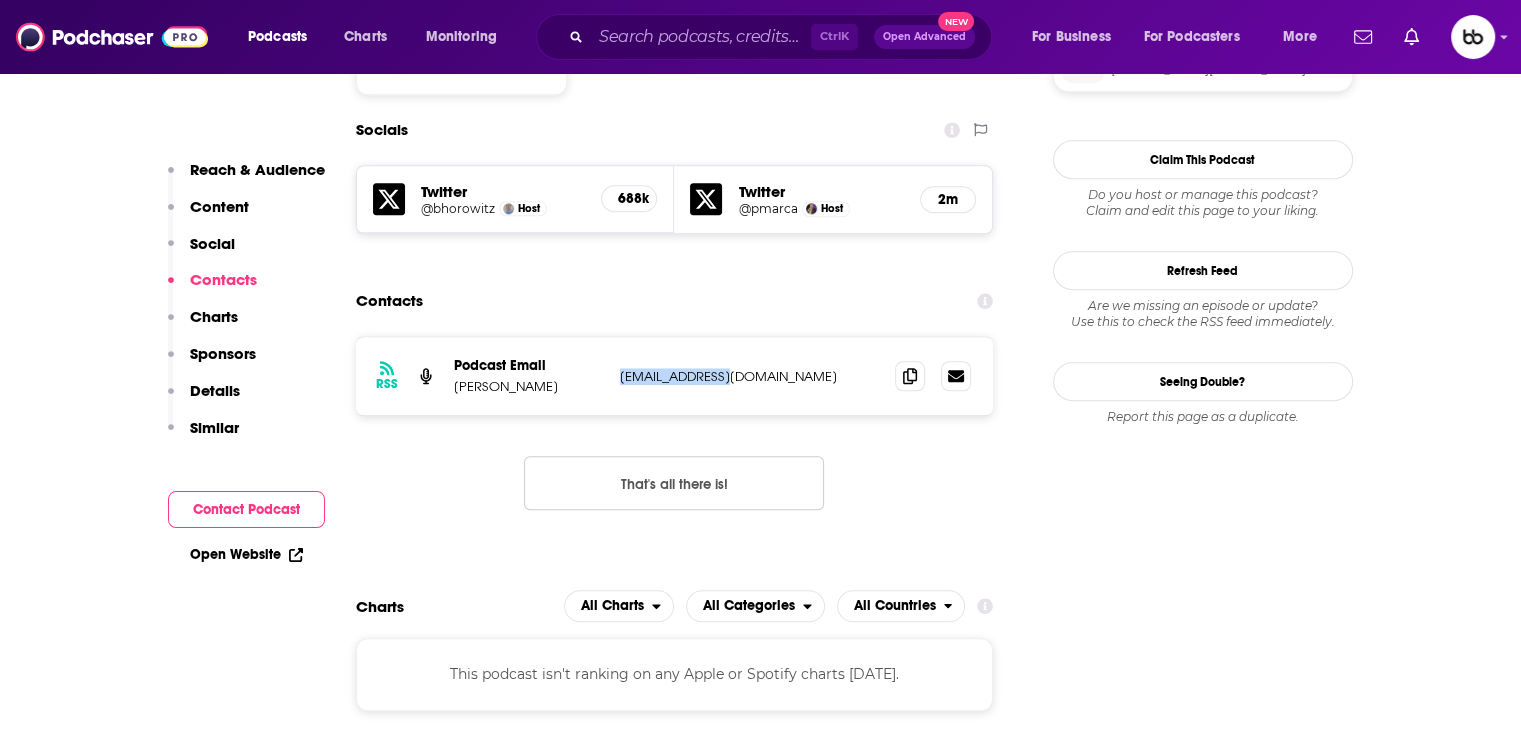 drag, startPoint x: 831, startPoint y: 282, endPoint x: 613, endPoint y: 301, distance: 218.82642 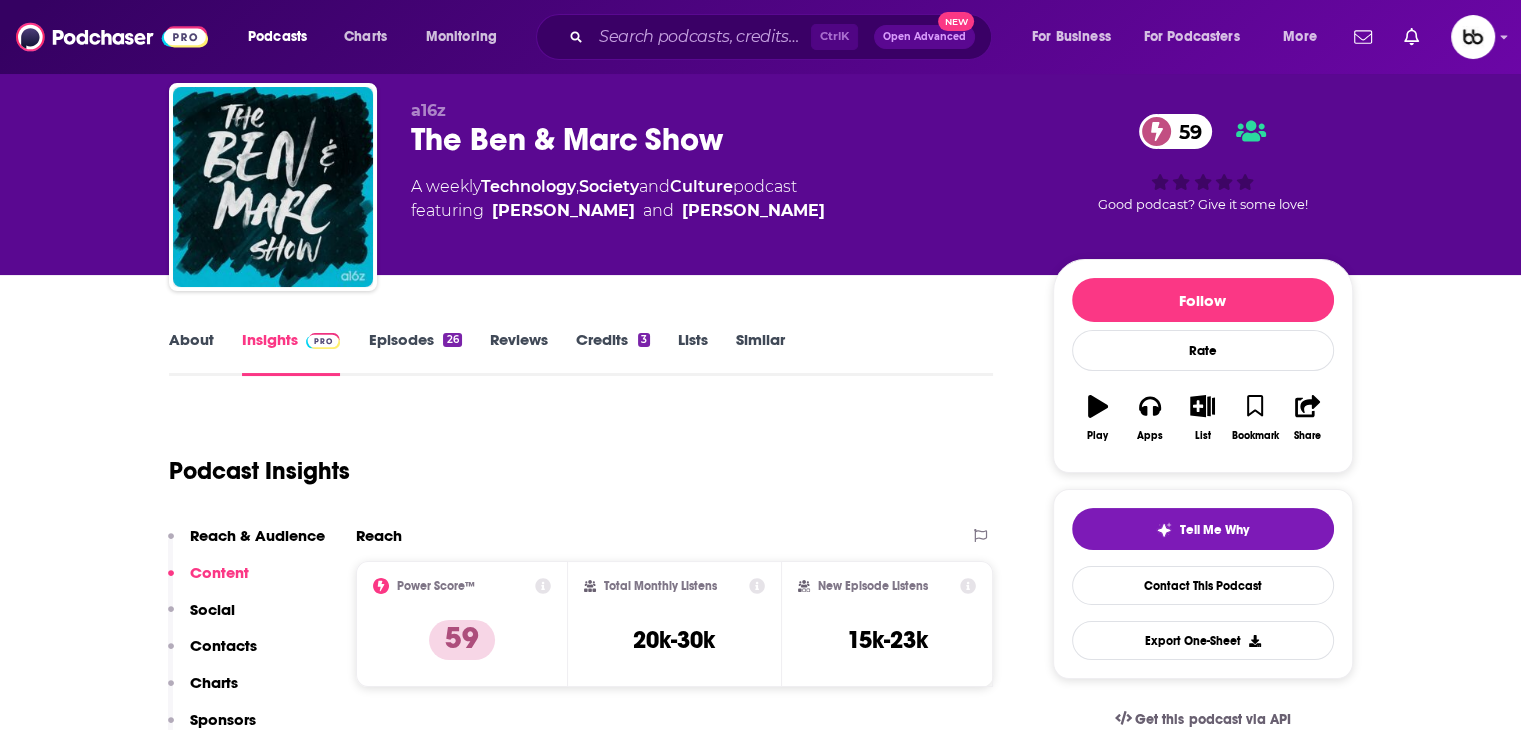 scroll, scrollTop: 0, scrollLeft: 0, axis: both 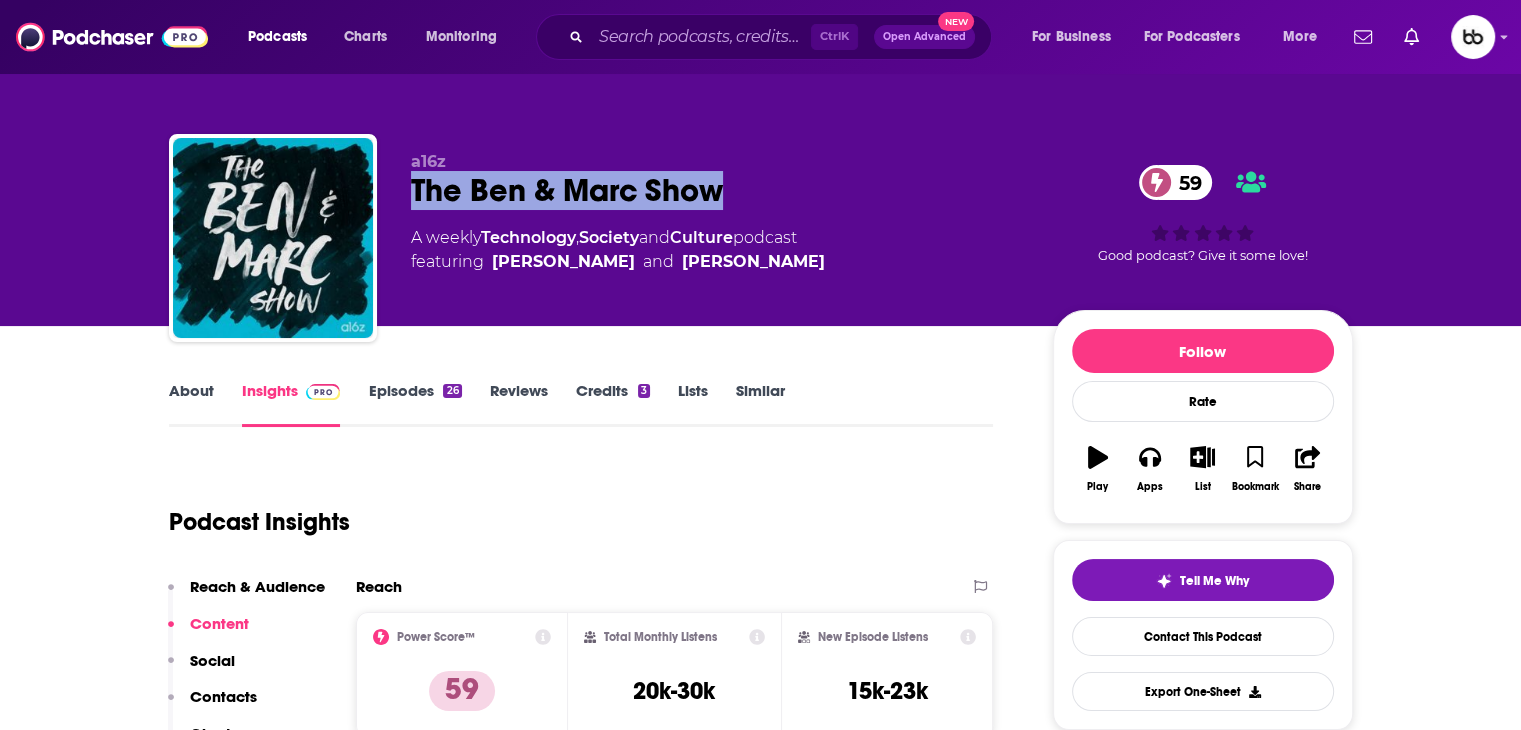 drag, startPoint x: 742, startPoint y: 190, endPoint x: 408, endPoint y: 191, distance: 334.0015 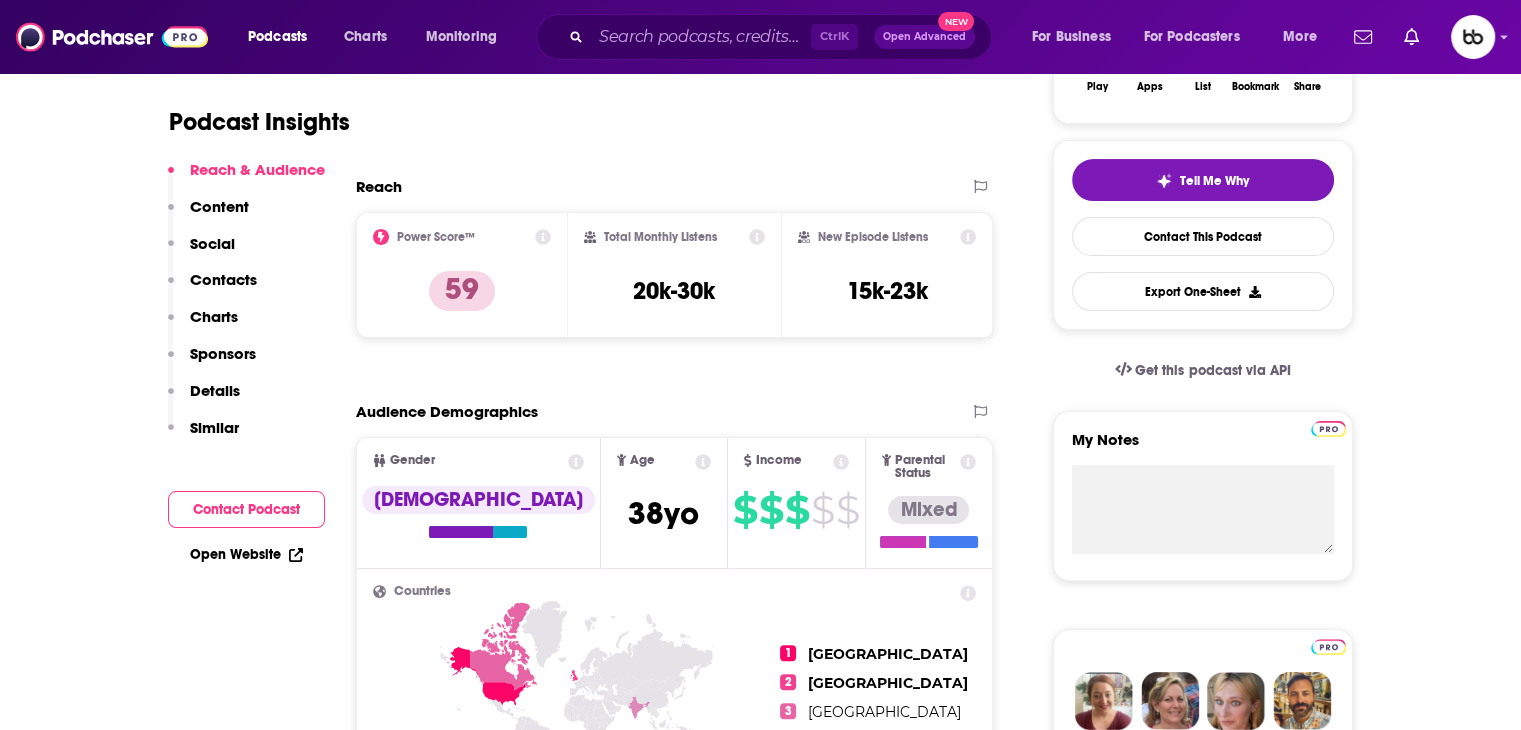 scroll, scrollTop: 0, scrollLeft: 0, axis: both 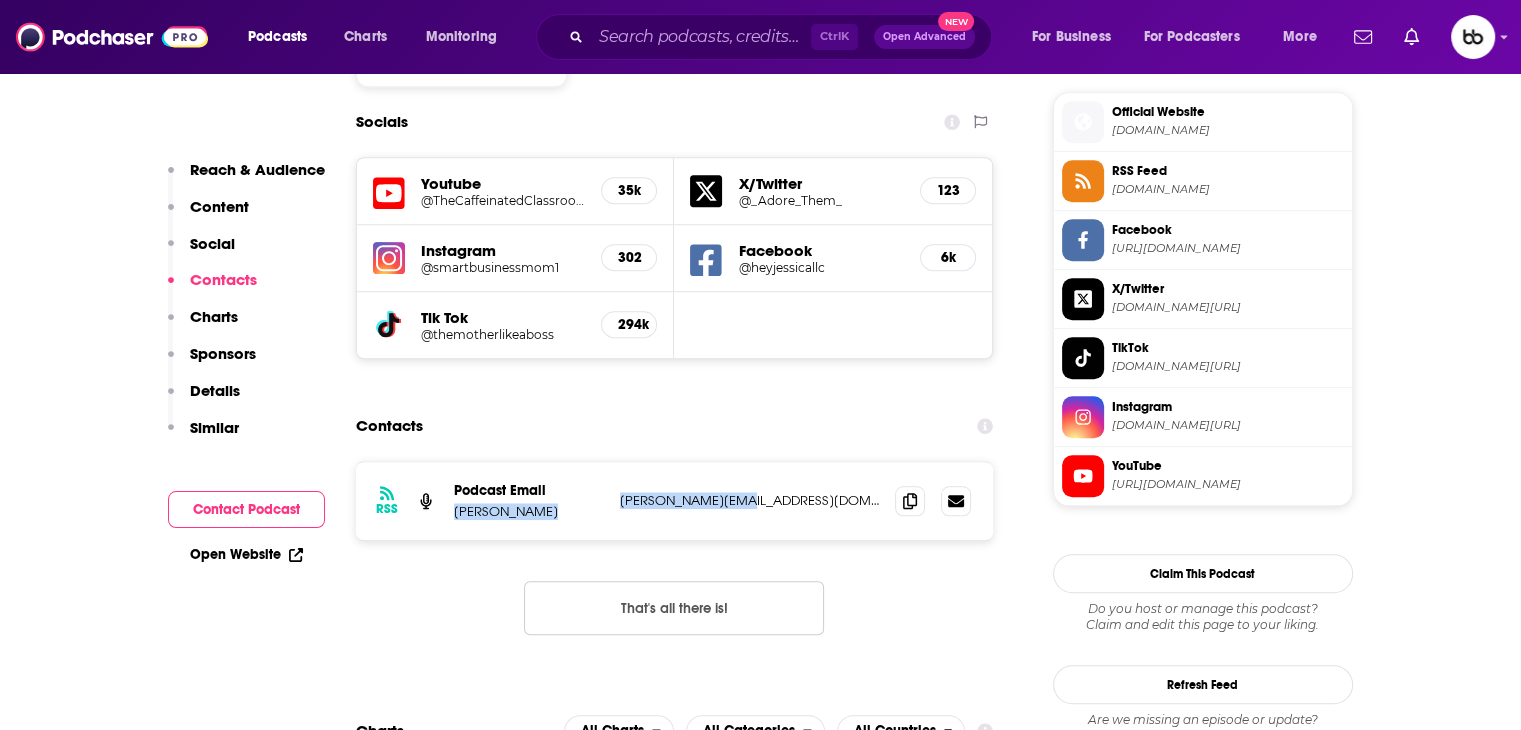 drag, startPoint x: 700, startPoint y: 375, endPoint x: 605, endPoint y: 378, distance: 95.047356 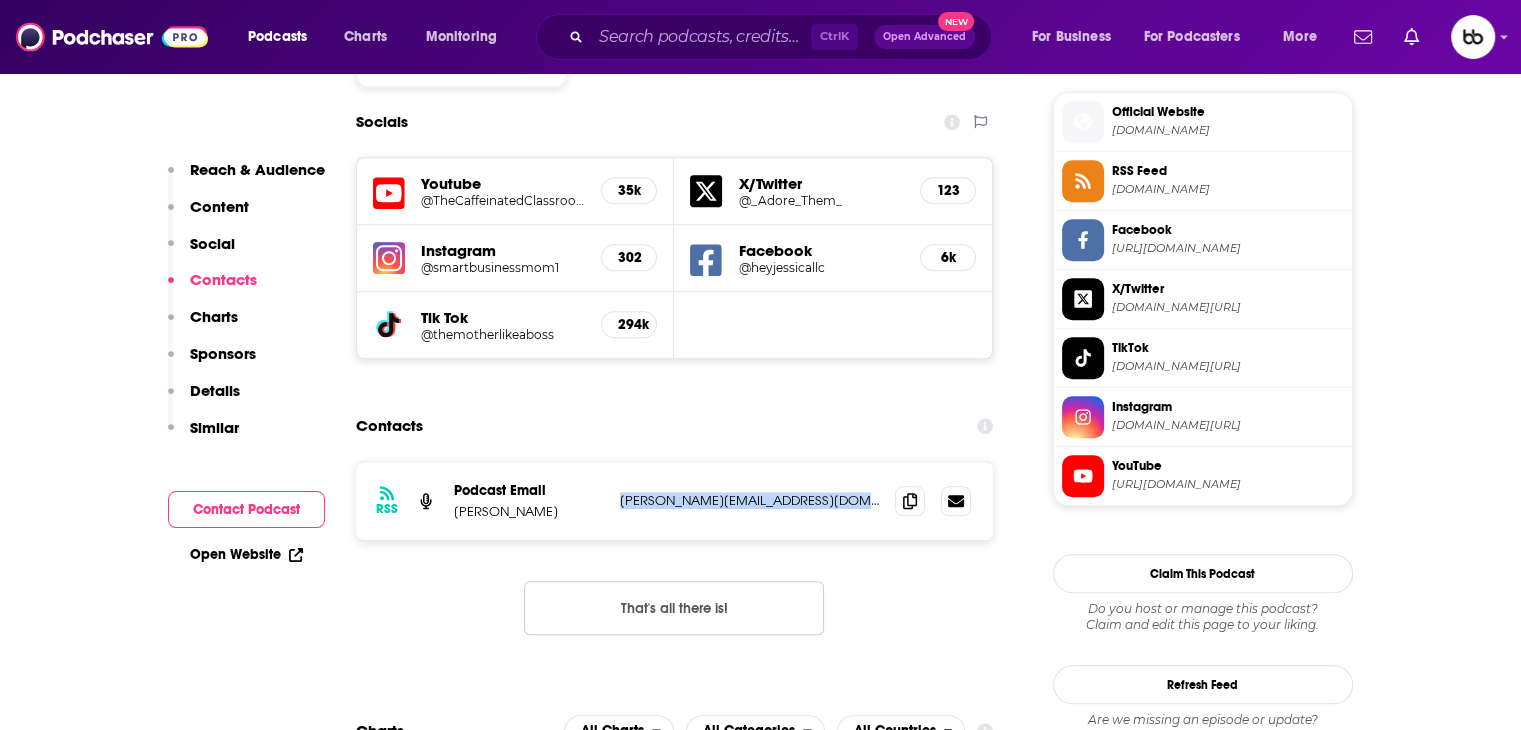 click on "[PERSON_NAME][EMAIL_ADDRESS][DOMAIN_NAME]" at bounding box center [750, 500] 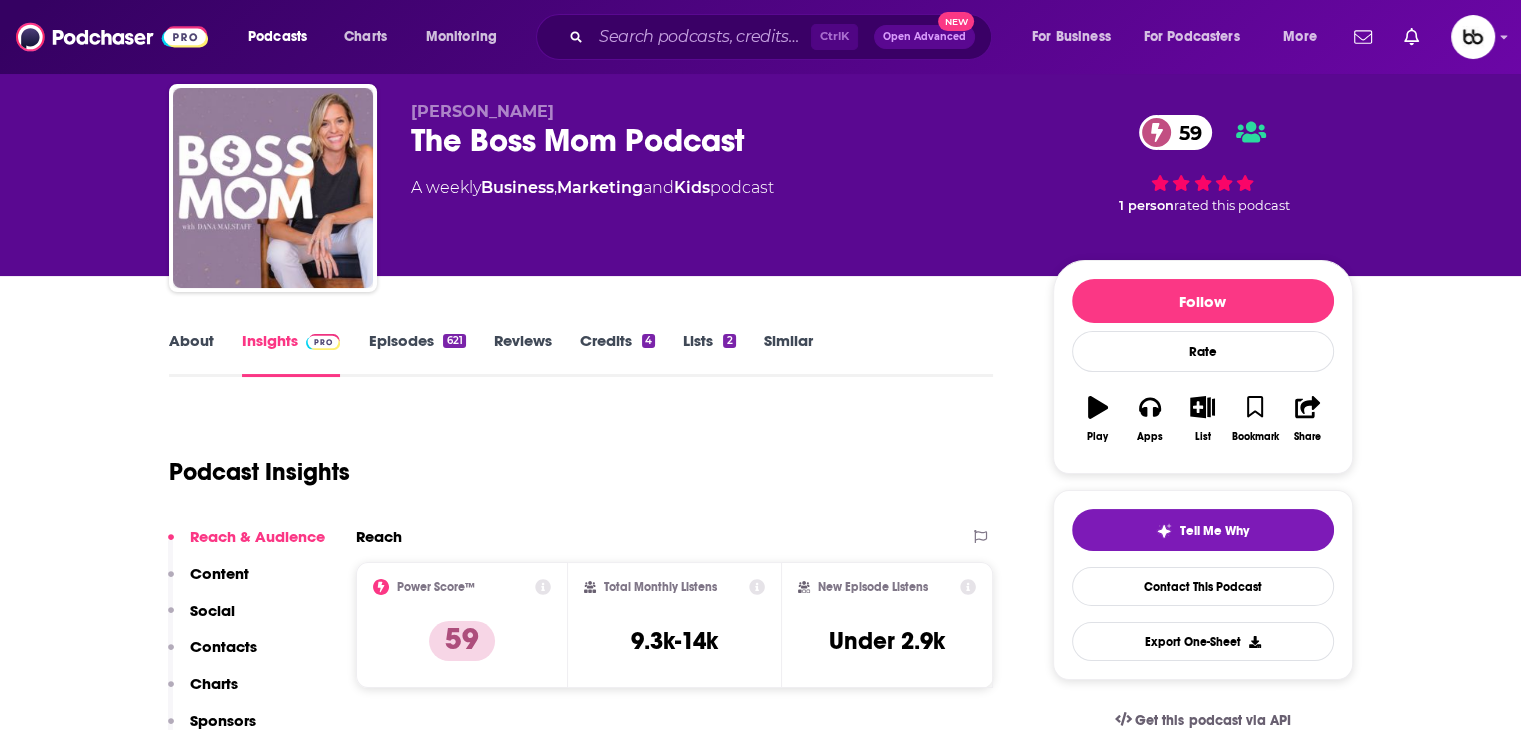 scroll, scrollTop: 0, scrollLeft: 0, axis: both 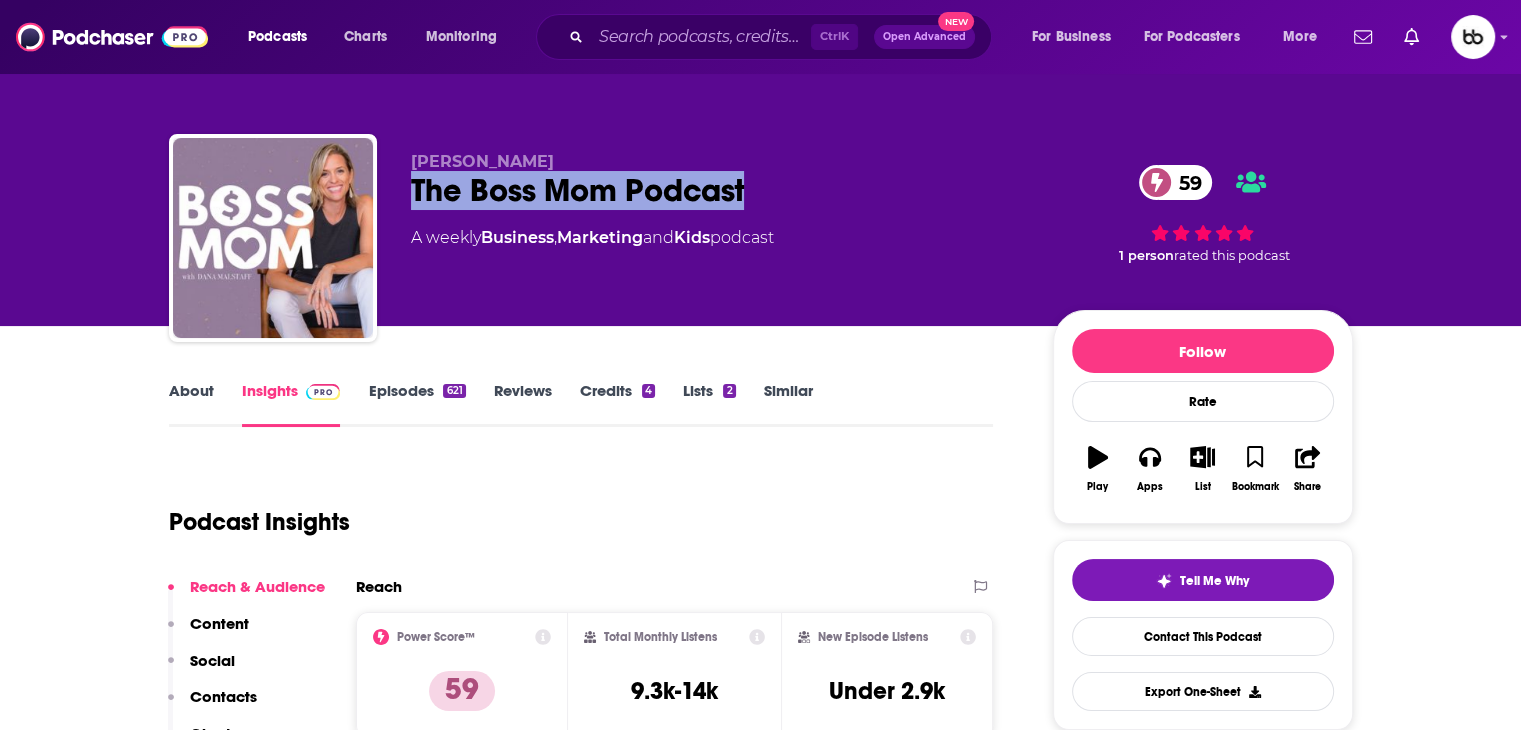 drag, startPoint x: 547, startPoint y: 169, endPoint x: 479, endPoint y: 85, distance: 108.07405 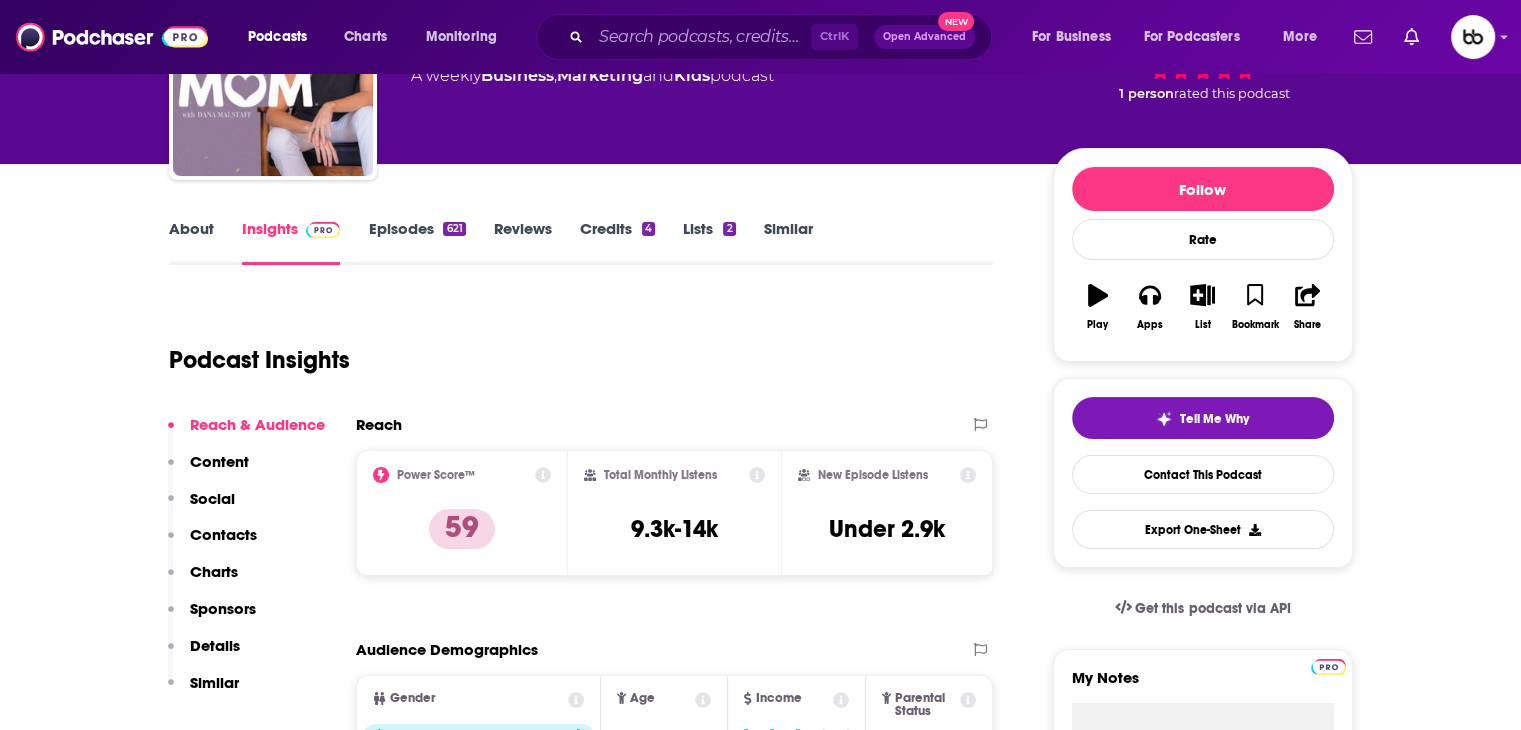 scroll, scrollTop: 0, scrollLeft: 0, axis: both 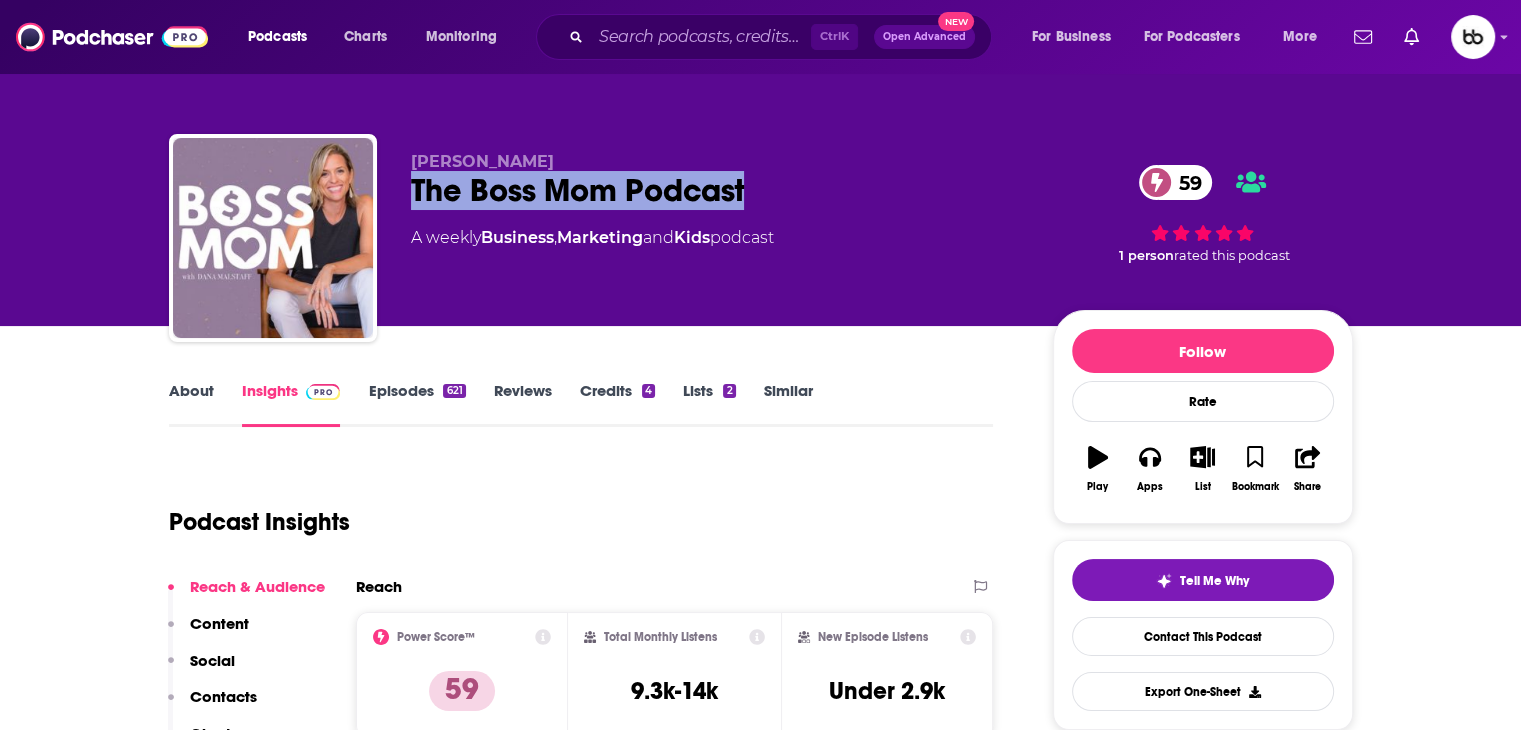 copy on "The Boss Mom Podcast" 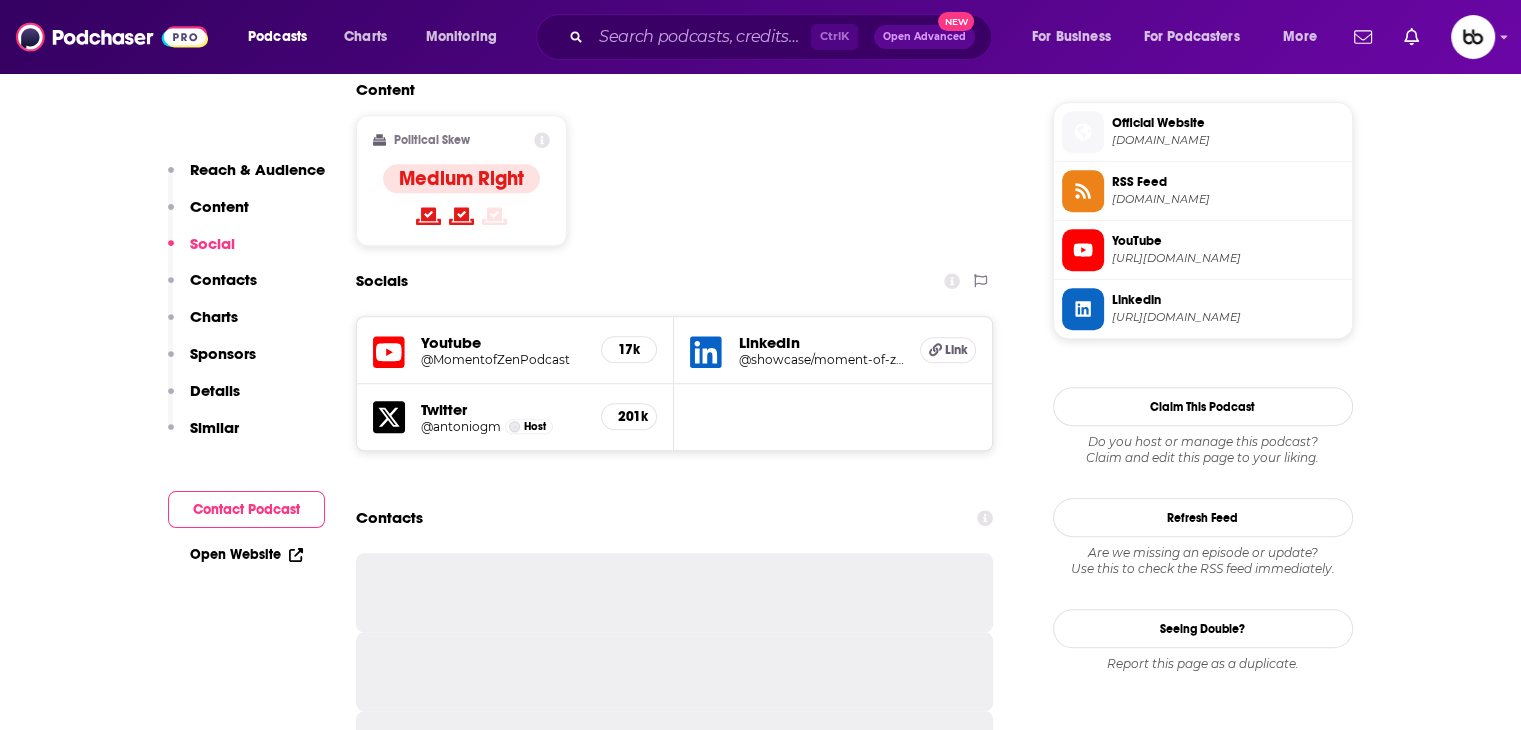 scroll, scrollTop: 1700, scrollLeft: 0, axis: vertical 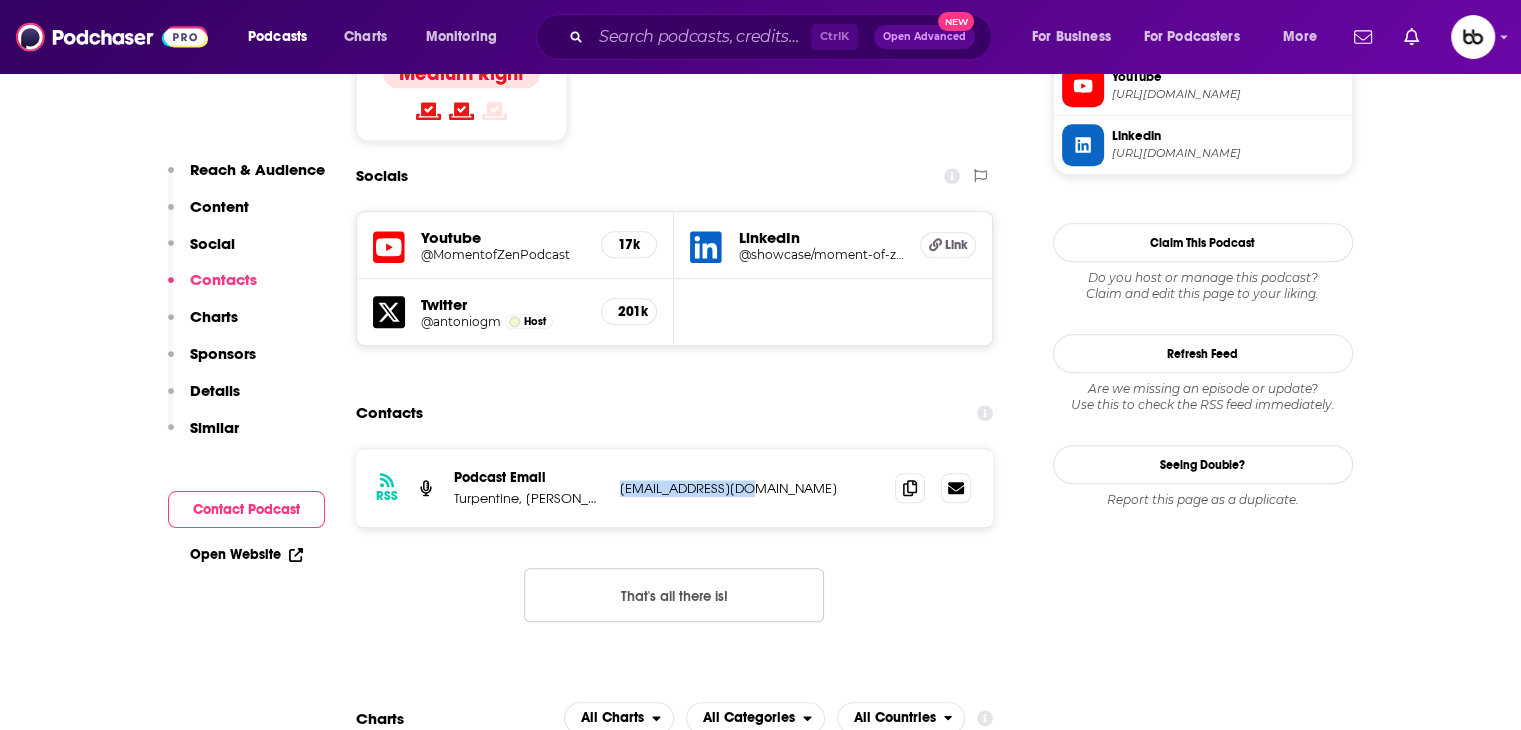 drag, startPoint x: 747, startPoint y: 389, endPoint x: 611, endPoint y: 390, distance: 136.00368 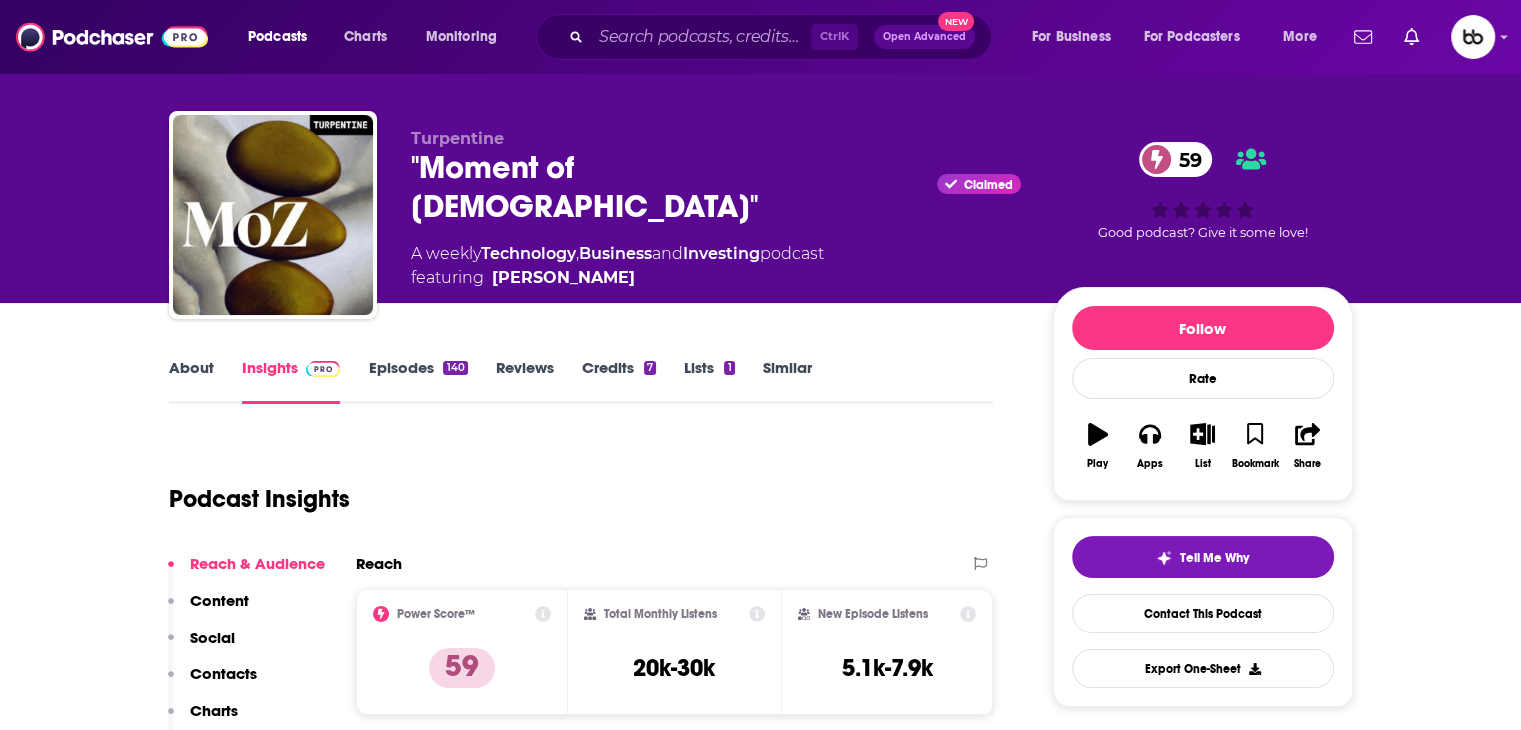scroll, scrollTop: 0, scrollLeft: 0, axis: both 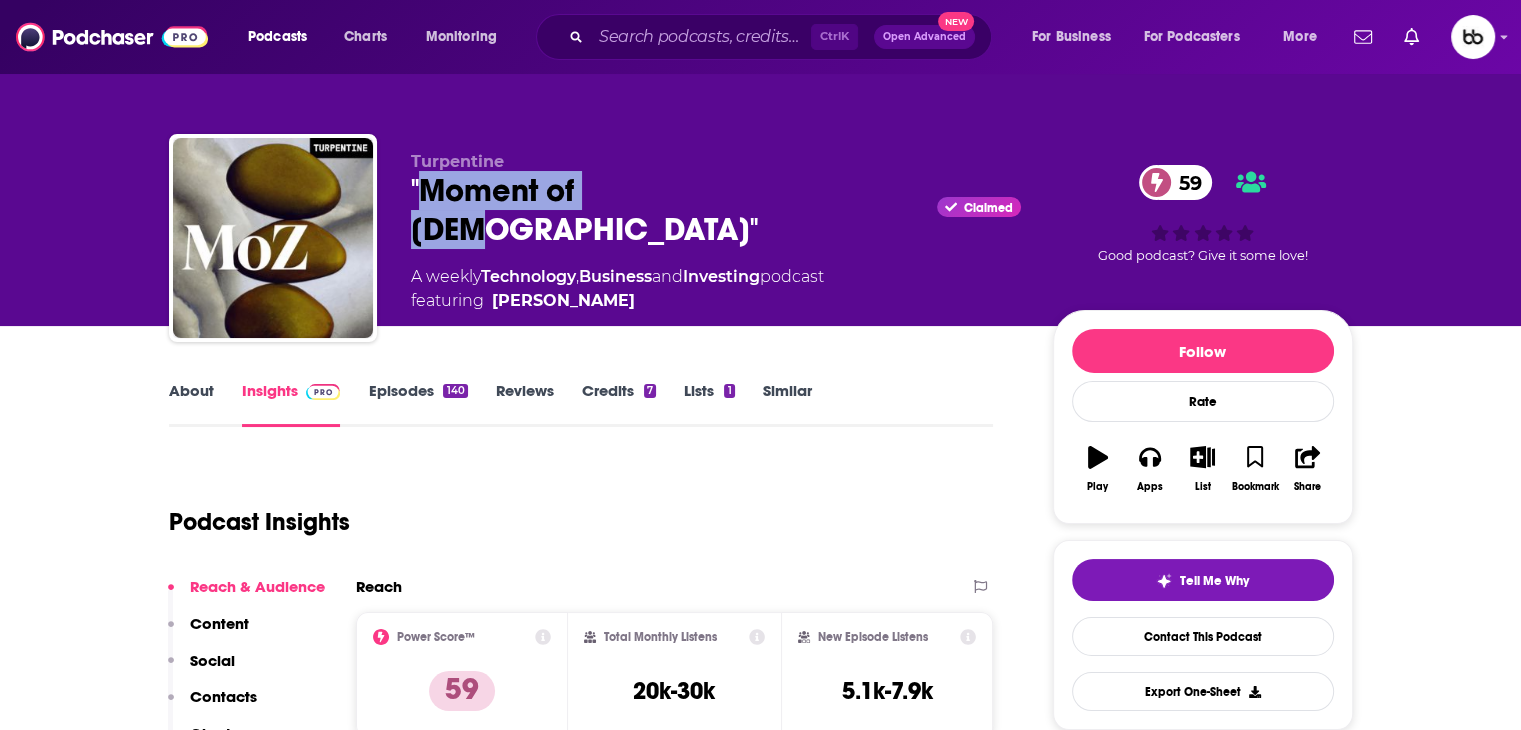 drag, startPoint x: 641, startPoint y: 196, endPoint x: 421, endPoint y: 209, distance: 220.38376 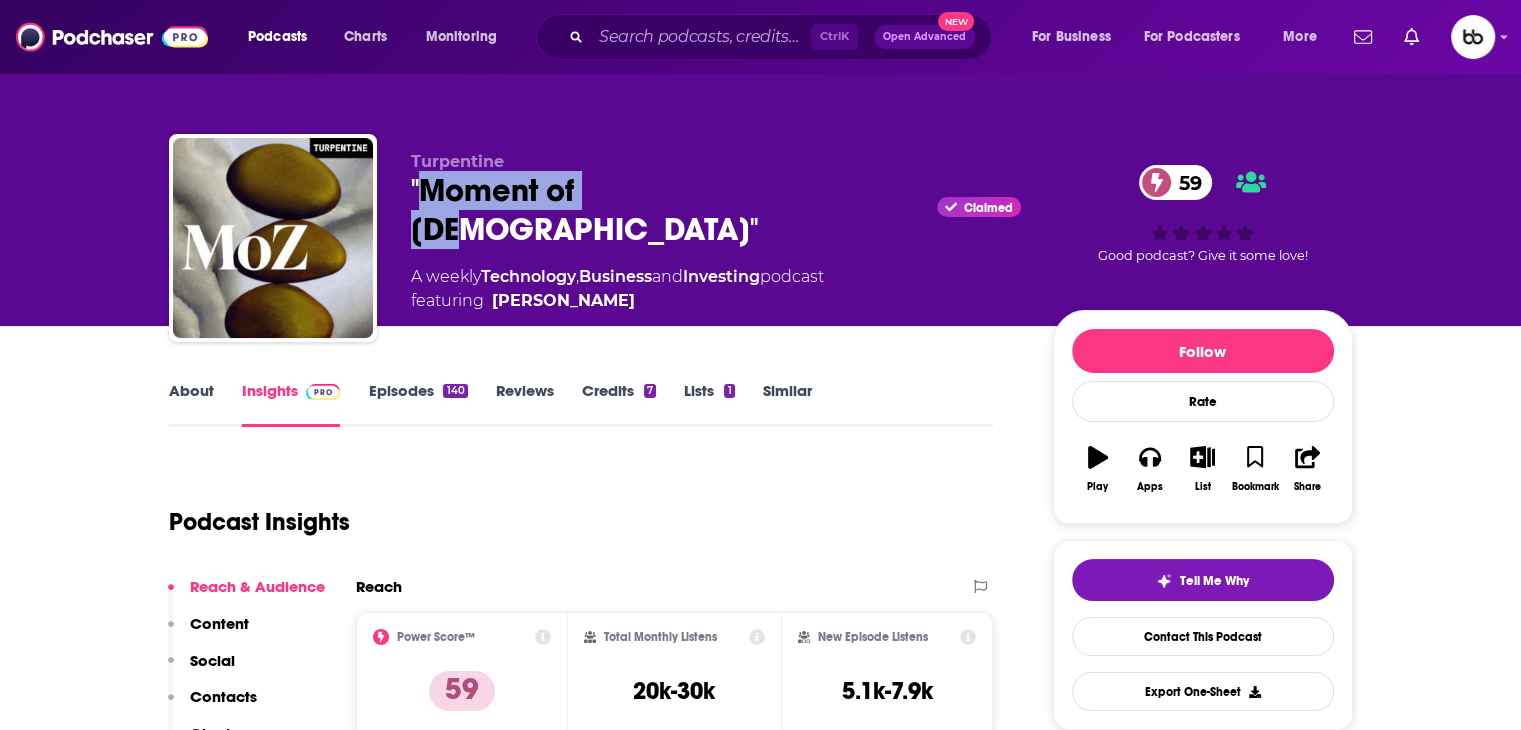 drag, startPoint x: 628, startPoint y: 197, endPoint x: 415, endPoint y: 203, distance: 213.08449 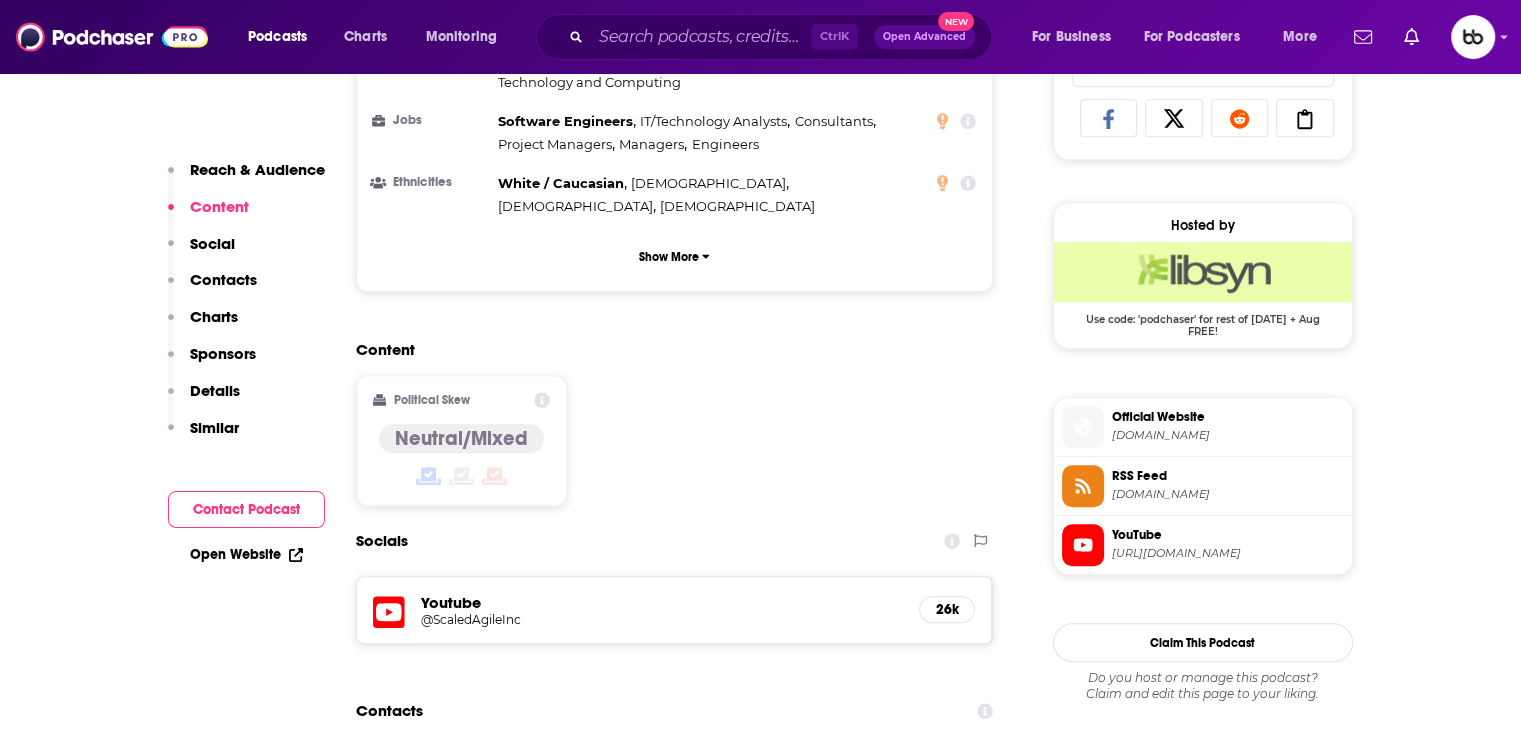 scroll, scrollTop: 1500, scrollLeft: 0, axis: vertical 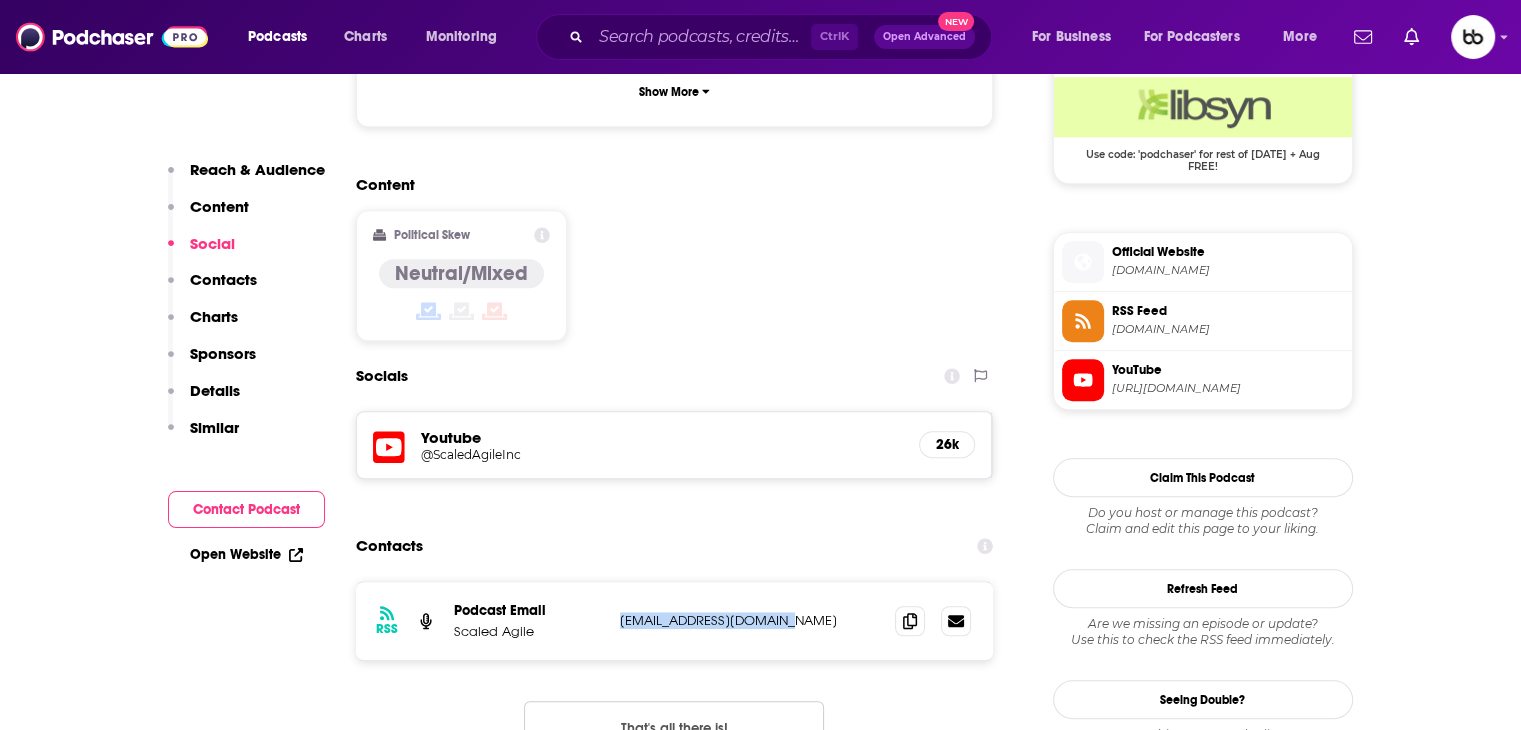 drag, startPoint x: 797, startPoint y: 521, endPoint x: 616, endPoint y: 534, distance: 181.46625 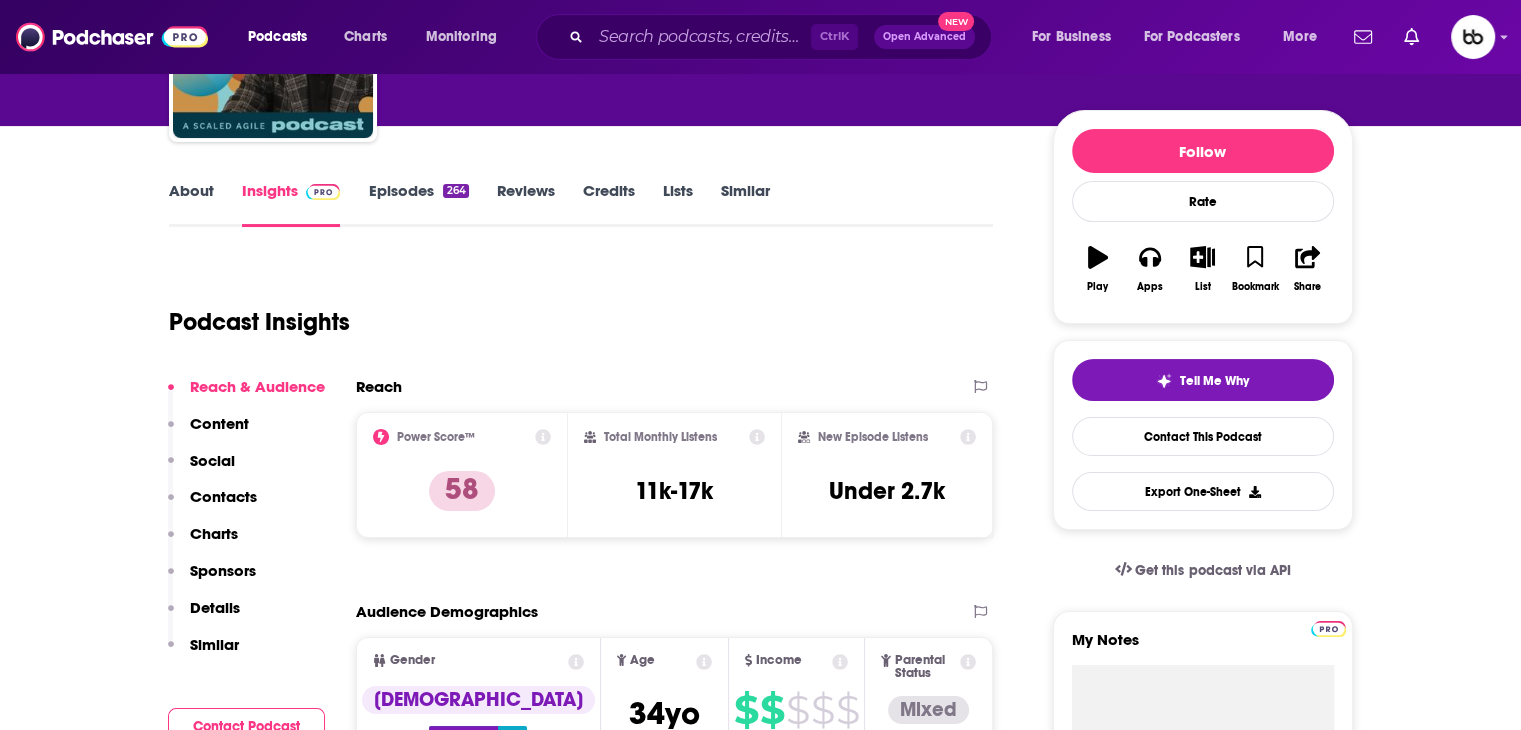 copy on "podcast@scaledagile.com" 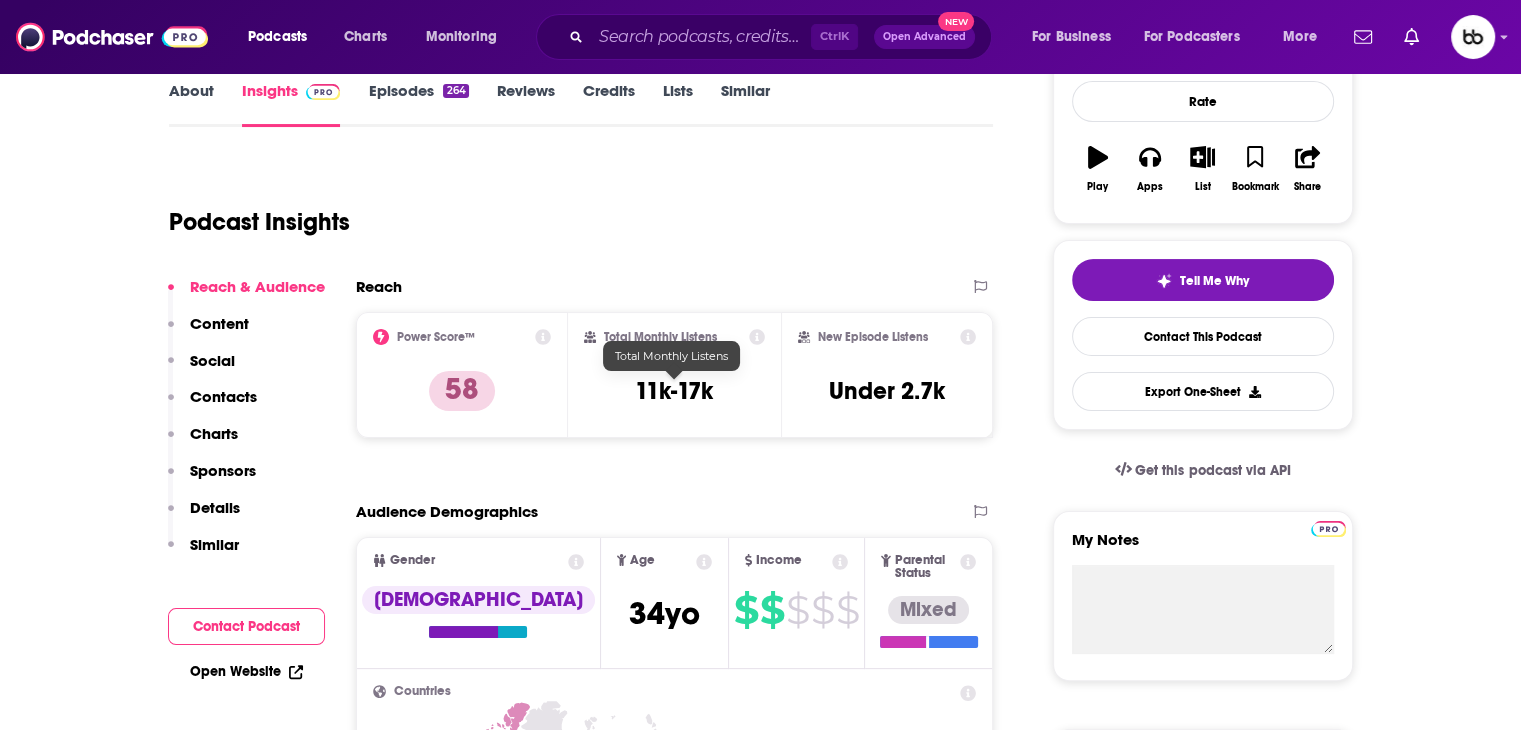 scroll, scrollTop: 0, scrollLeft: 0, axis: both 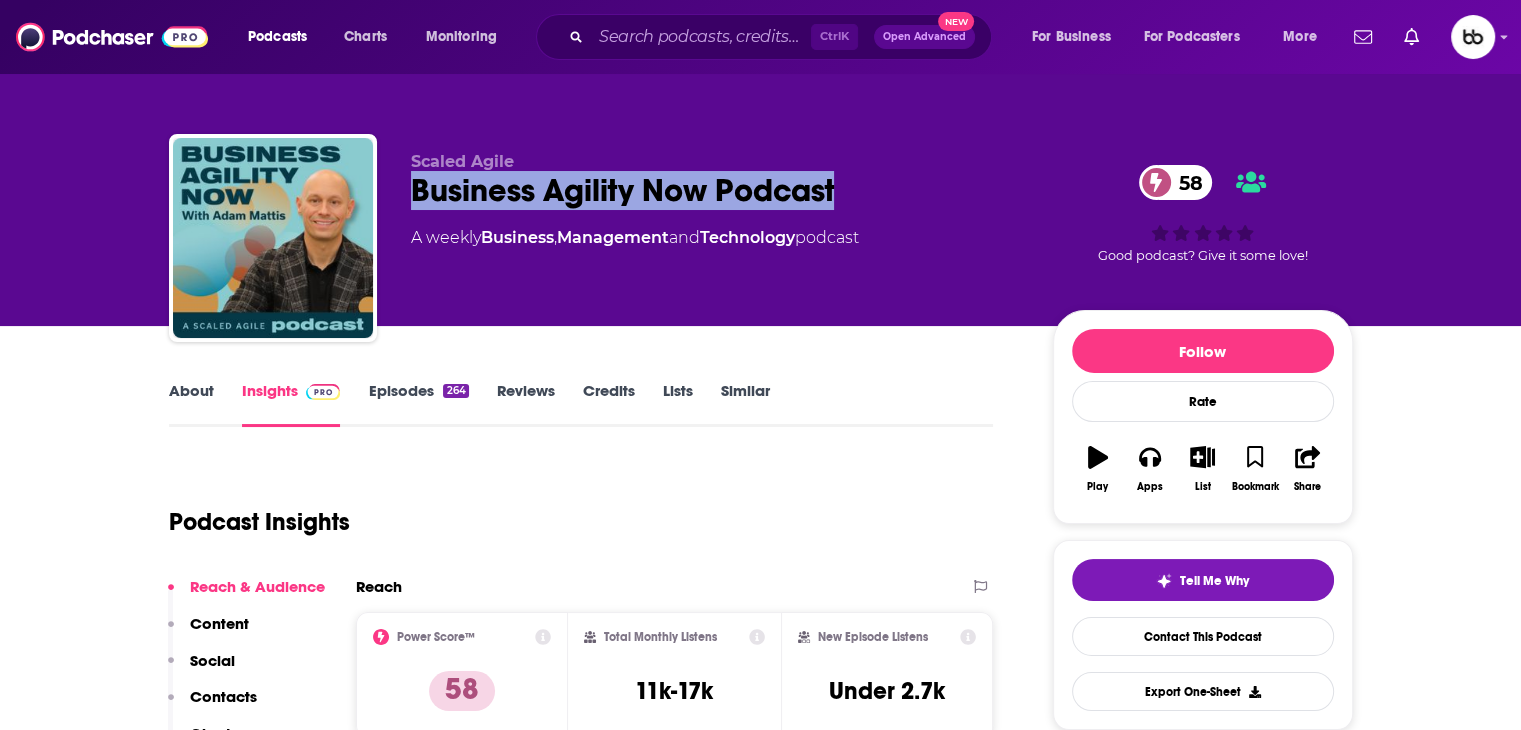drag, startPoint x: 840, startPoint y: 189, endPoint x: 419, endPoint y: 202, distance: 421.20065 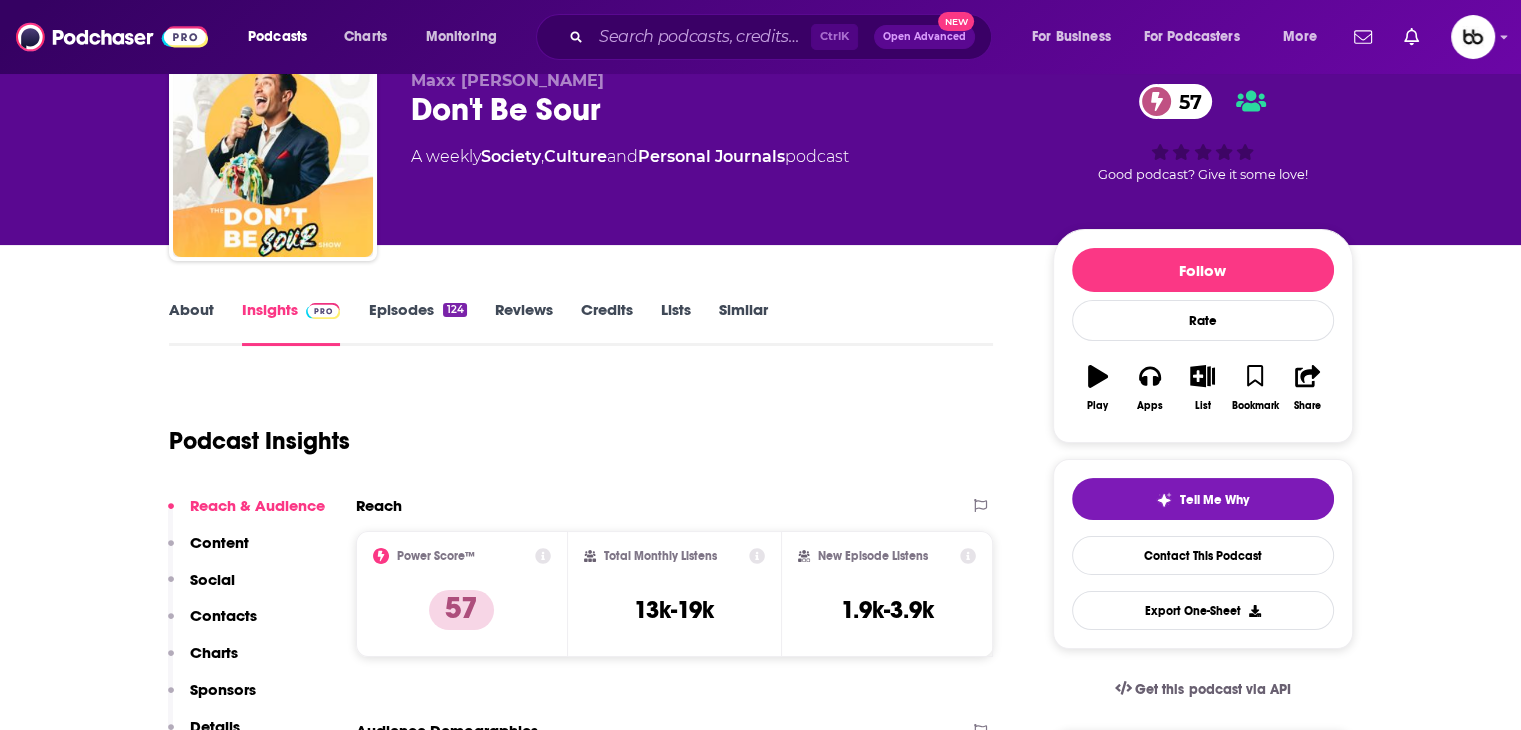 scroll, scrollTop: 0, scrollLeft: 0, axis: both 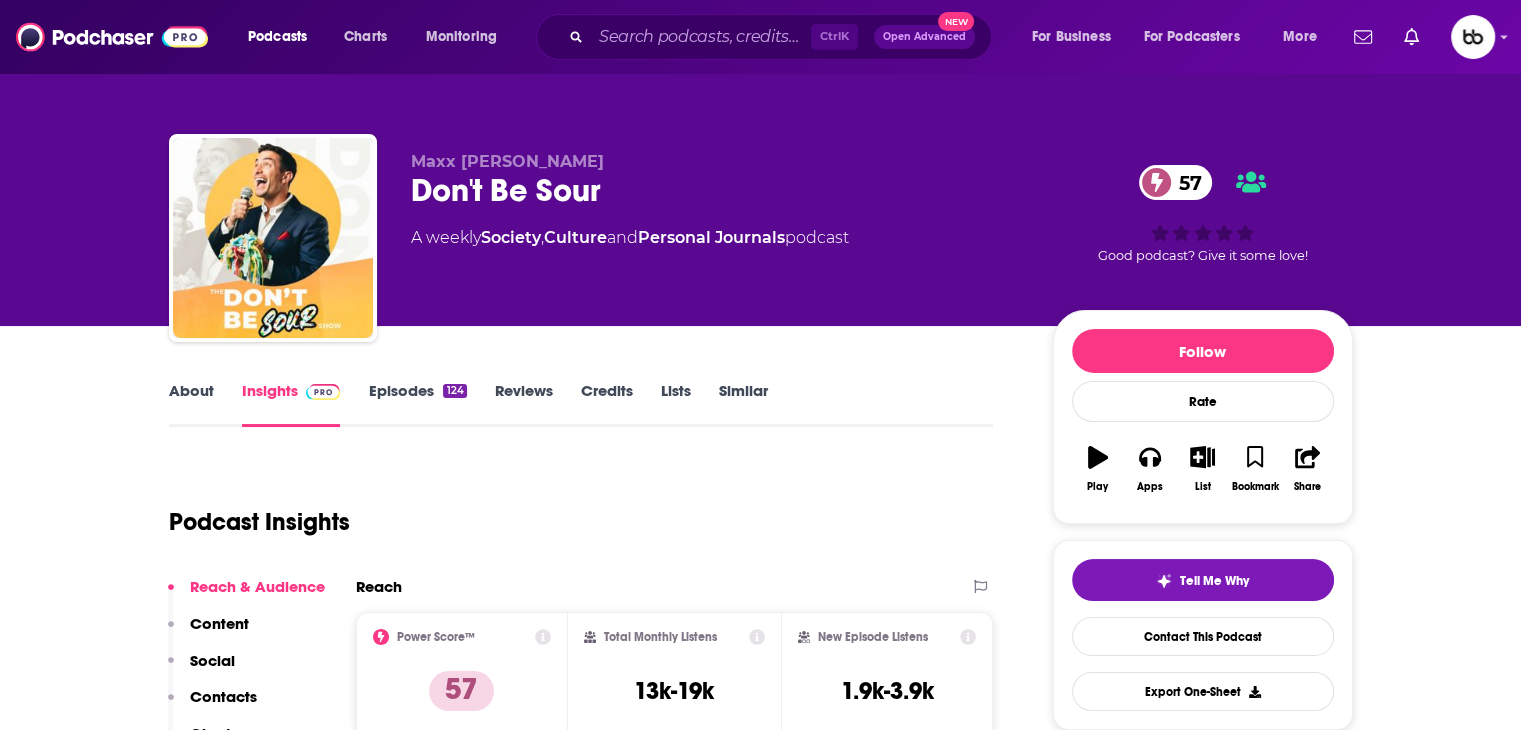 click on "About" at bounding box center [191, 404] 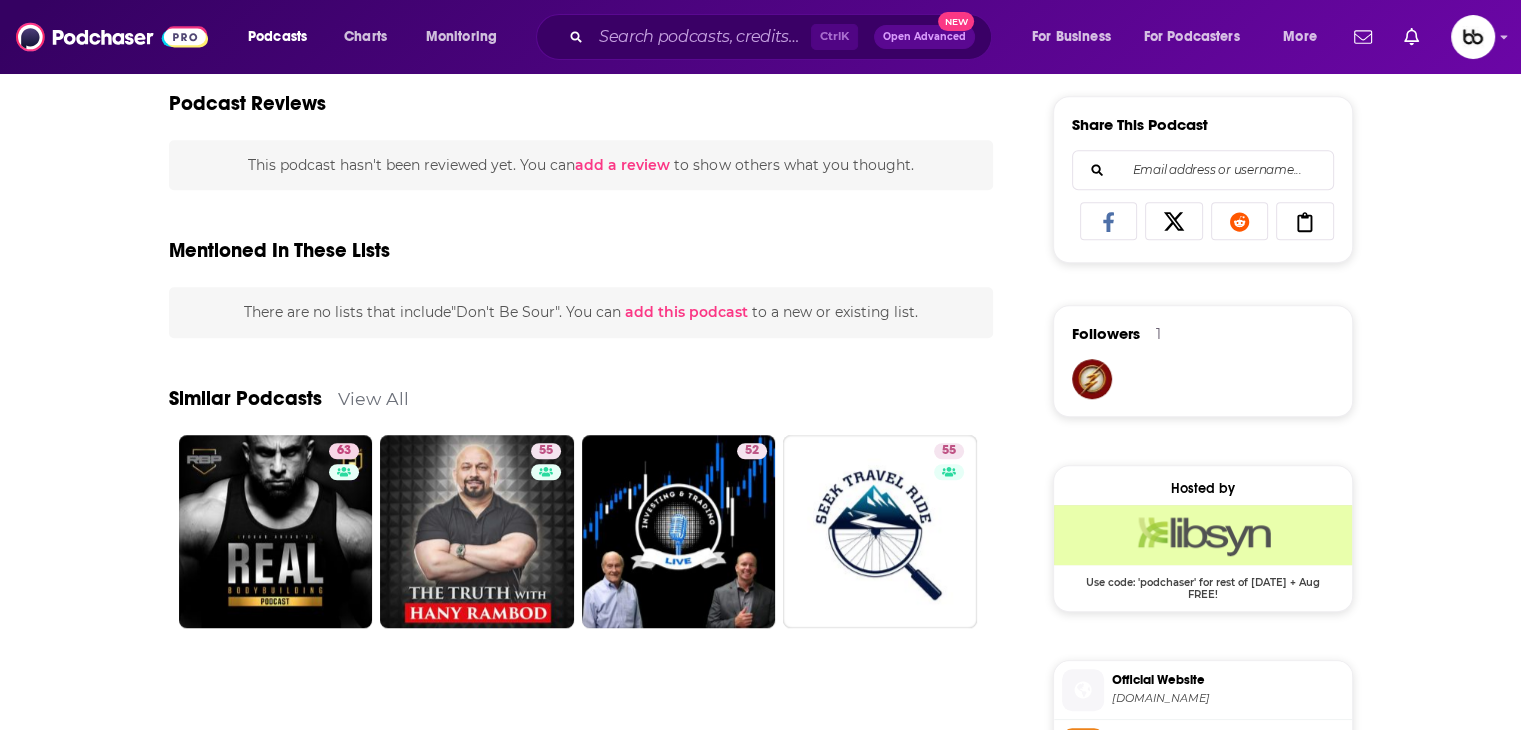 scroll, scrollTop: 1500, scrollLeft: 0, axis: vertical 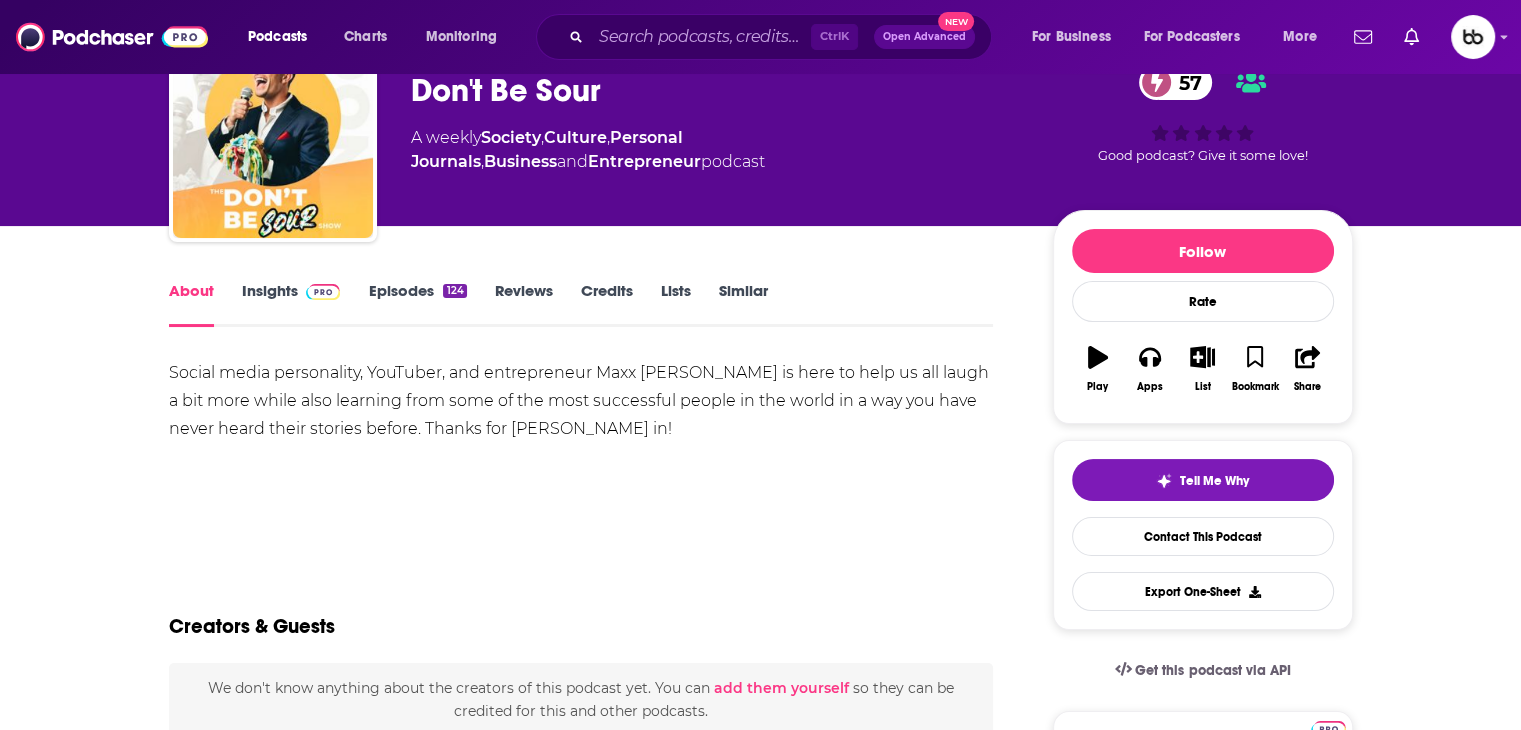 click on "Insights" at bounding box center [291, 304] 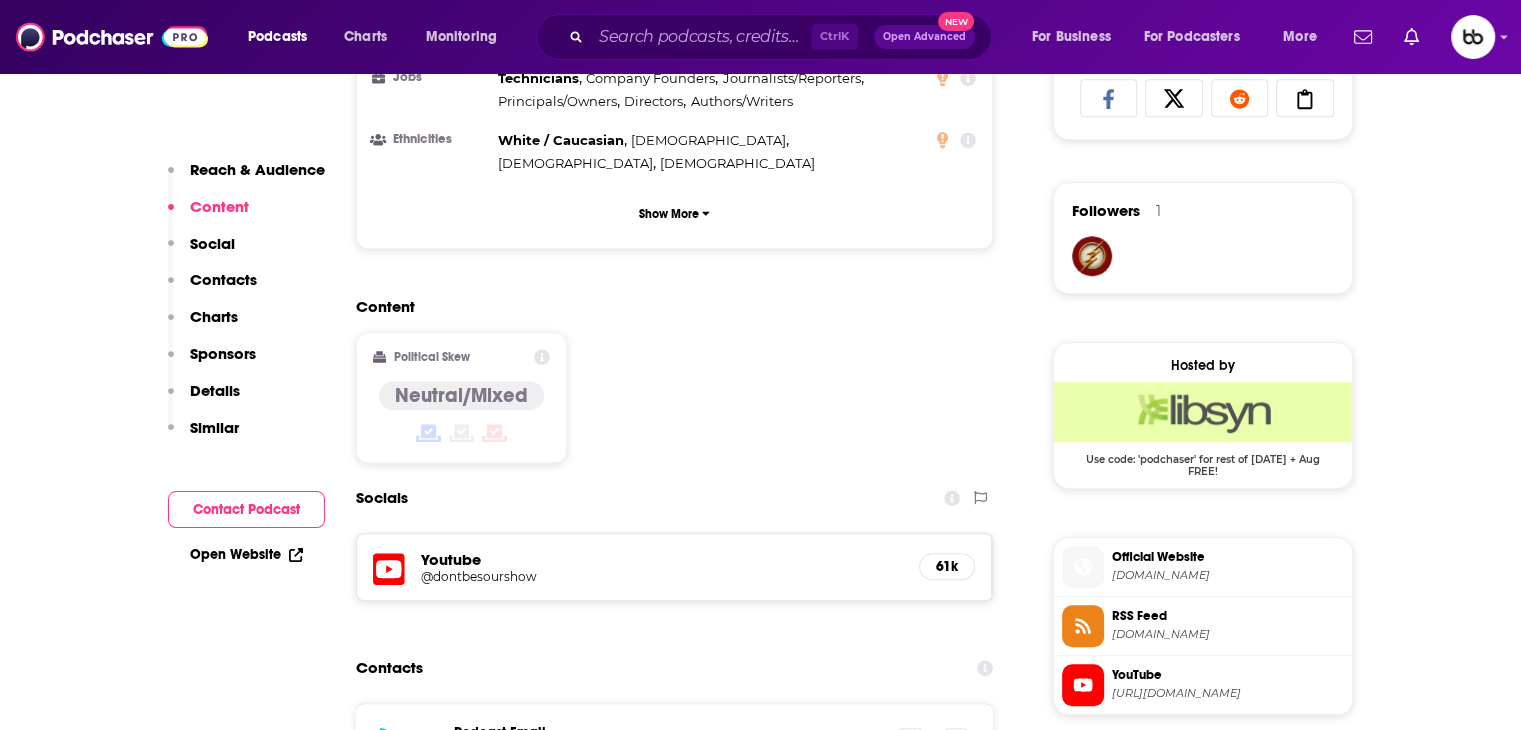 scroll, scrollTop: 1500, scrollLeft: 0, axis: vertical 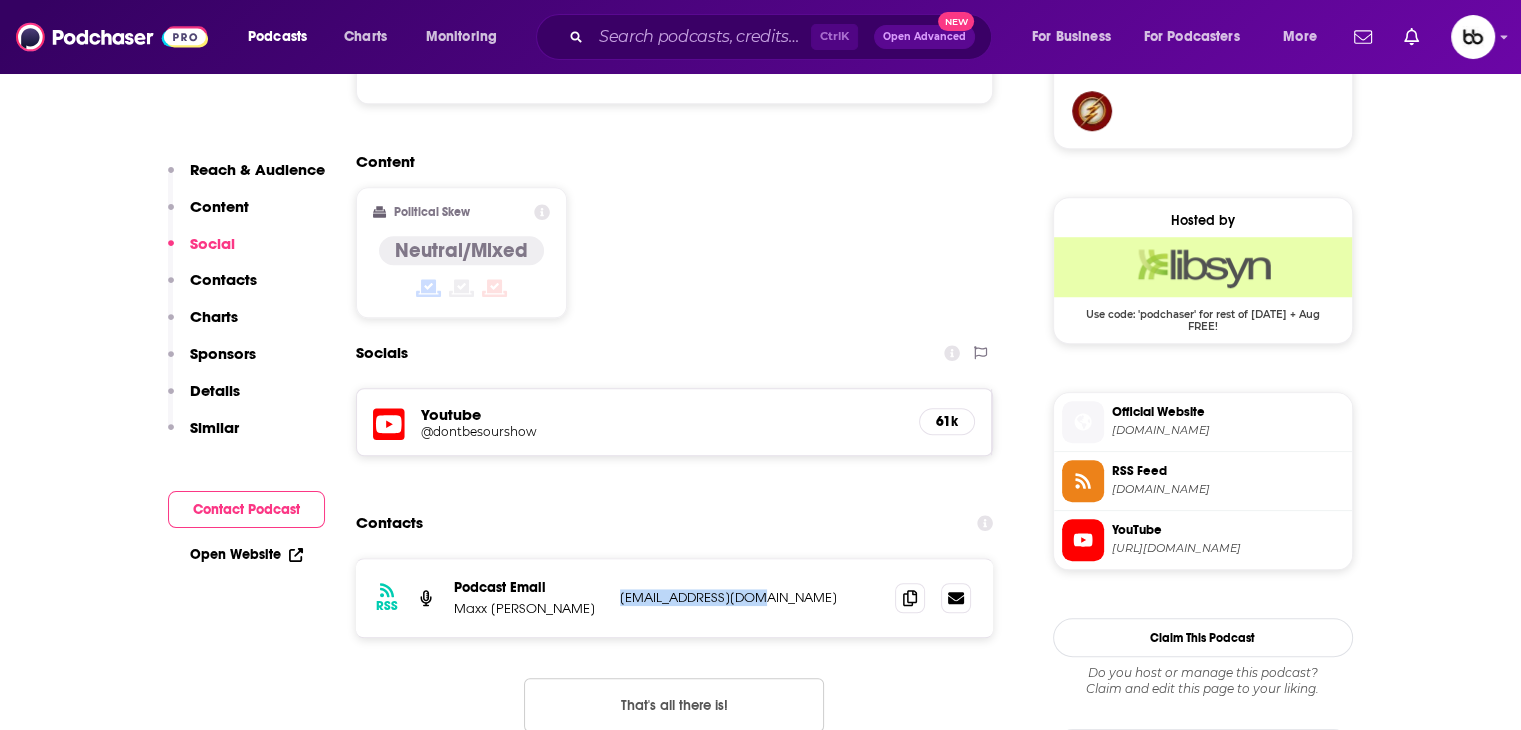 drag, startPoint x: 716, startPoint y: 524, endPoint x: 616, endPoint y: 519, distance: 100.12492 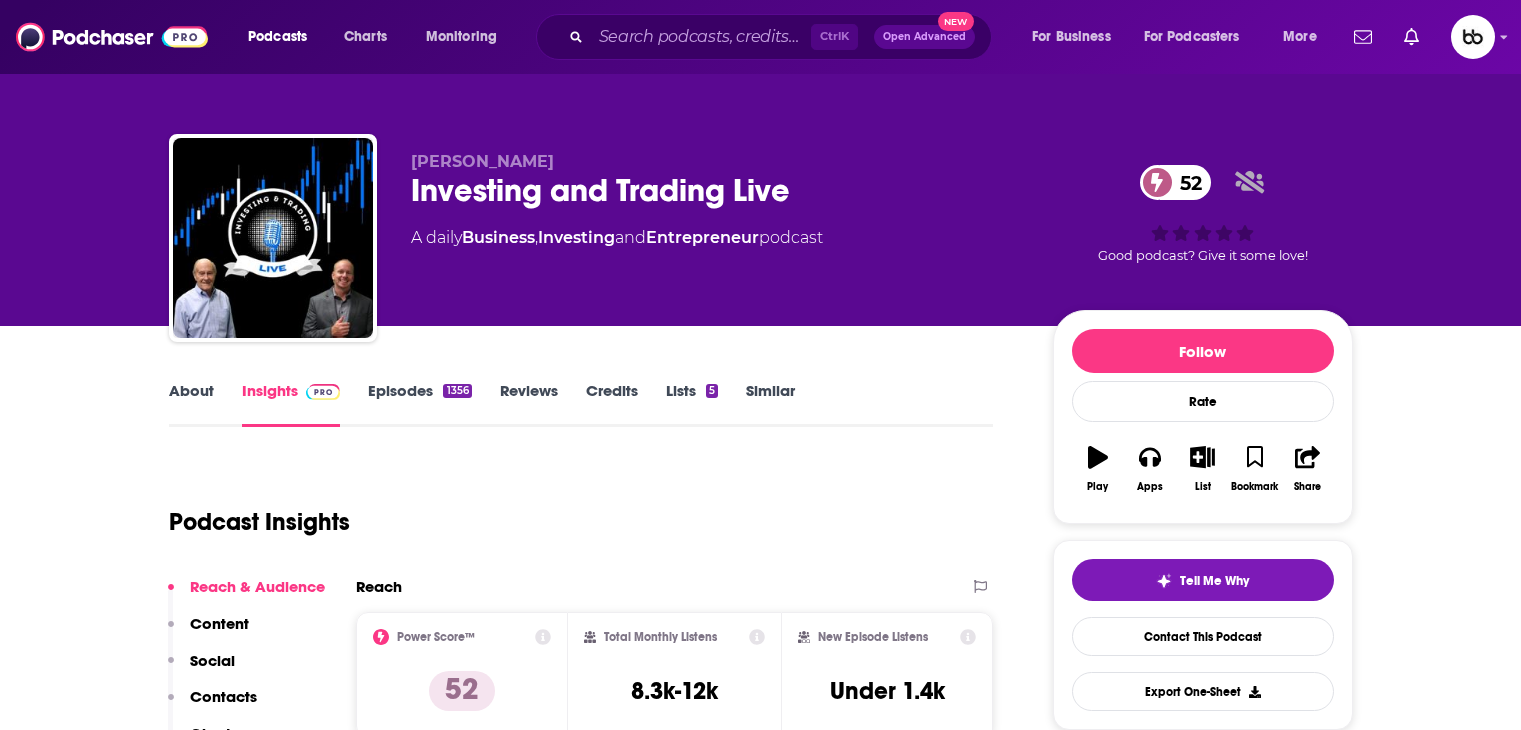 scroll, scrollTop: 0, scrollLeft: 0, axis: both 